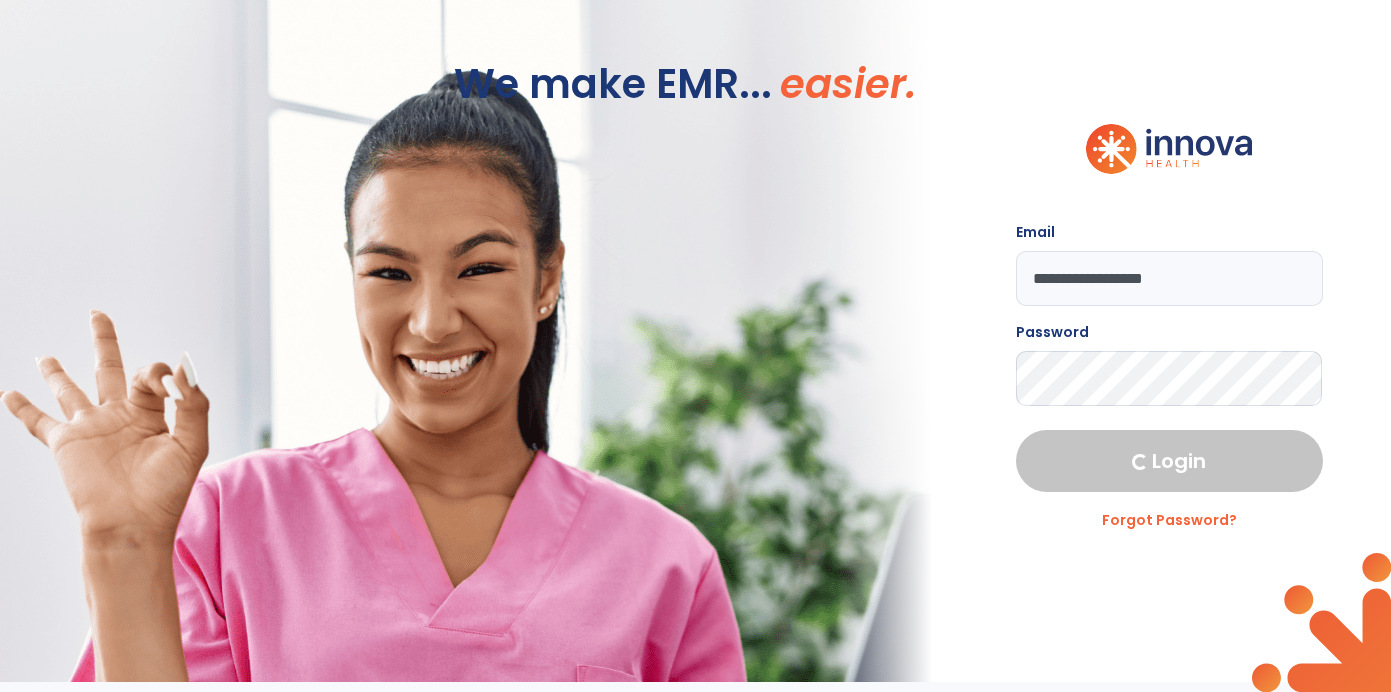 scroll, scrollTop: 0, scrollLeft: 0, axis: both 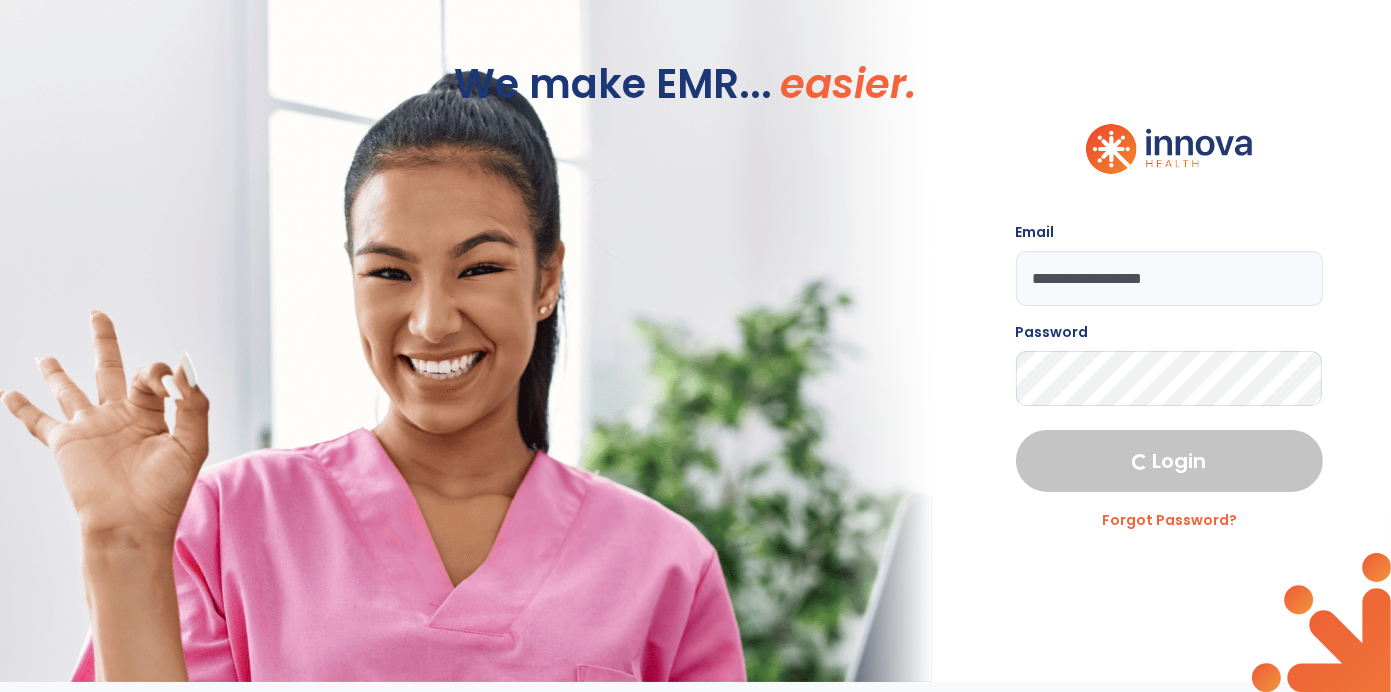select on "****" 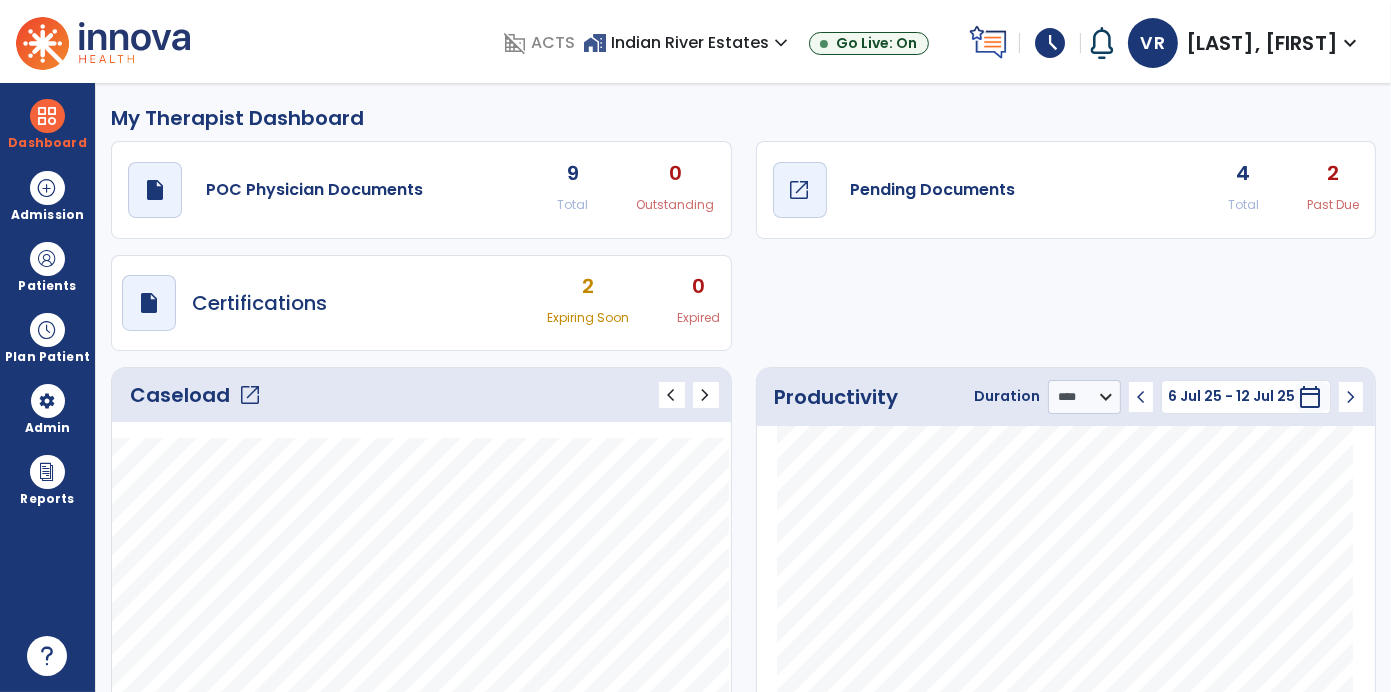 click on "Pending Documents" 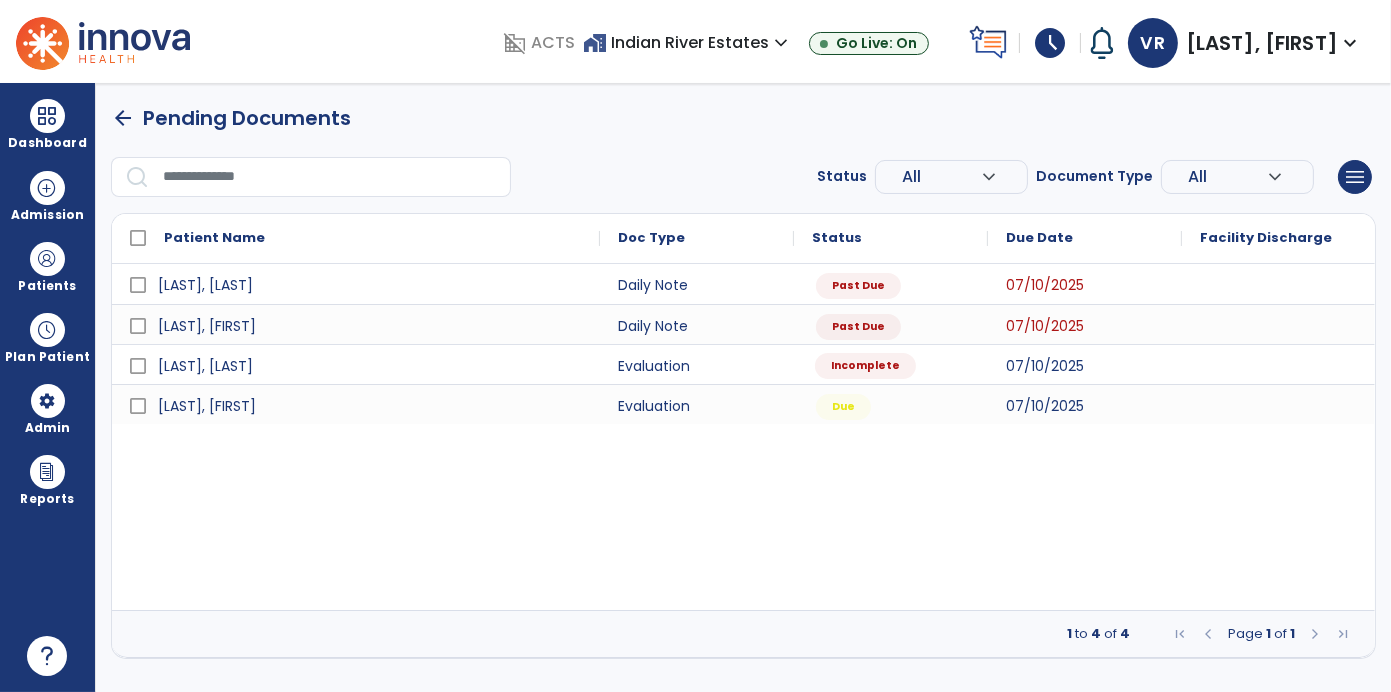 click on "Incomplete" at bounding box center [865, 366] 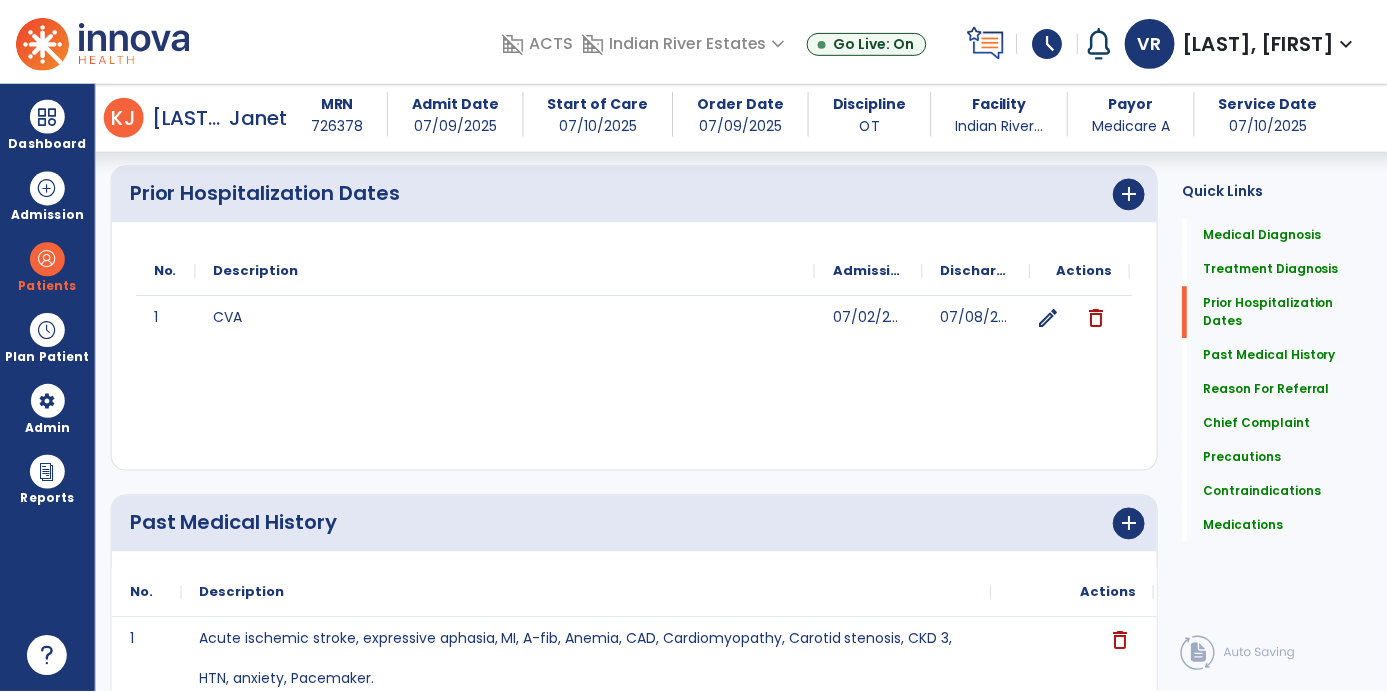 scroll, scrollTop: 729, scrollLeft: 0, axis: vertical 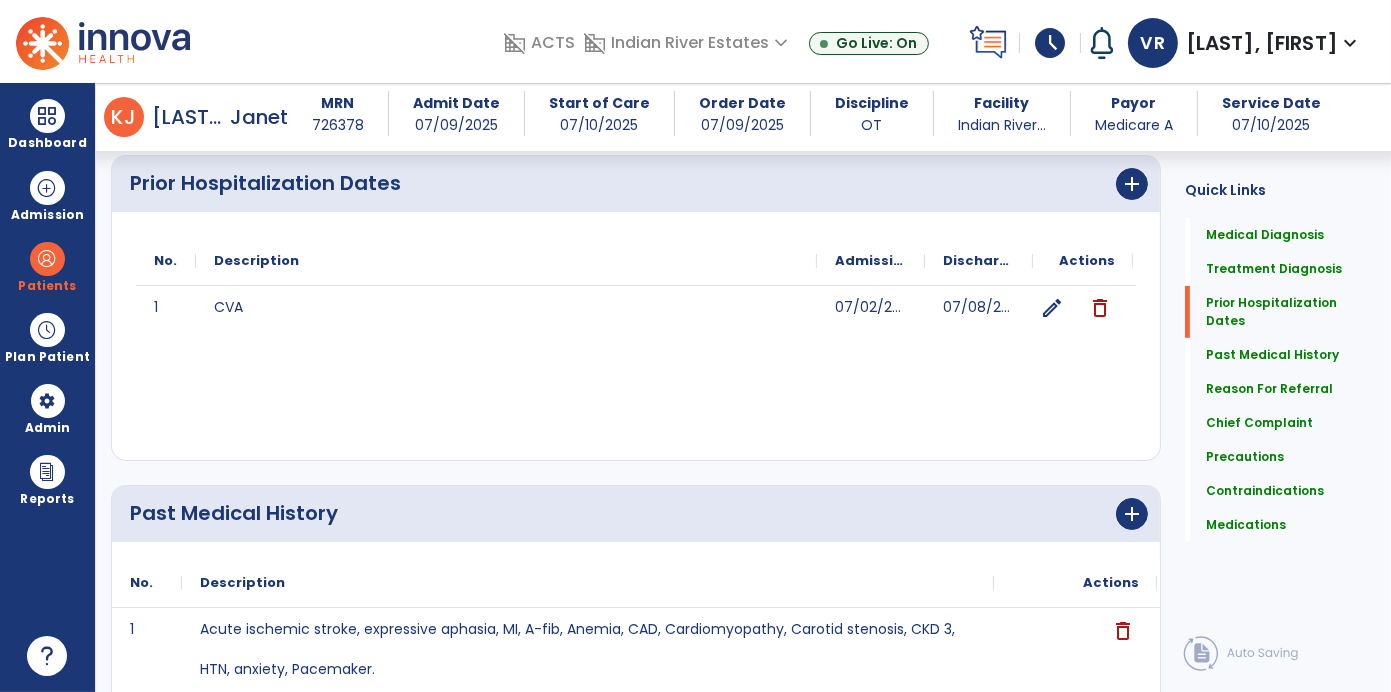 click on "delete" 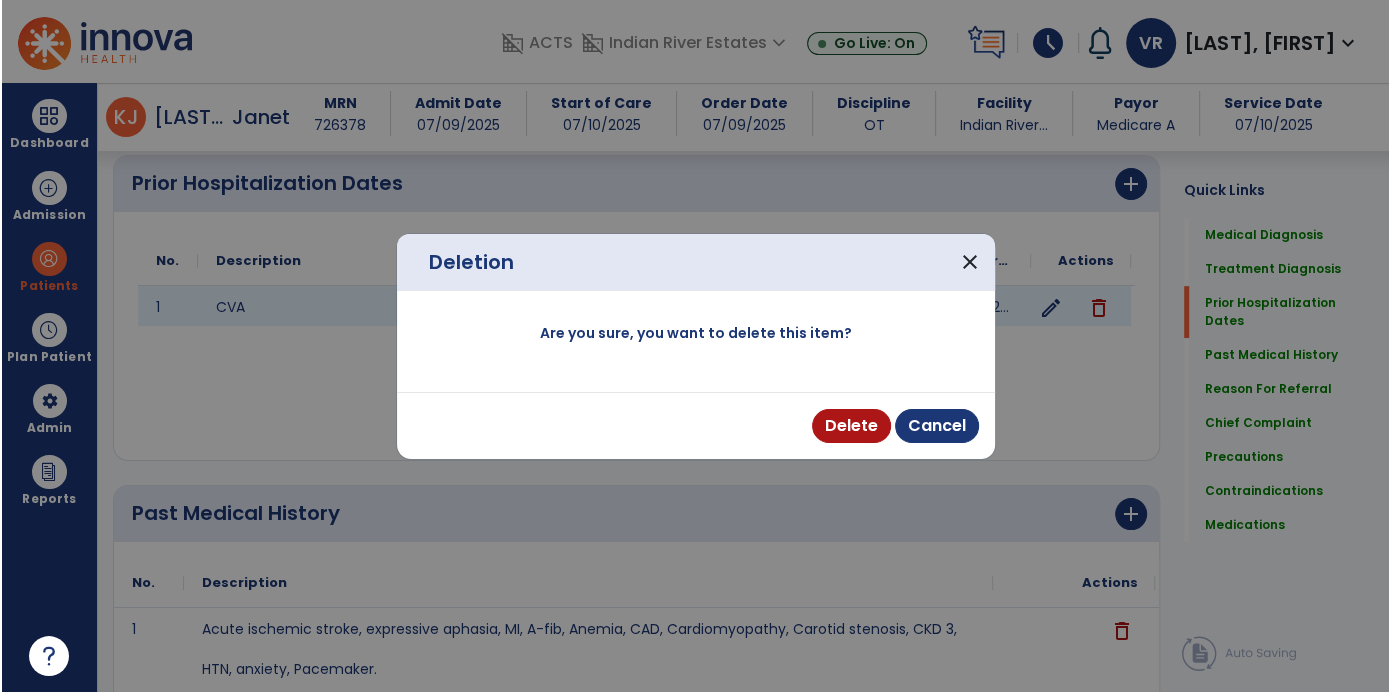 scroll, scrollTop: 729, scrollLeft: 0, axis: vertical 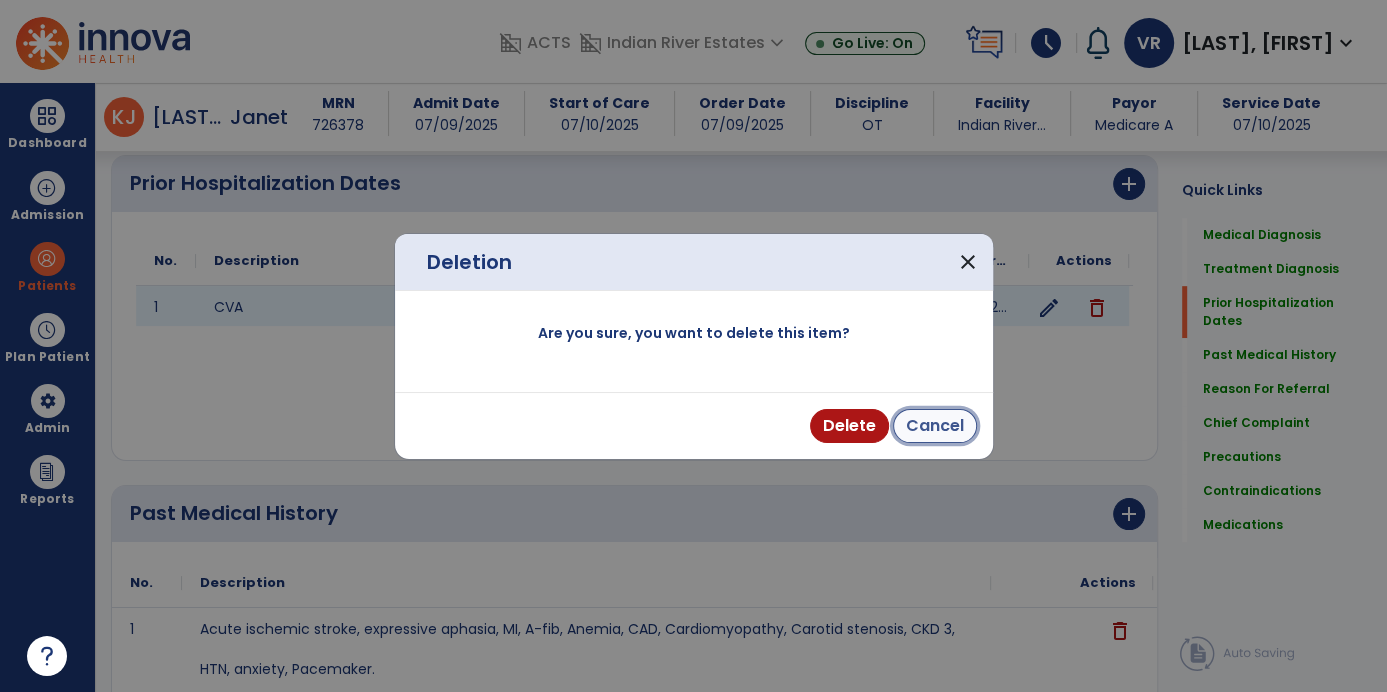 click on "Cancel" at bounding box center [935, 426] 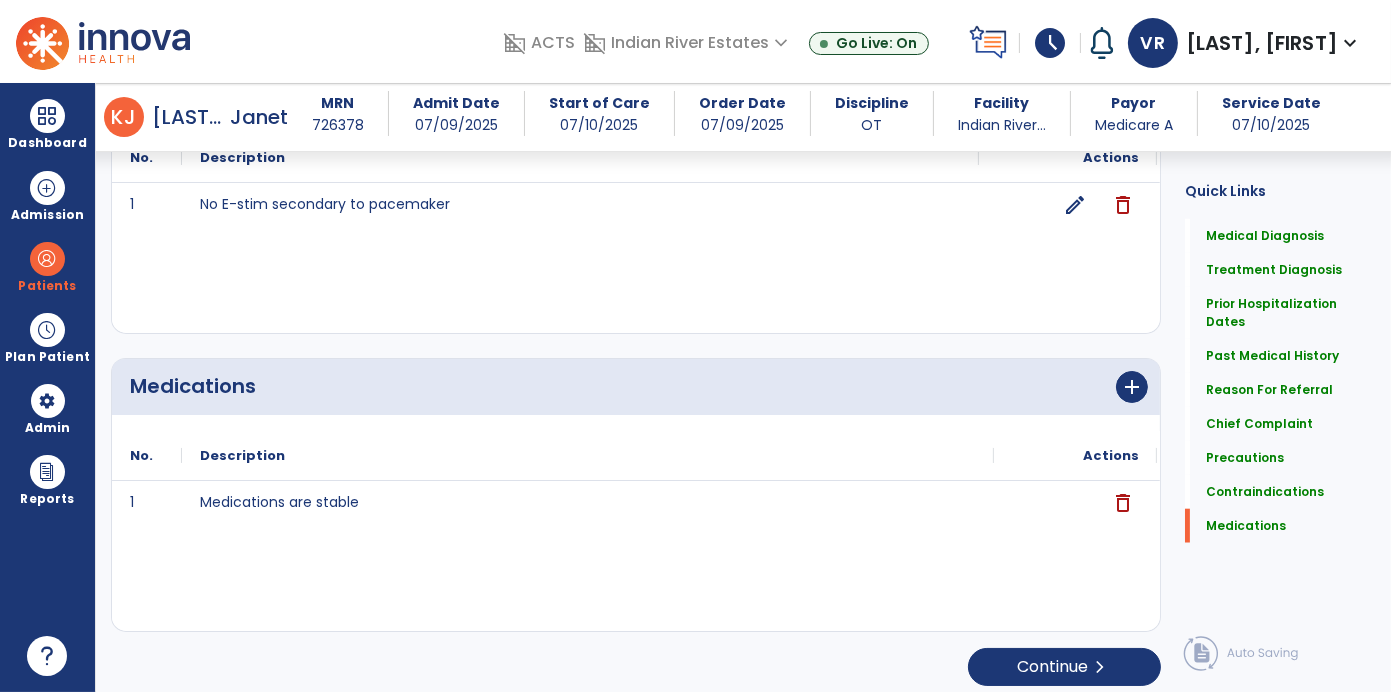 scroll, scrollTop: 2309, scrollLeft: 0, axis: vertical 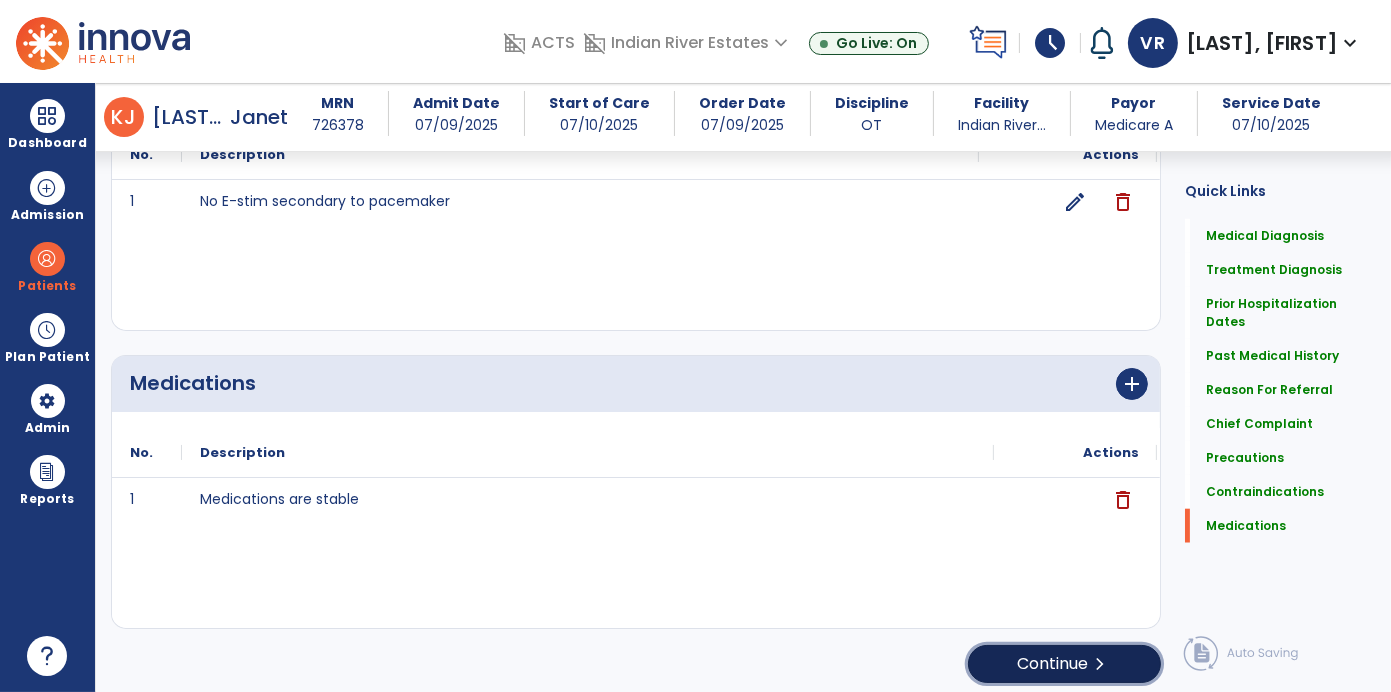 click on "Continue  chevron_right" 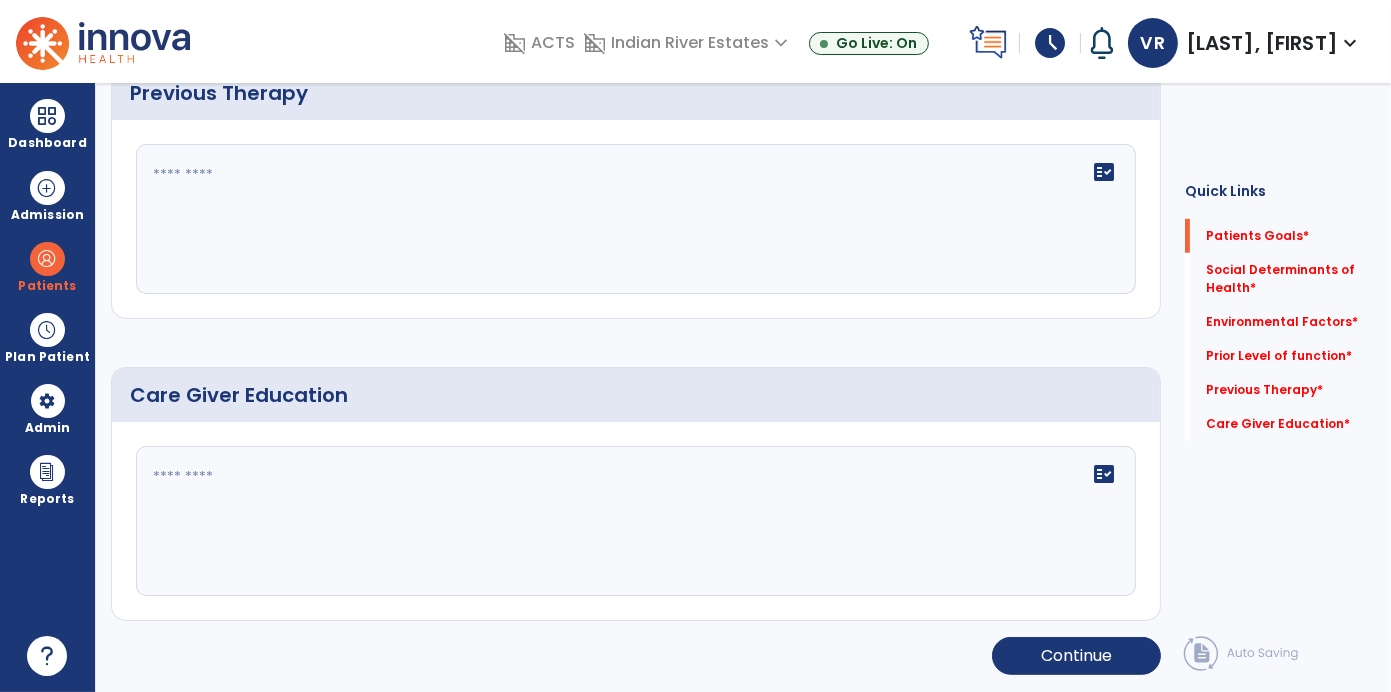 scroll, scrollTop: 11, scrollLeft: 0, axis: vertical 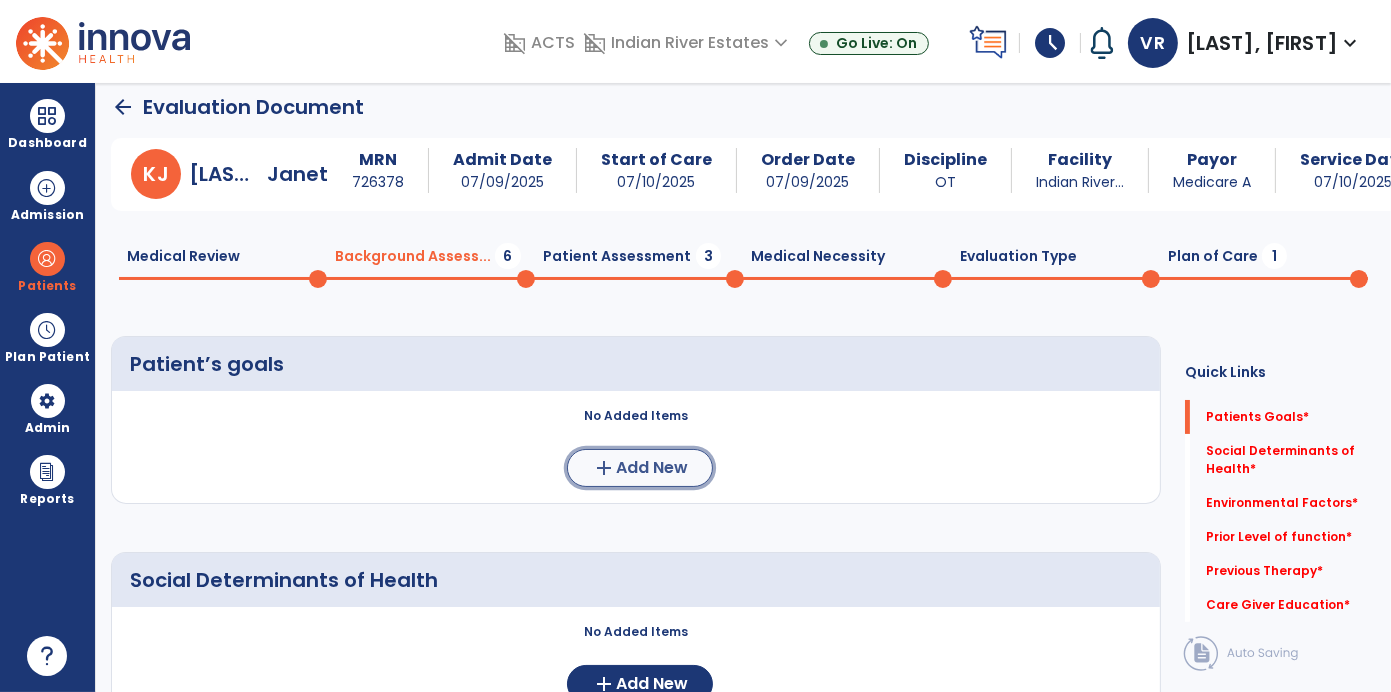 click on "Add New" 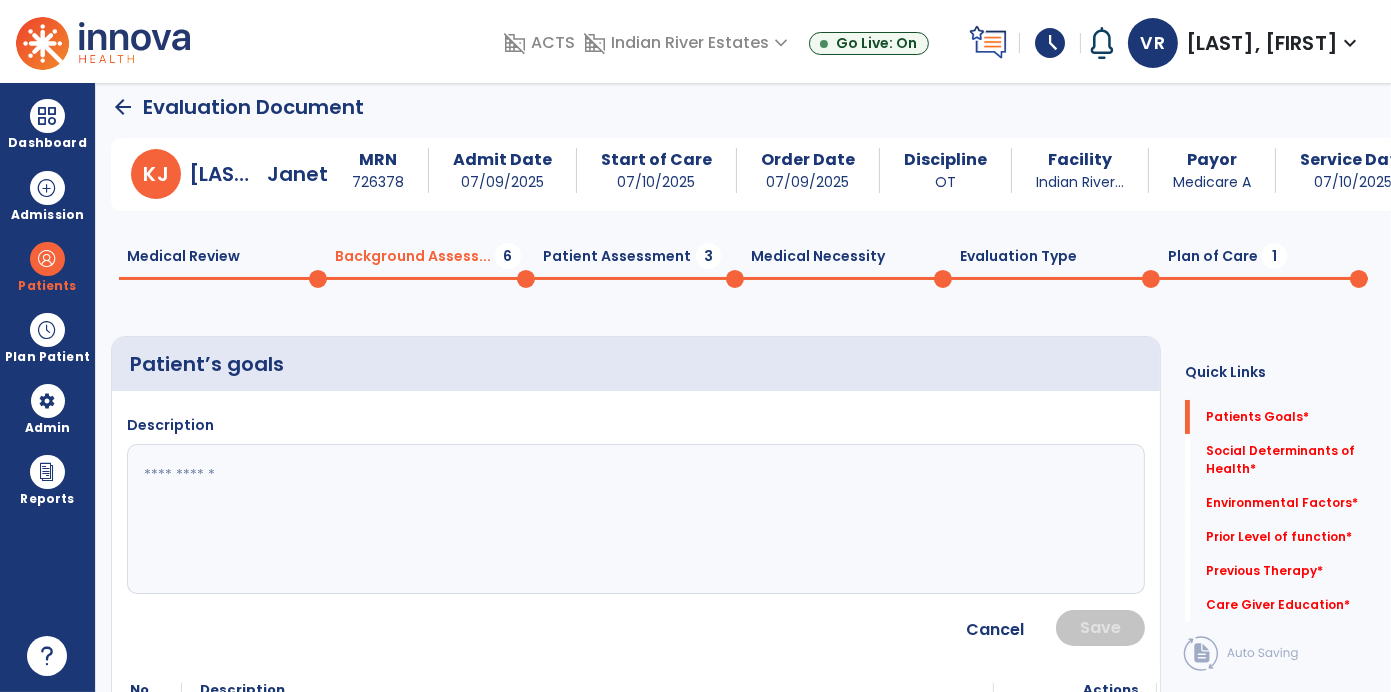 click 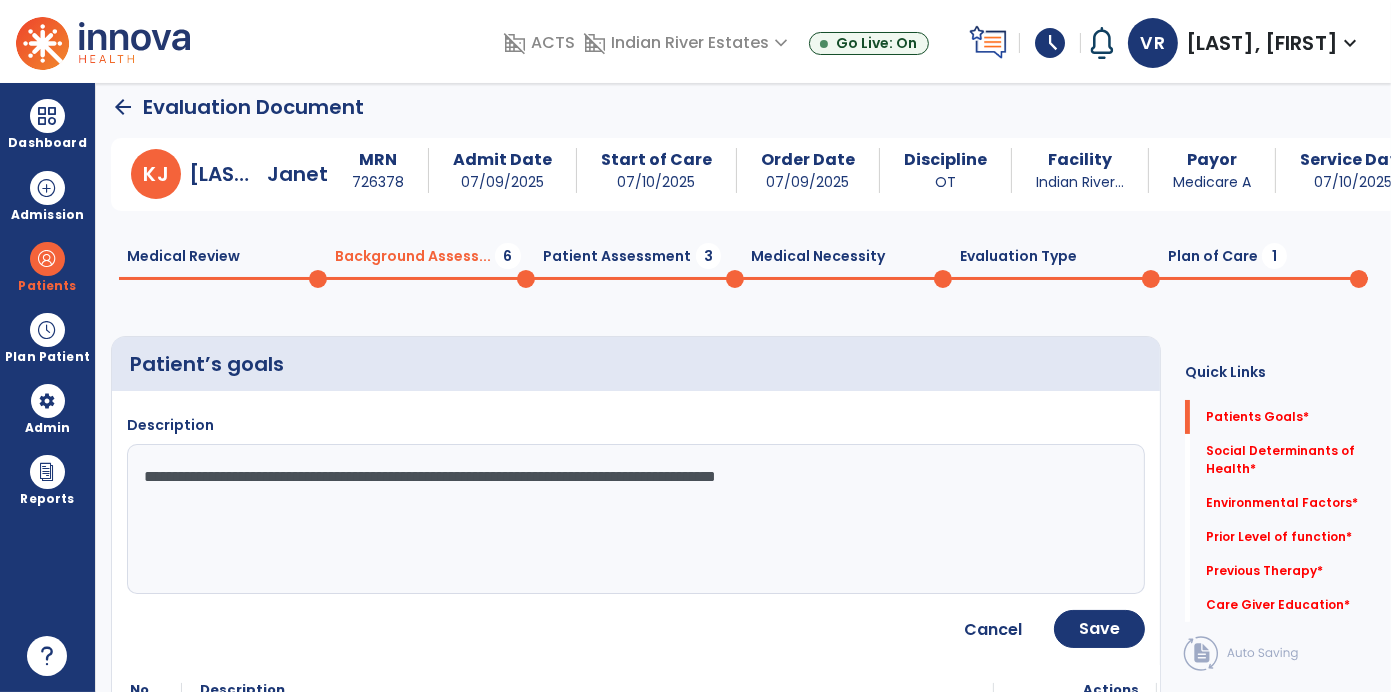 type on "**********" 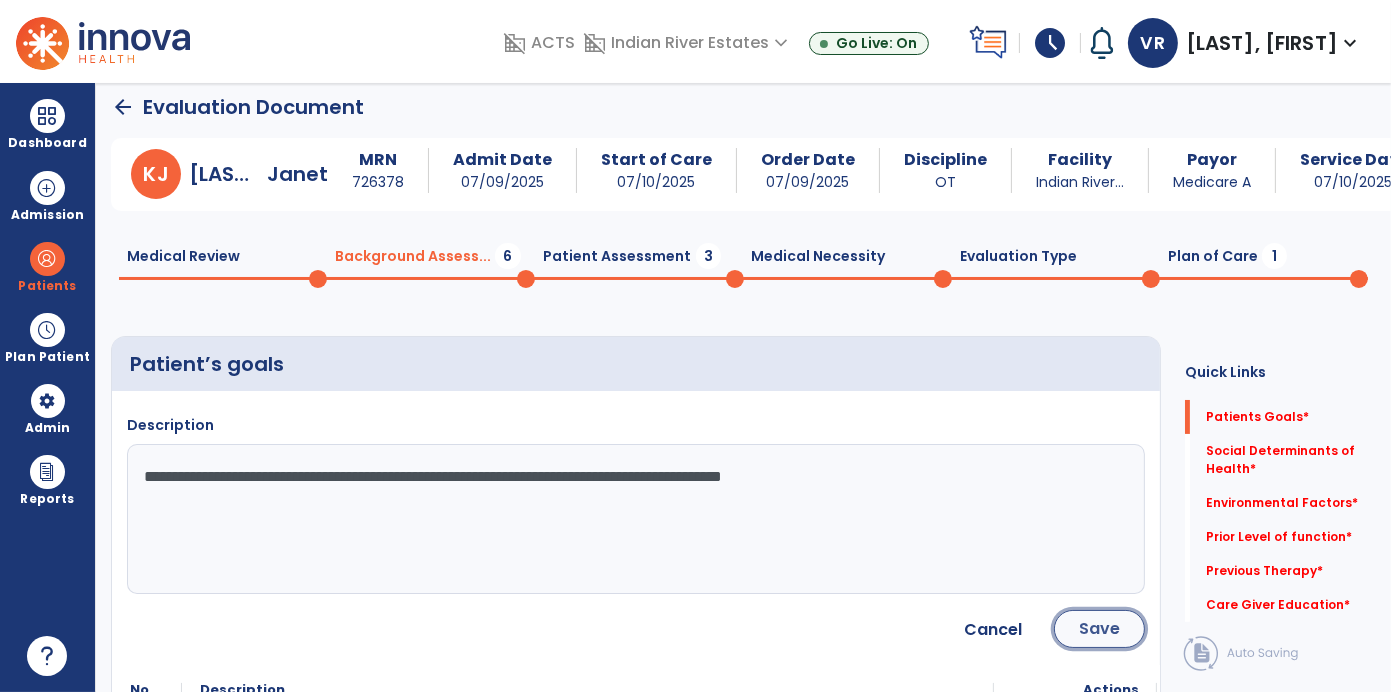 click on "Save" 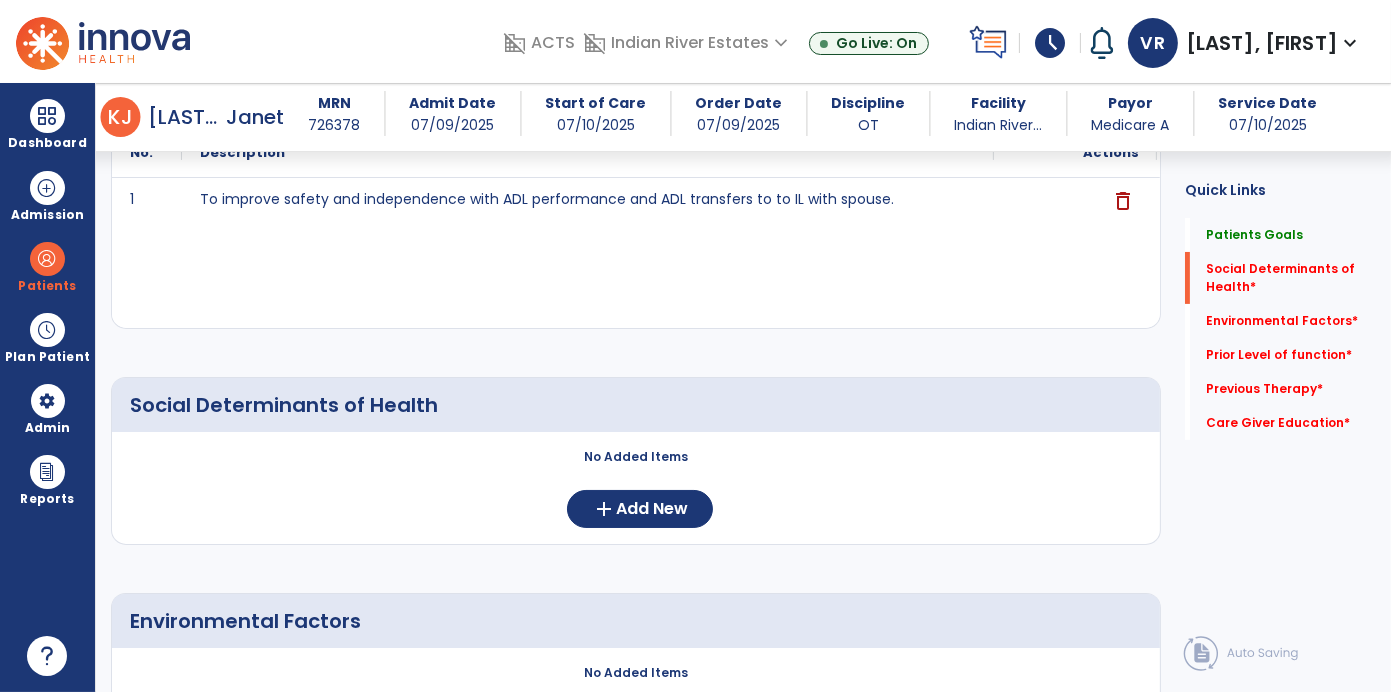 scroll, scrollTop: 276, scrollLeft: 0, axis: vertical 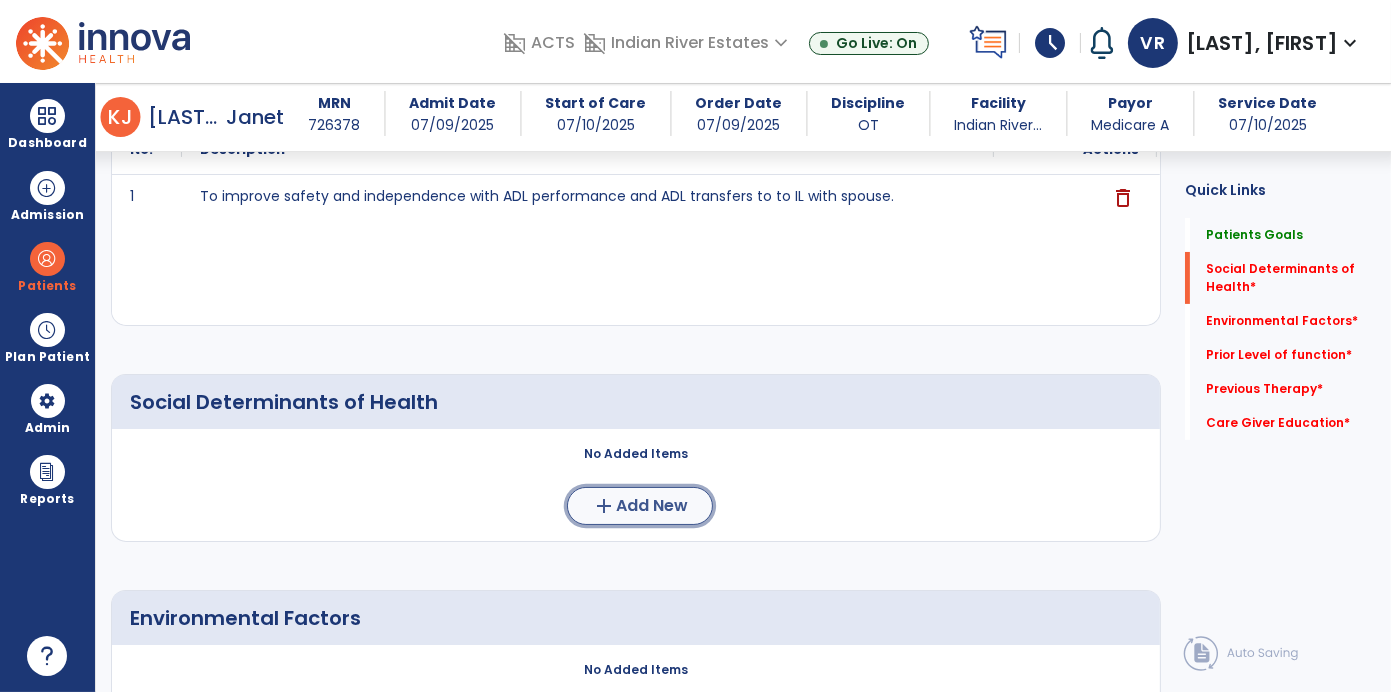 click on "Add New" 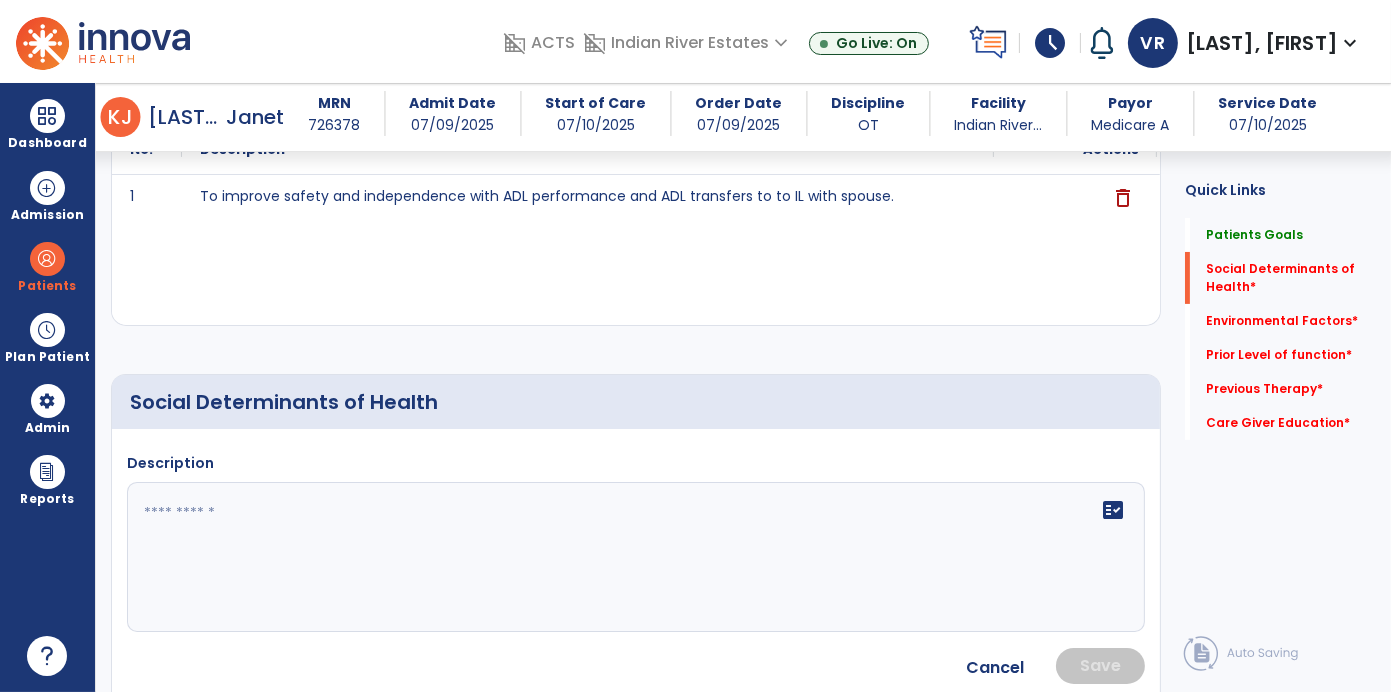 click 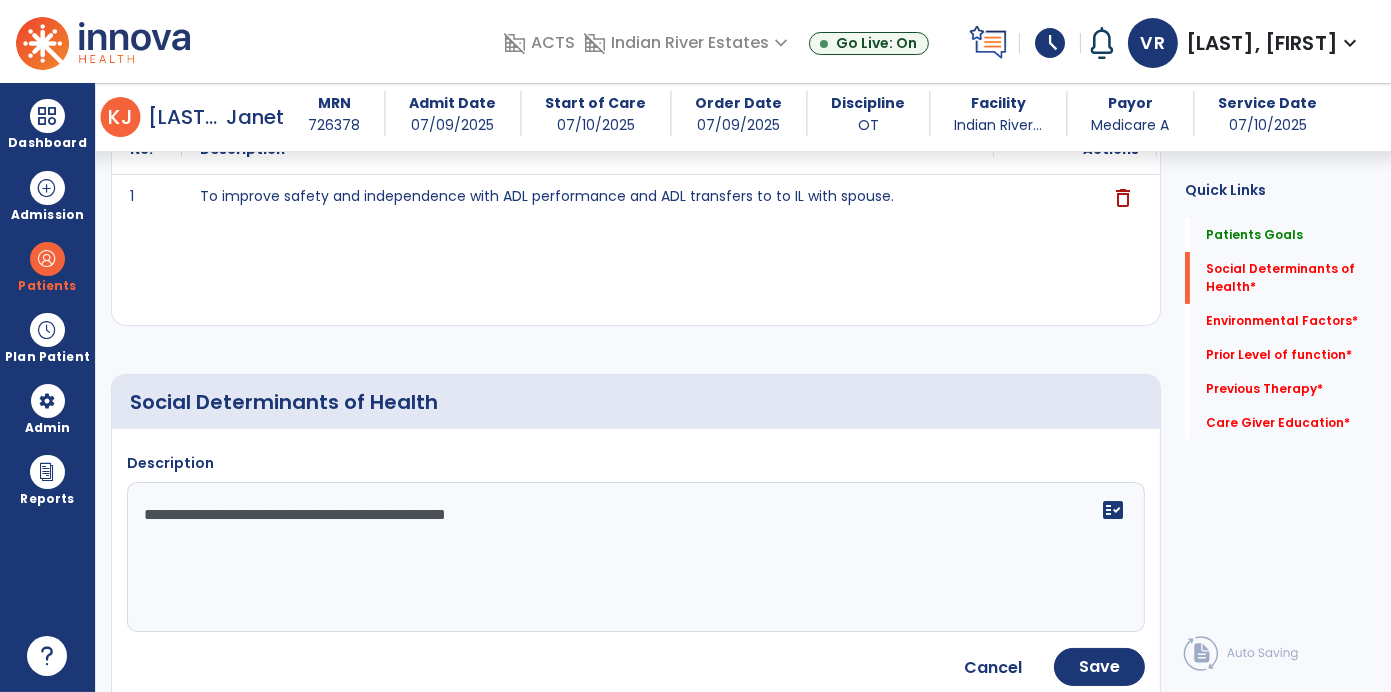 type on "**********" 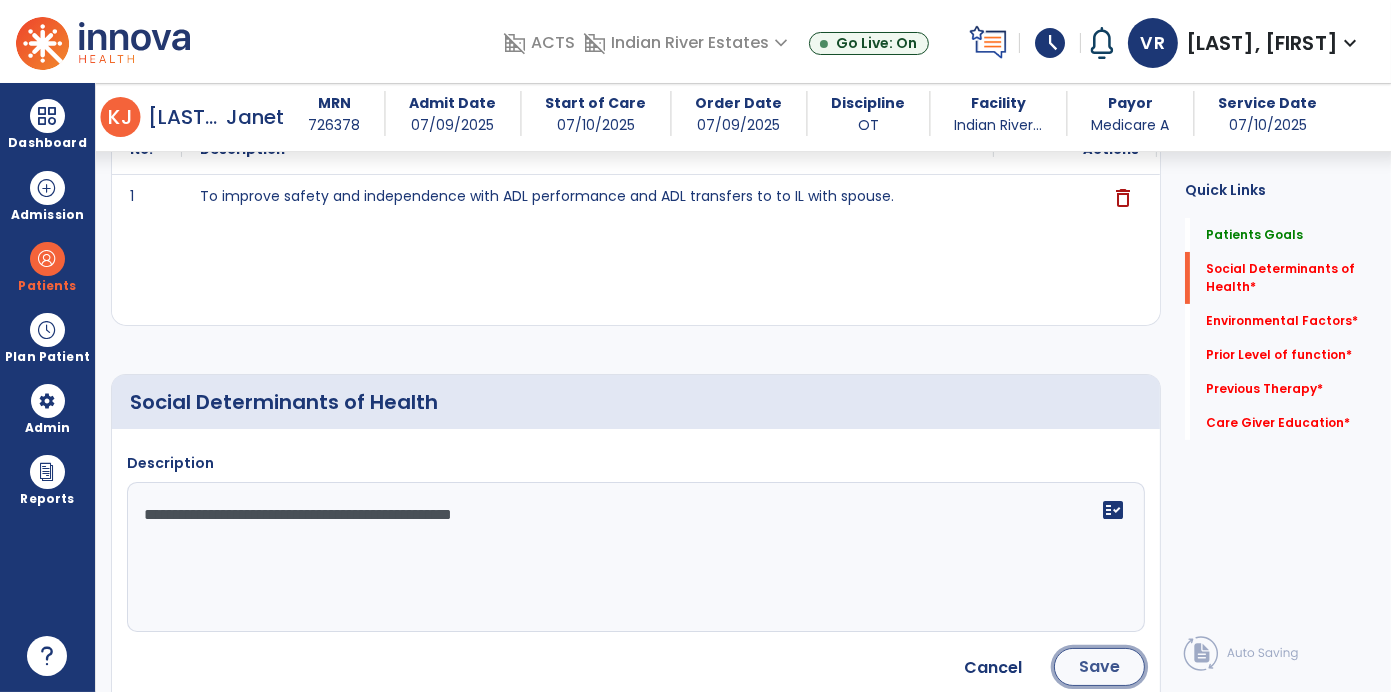 click on "Save" 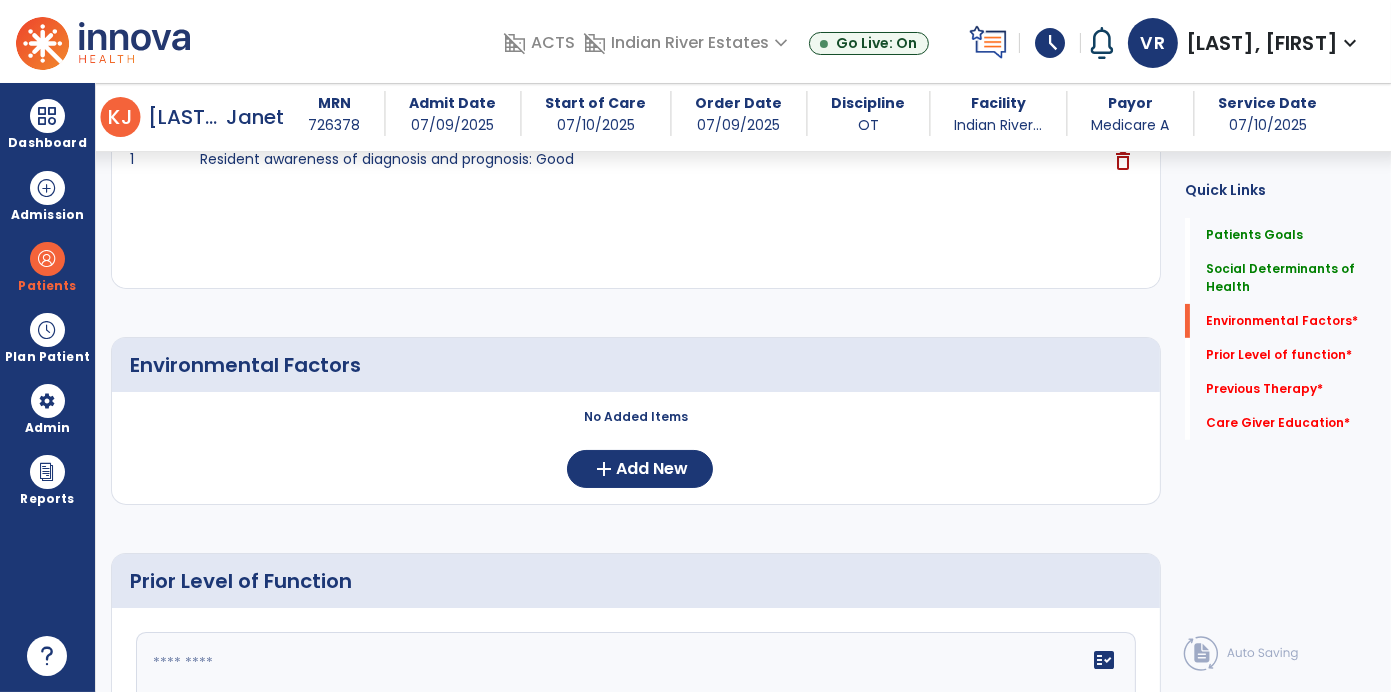 scroll, scrollTop: 652, scrollLeft: 0, axis: vertical 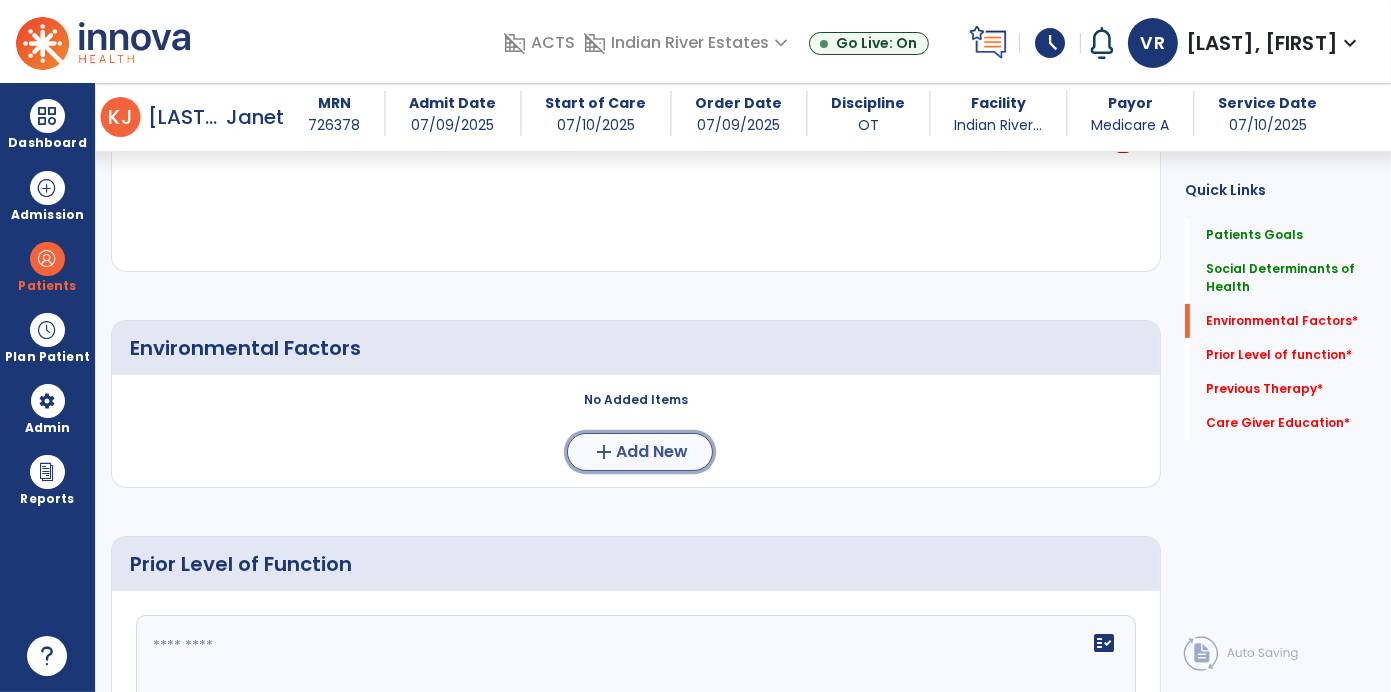 click on "add  Add New" 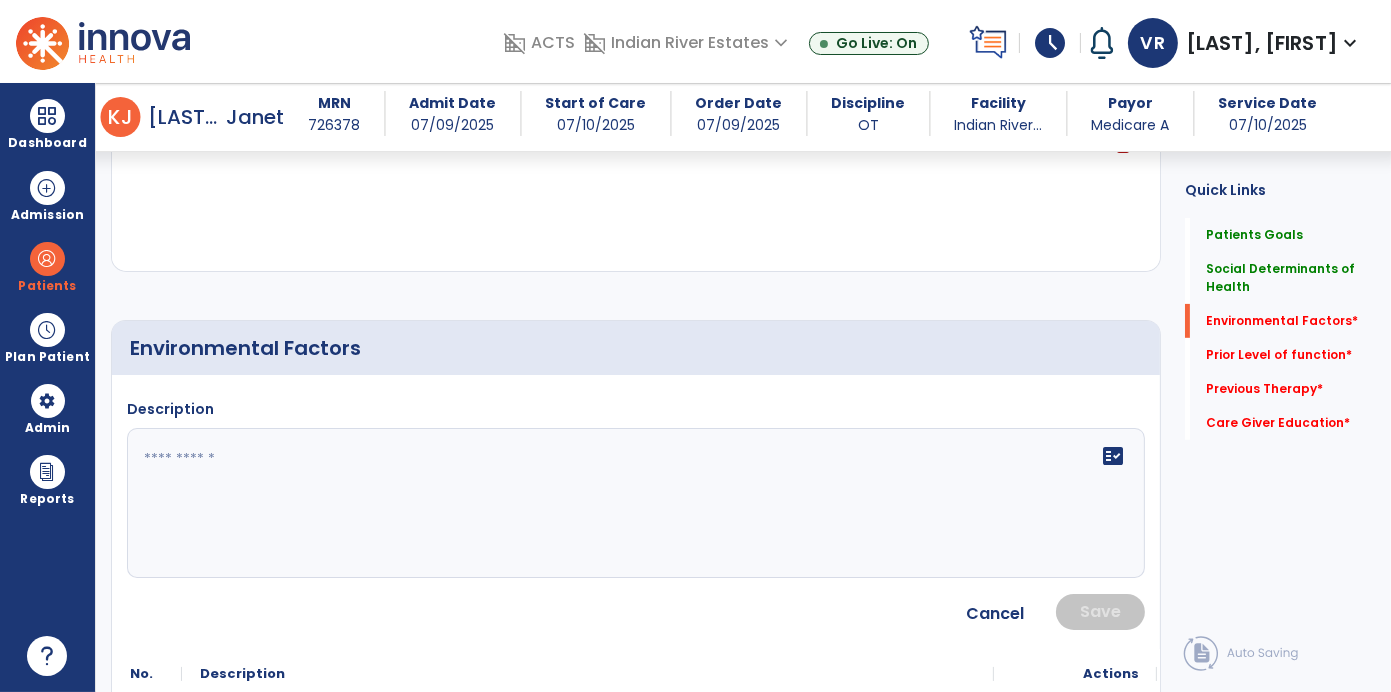 click on "fact_check" 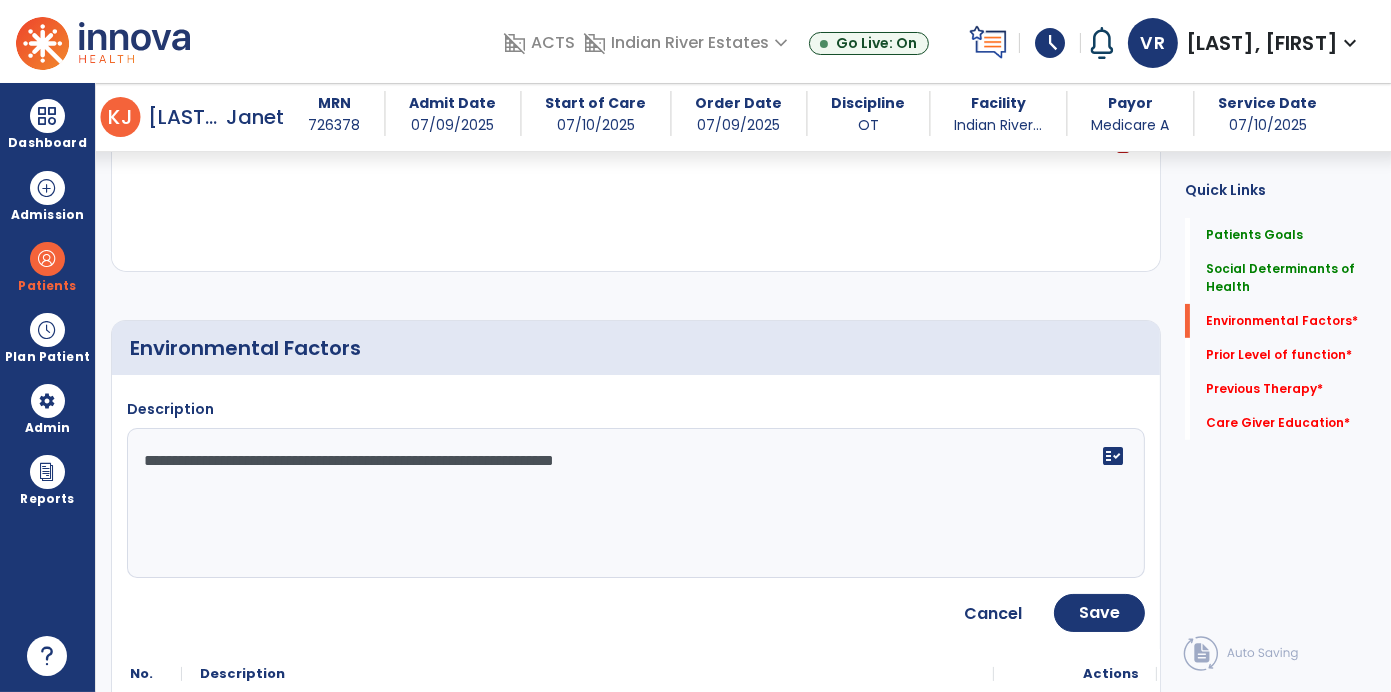type on "**********" 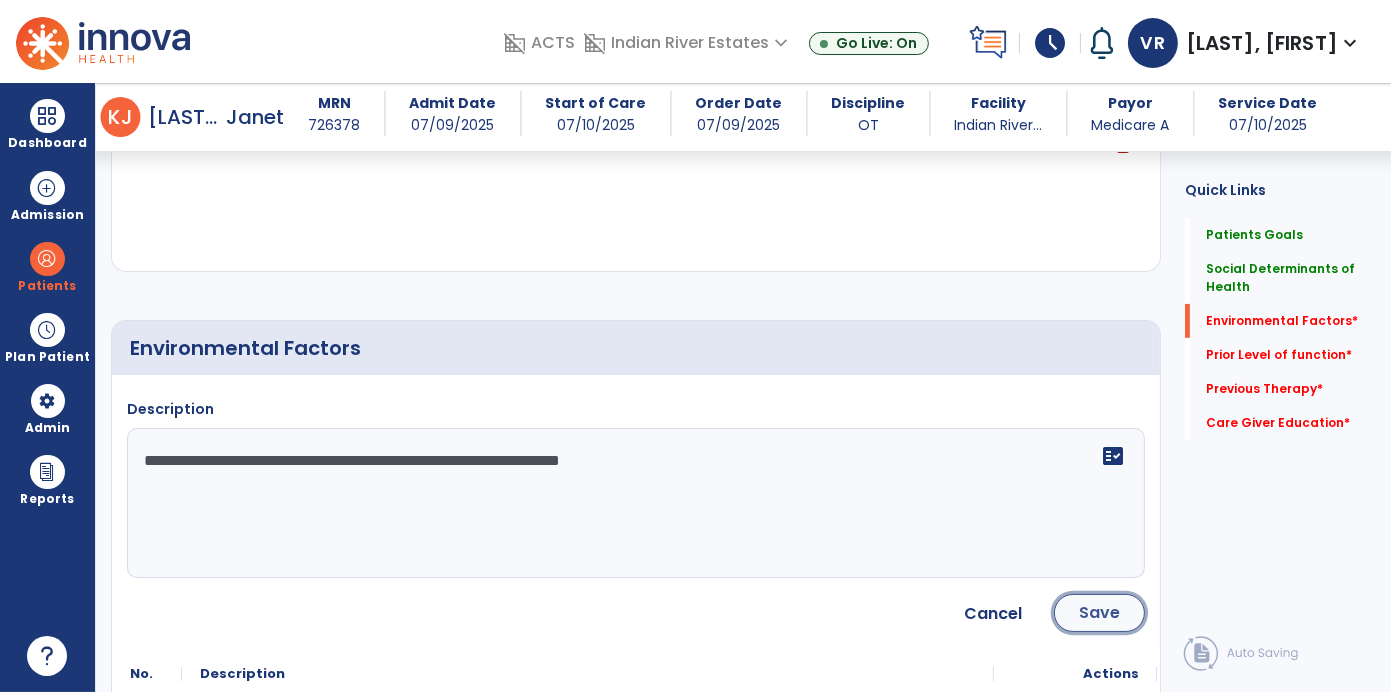 click on "Save" 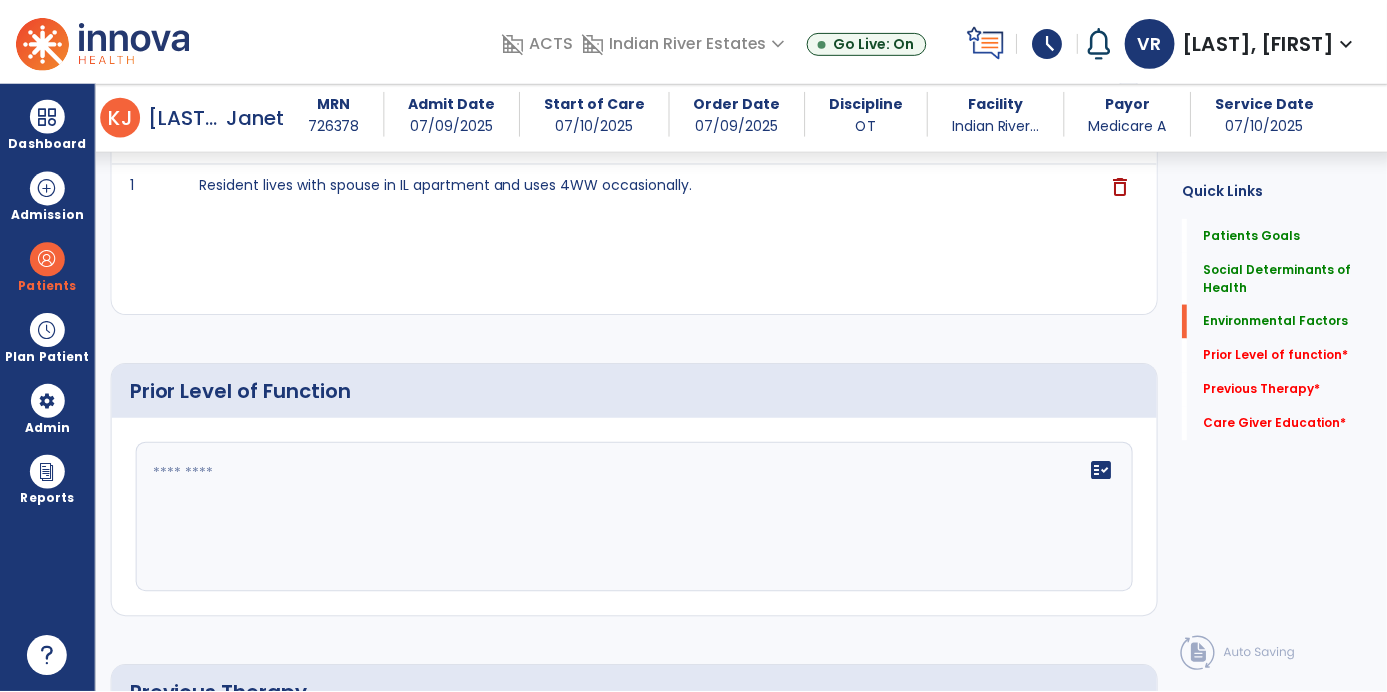 scroll, scrollTop: 939, scrollLeft: 0, axis: vertical 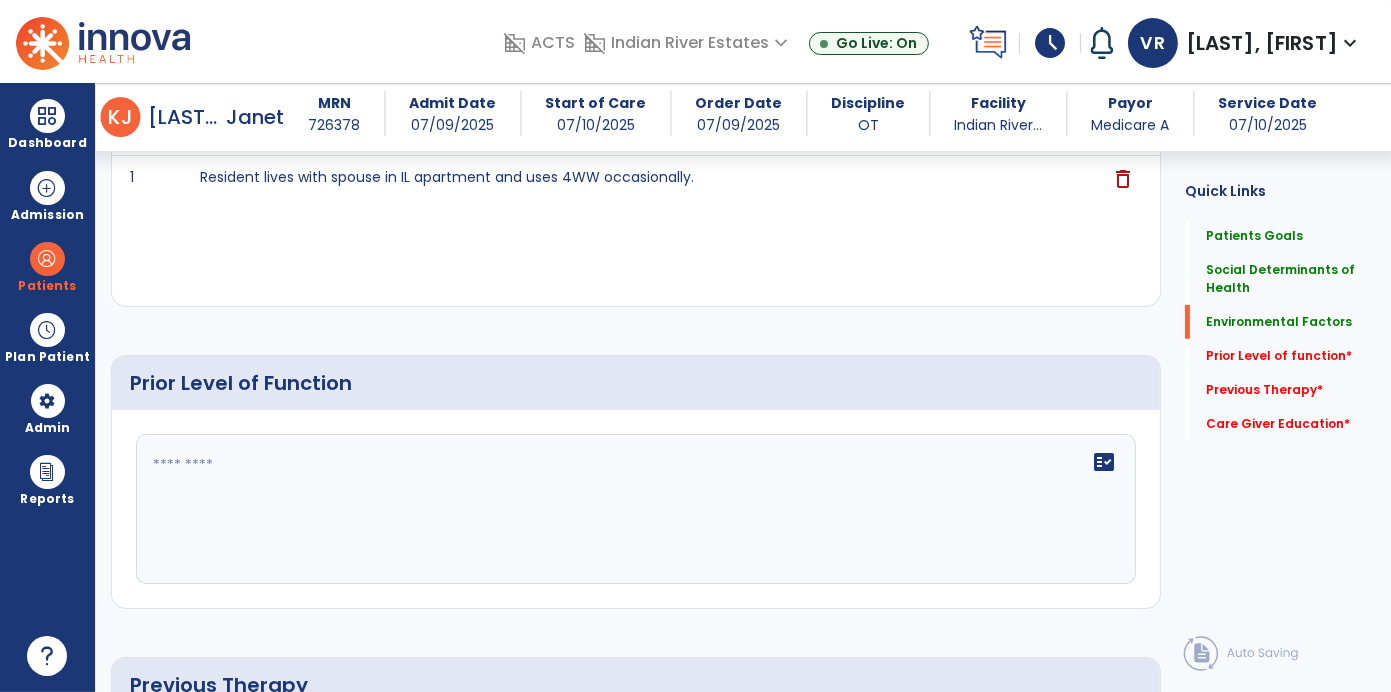 click on "fact_check" 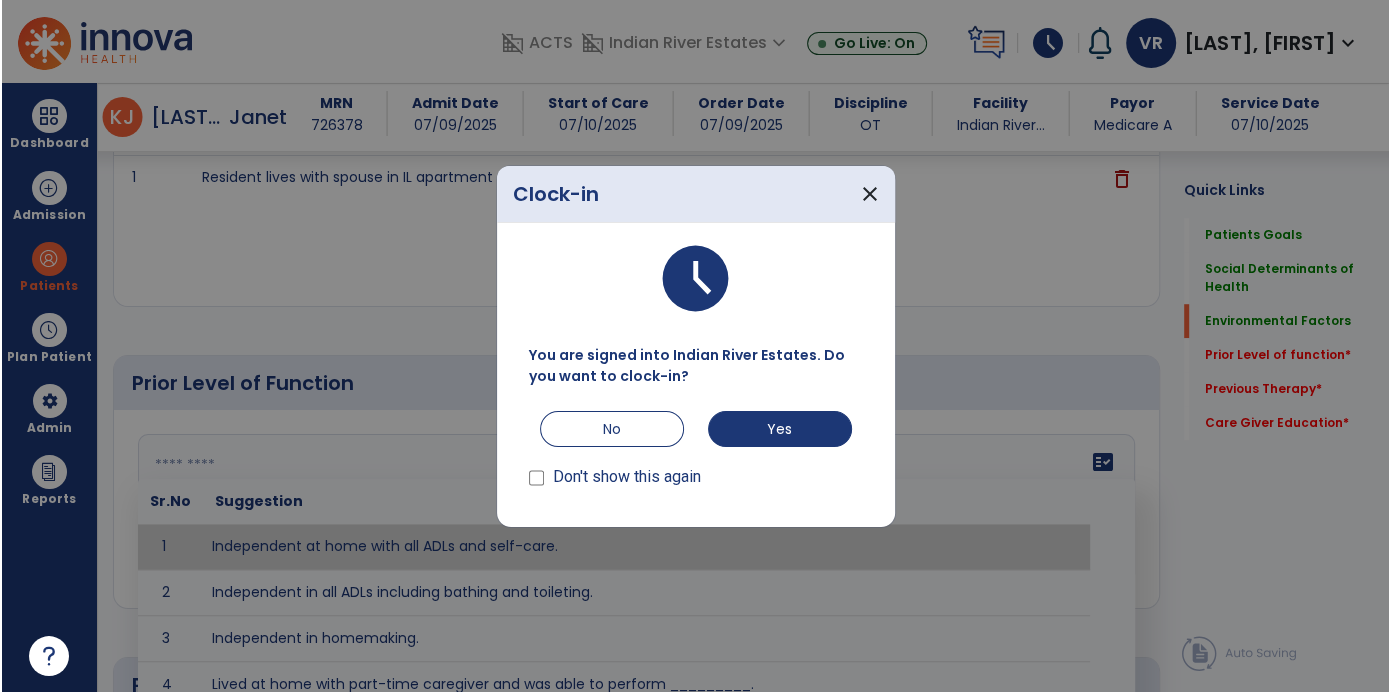 scroll, scrollTop: 939, scrollLeft: 0, axis: vertical 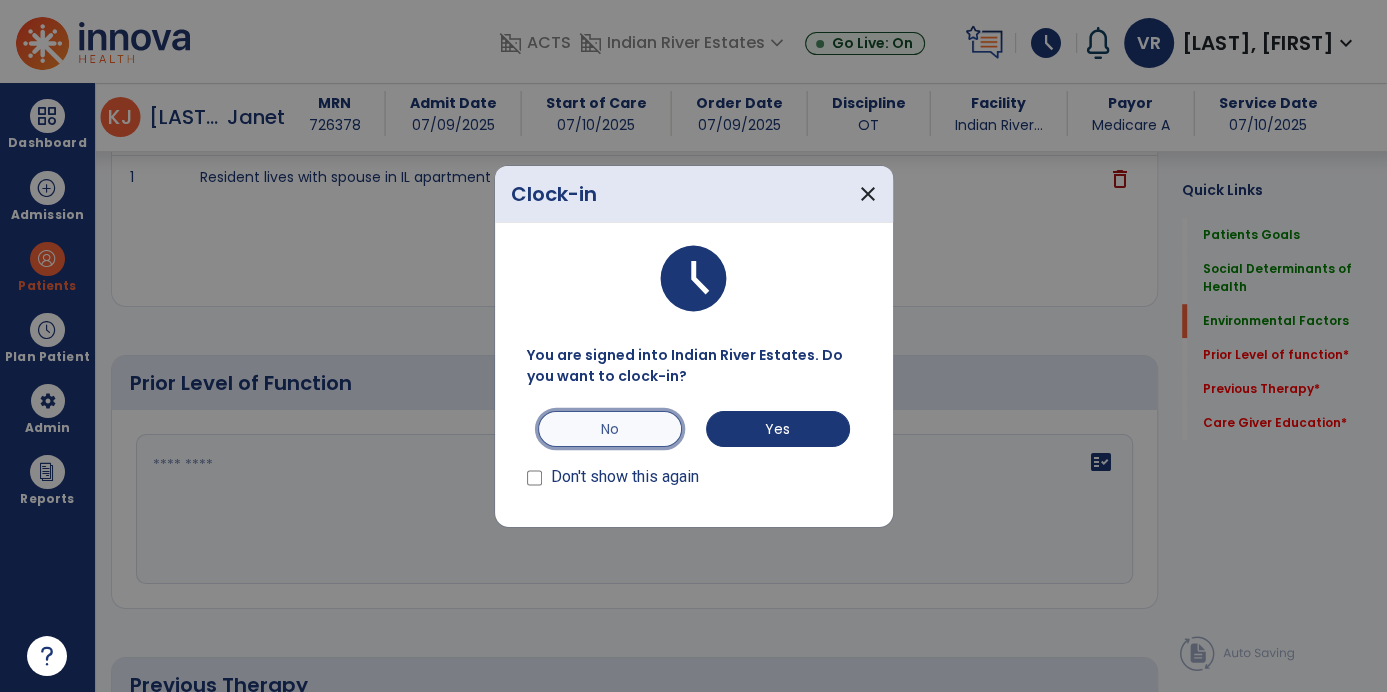 click on "No" at bounding box center (610, 429) 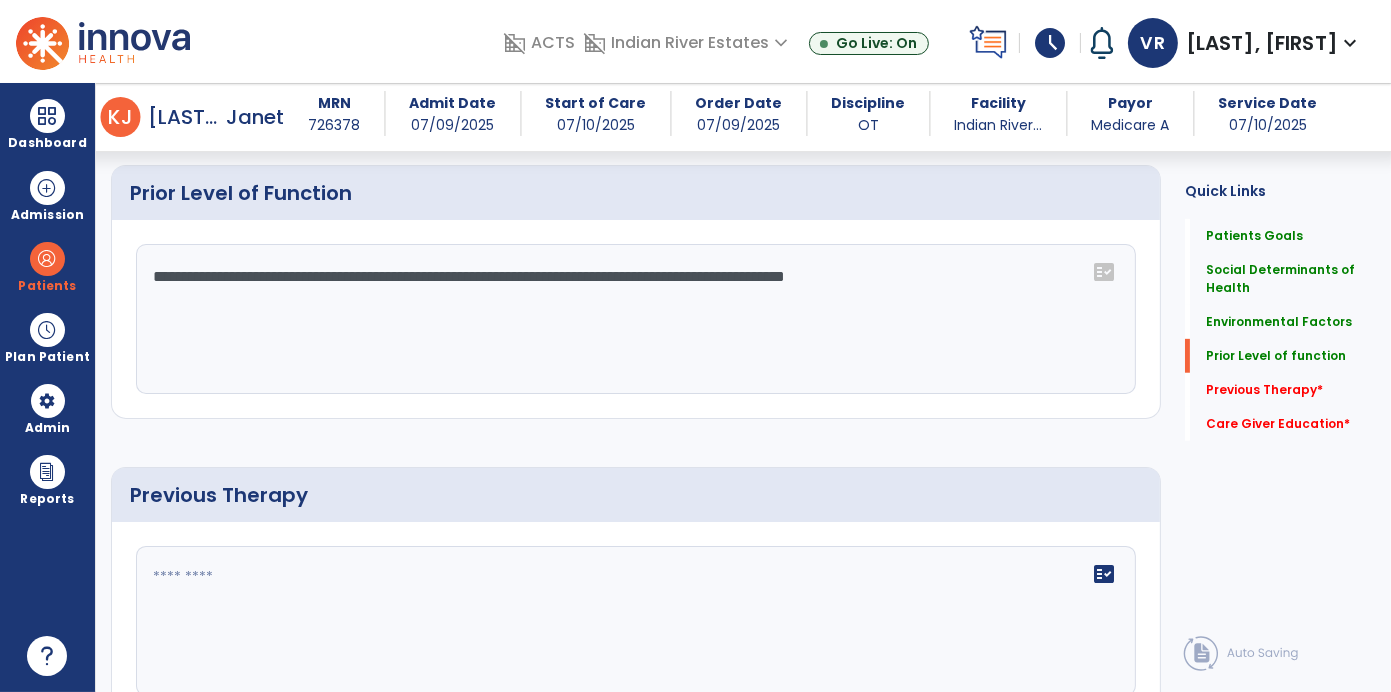 scroll, scrollTop: 1199, scrollLeft: 0, axis: vertical 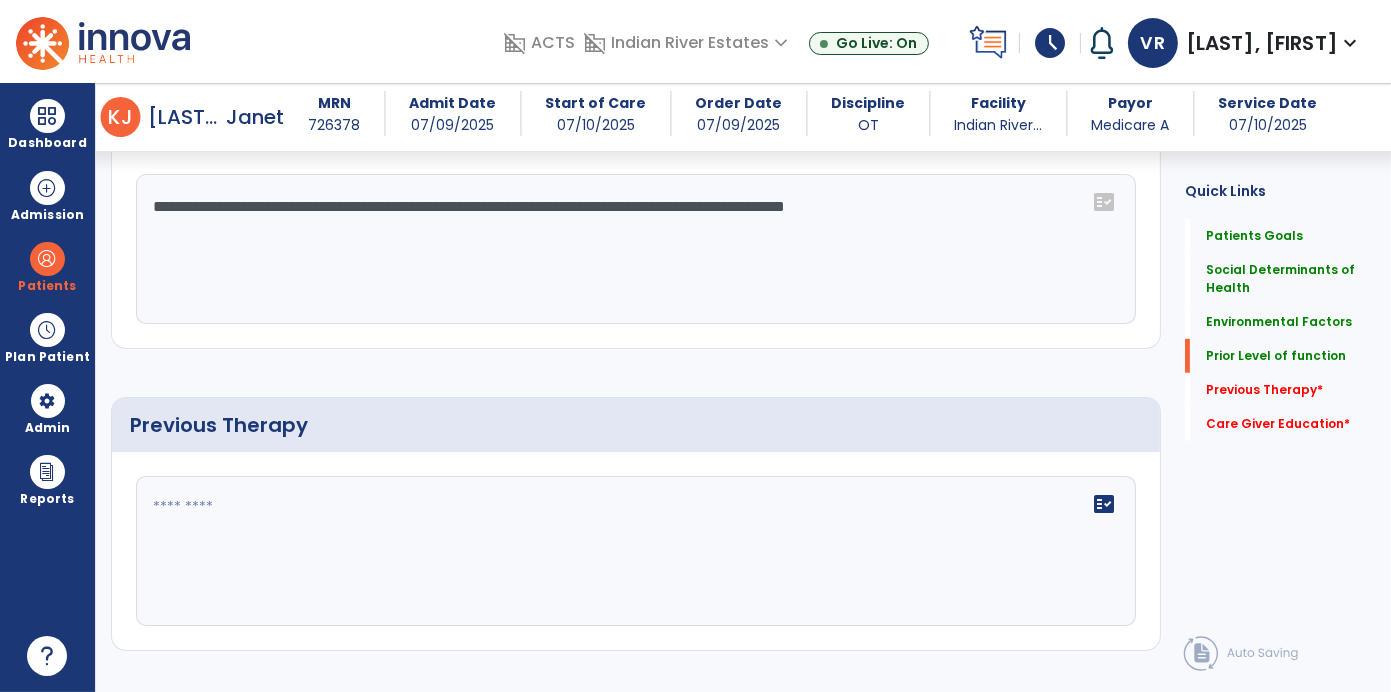 type on "**********" 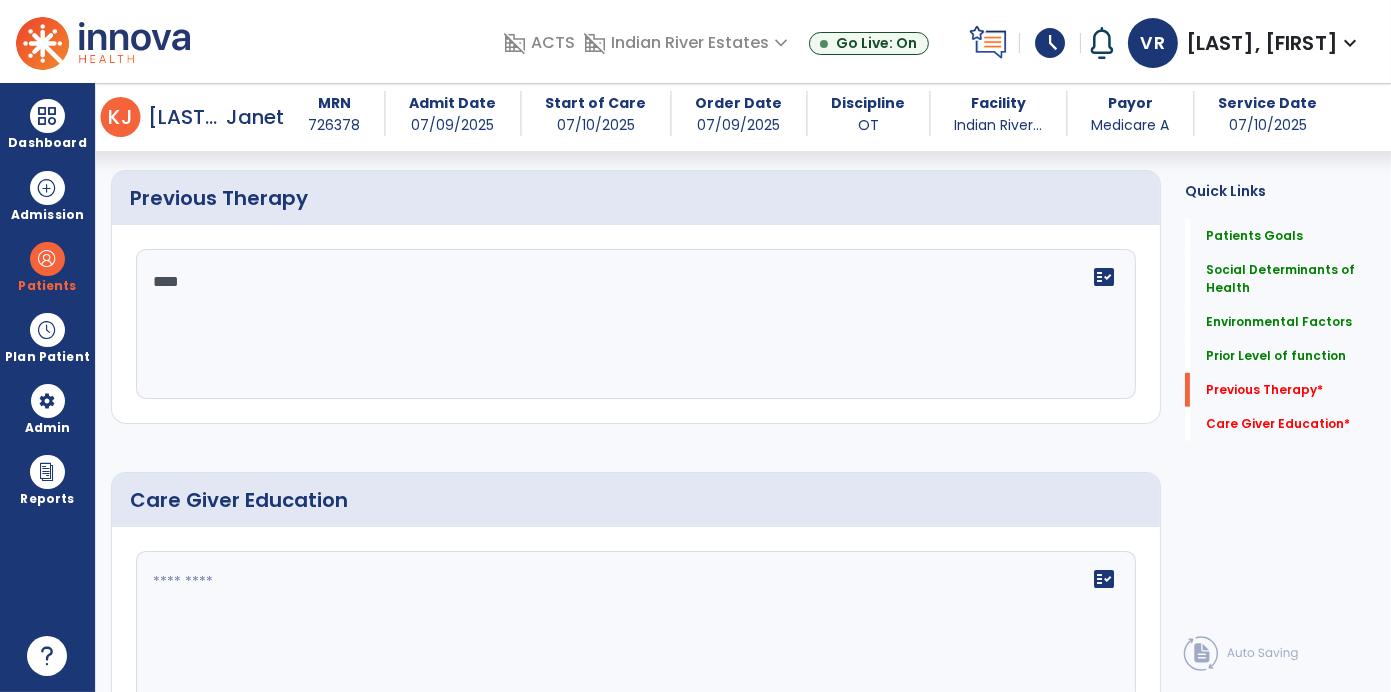 scroll, scrollTop: 1430, scrollLeft: 0, axis: vertical 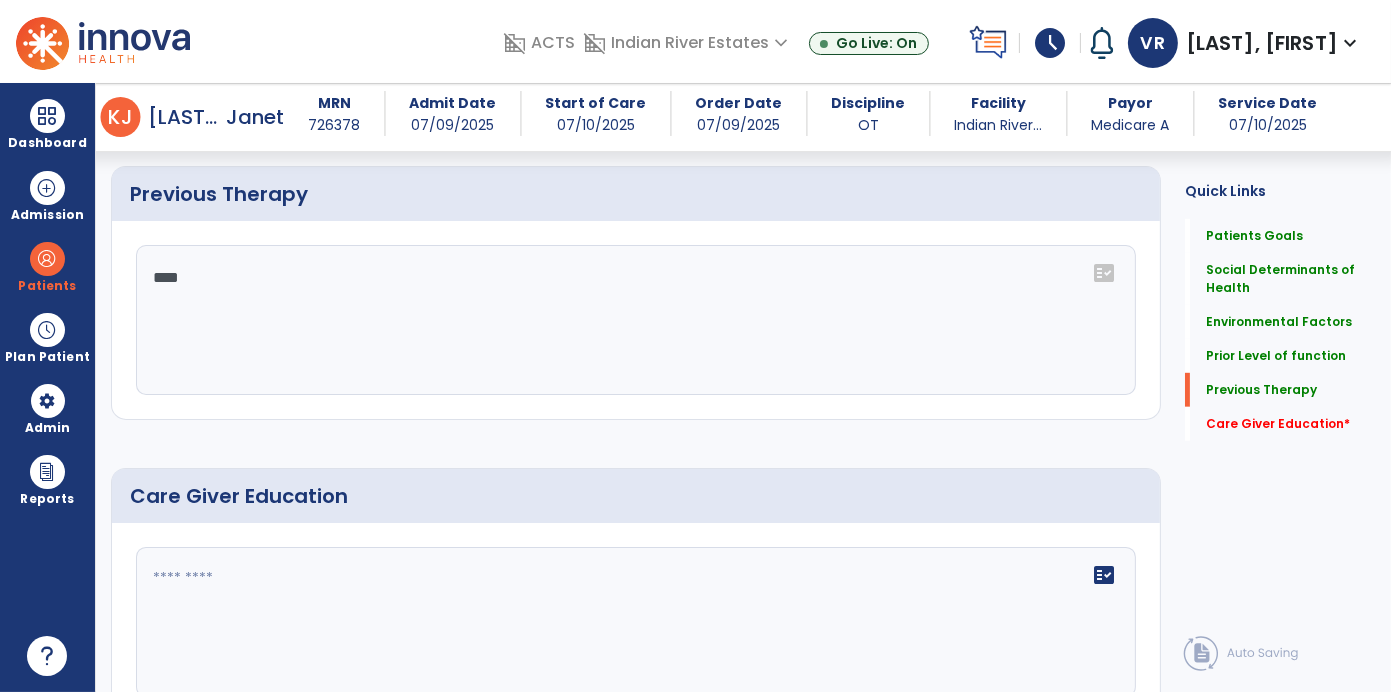type on "***" 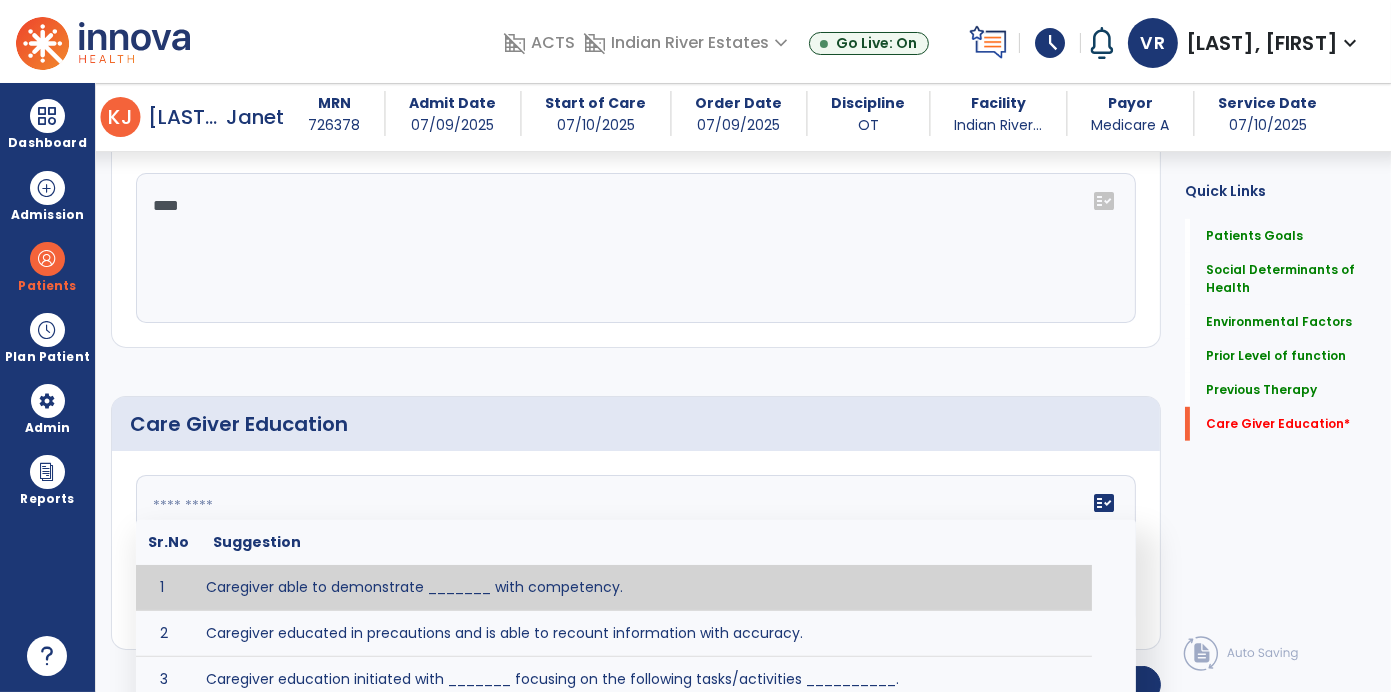 scroll, scrollTop: 1517, scrollLeft: 0, axis: vertical 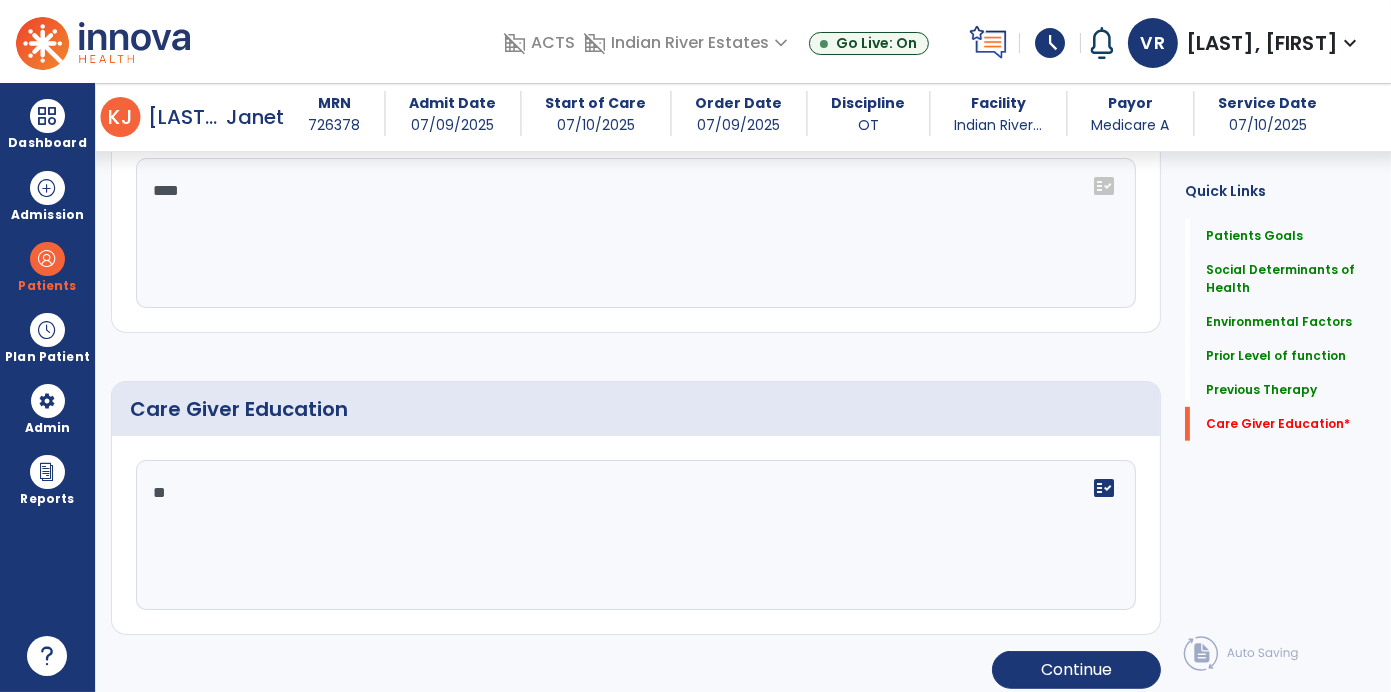 type on "***" 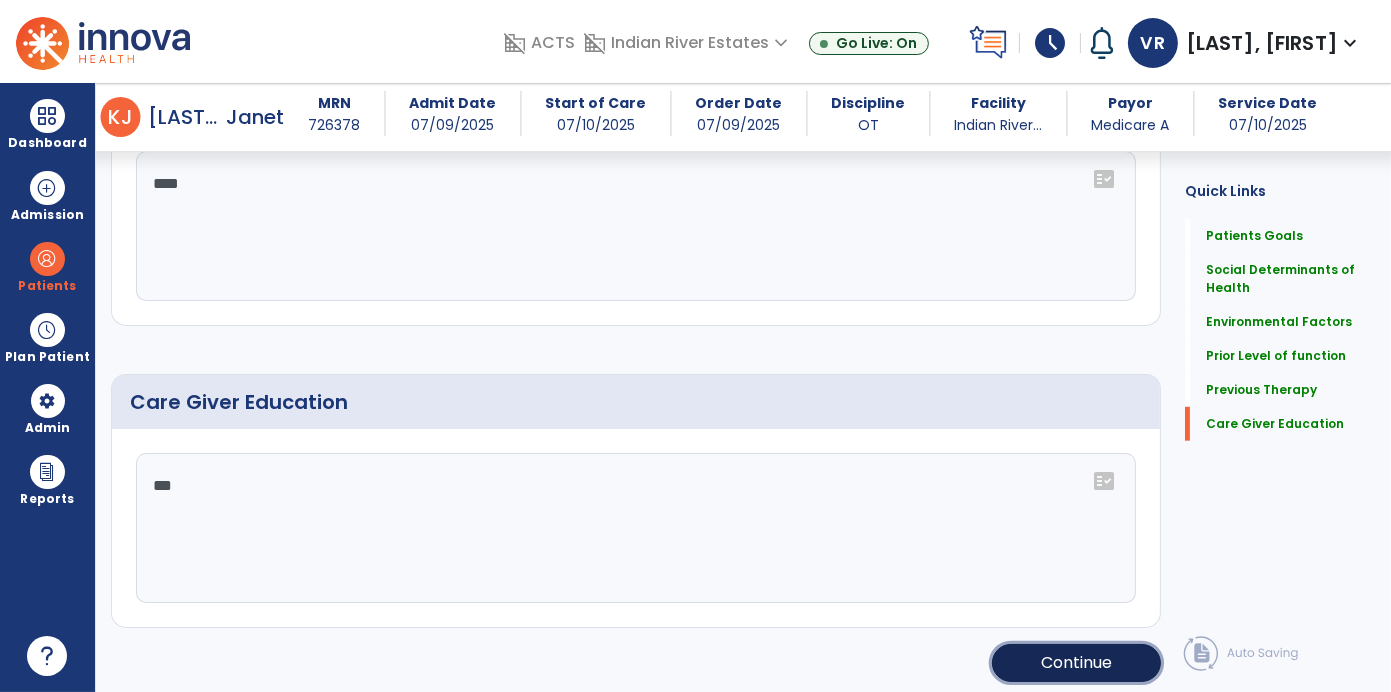click on "Continue" 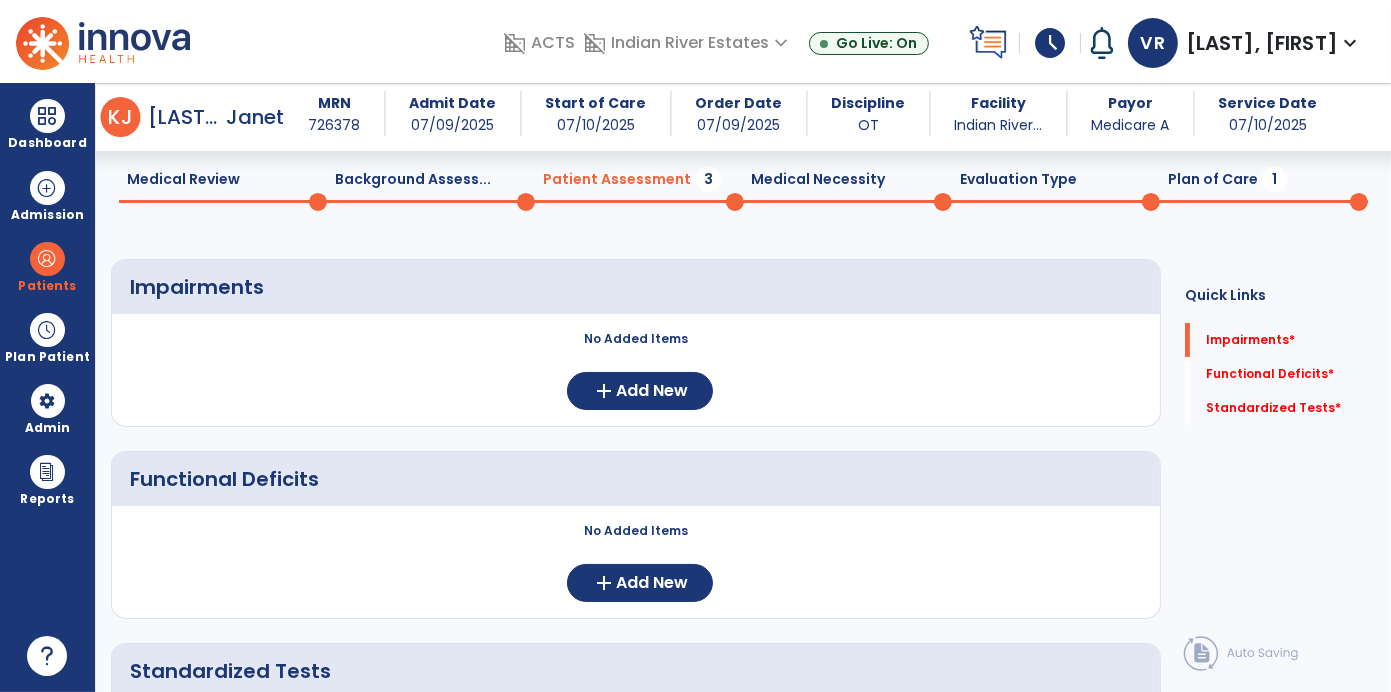 scroll, scrollTop: 0, scrollLeft: 0, axis: both 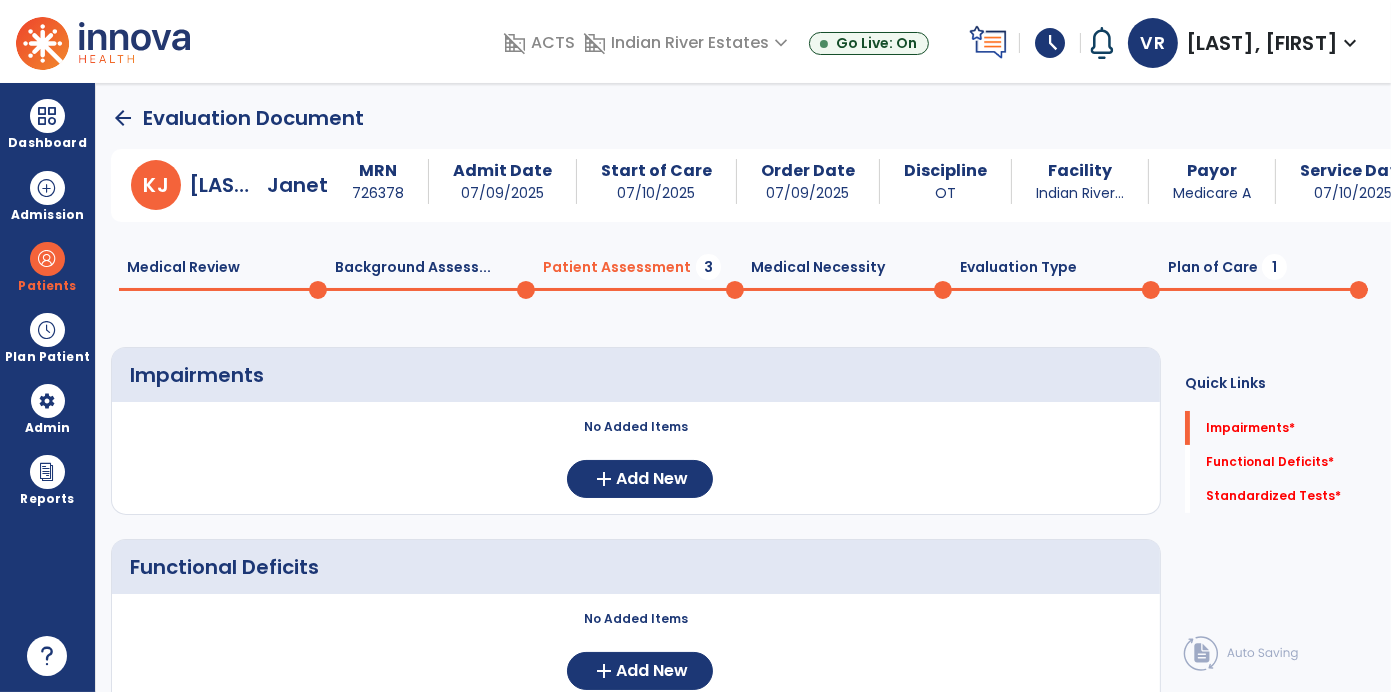 click on "Medical Necessity  0" 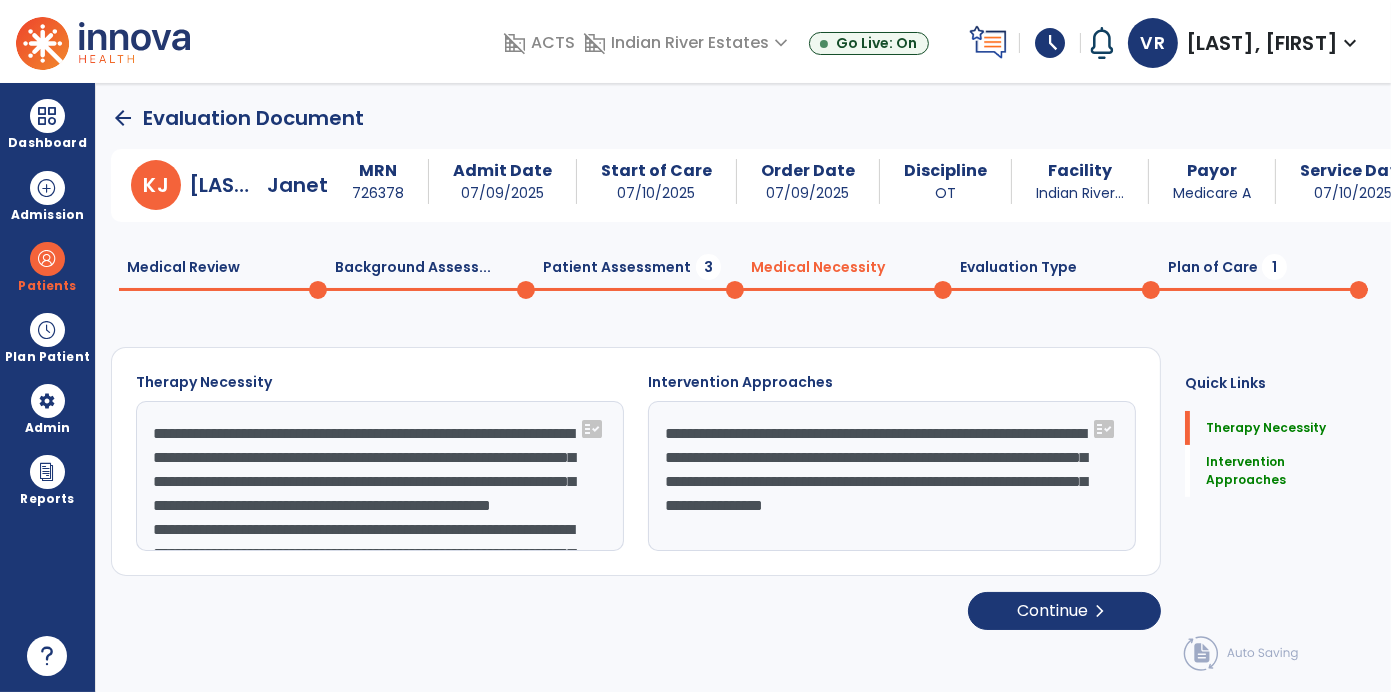 scroll, scrollTop: 96, scrollLeft: 0, axis: vertical 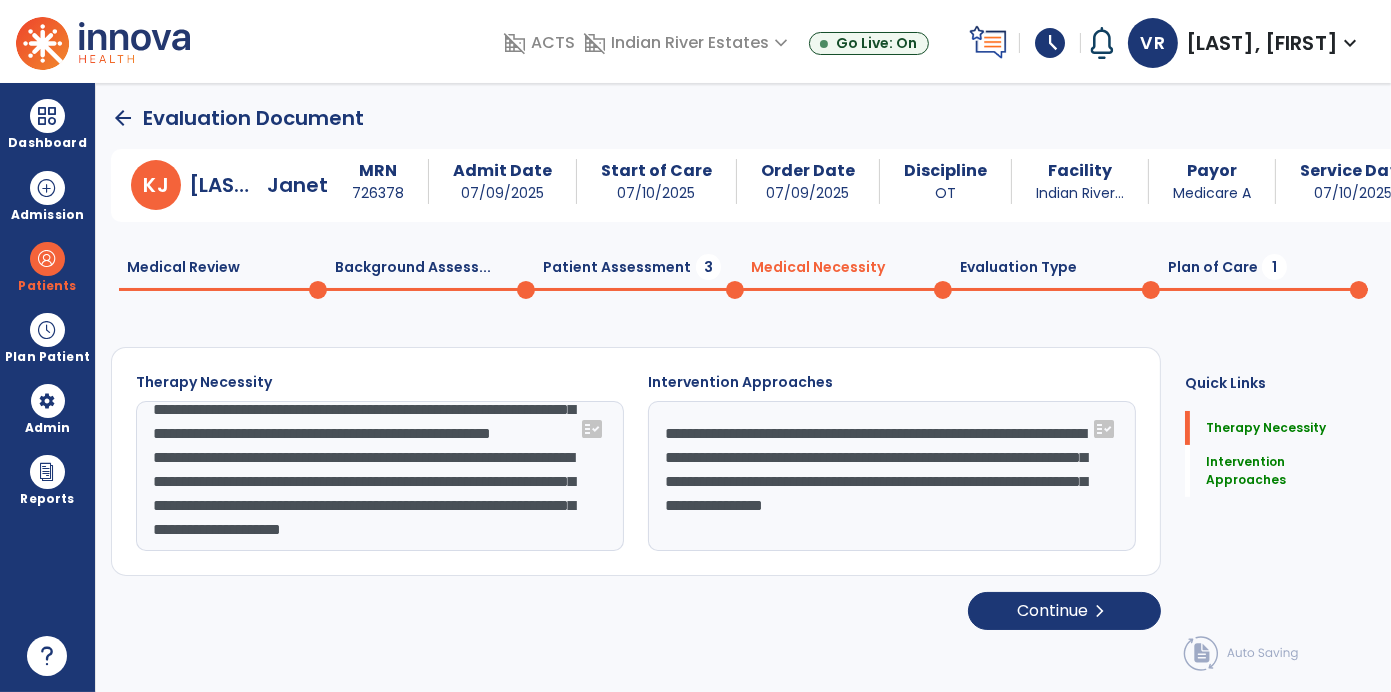 click 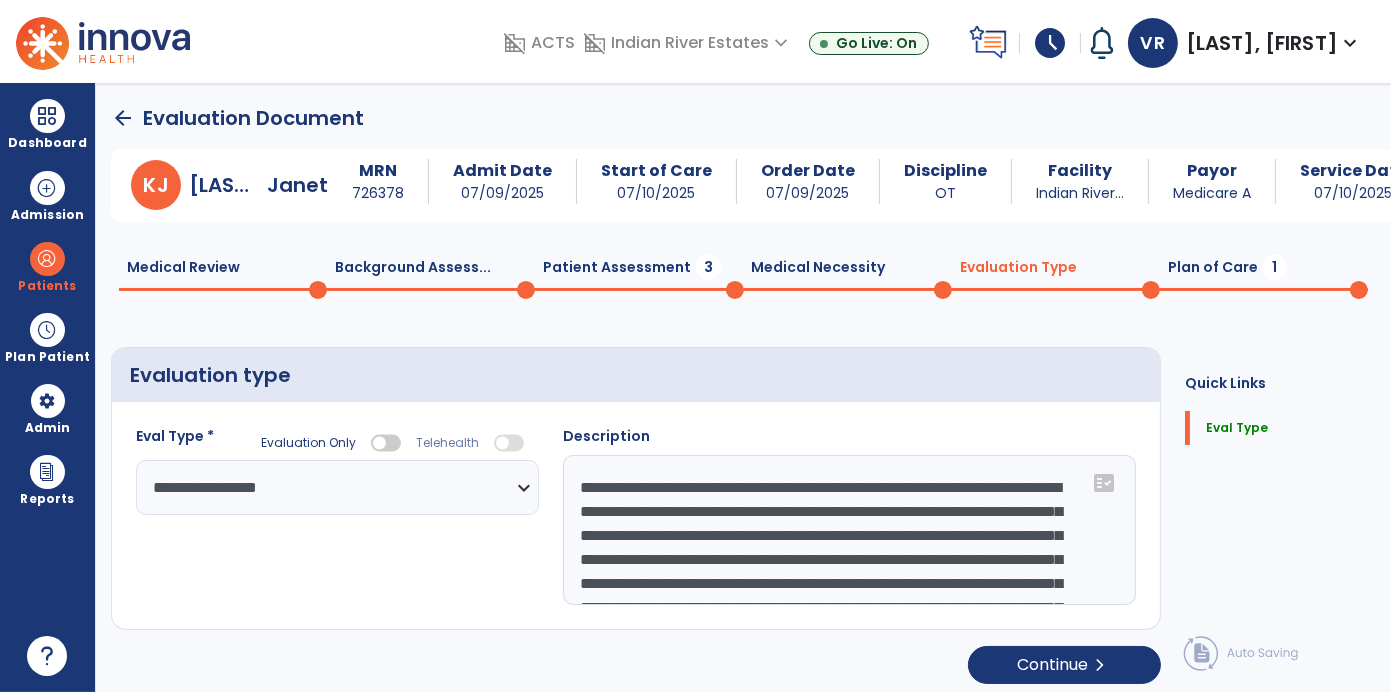 select on "**********" 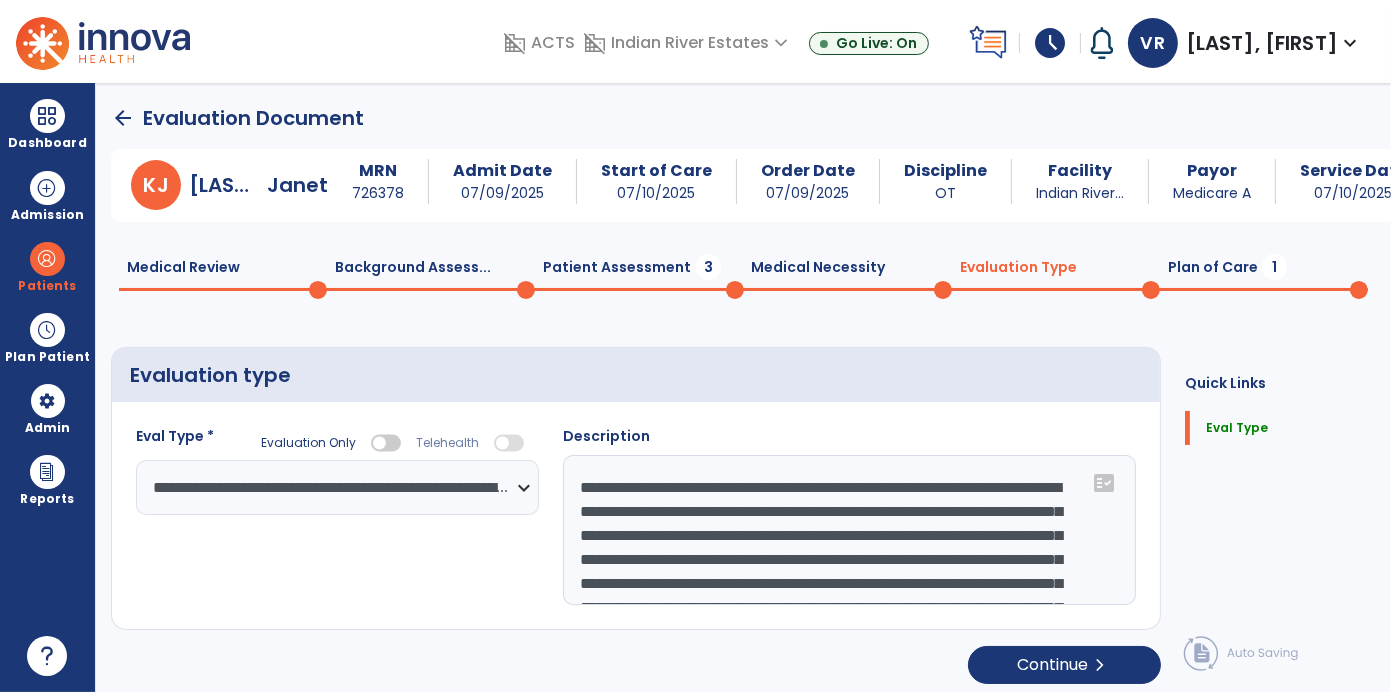 click on "Plan of Care  1" 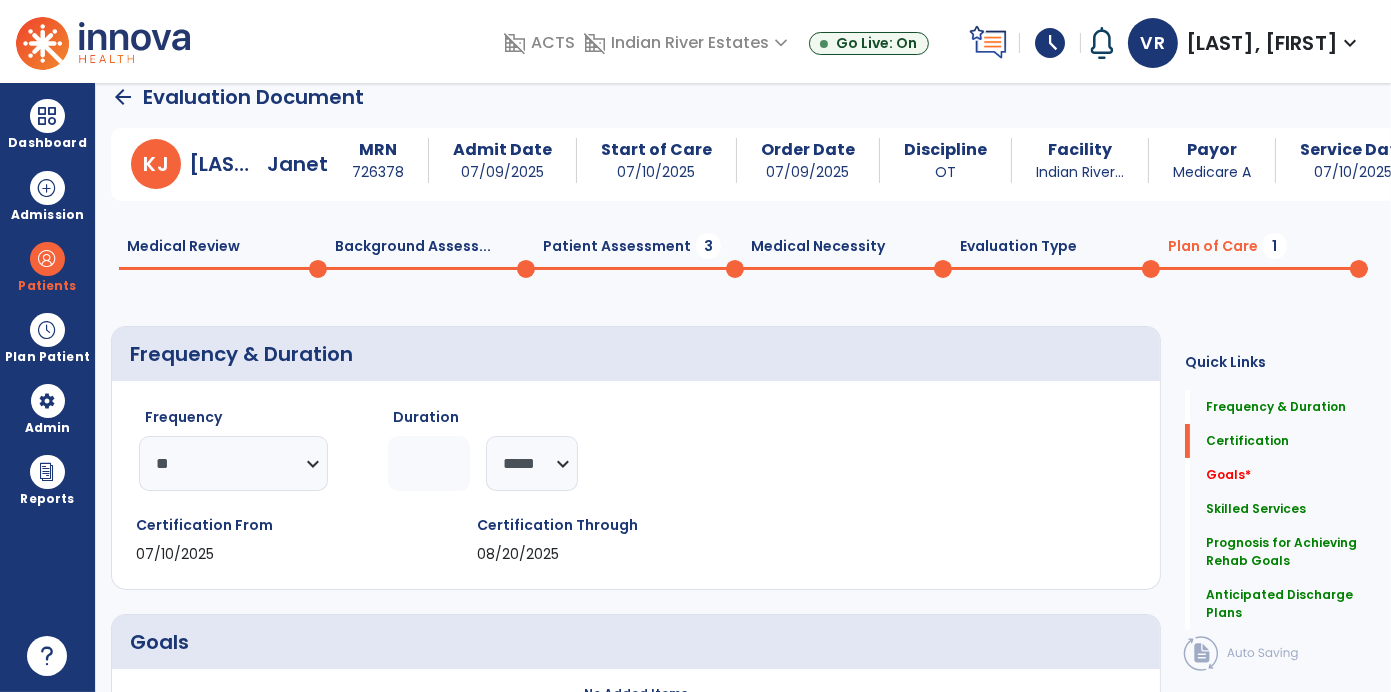scroll, scrollTop: 0, scrollLeft: 0, axis: both 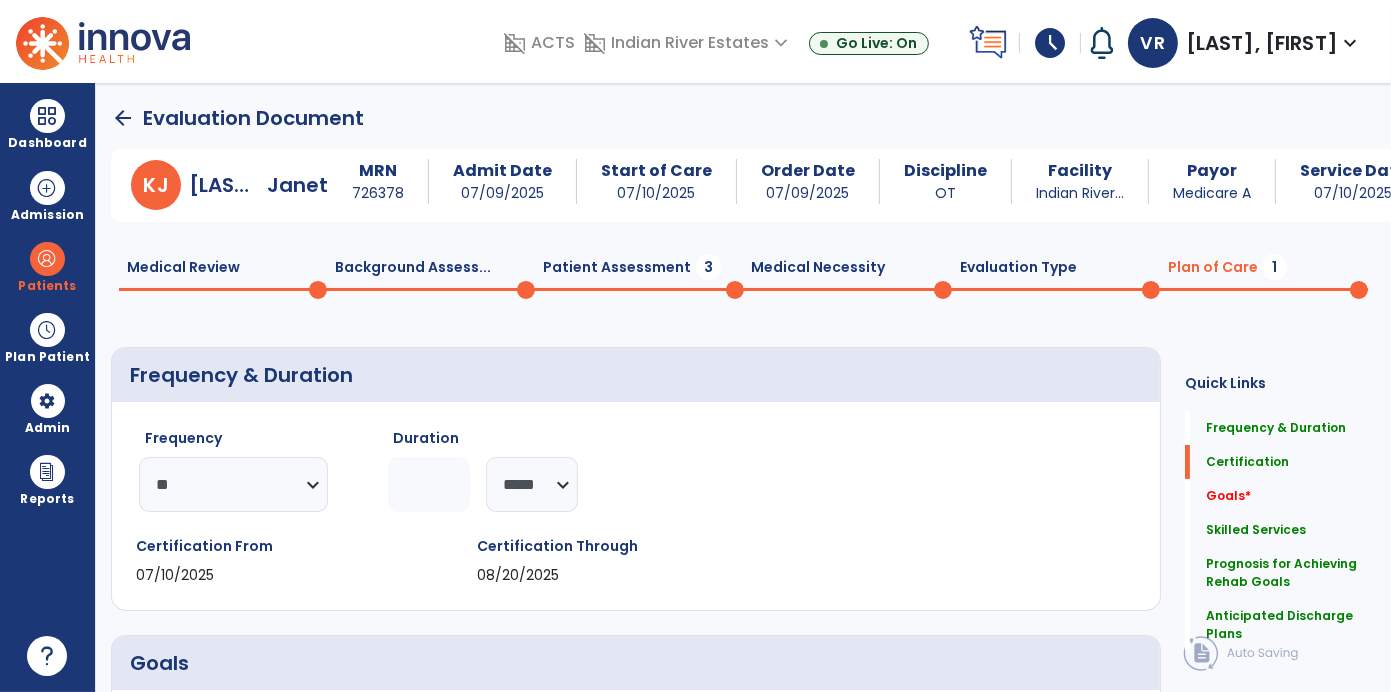 click on "Patient Assessment  3" 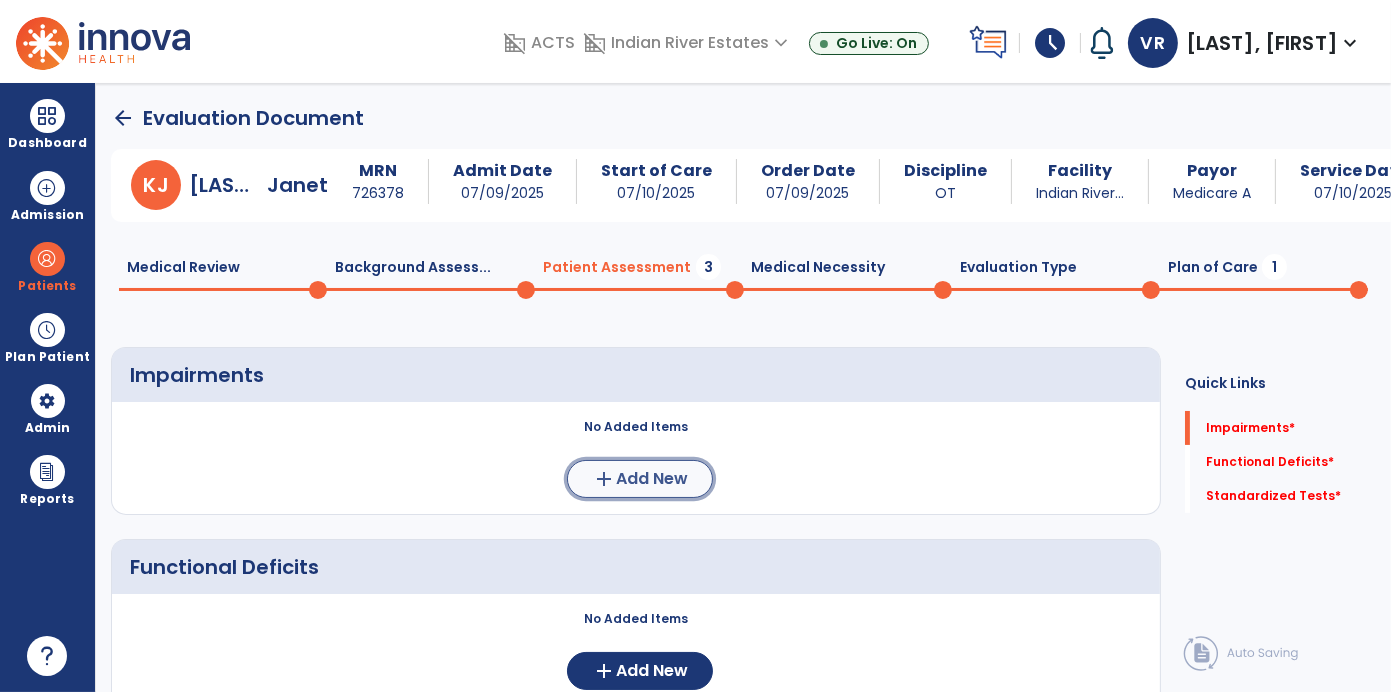 click on "Add New" 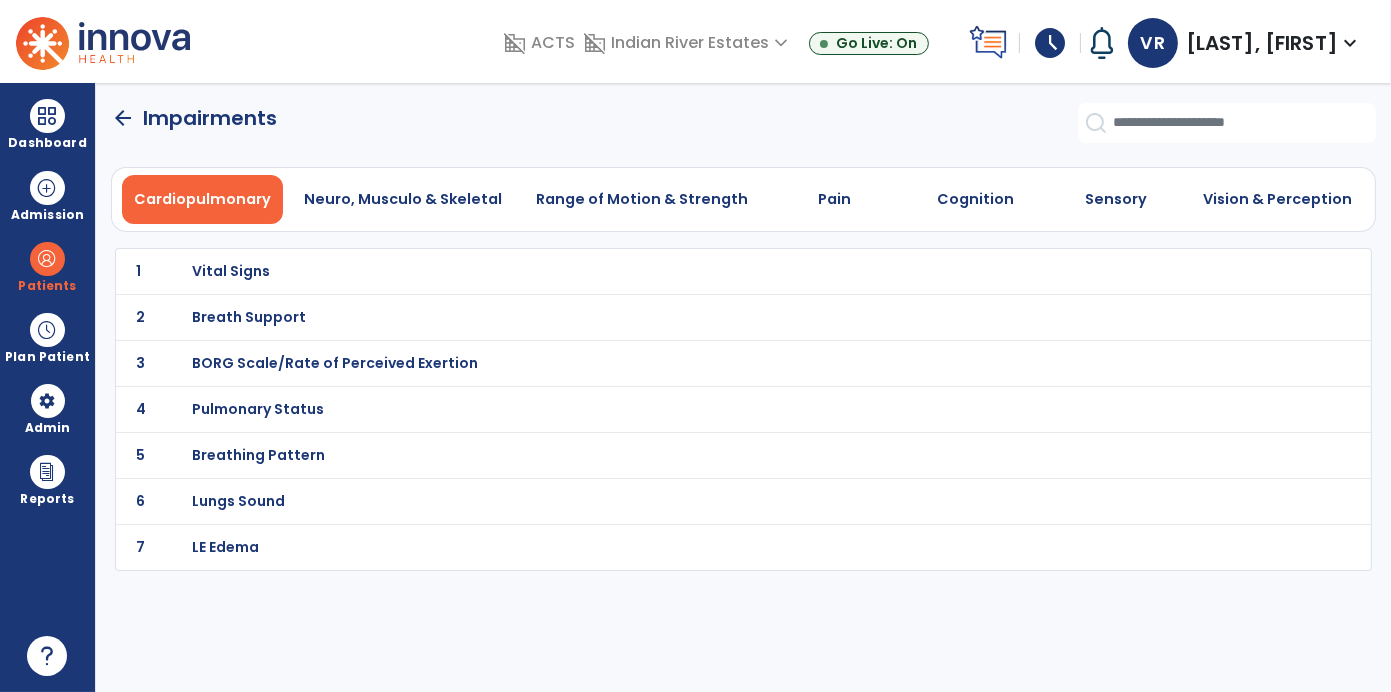 click on "Vital Signs" at bounding box center [699, 271] 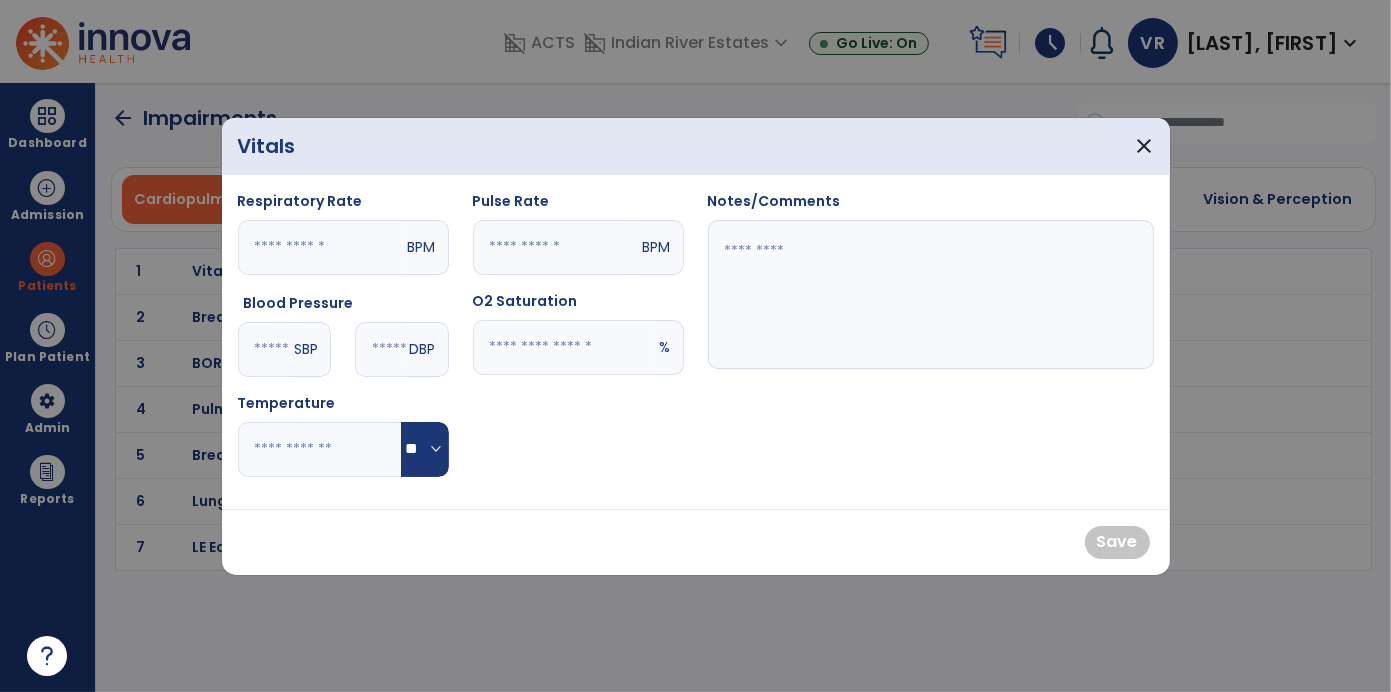 click at bounding box center (264, 349) 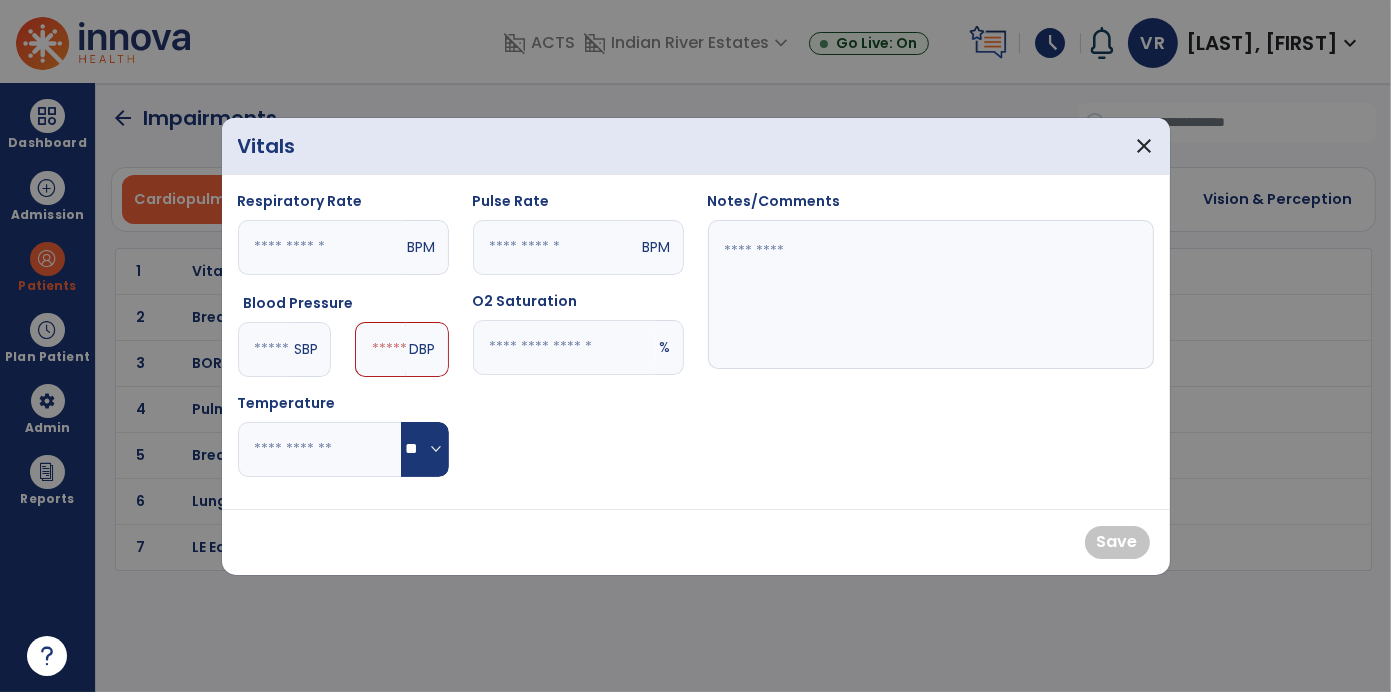 type on "***" 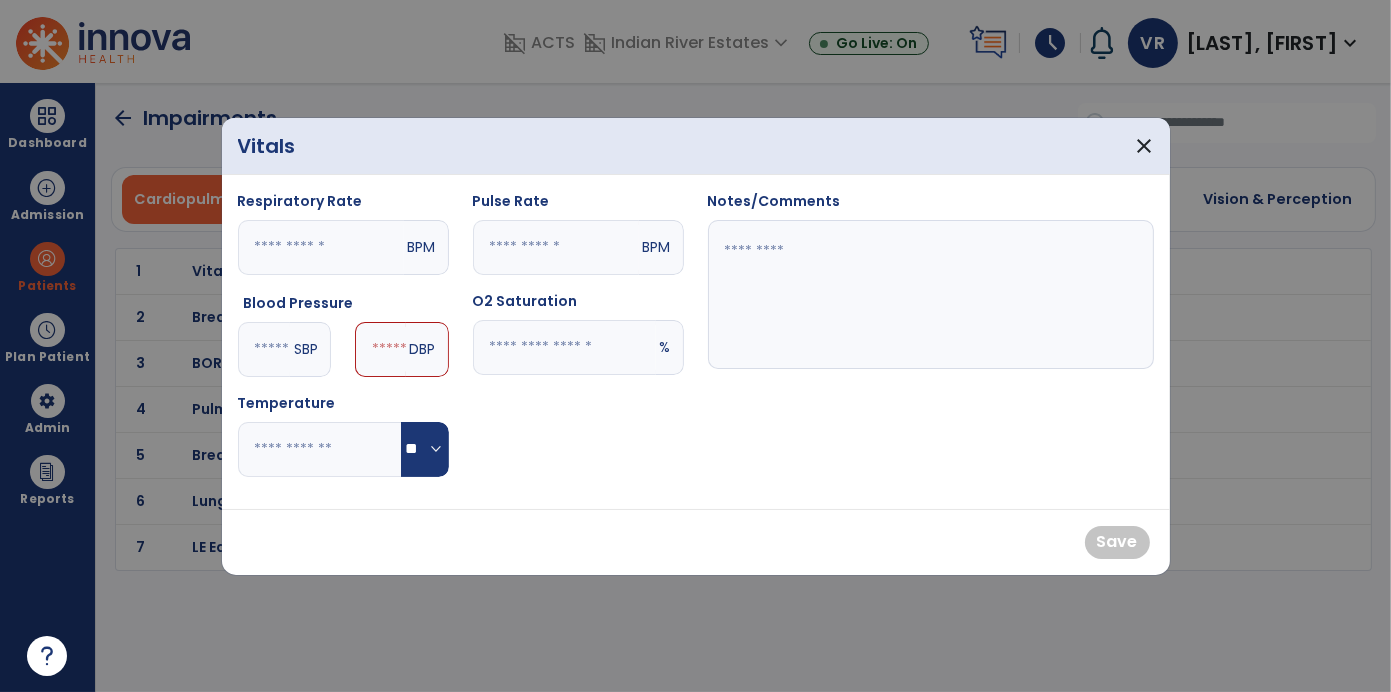 click at bounding box center [380, 349] 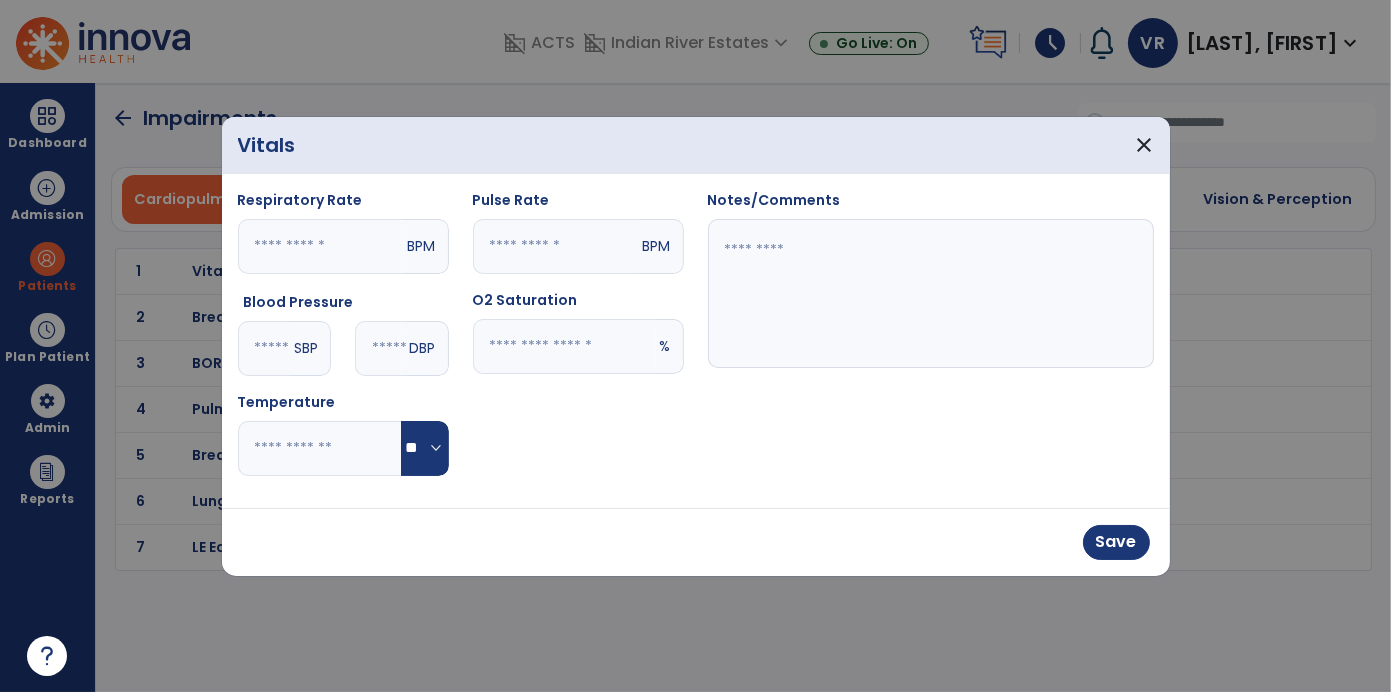 type on "**" 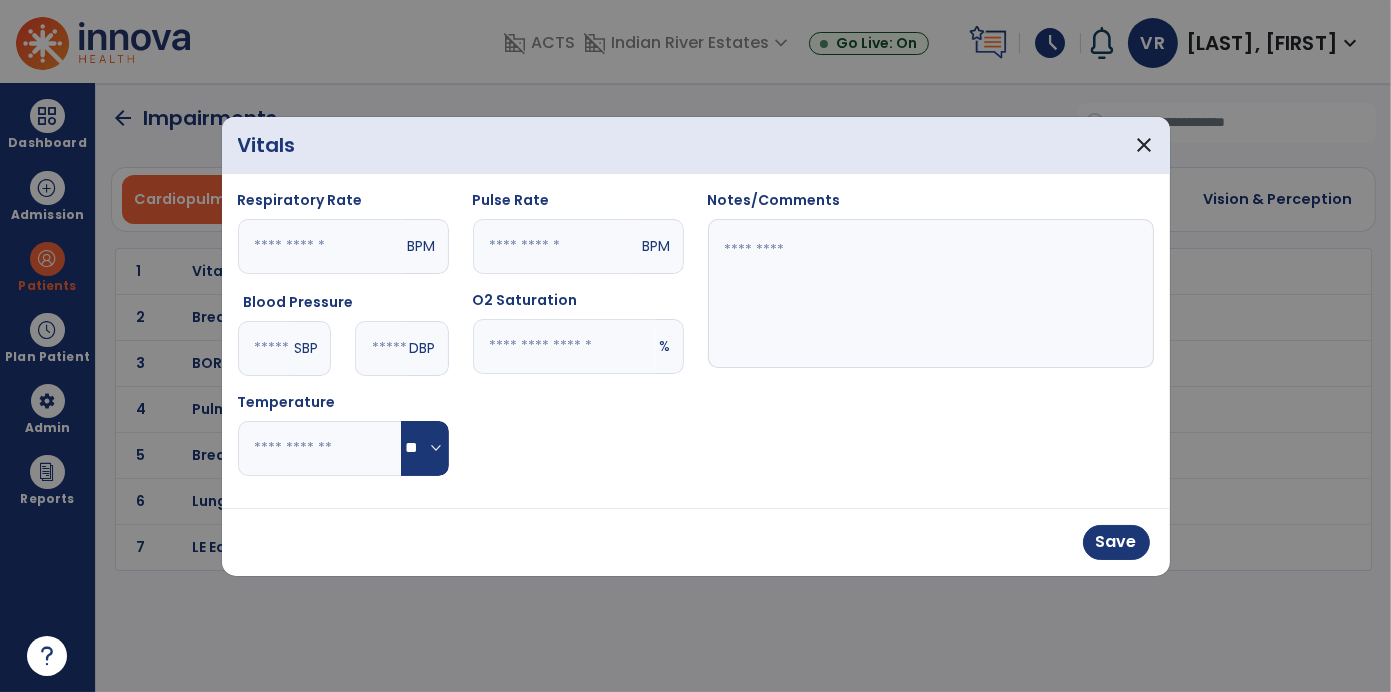click at bounding box center (564, 346) 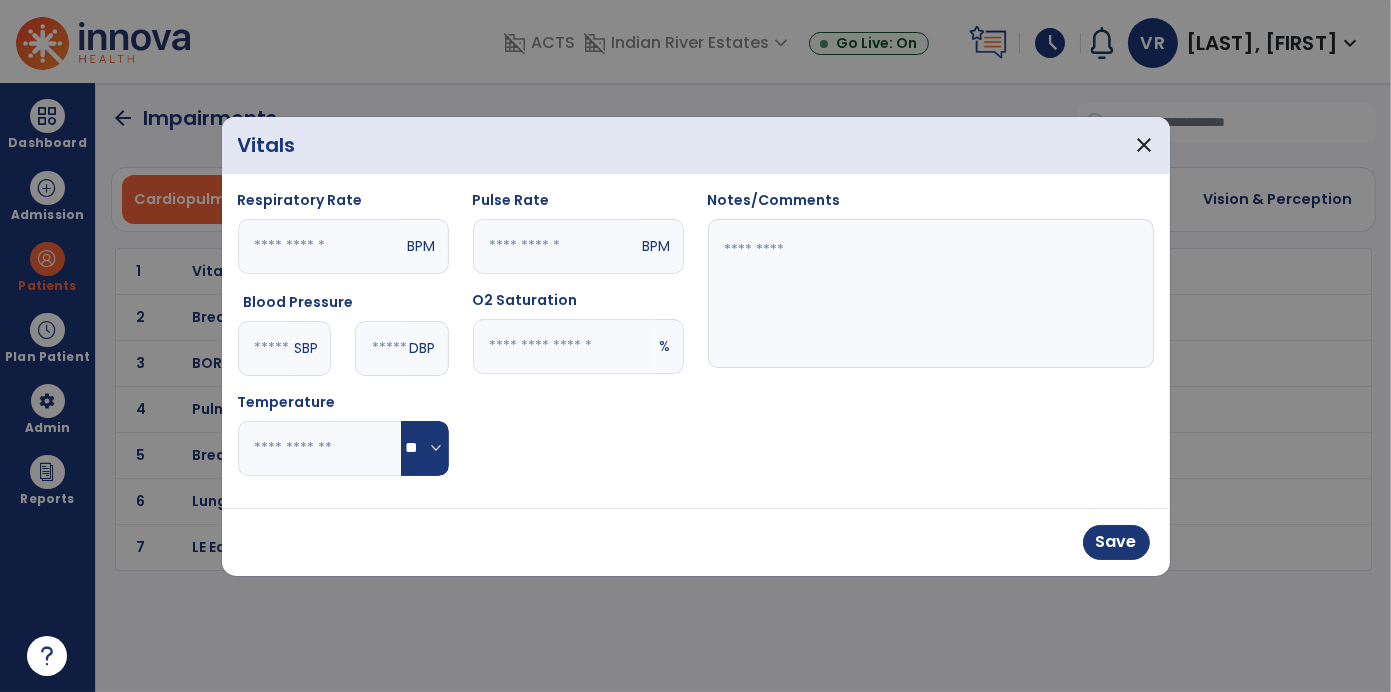 type on "**" 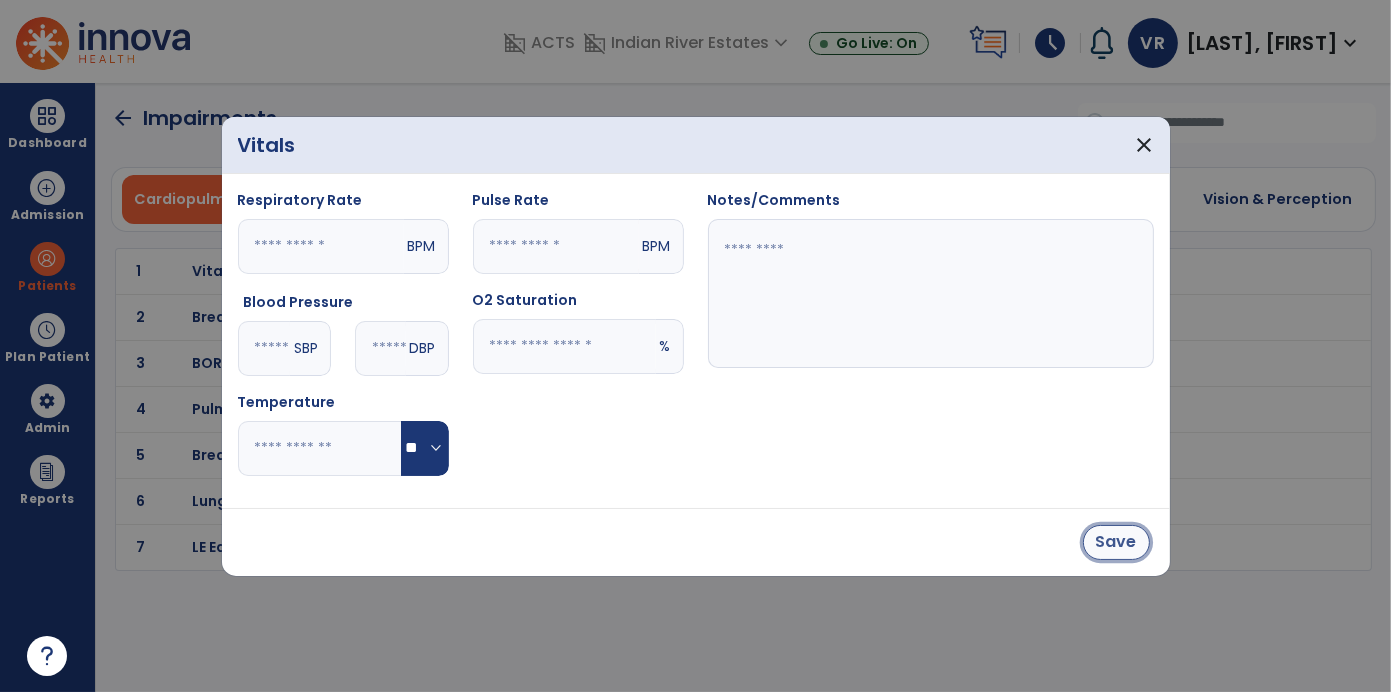 click on "Save" at bounding box center [1116, 542] 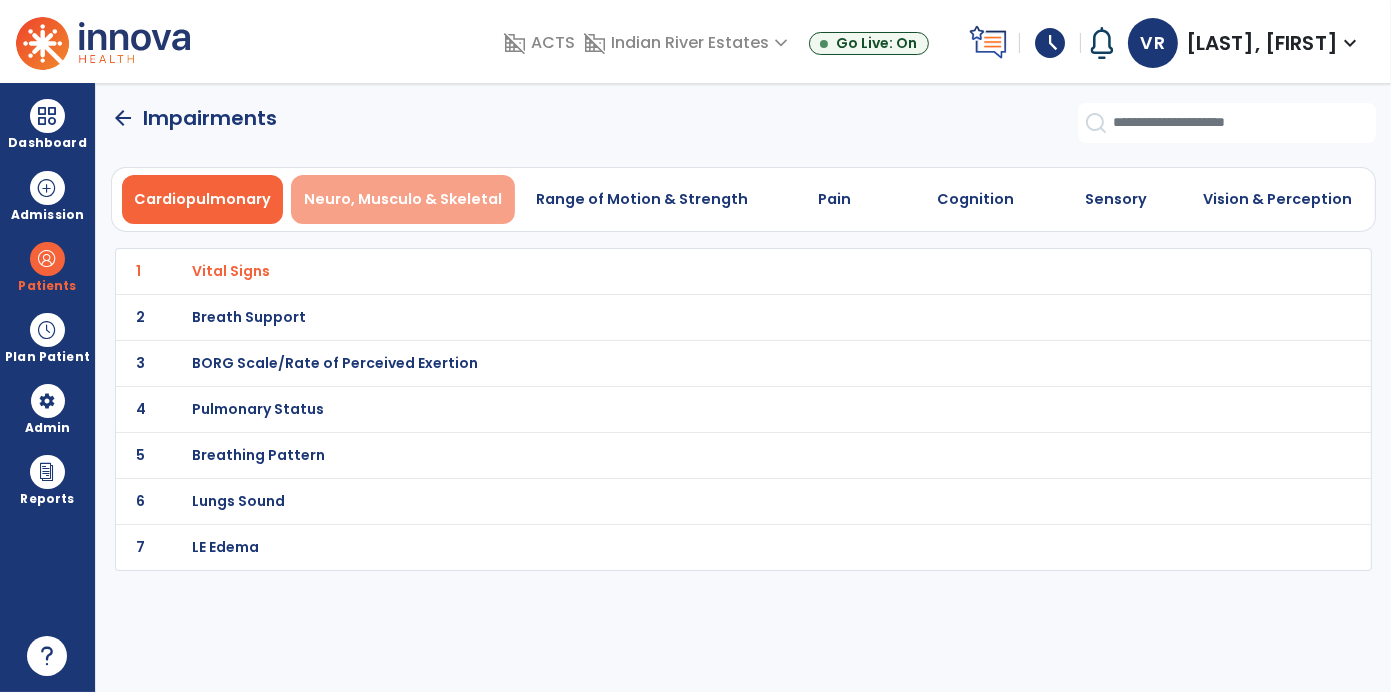 click on "Neuro, Musculo & Skeletal" at bounding box center [403, 199] 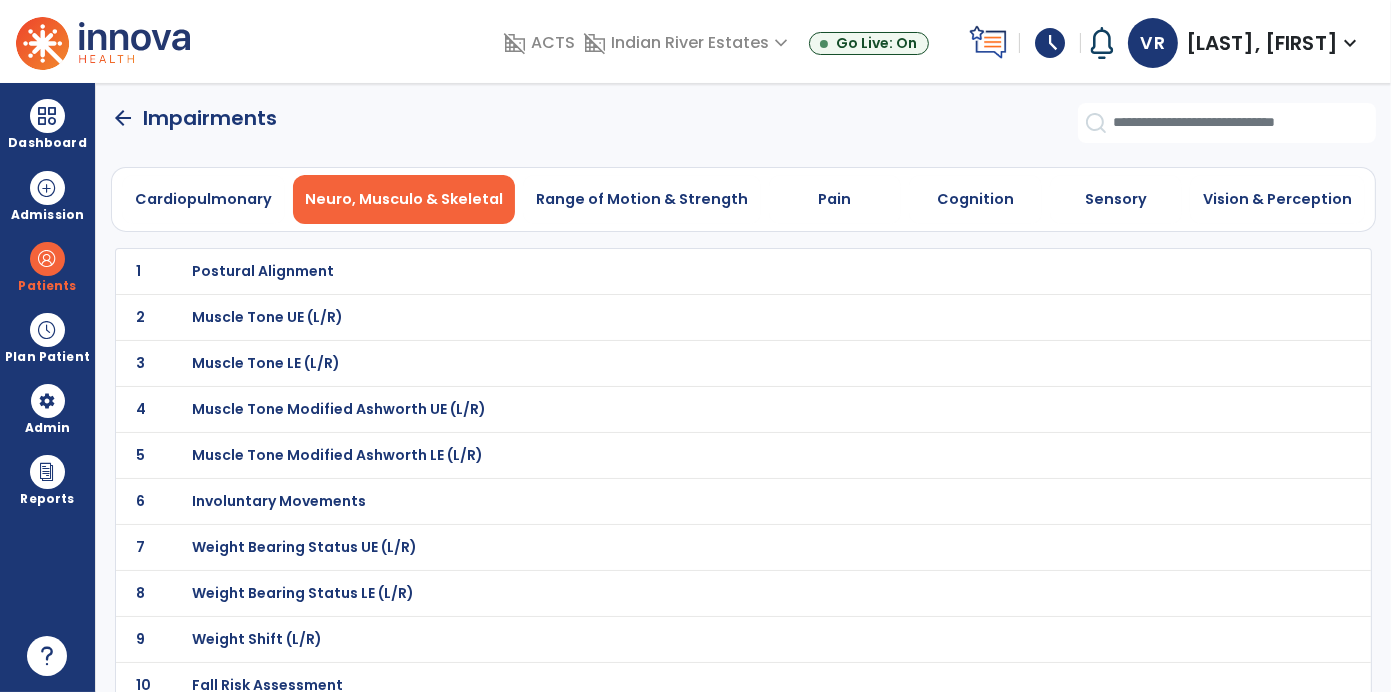 click on "Postural Alignment" at bounding box center (699, 271) 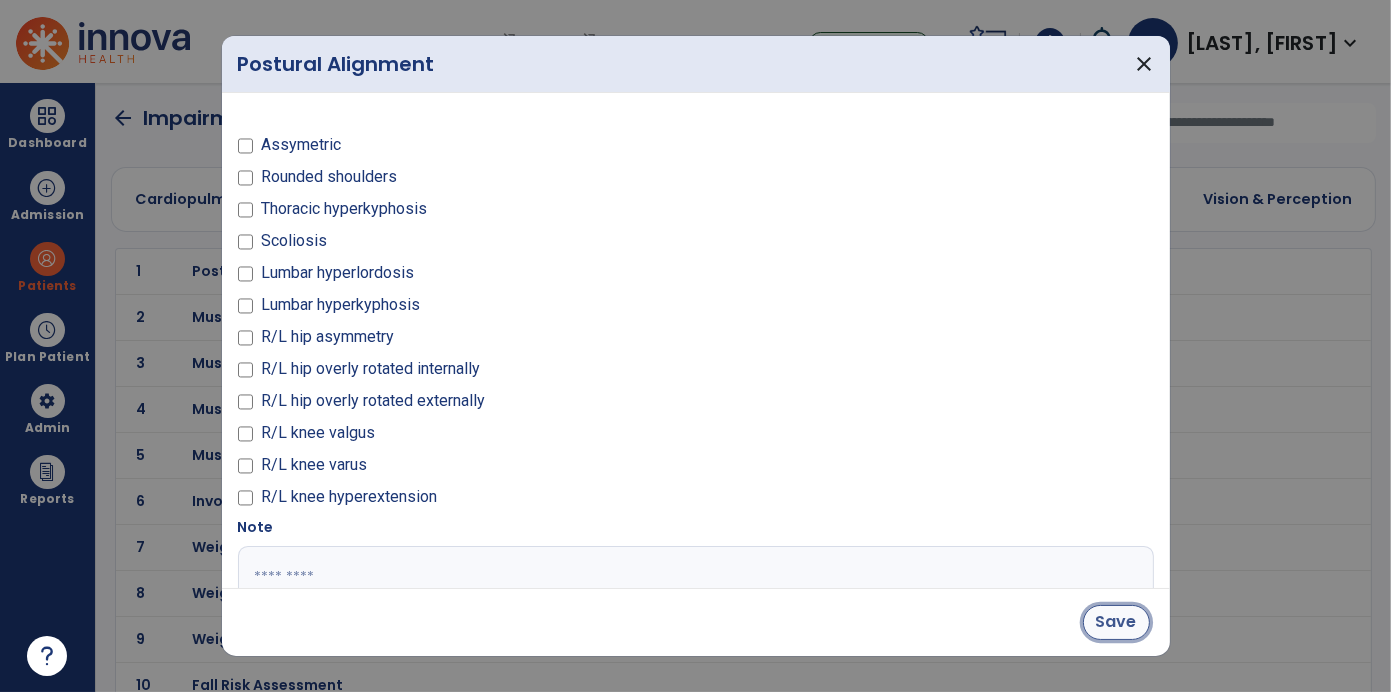 click on "Save" at bounding box center [1116, 622] 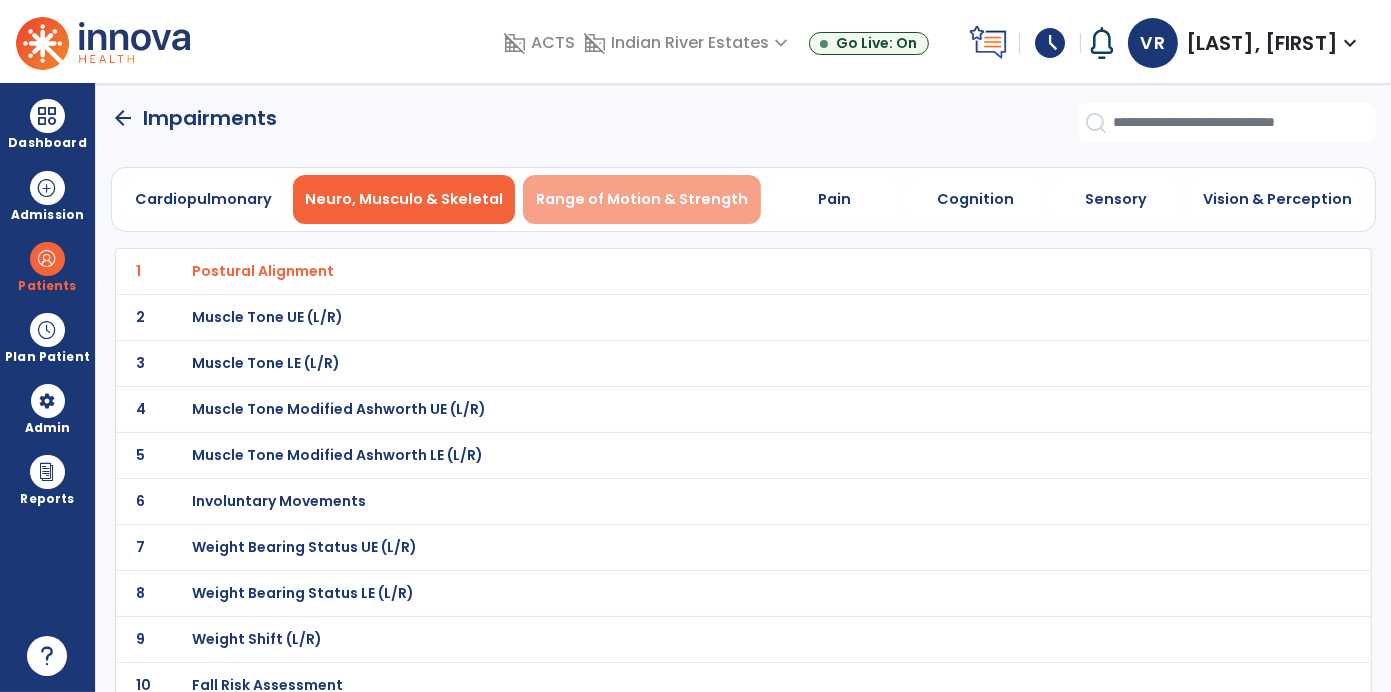click on "Range of Motion & Strength" at bounding box center [642, 199] 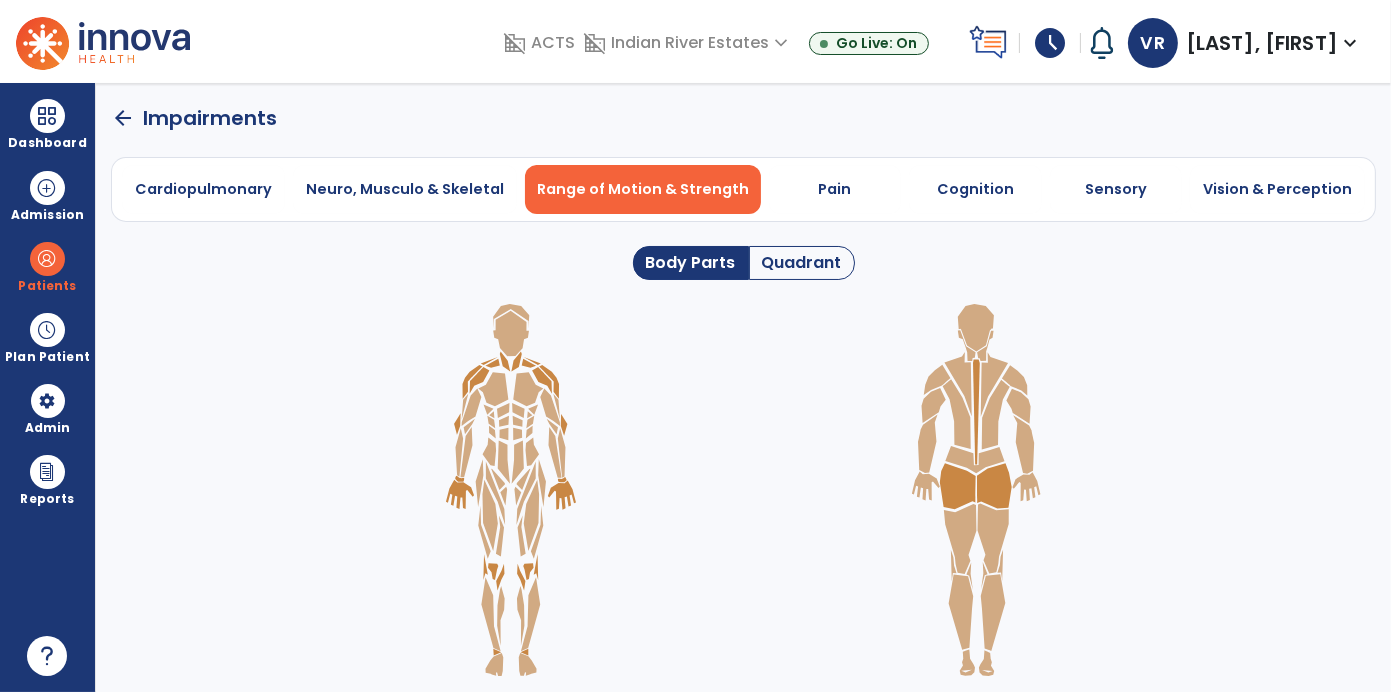 click 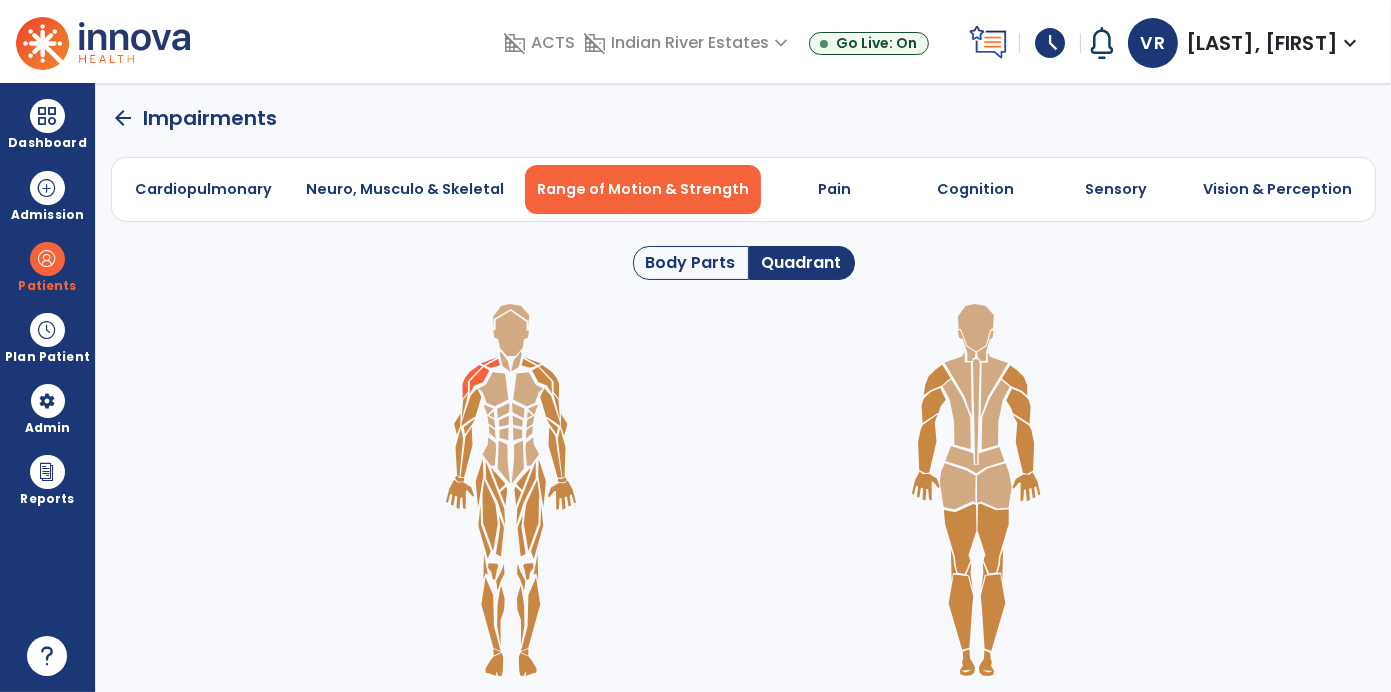 click 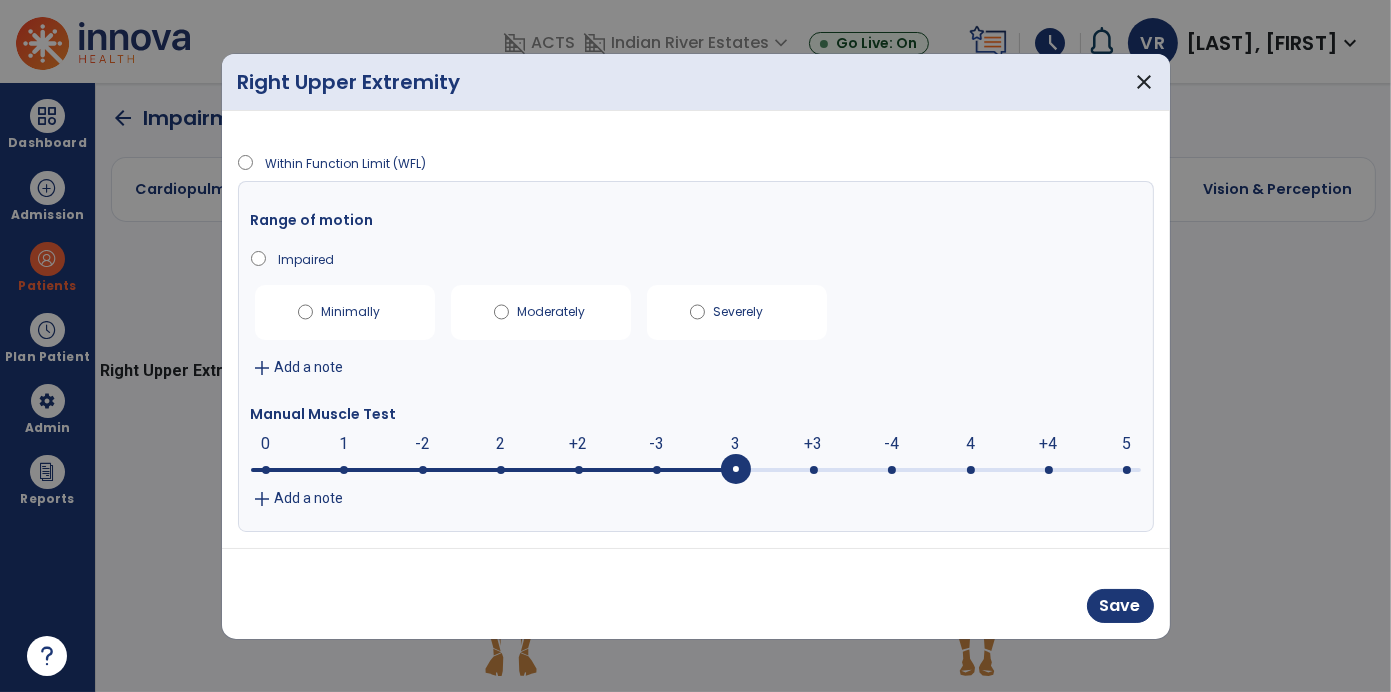 click at bounding box center (736, 470) 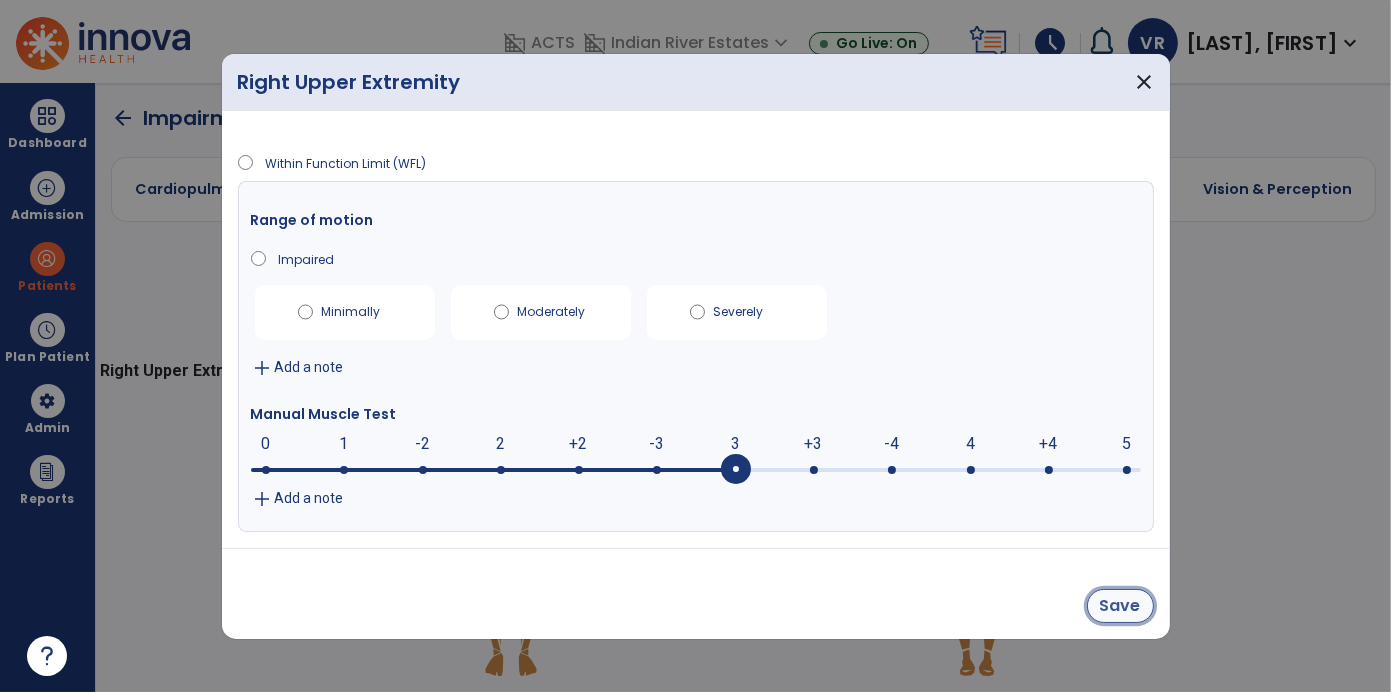 click on "Save" at bounding box center (1120, 606) 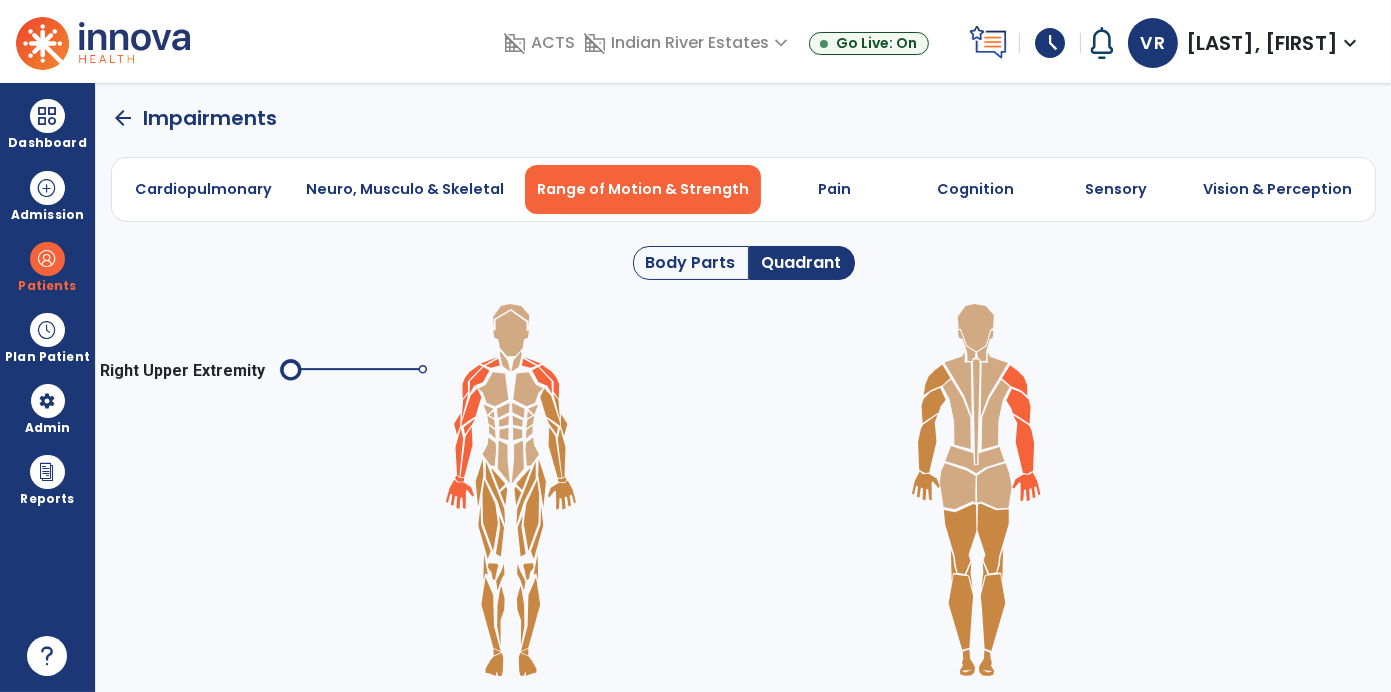 click 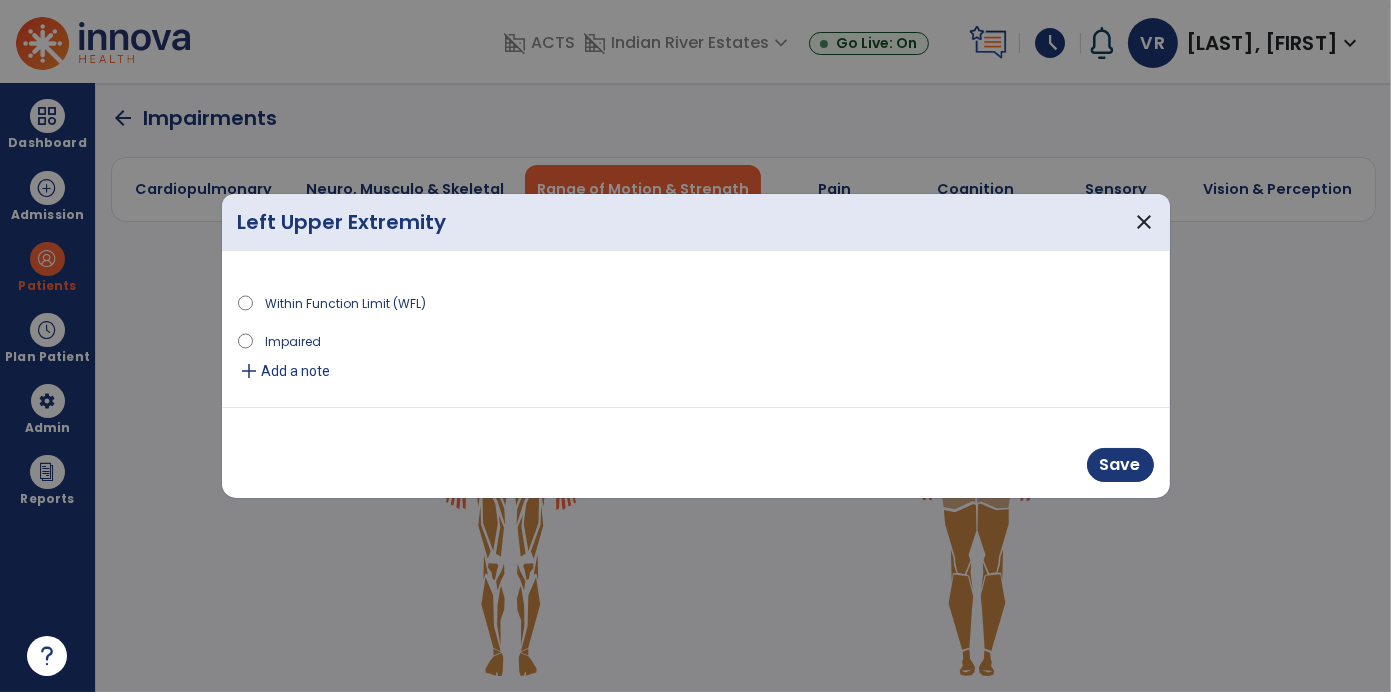 click on "Within Function Limit (WFL)    Impaired add Add a note" at bounding box center (696, 329) 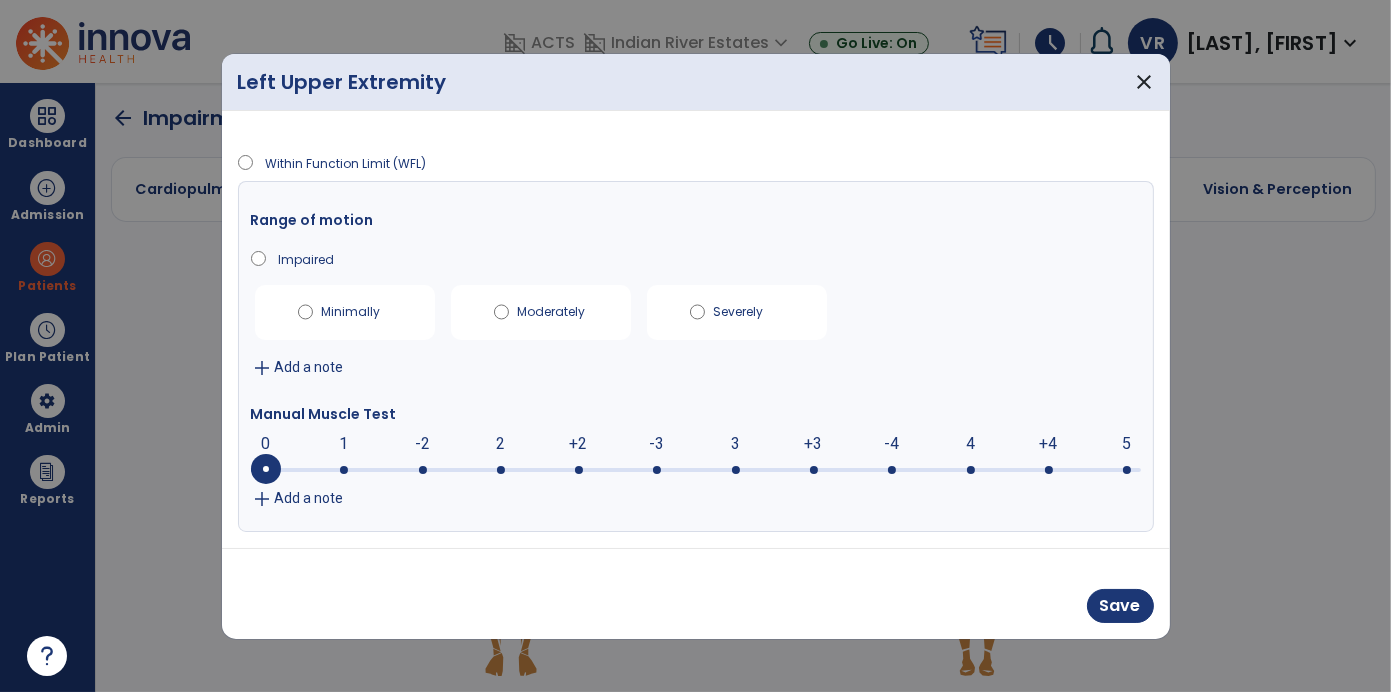 click at bounding box center (501, 470) 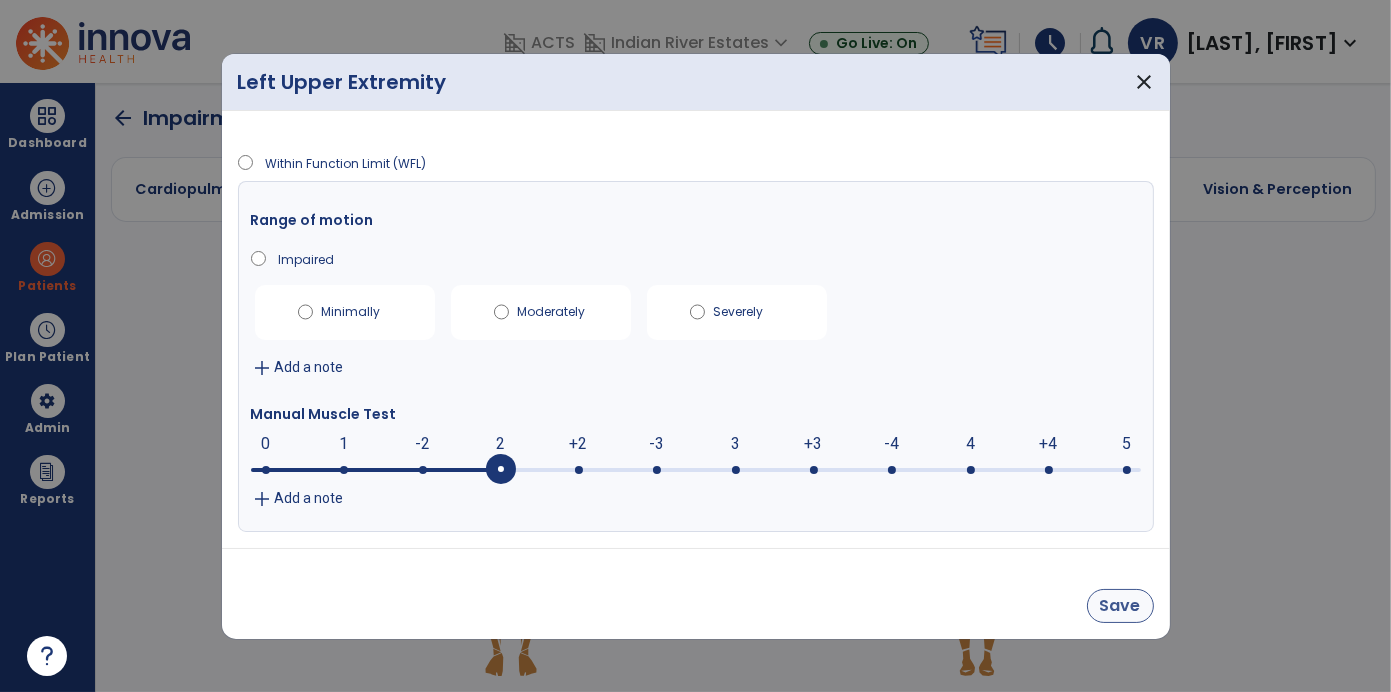 click on "Save" at bounding box center [1120, 606] 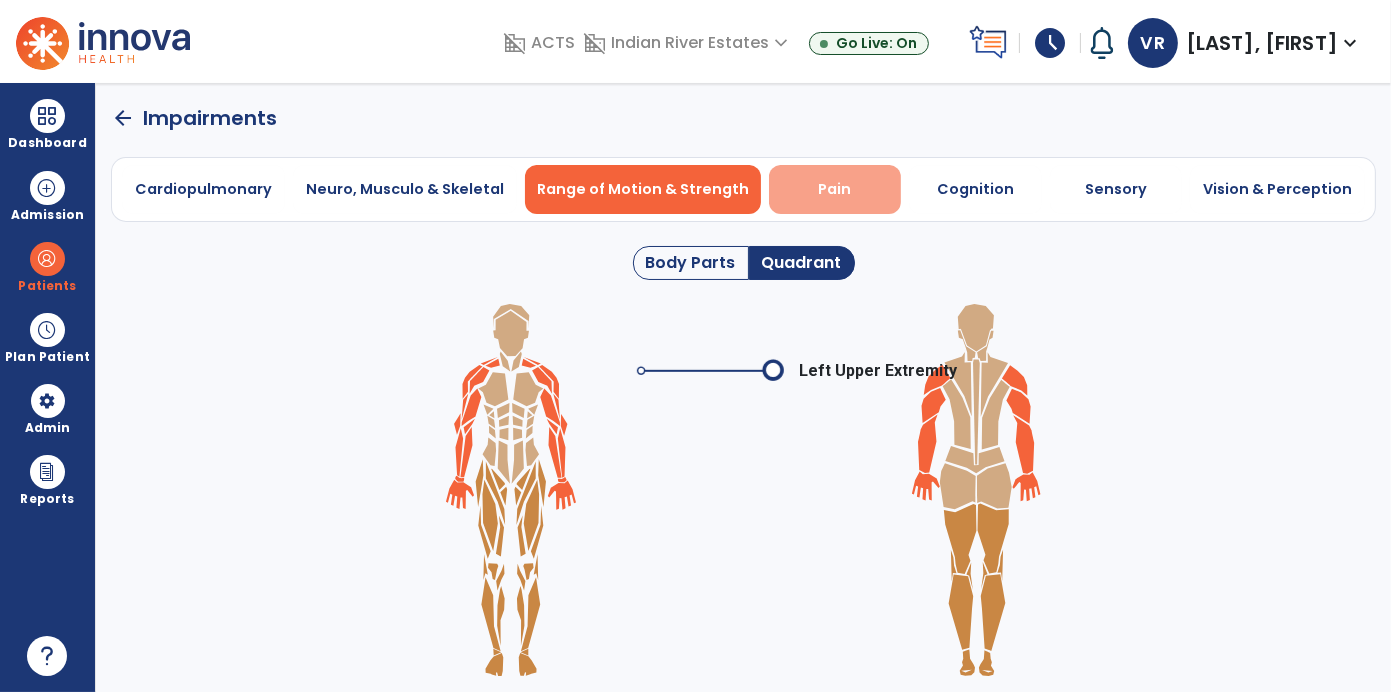 click on "Pain" at bounding box center (834, 189) 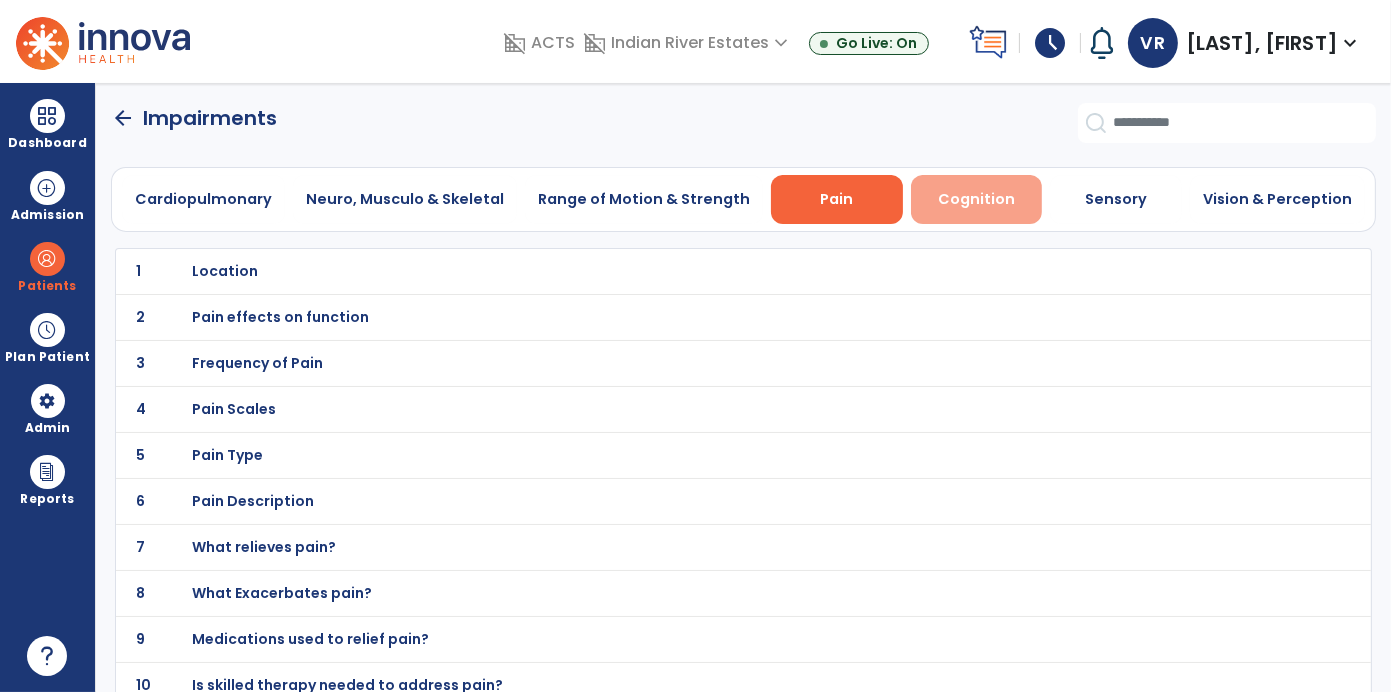click on "Cognition" at bounding box center [977, 199] 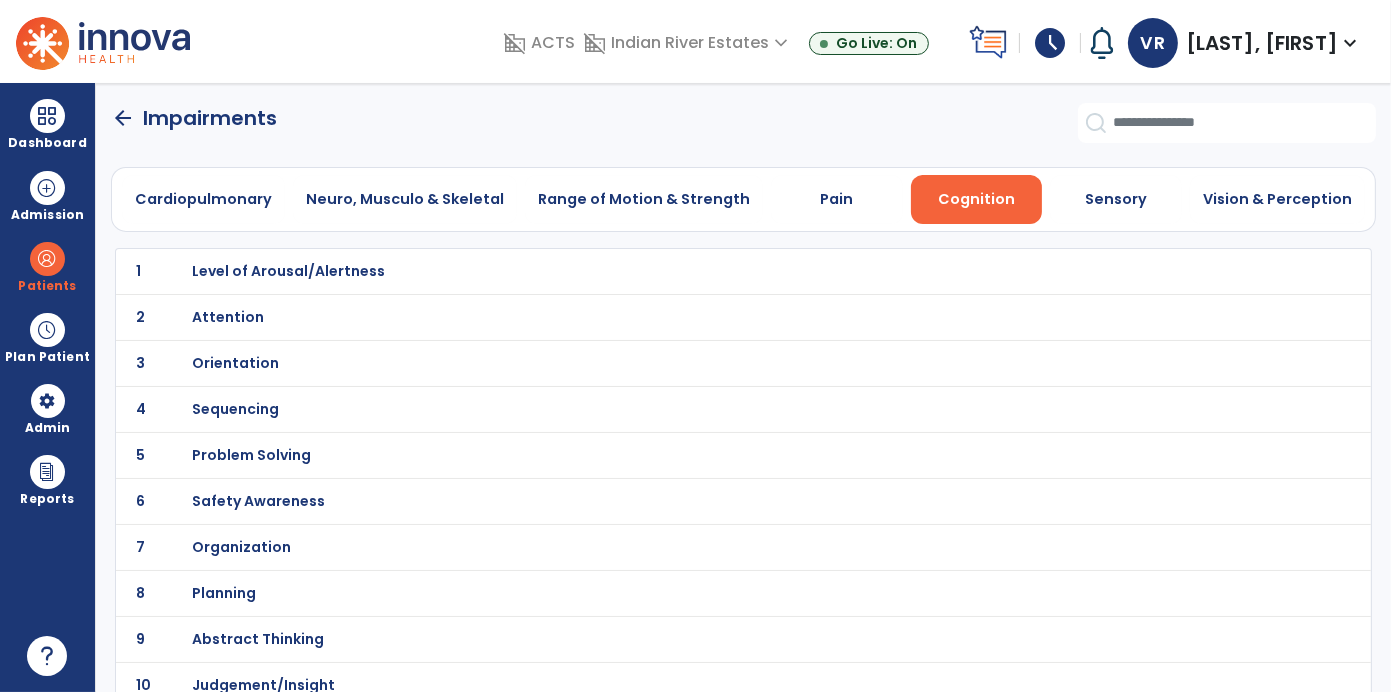 click on "1 Level of Arousal/Alertness" 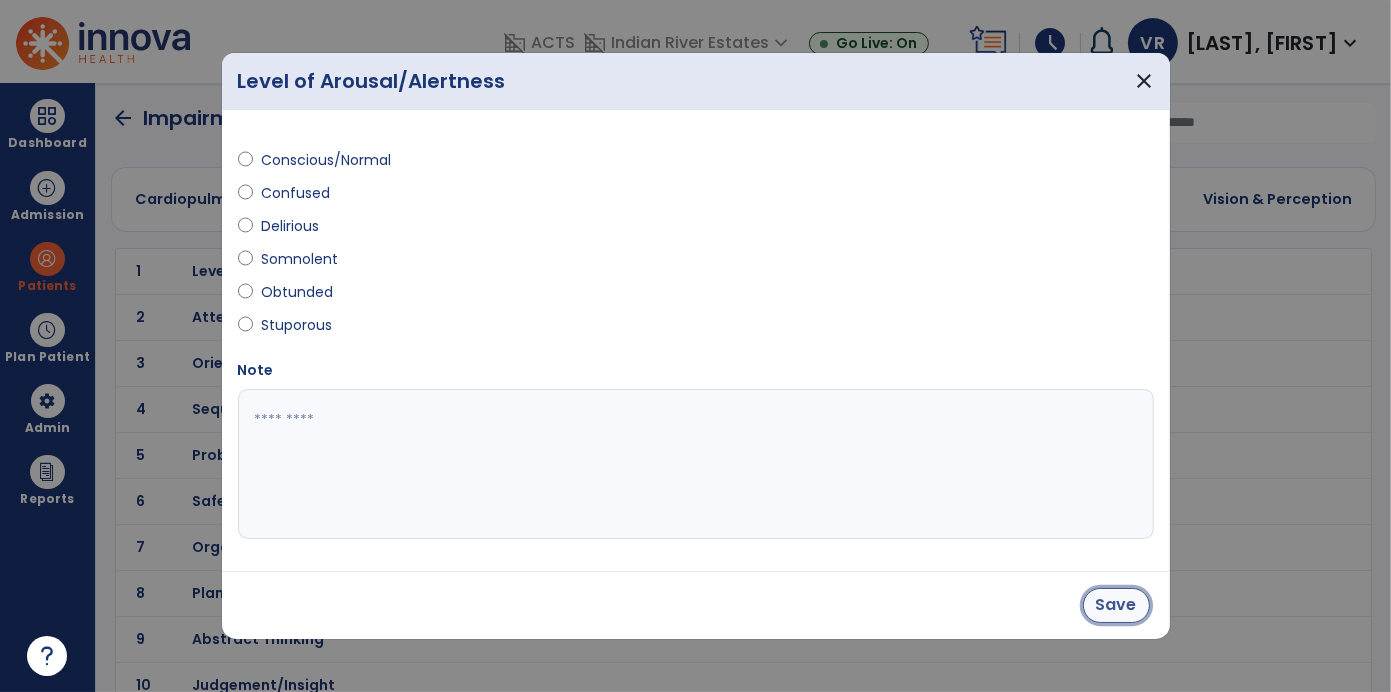 click on "Save" at bounding box center [1116, 605] 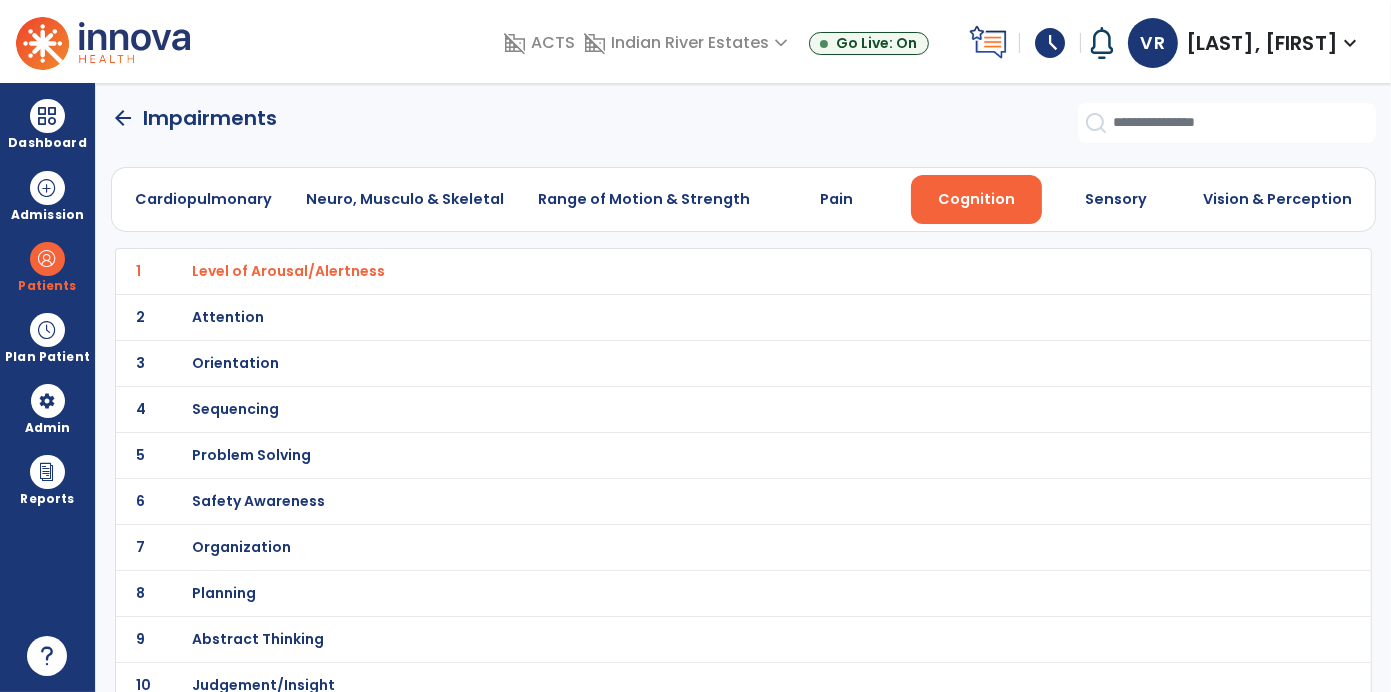 click on "Orientation" at bounding box center [699, 271] 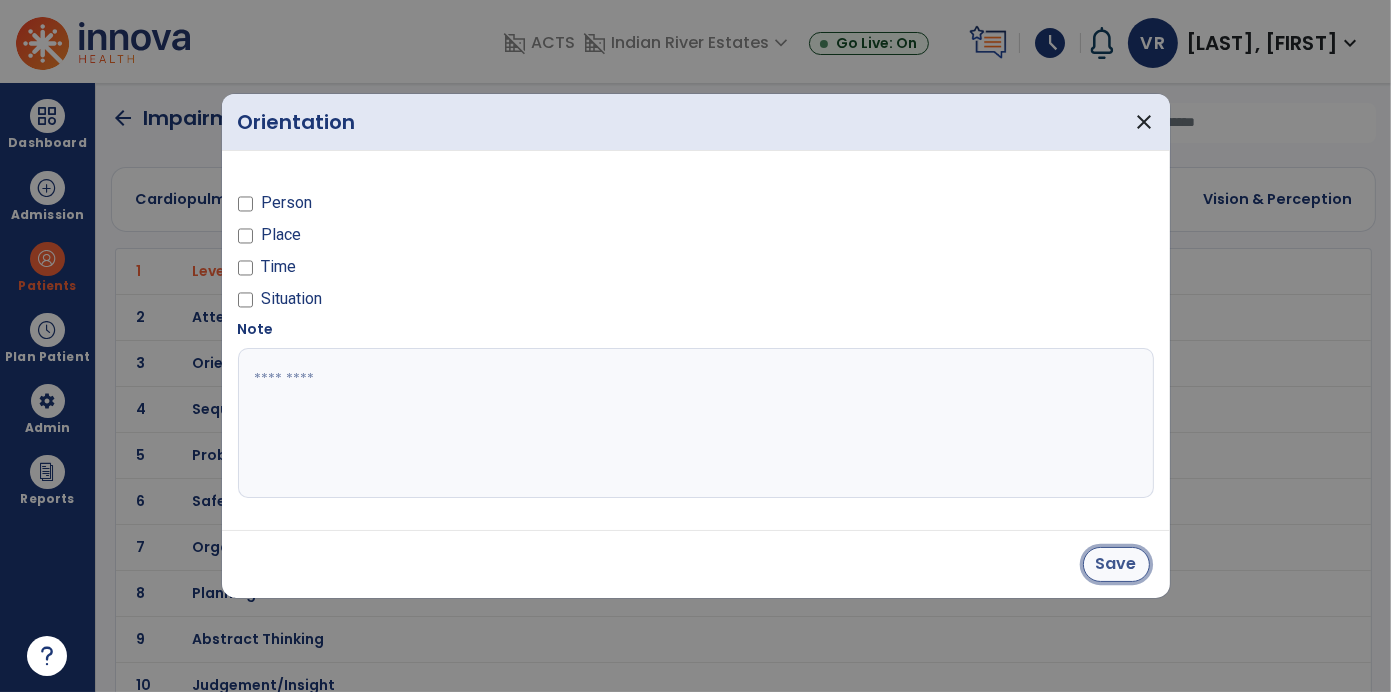 click on "Save" at bounding box center [1116, 564] 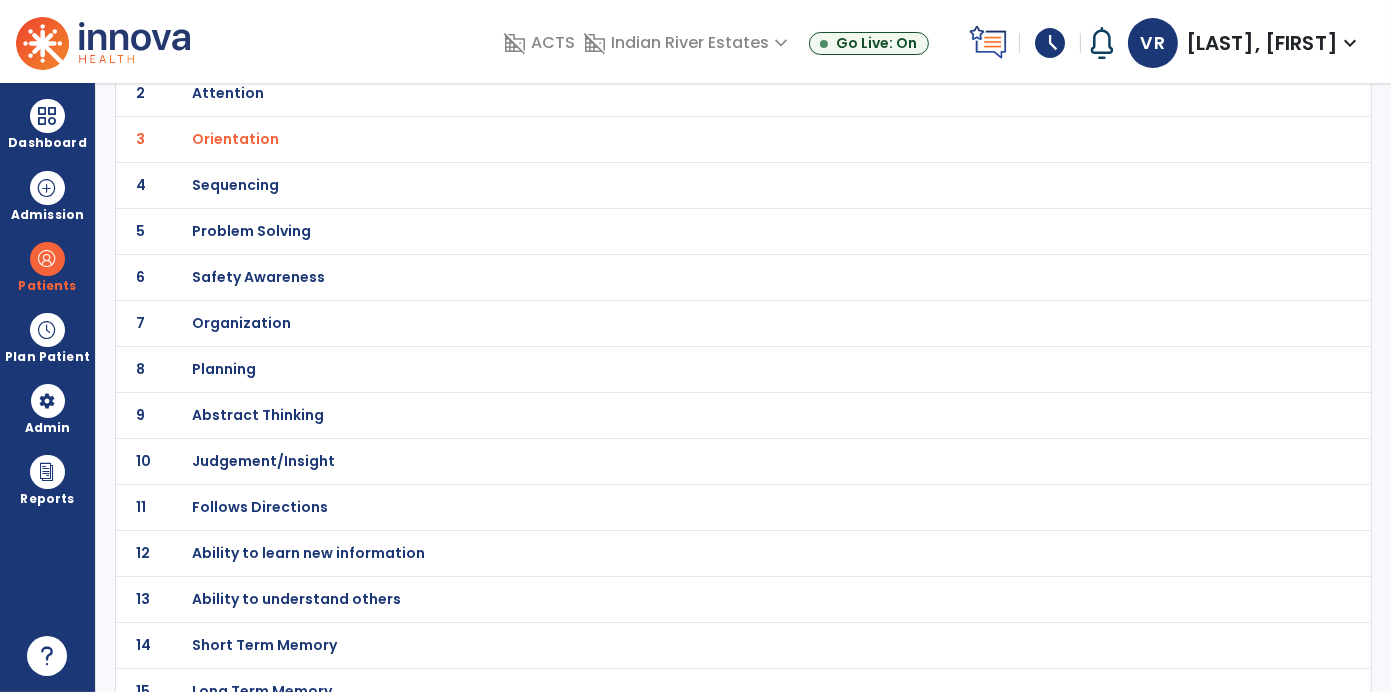 scroll, scrollTop: 242, scrollLeft: 0, axis: vertical 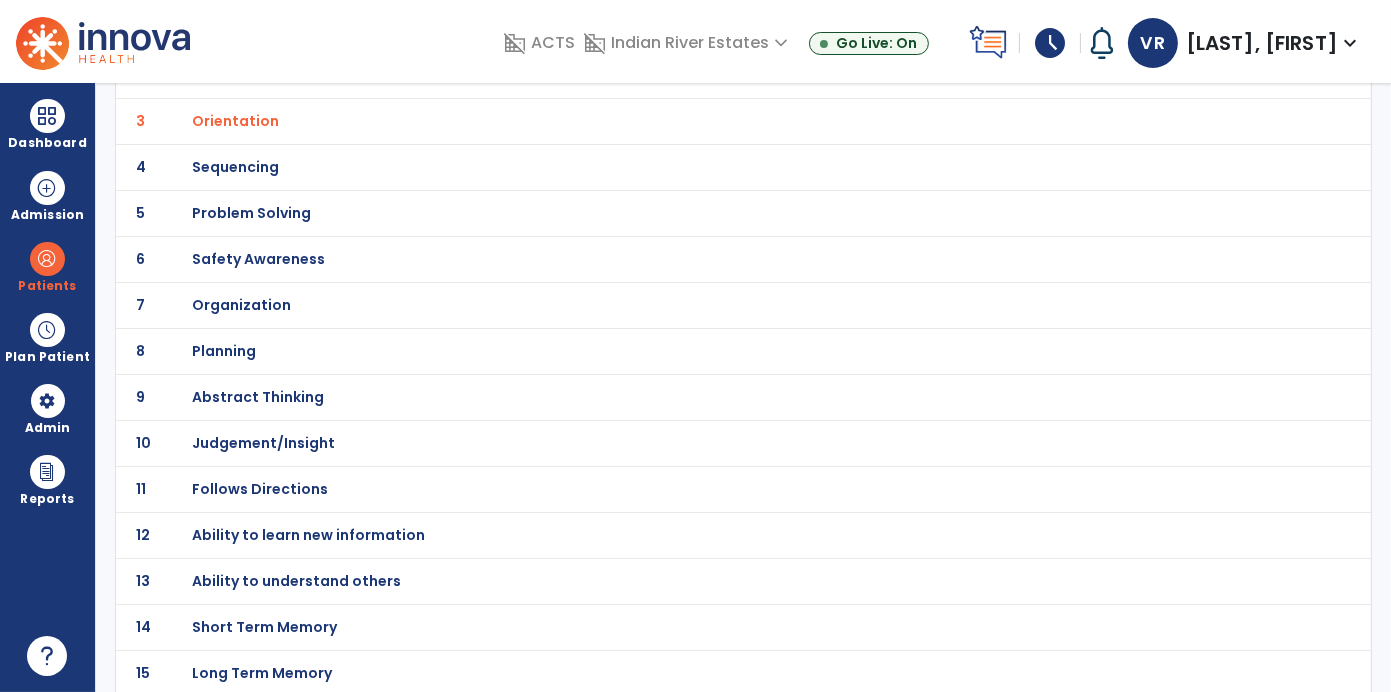 click on "11 Follows Directions" 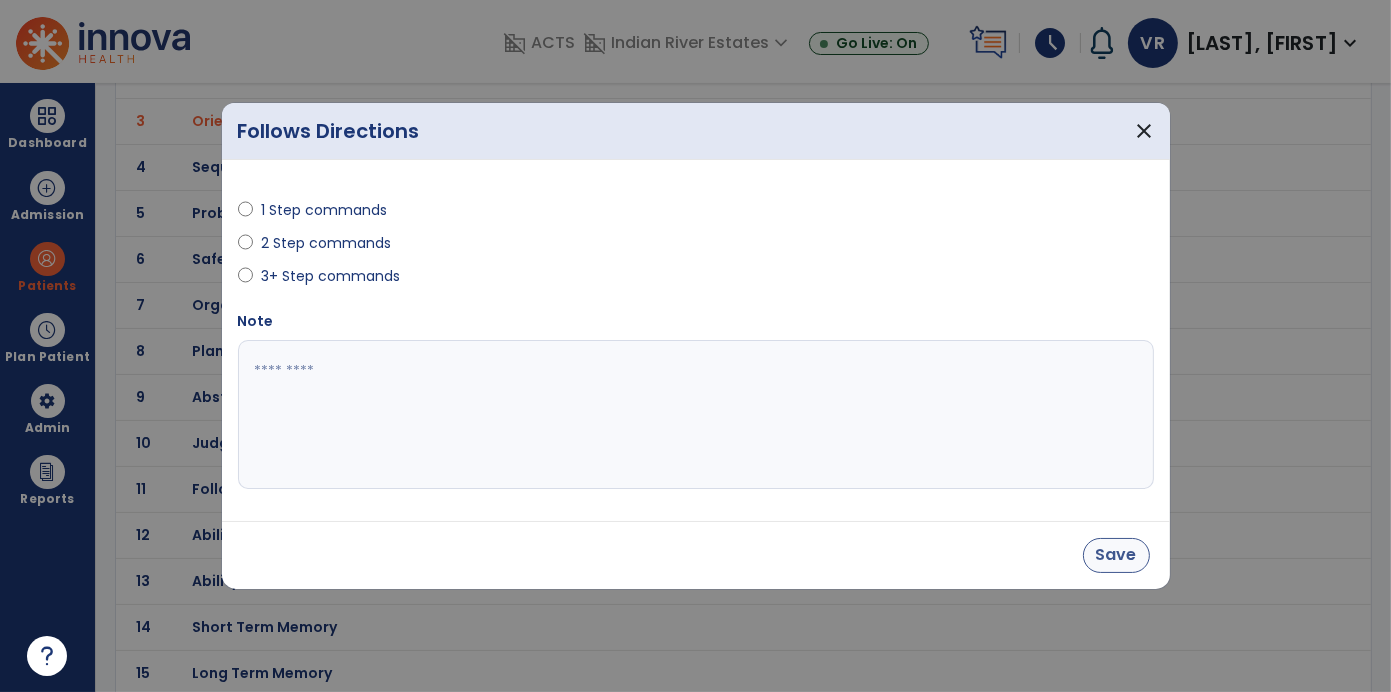 click on "Save" at bounding box center (1116, 555) 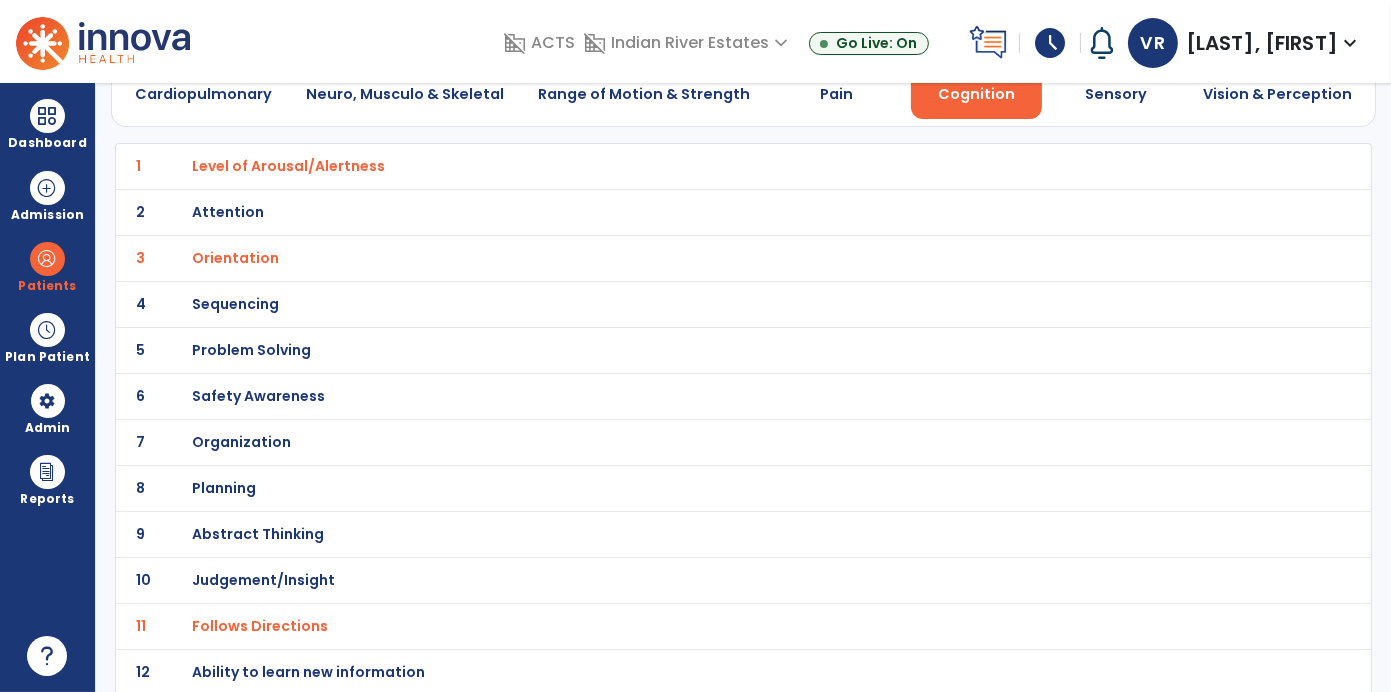 scroll, scrollTop: 110, scrollLeft: 0, axis: vertical 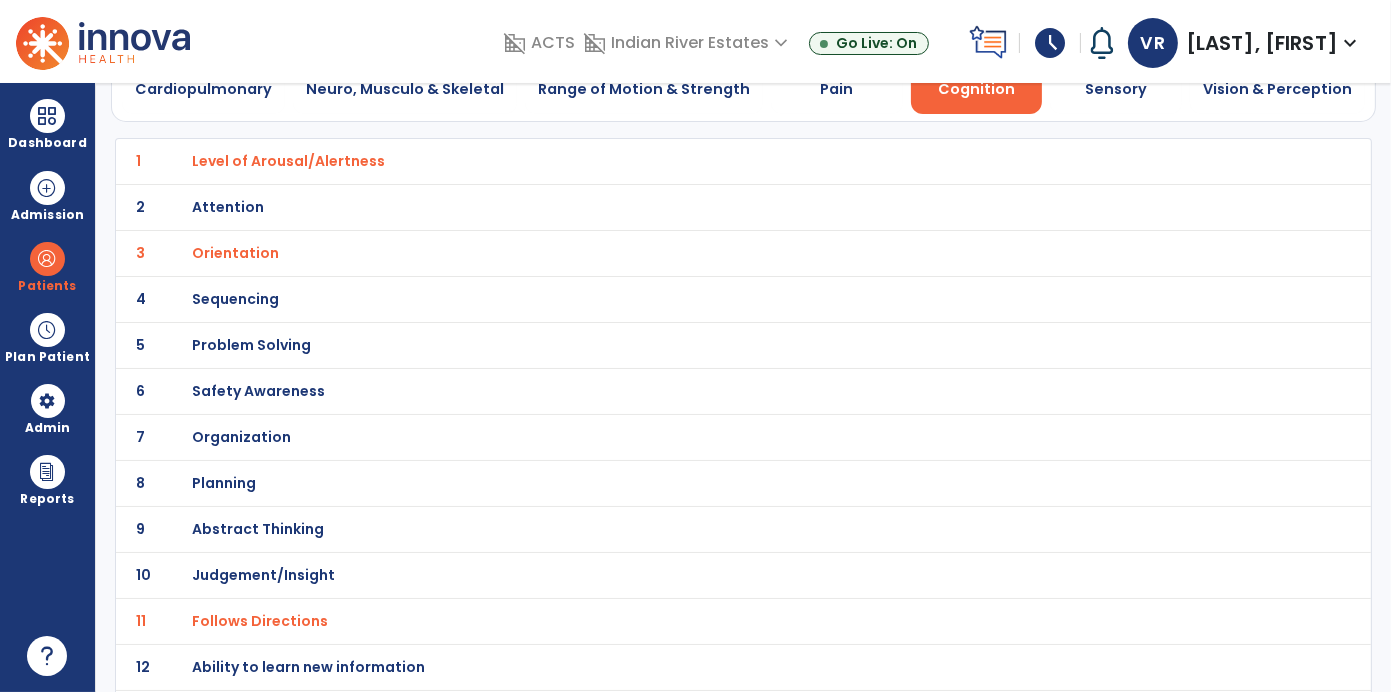 click on "Judgement/Insight" at bounding box center (699, 161) 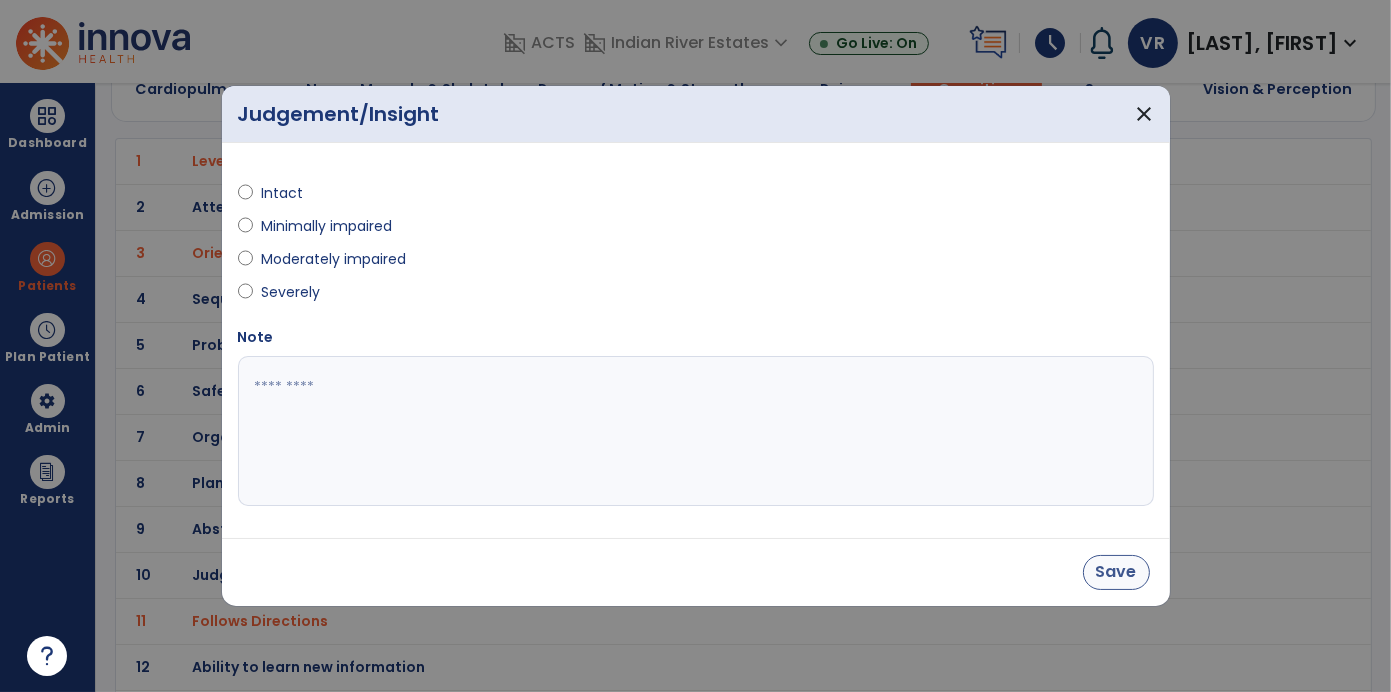 click on "Save" at bounding box center [1116, 572] 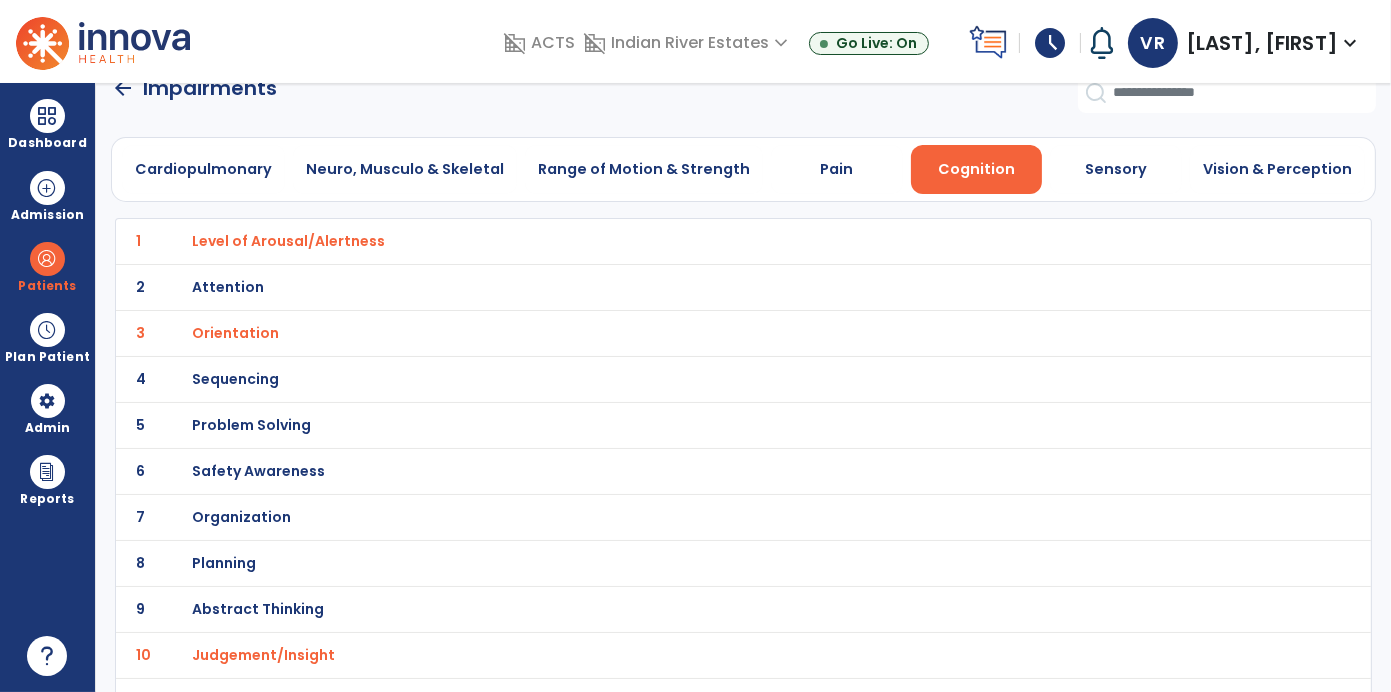 scroll, scrollTop: 0, scrollLeft: 0, axis: both 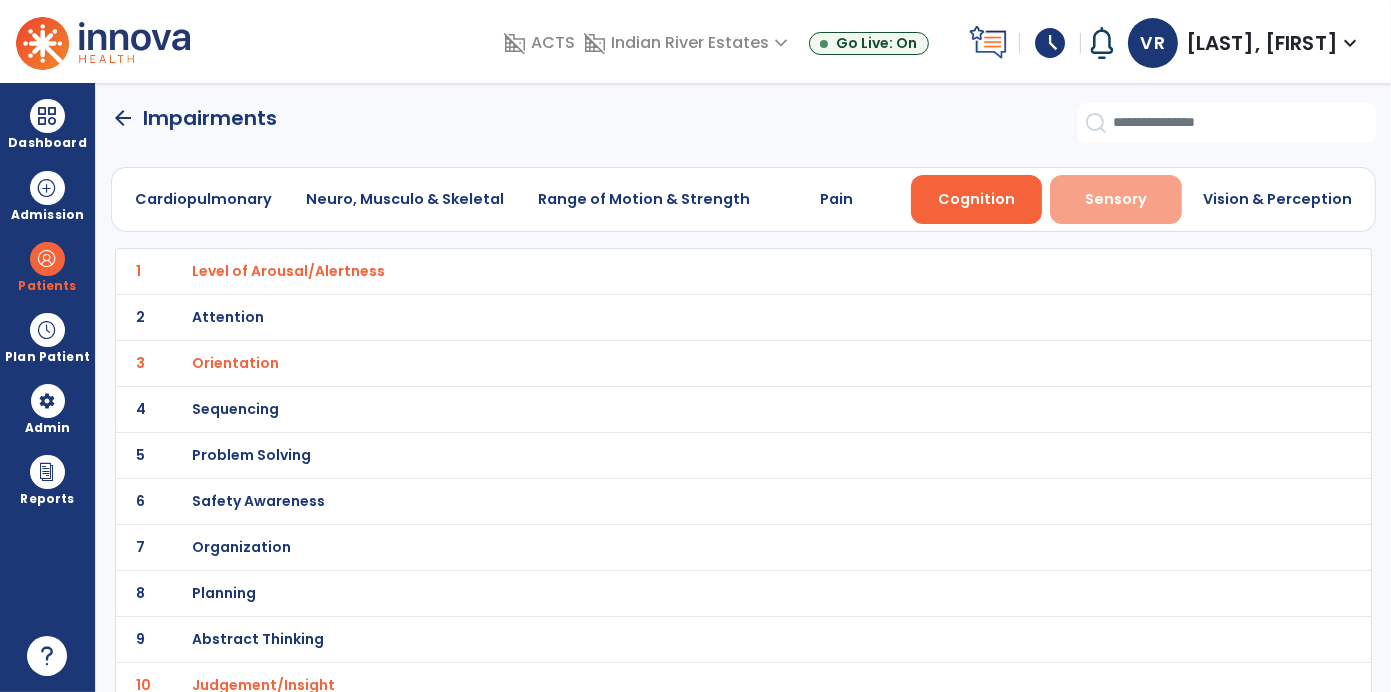 click on "Sensory" at bounding box center (1116, 199) 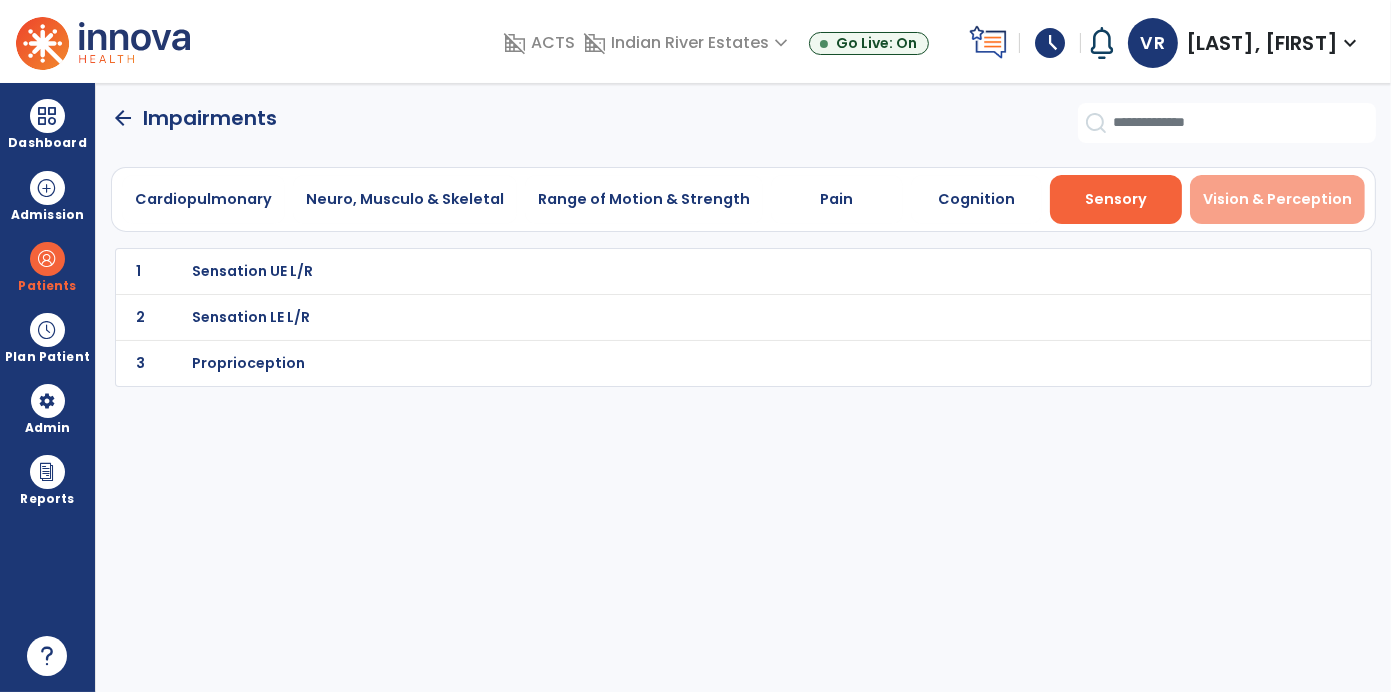click on "Vision & Perception" at bounding box center (1277, 199) 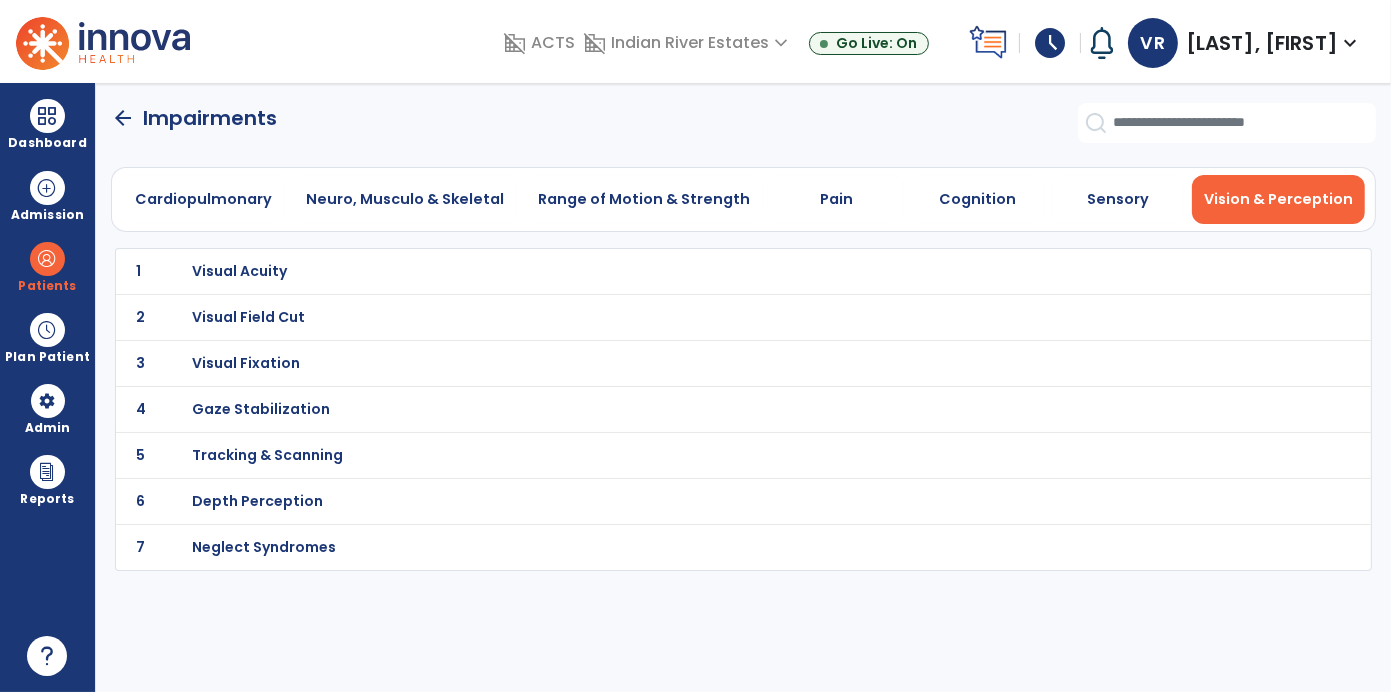 click on "Visual Acuity" at bounding box center [699, 271] 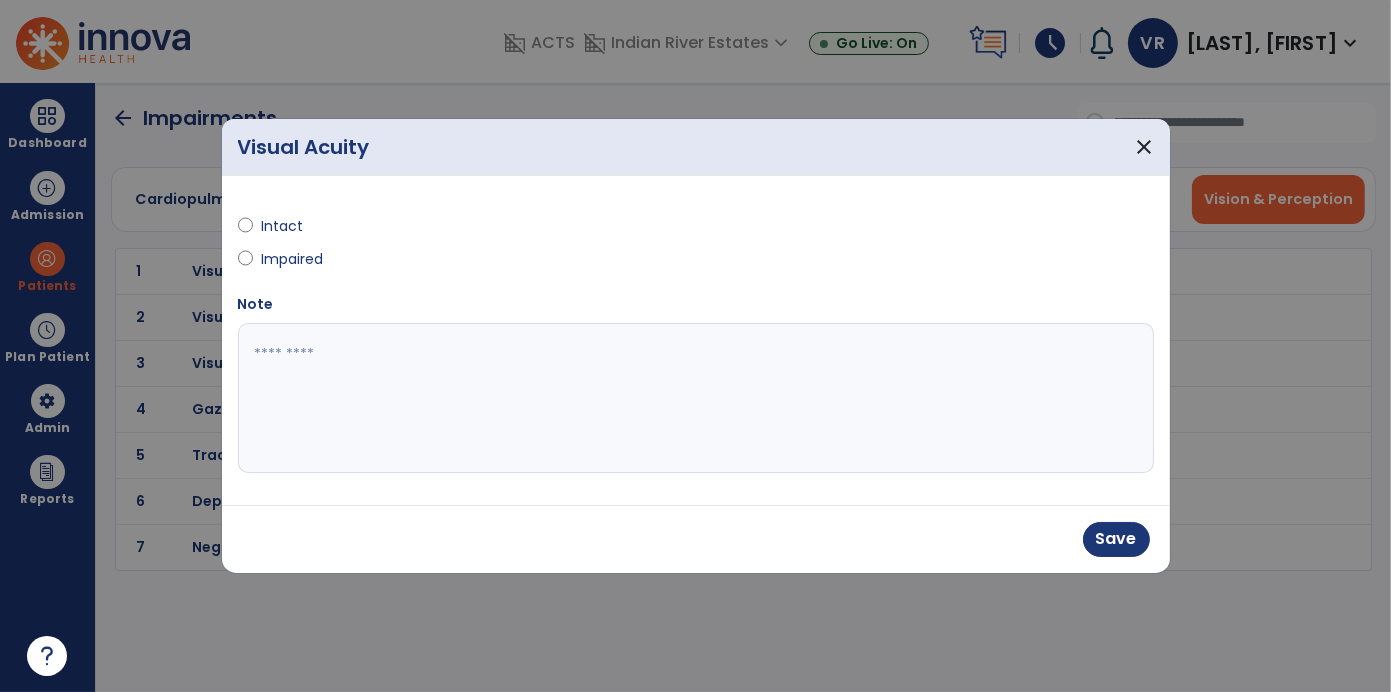 click at bounding box center (696, 398) 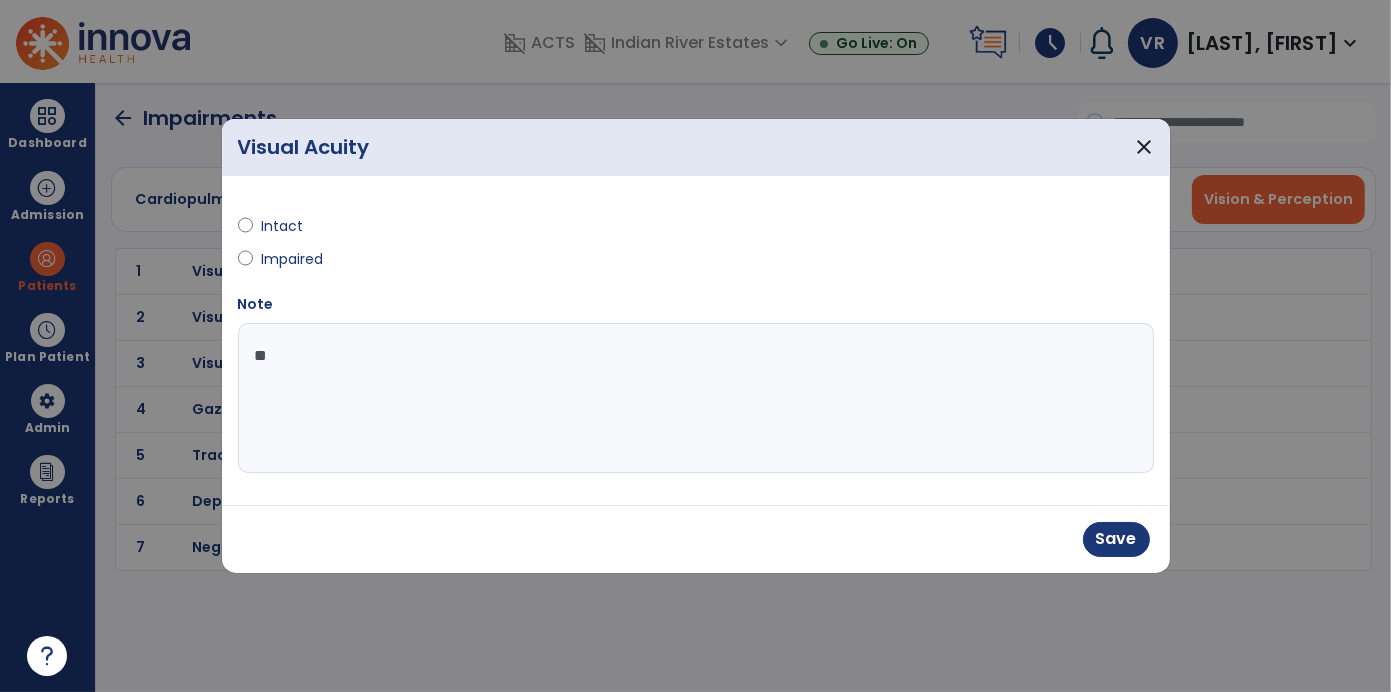 type on "*" 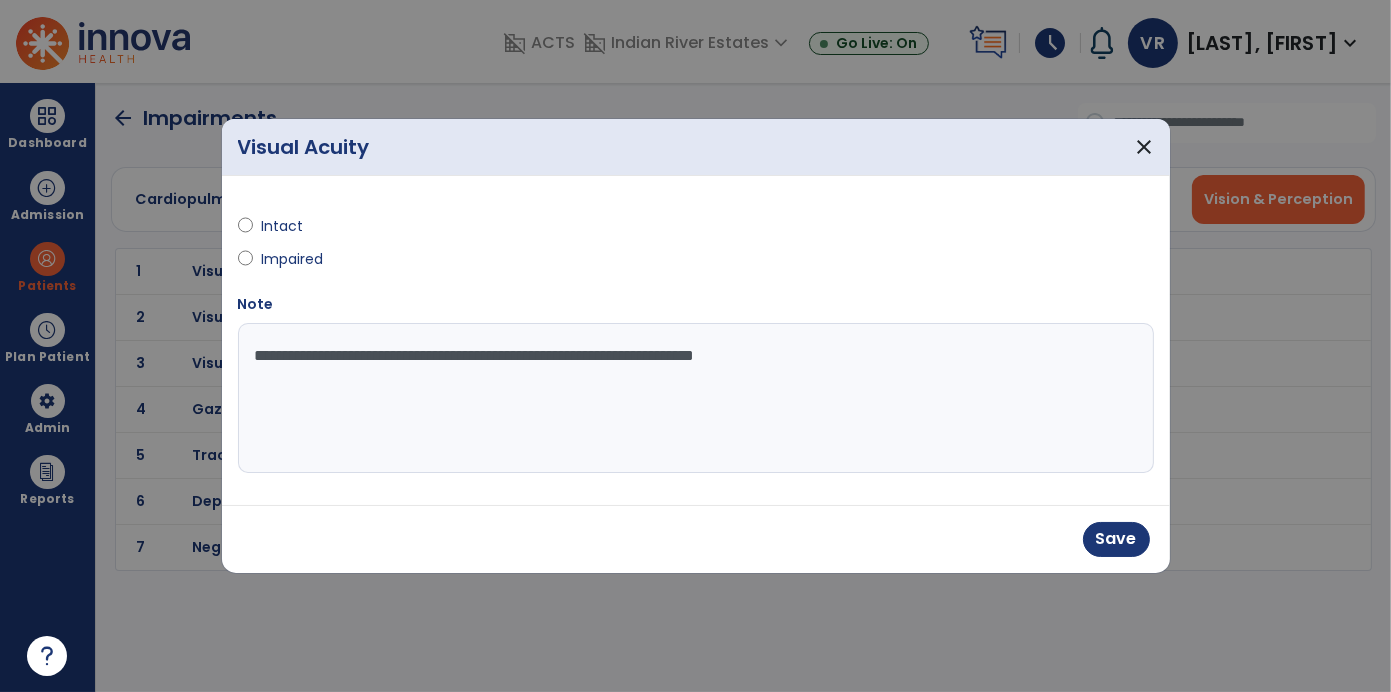type on "**********" 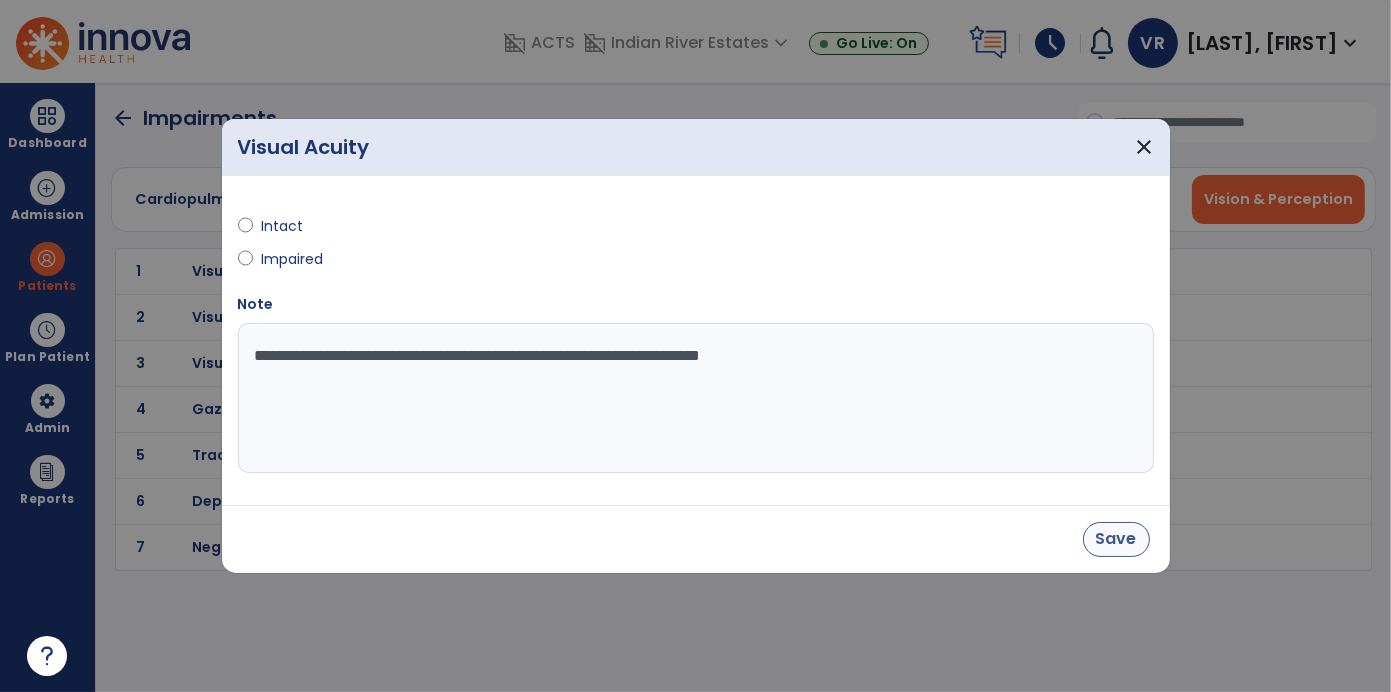 click on "Save" at bounding box center (1116, 539) 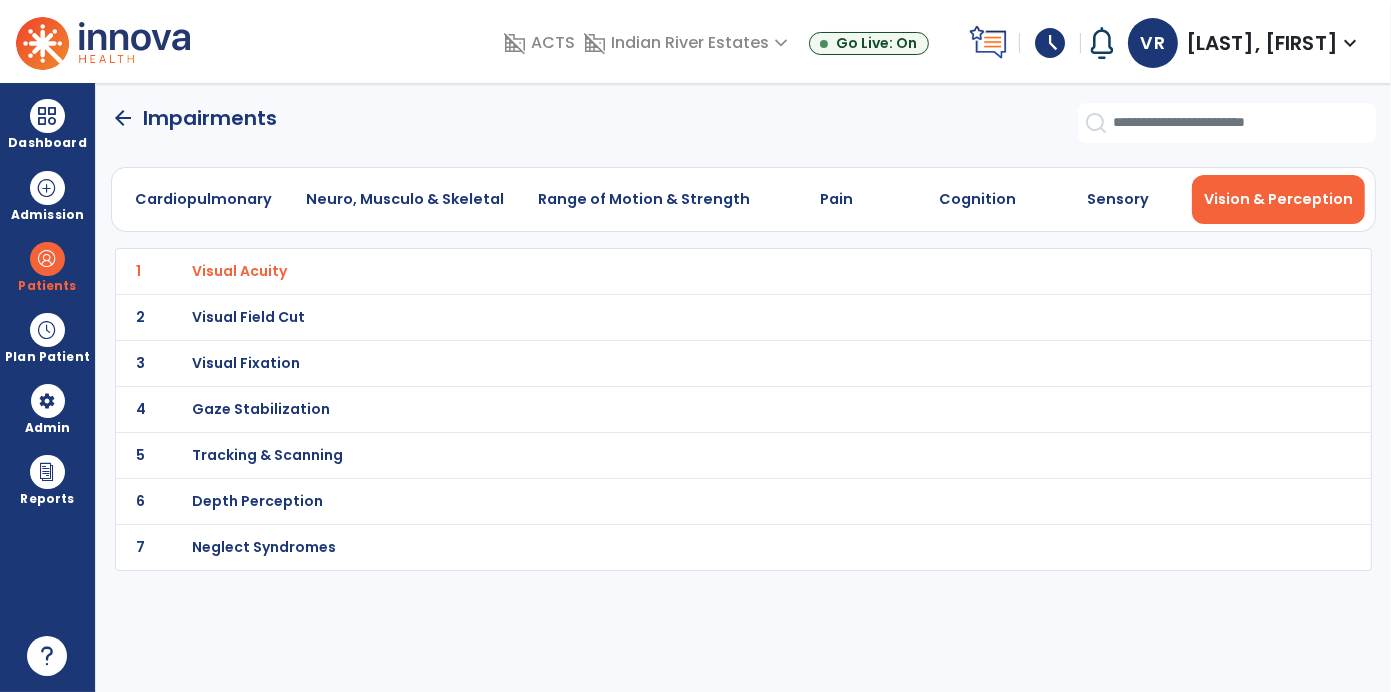 click on "1 Visual Acuity" 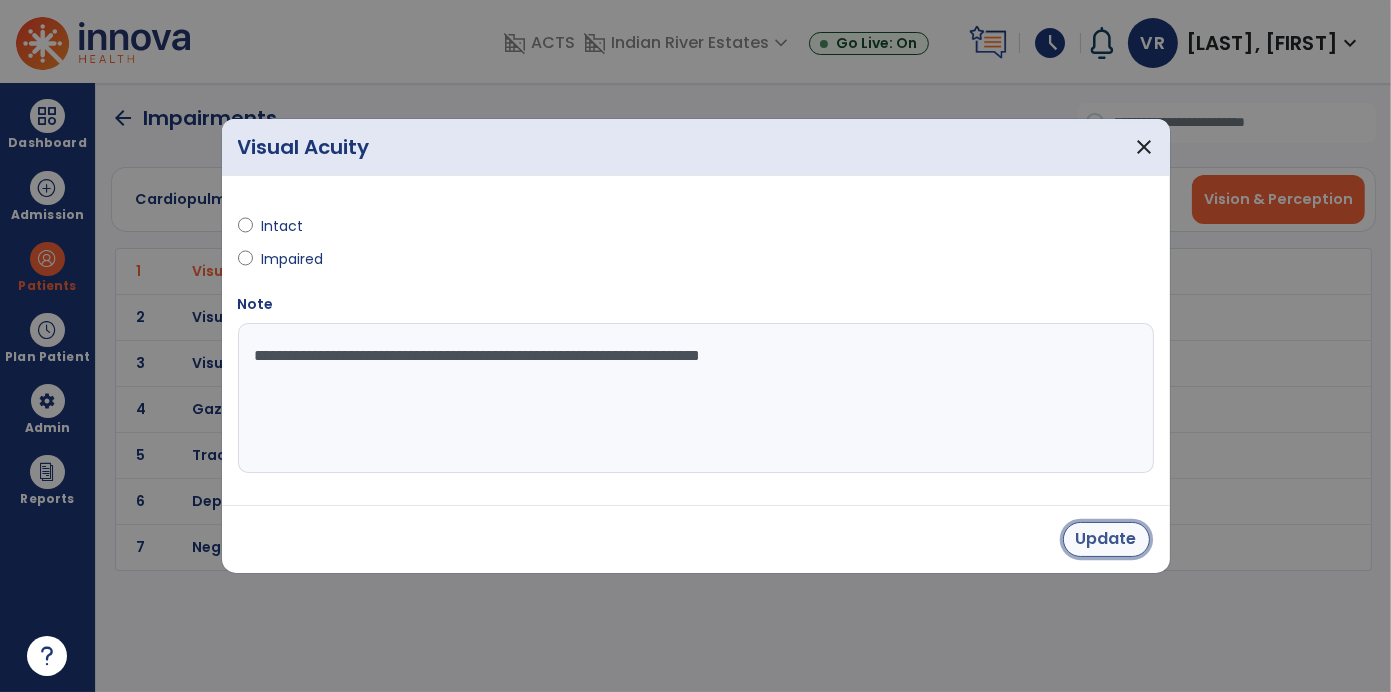 click on "Update" at bounding box center (1106, 539) 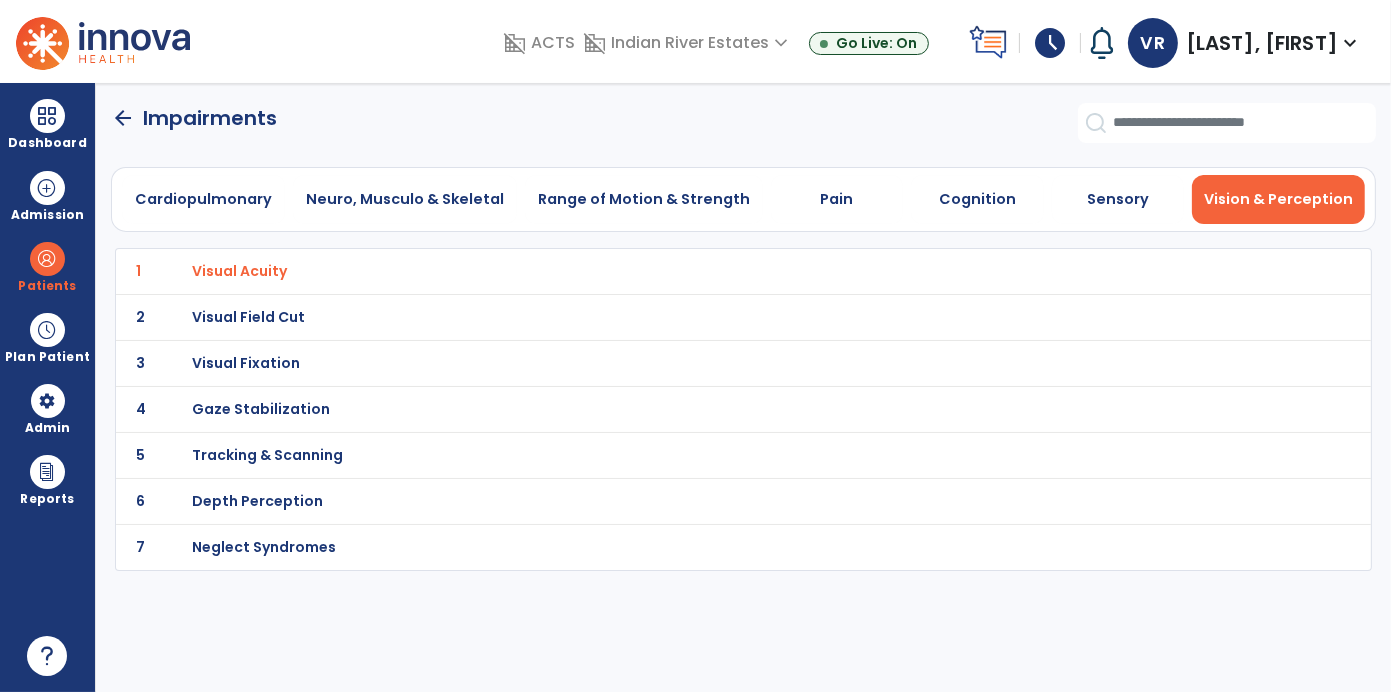 click on "arrow_back" 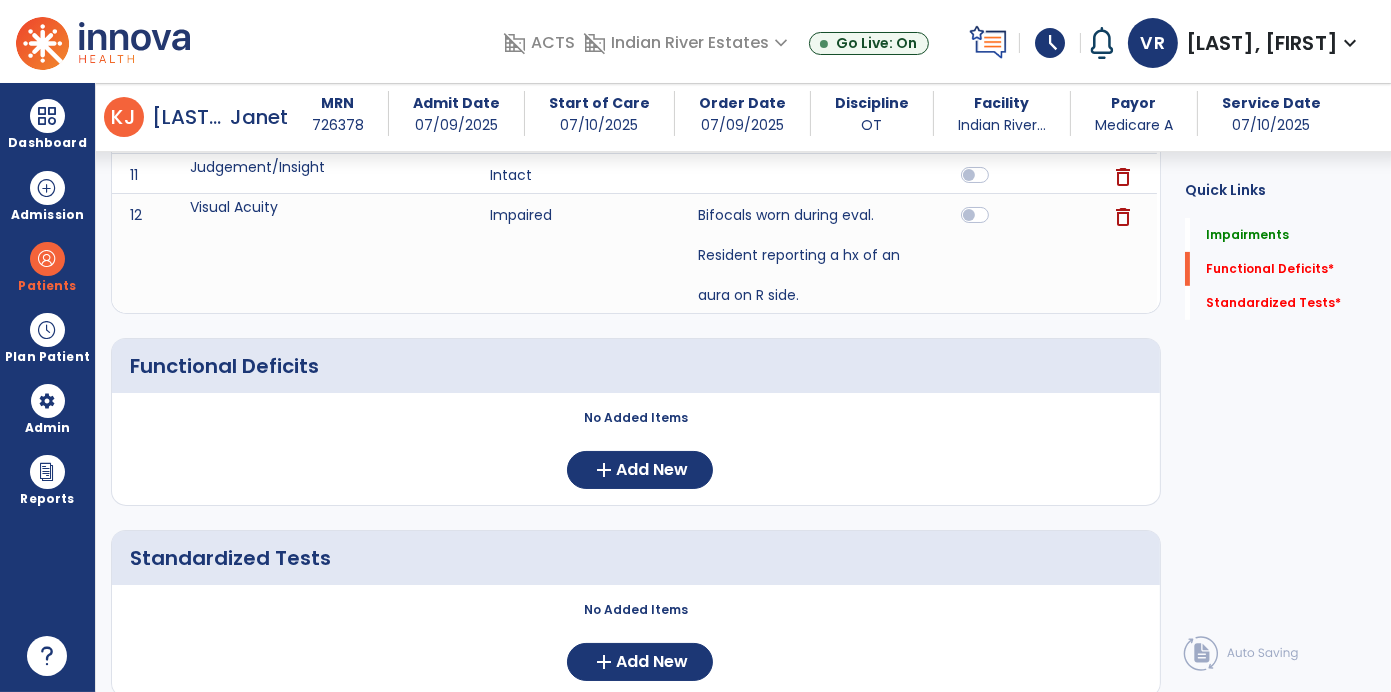 scroll, scrollTop: 734, scrollLeft: 0, axis: vertical 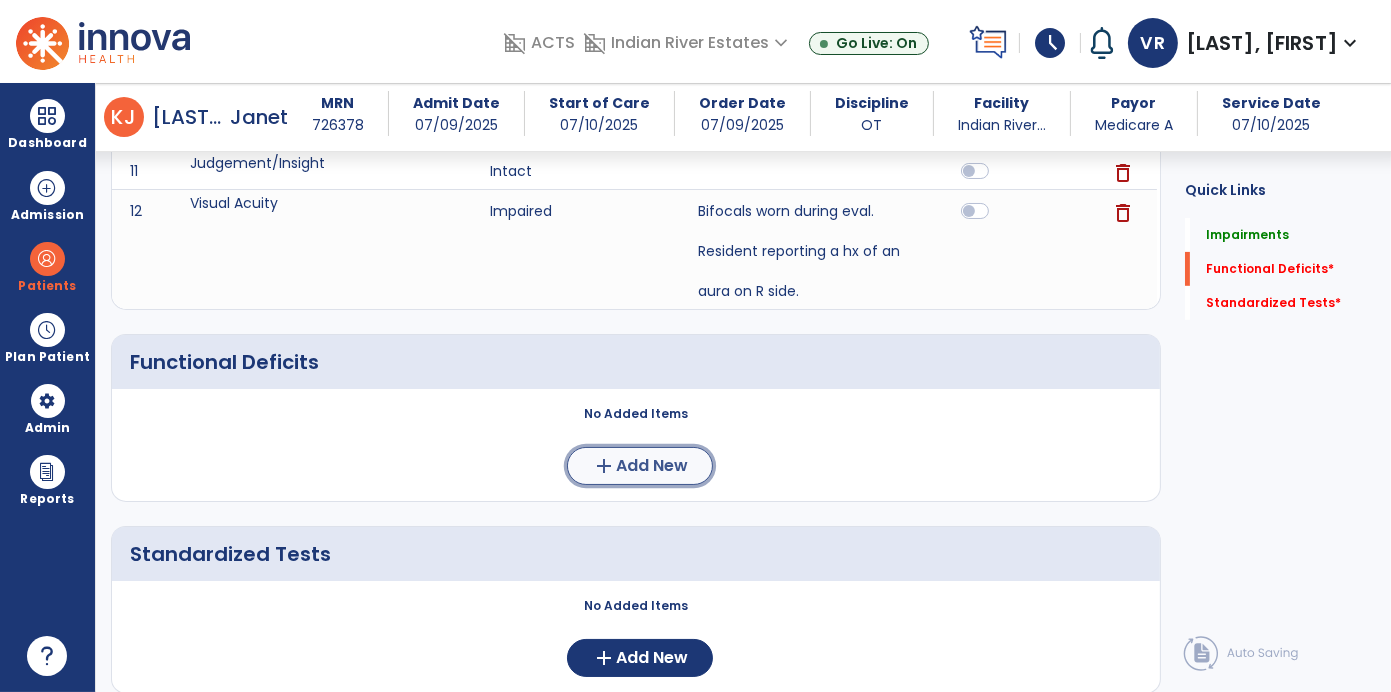 click on "Add New" 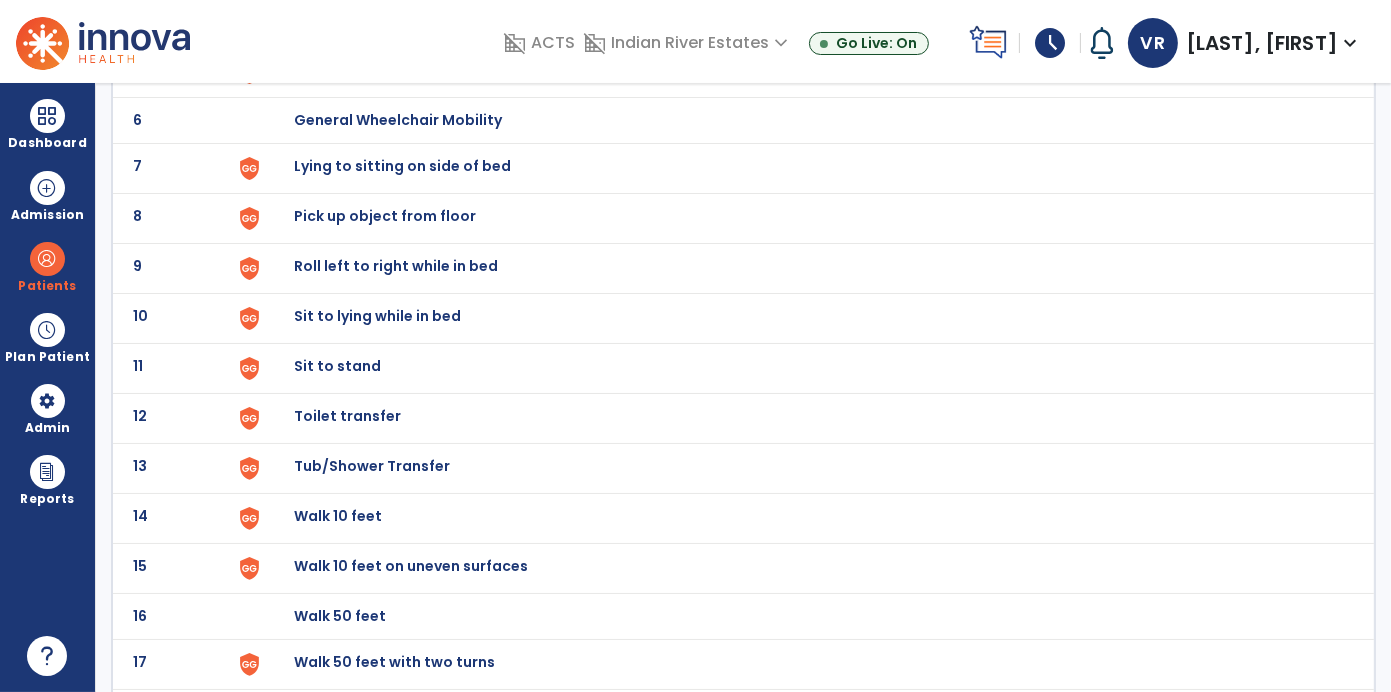scroll, scrollTop: 398, scrollLeft: 0, axis: vertical 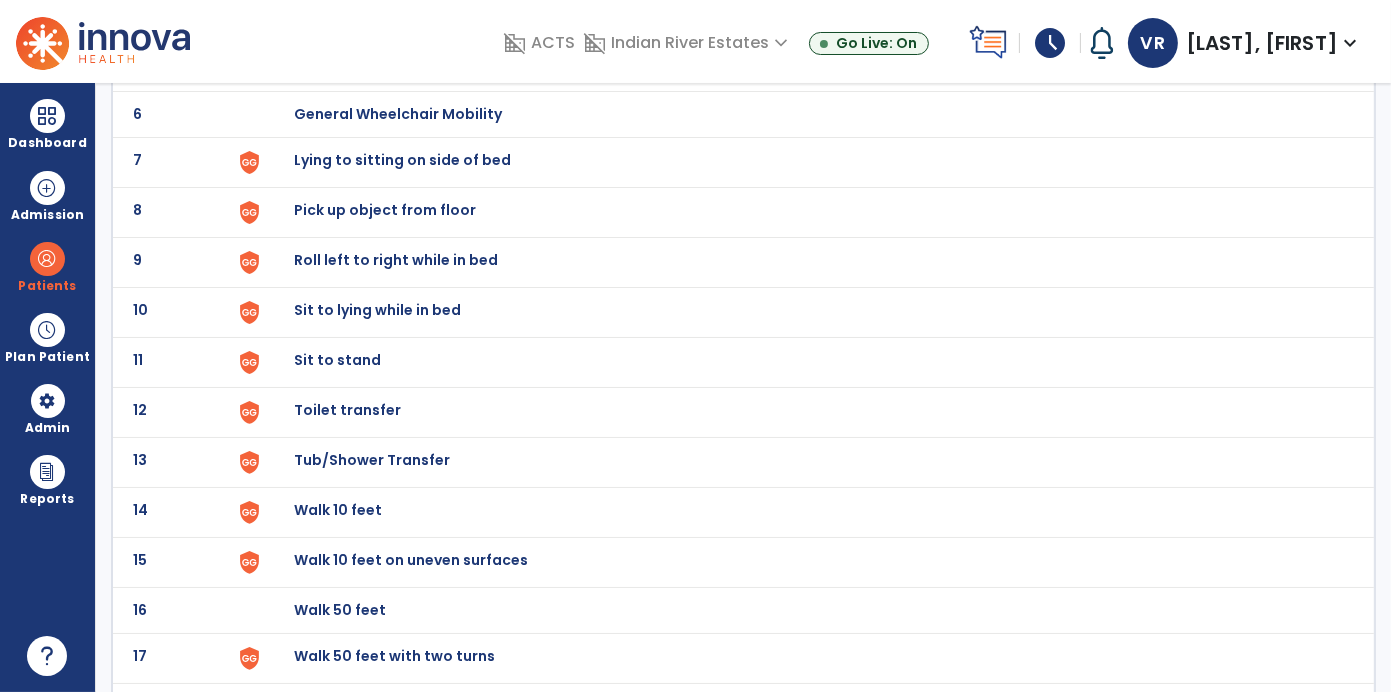 click on "Toilet transfer" at bounding box center (804, -134) 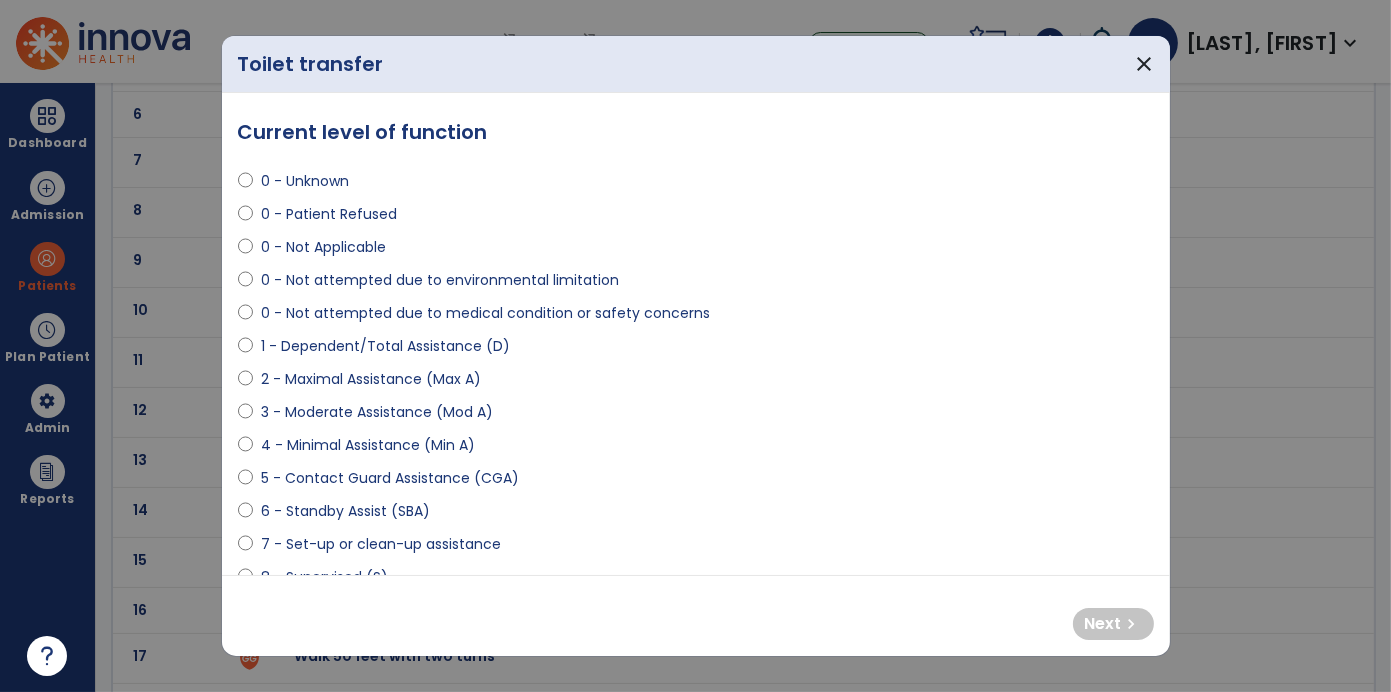 select on "**********" 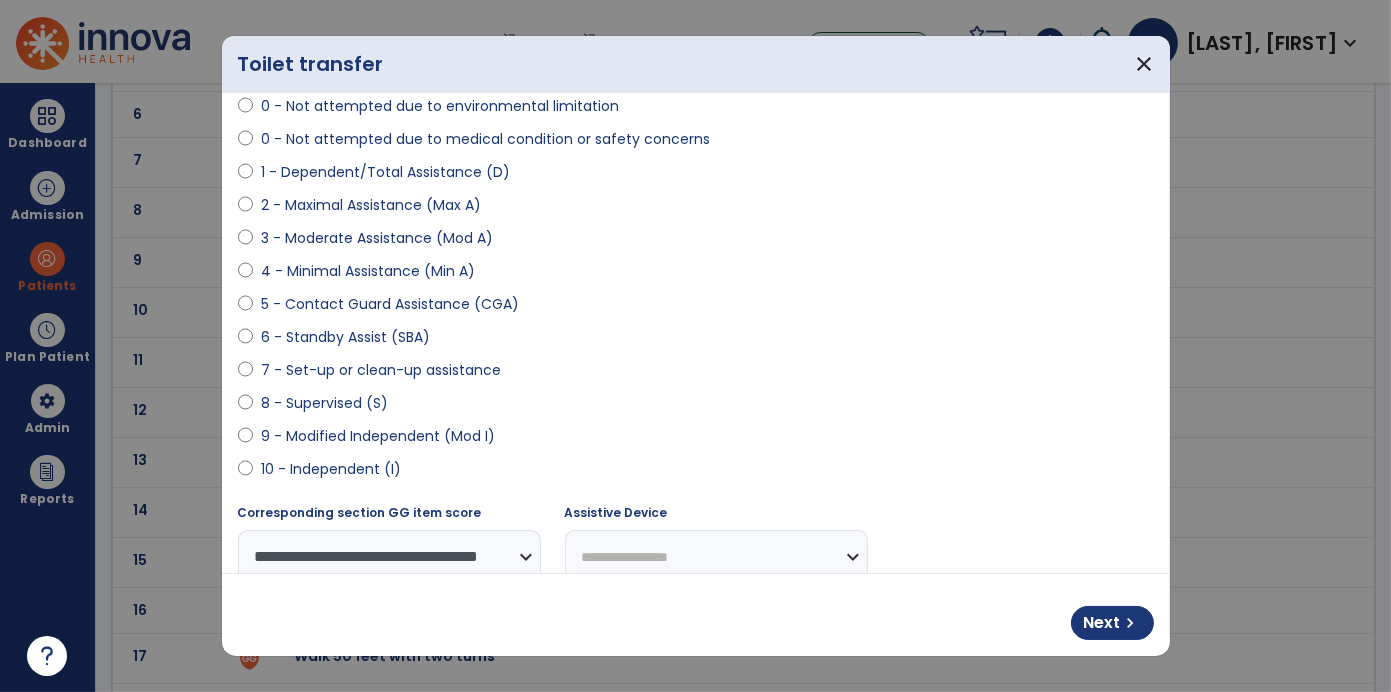 scroll, scrollTop: 214, scrollLeft: 0, axis: vertical 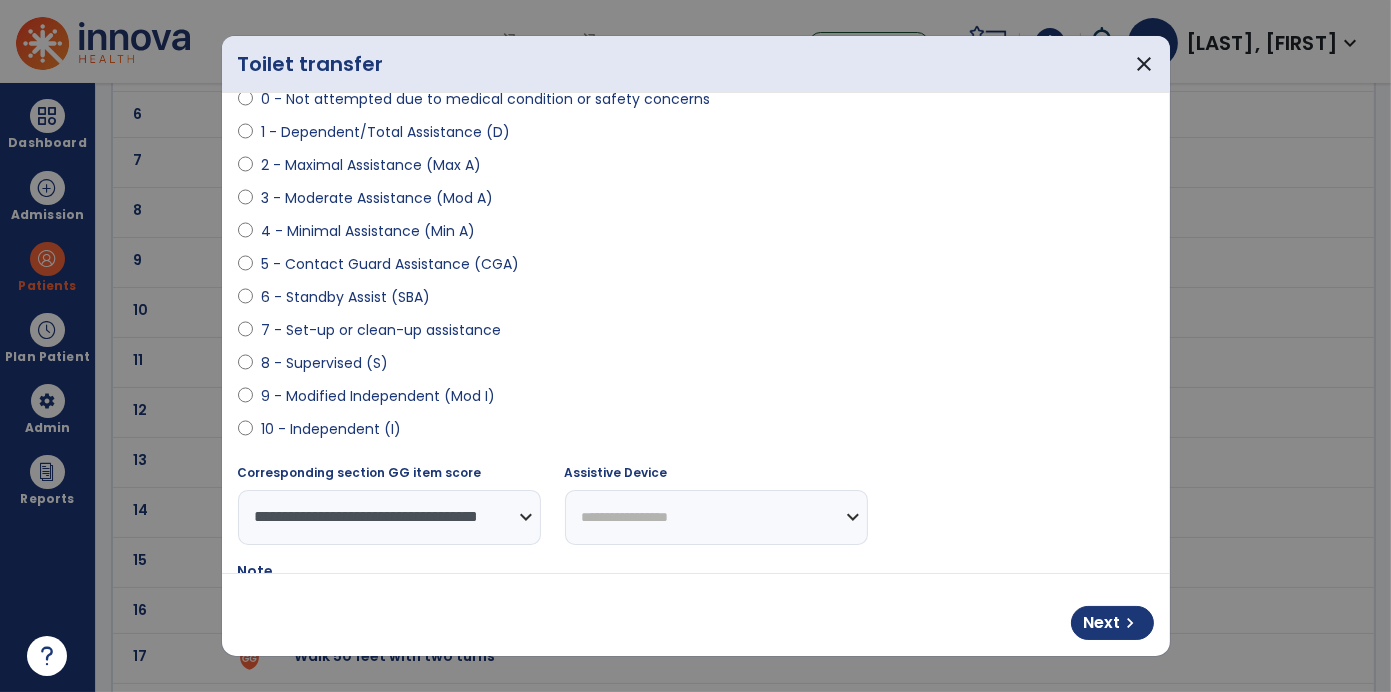 click on "**********" at bounding box center [716, 517] 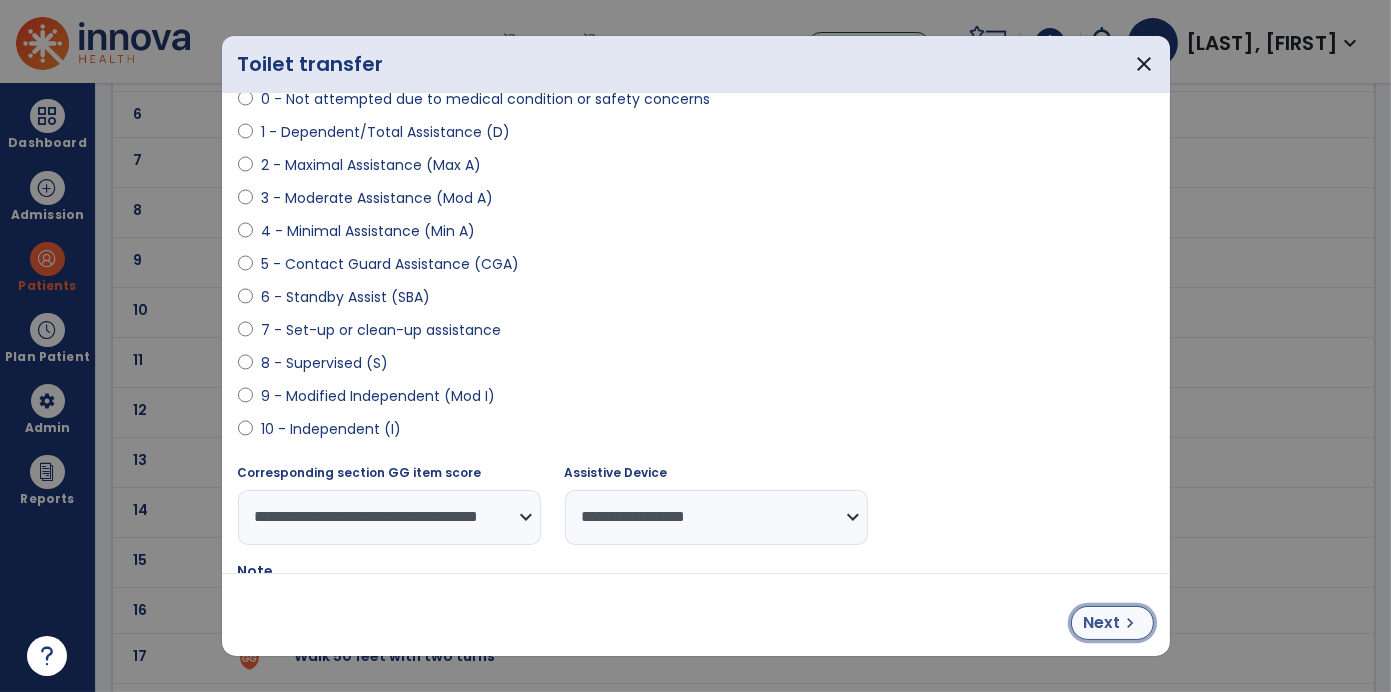 click on "chevron_right" at bounding box center [1131, 623] 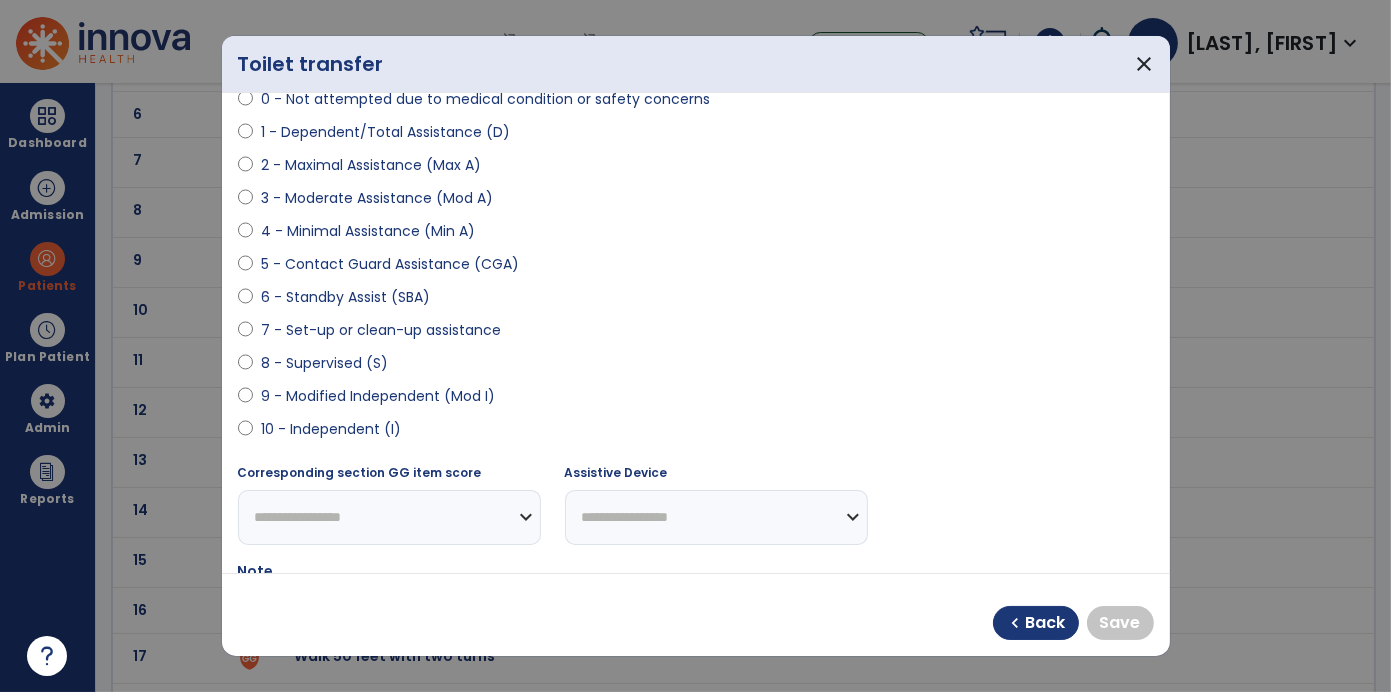 select on "**********" 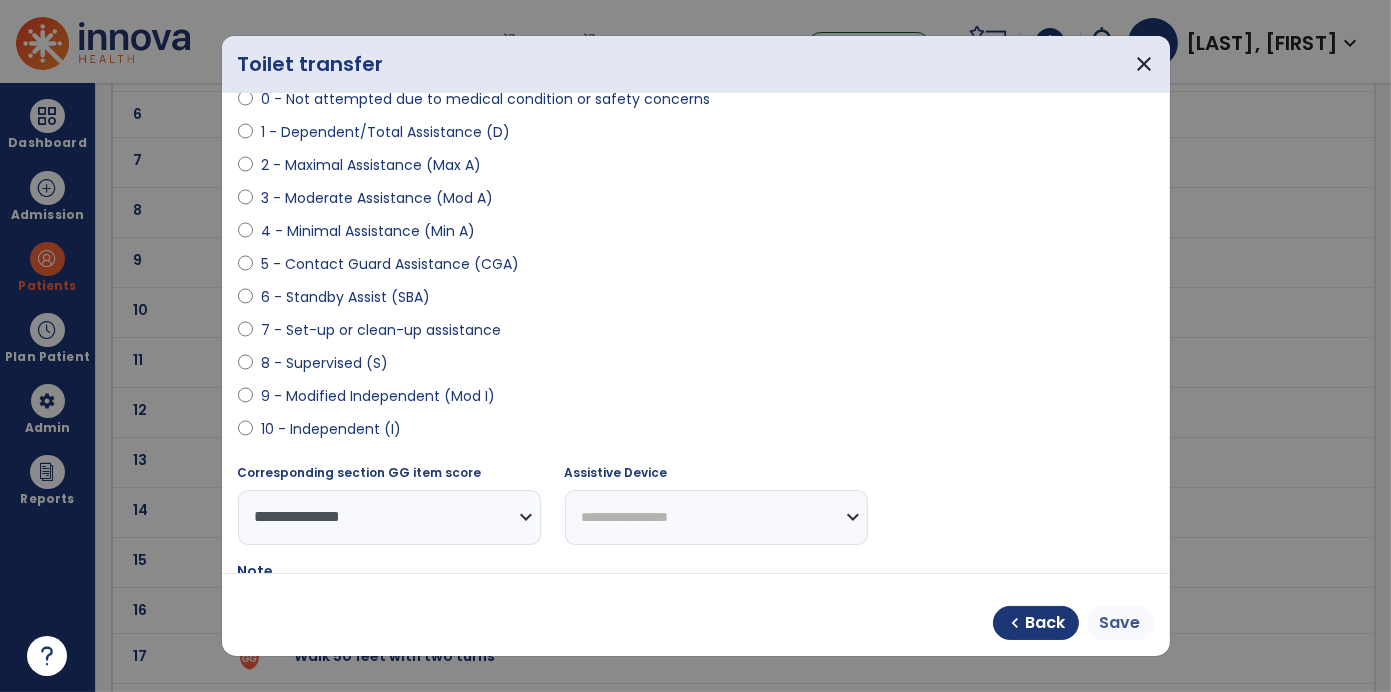 click on "Save" at bounding box center [1120, 623] 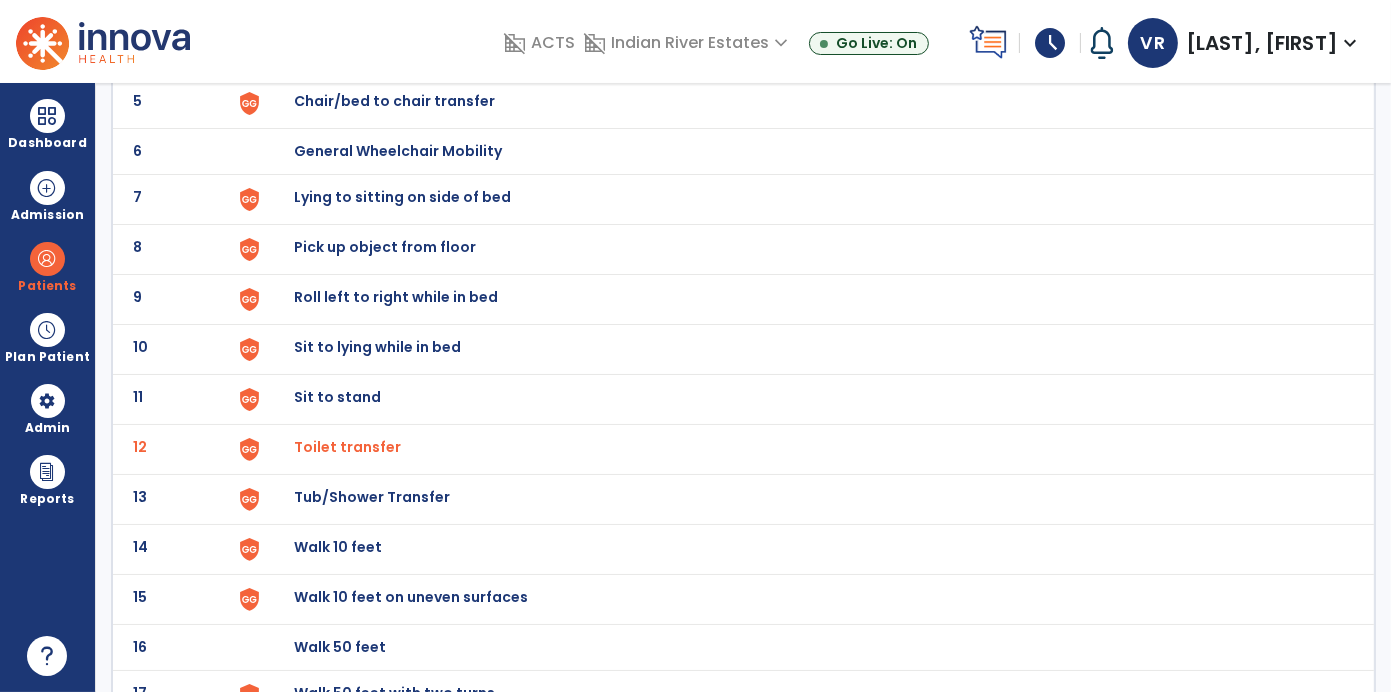 scroll, scrollTop: 363, scrollLeft: 0, axis: vertical 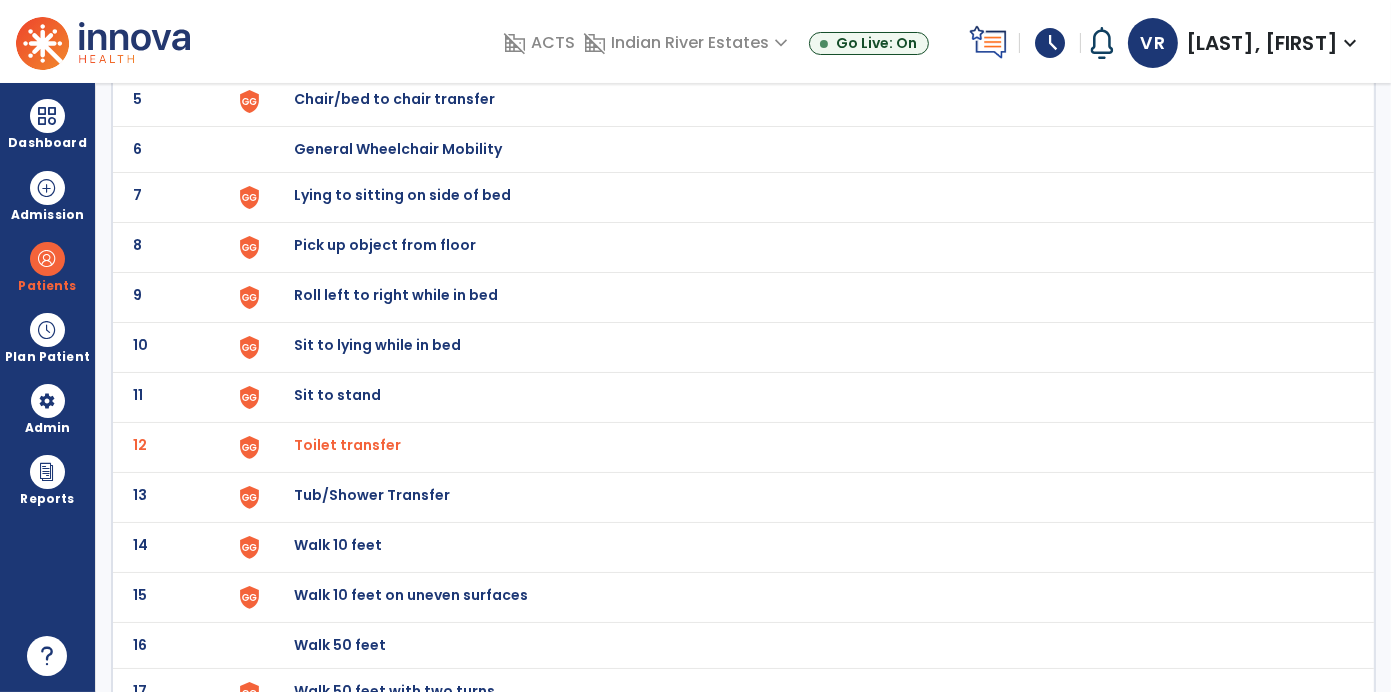 click on "Tub/Shower Transfer" at bounding box center (804, -99) 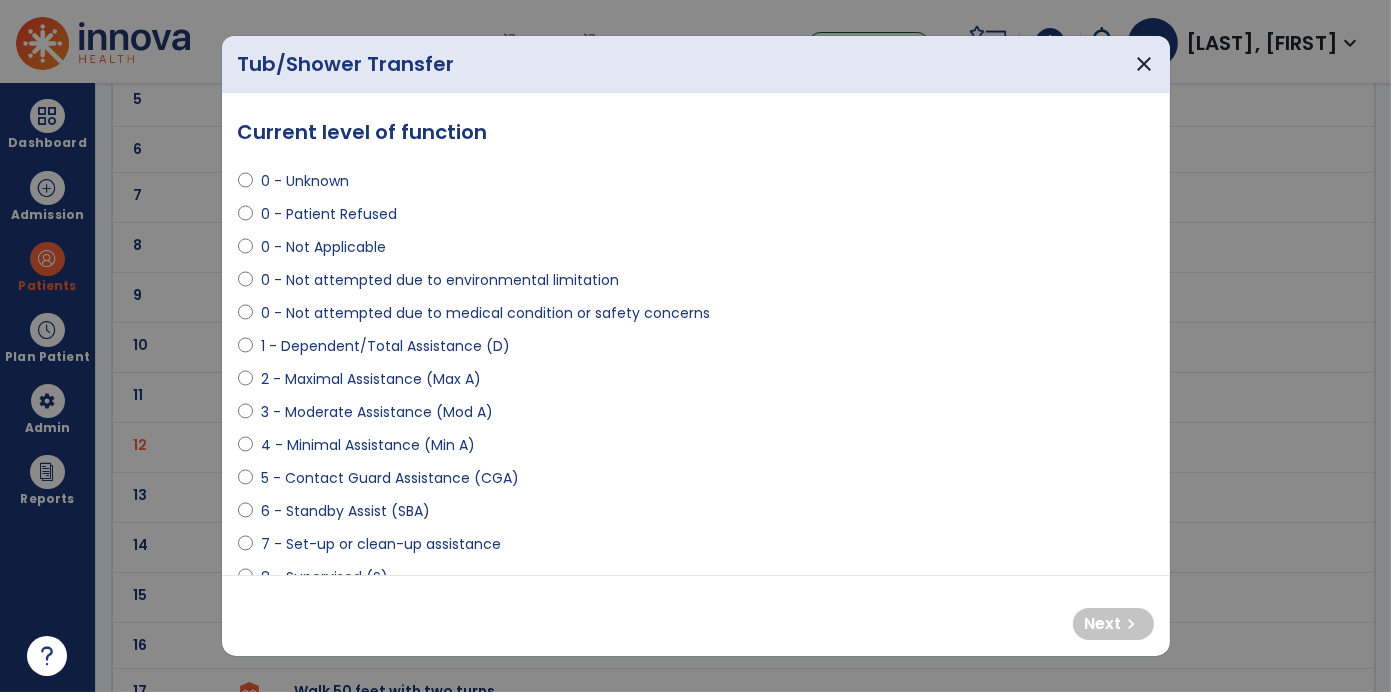 select on "**********" 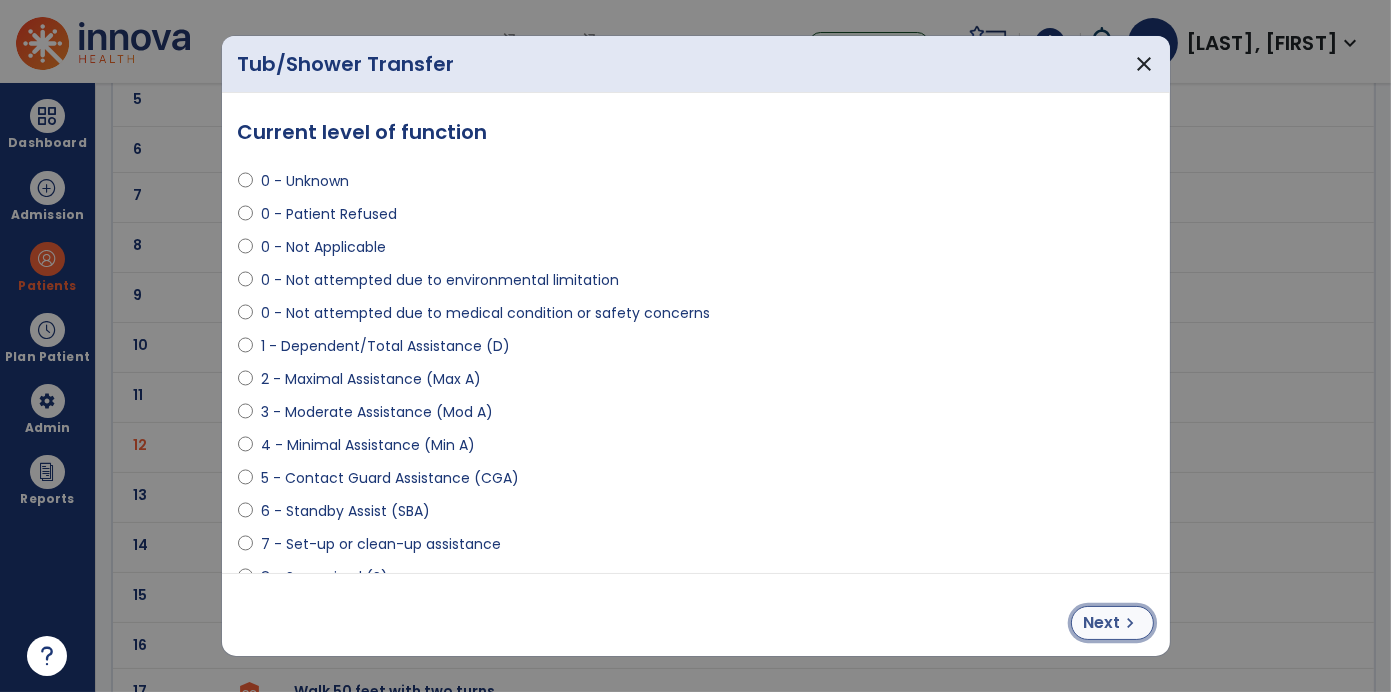 click on "chevron_right" at bounding box center [1131, 623] 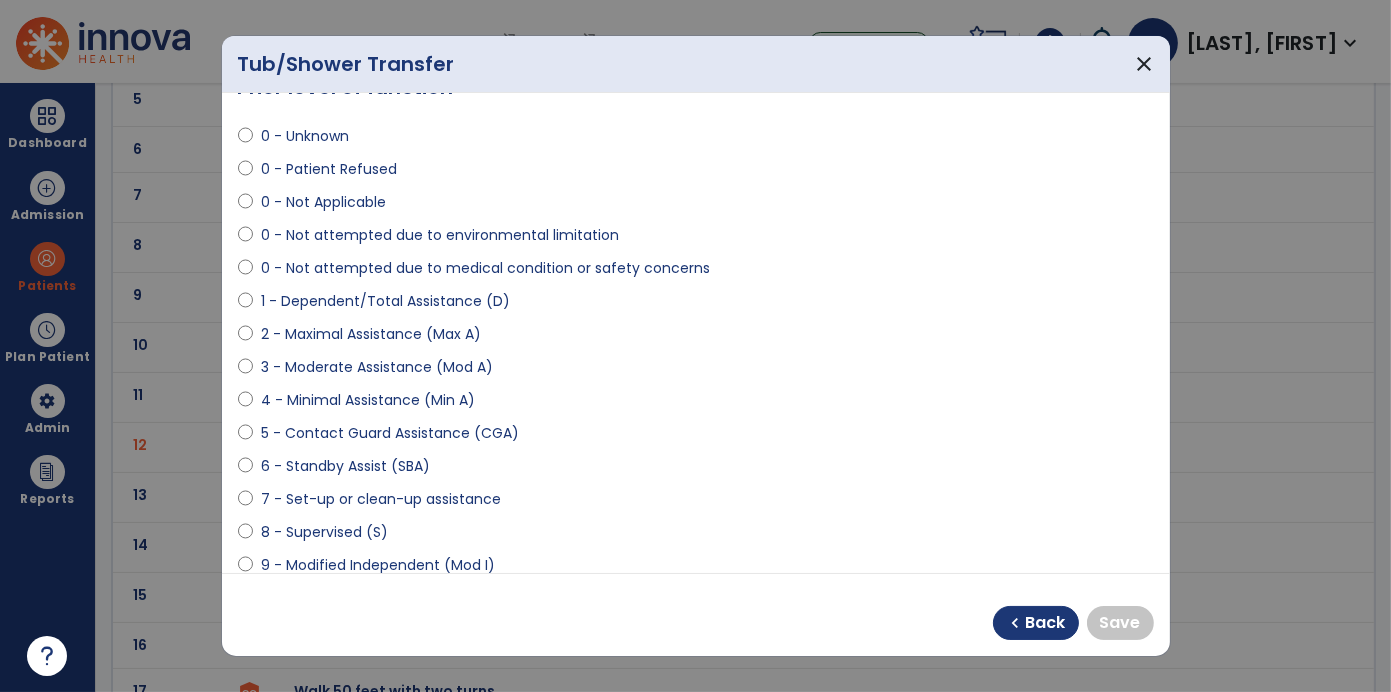 scroll, scrollTop: 72, scrollLeft: 0, axis: vertical 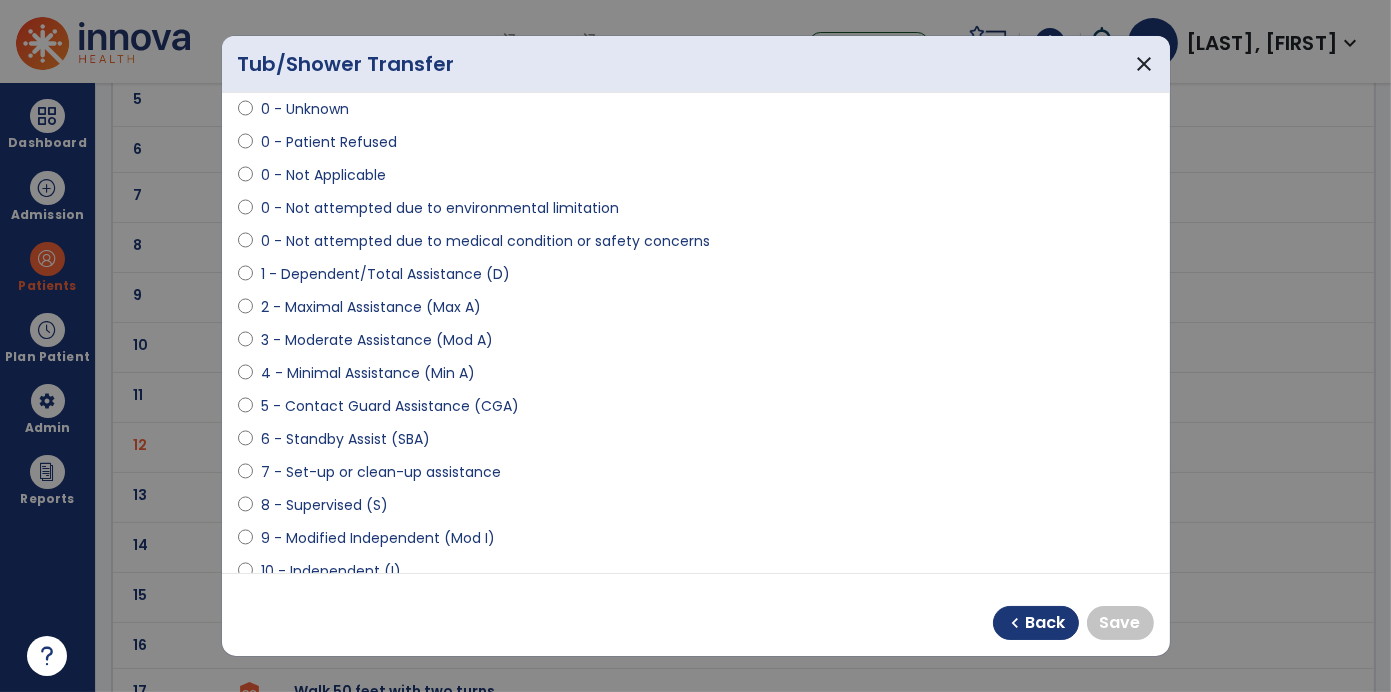 select on "**********" 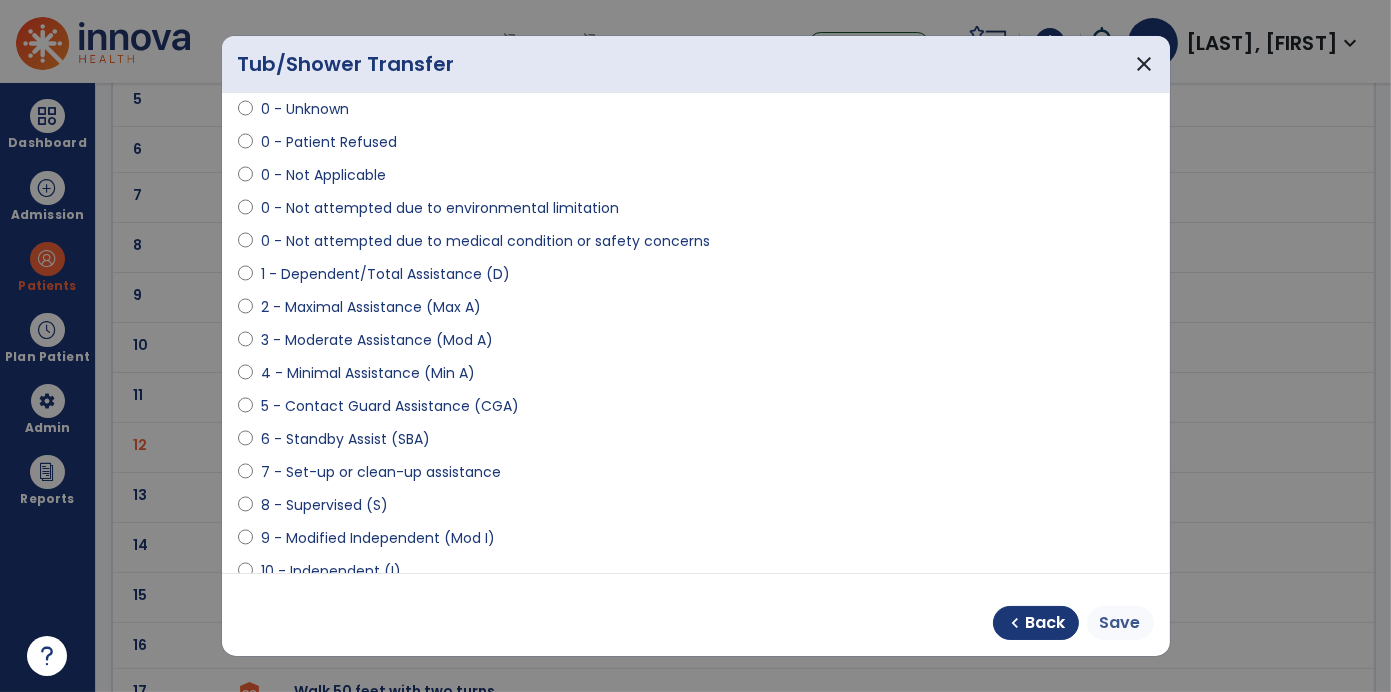 click on "Save" at bounding box center (1120, 623) 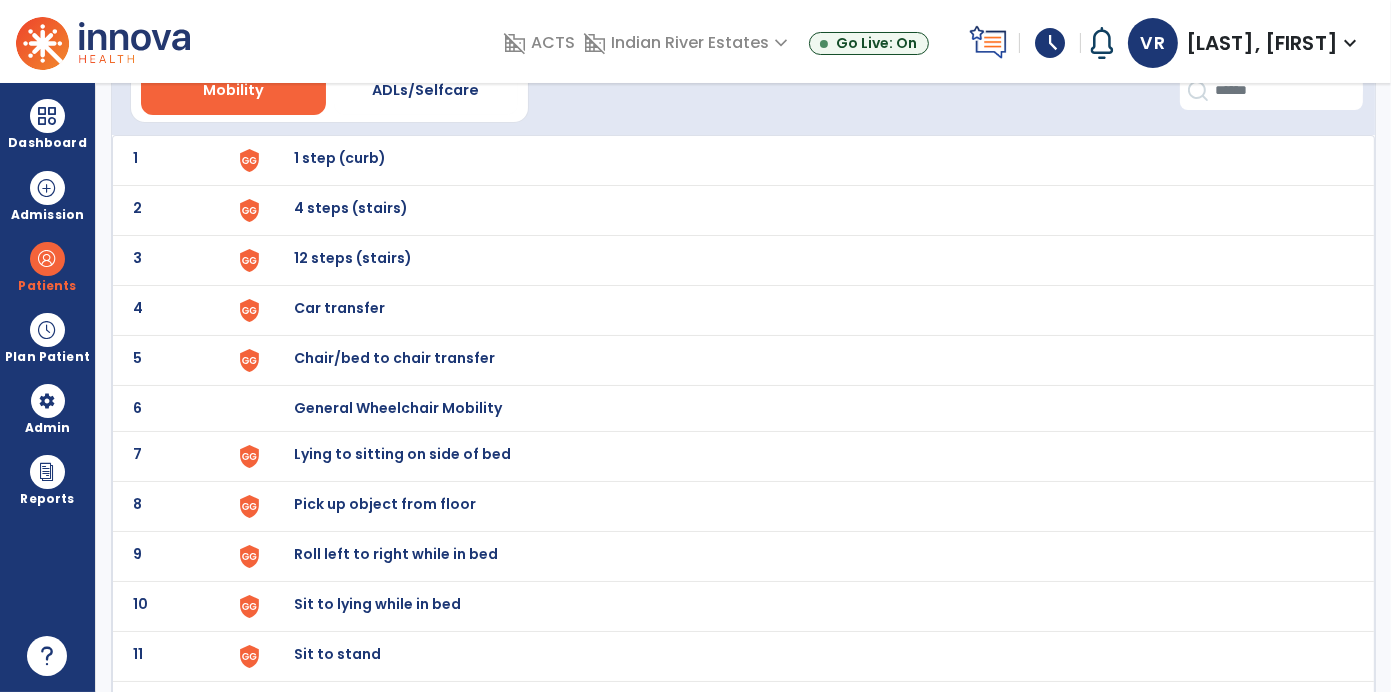 scroll, scrollTop: 94, scrollLeft: 0, axis: vertical 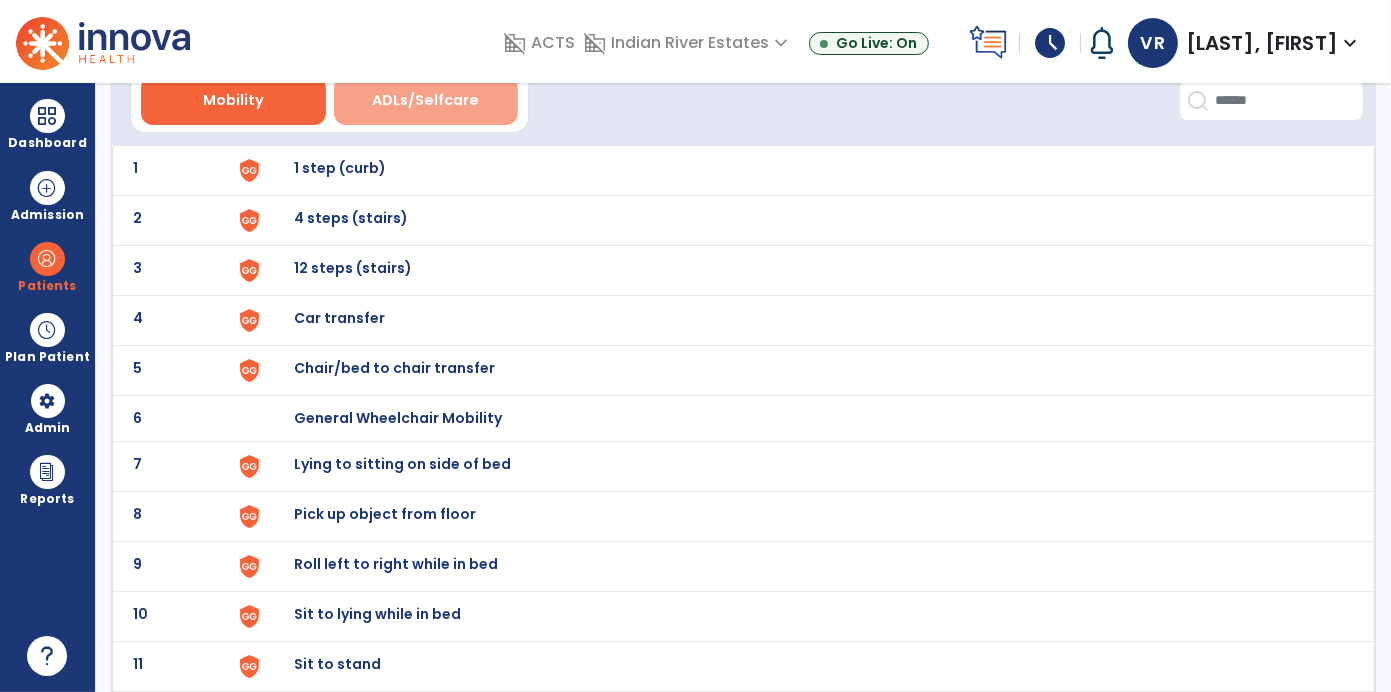 click on "ADLs/Selfcare" at bounding box center (425, 100) 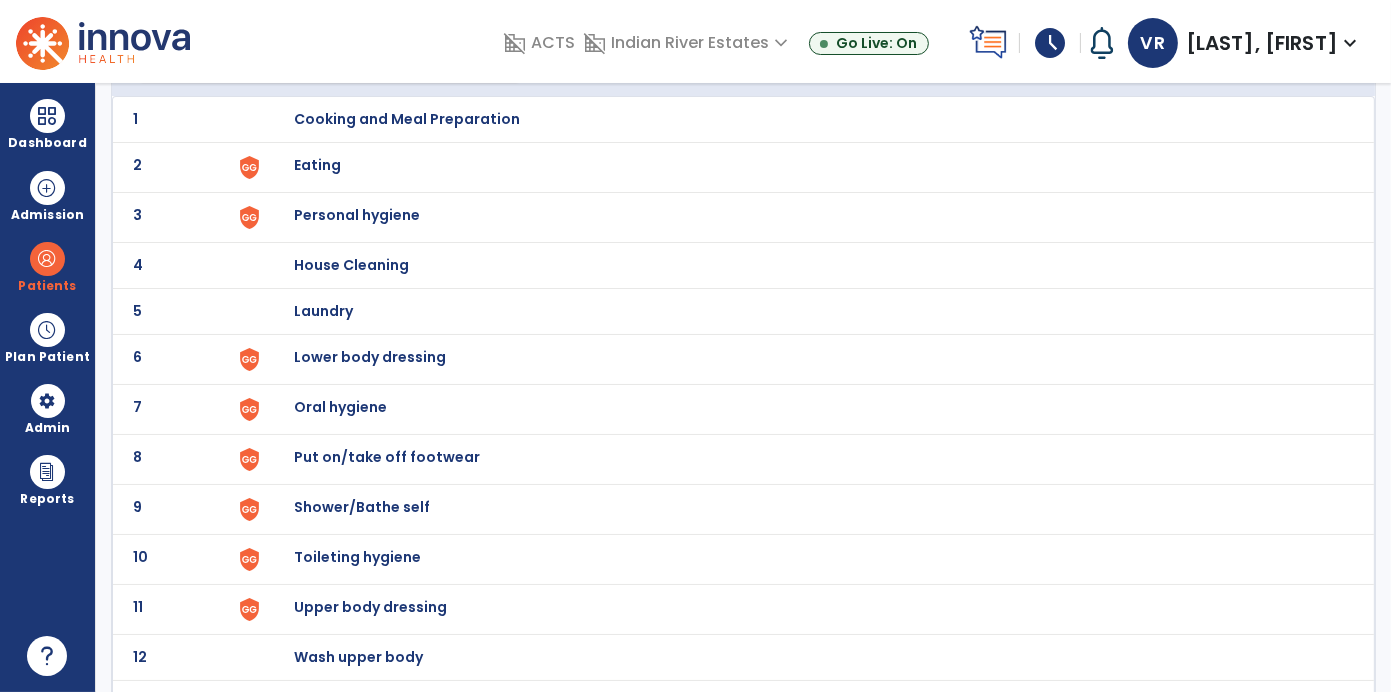 scroll, scrollTop: 145, scrollLeft: 0, axis: vertical 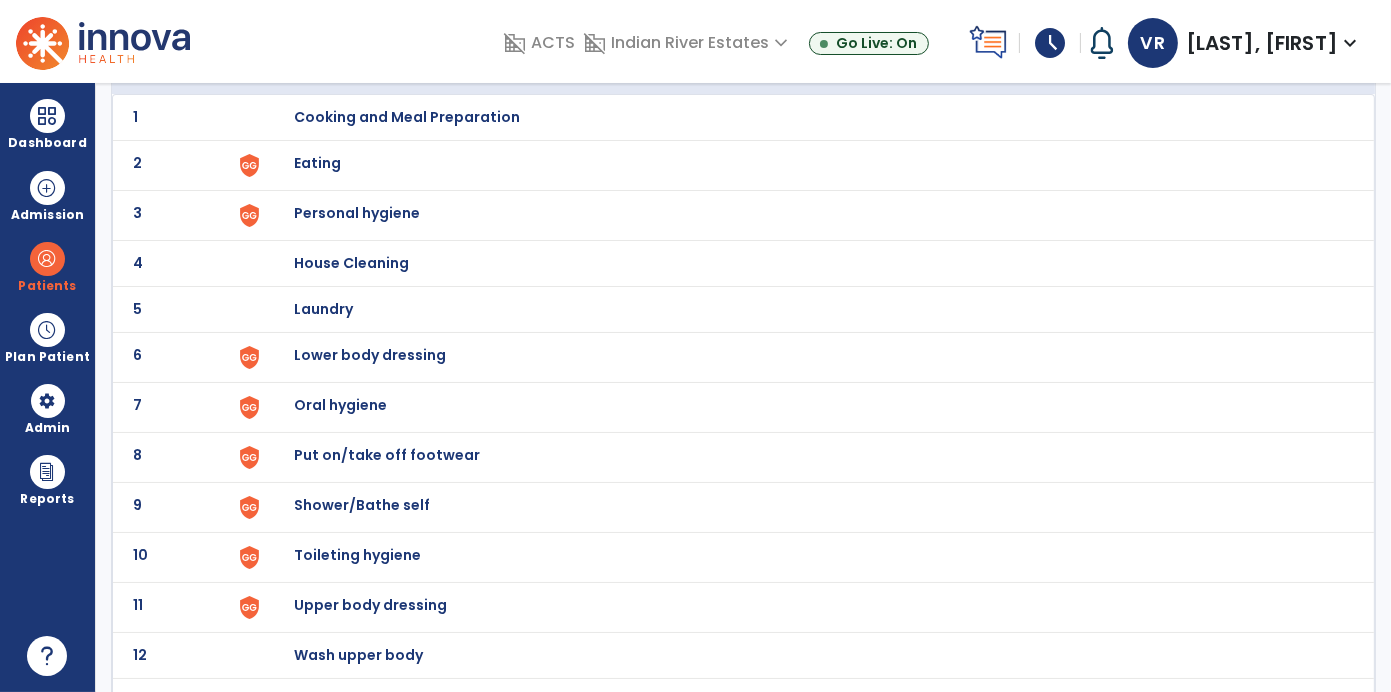 click on "Lower body dressing" at bounding box center (407, 117) 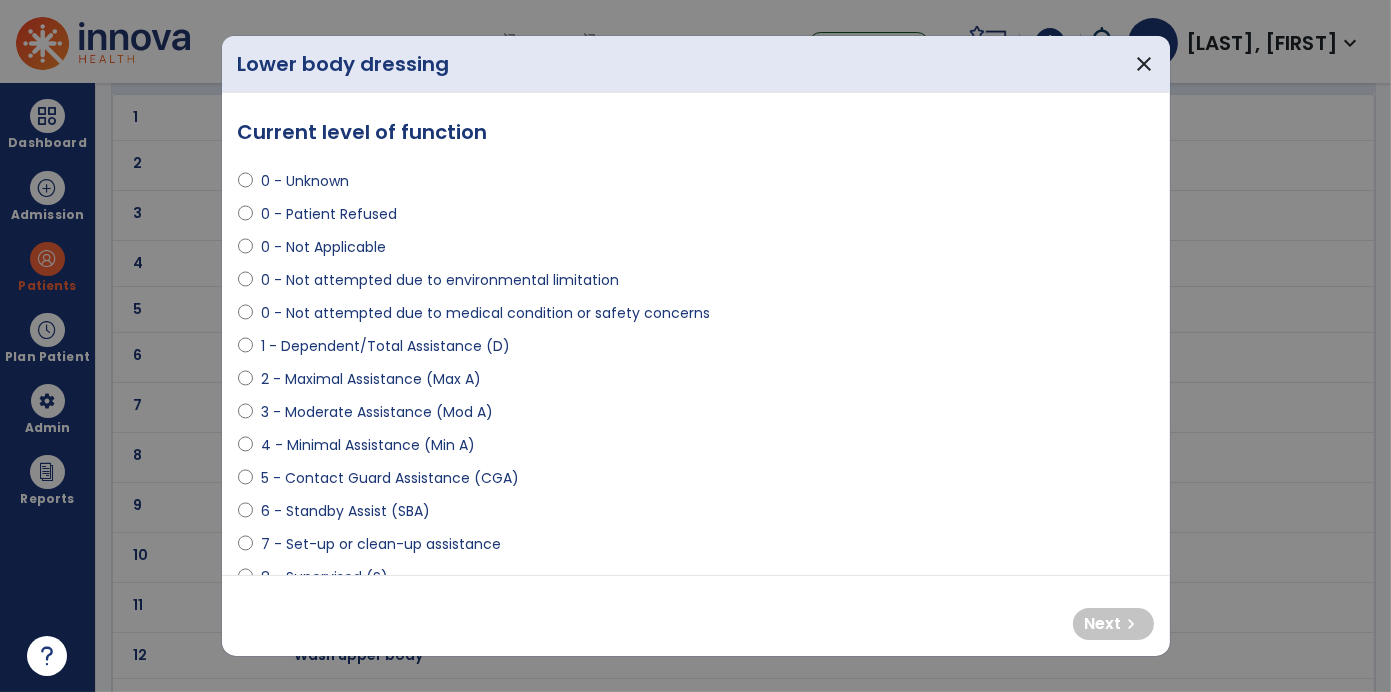 select on "**********" 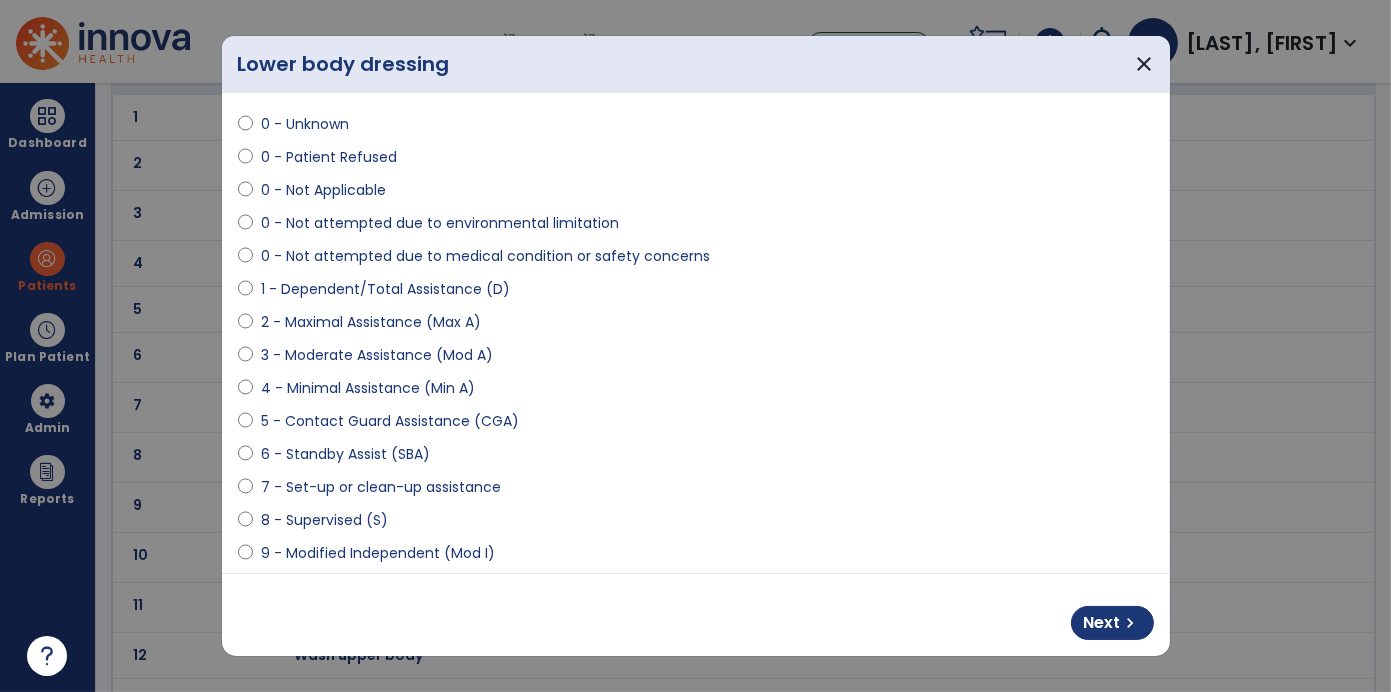 scroll, scrollTop: 62, scrollLeft: 0, axis: vertical 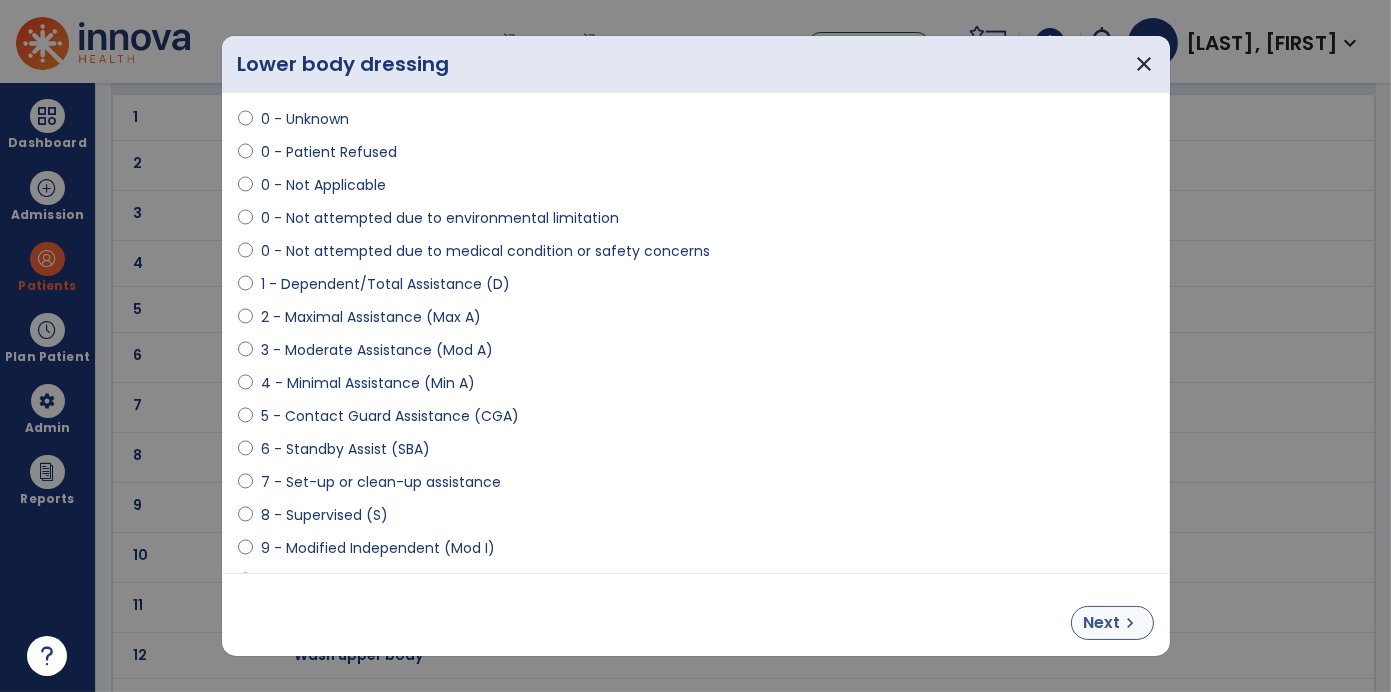 click on "chevron_right" at bounding box center (1131, 623) 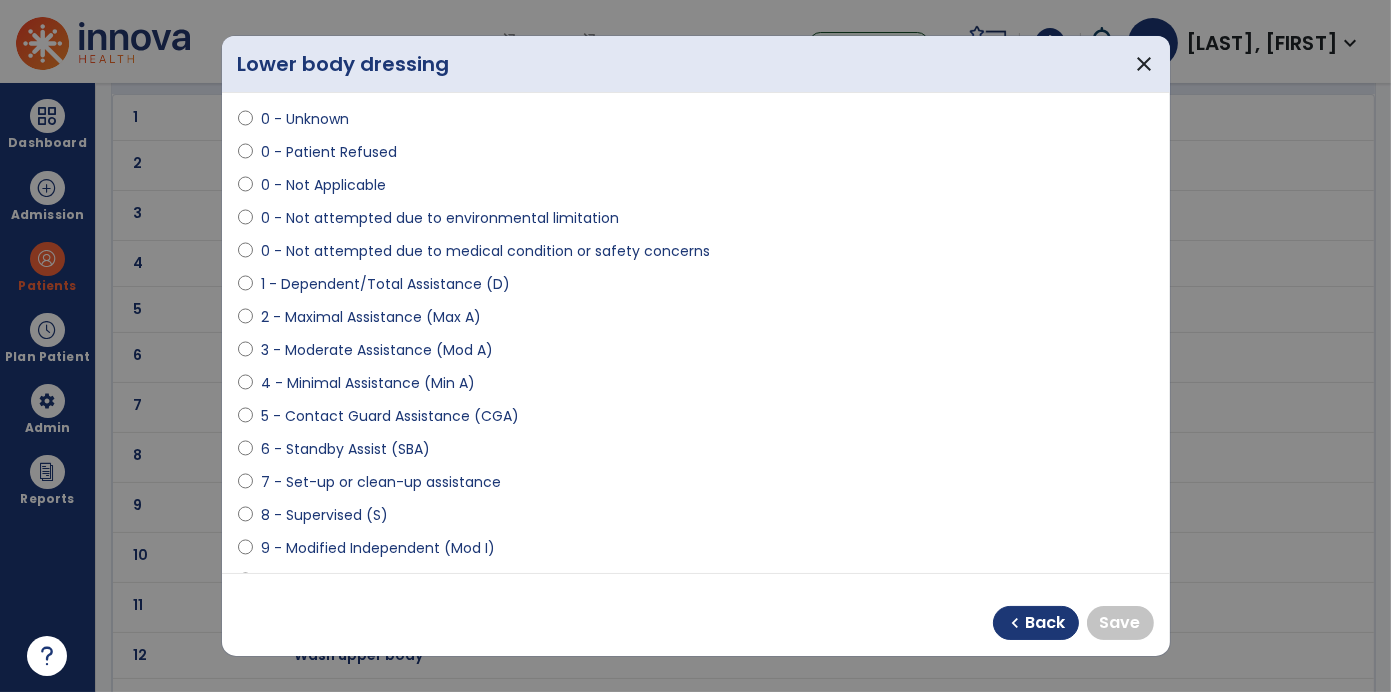 select on "**********" 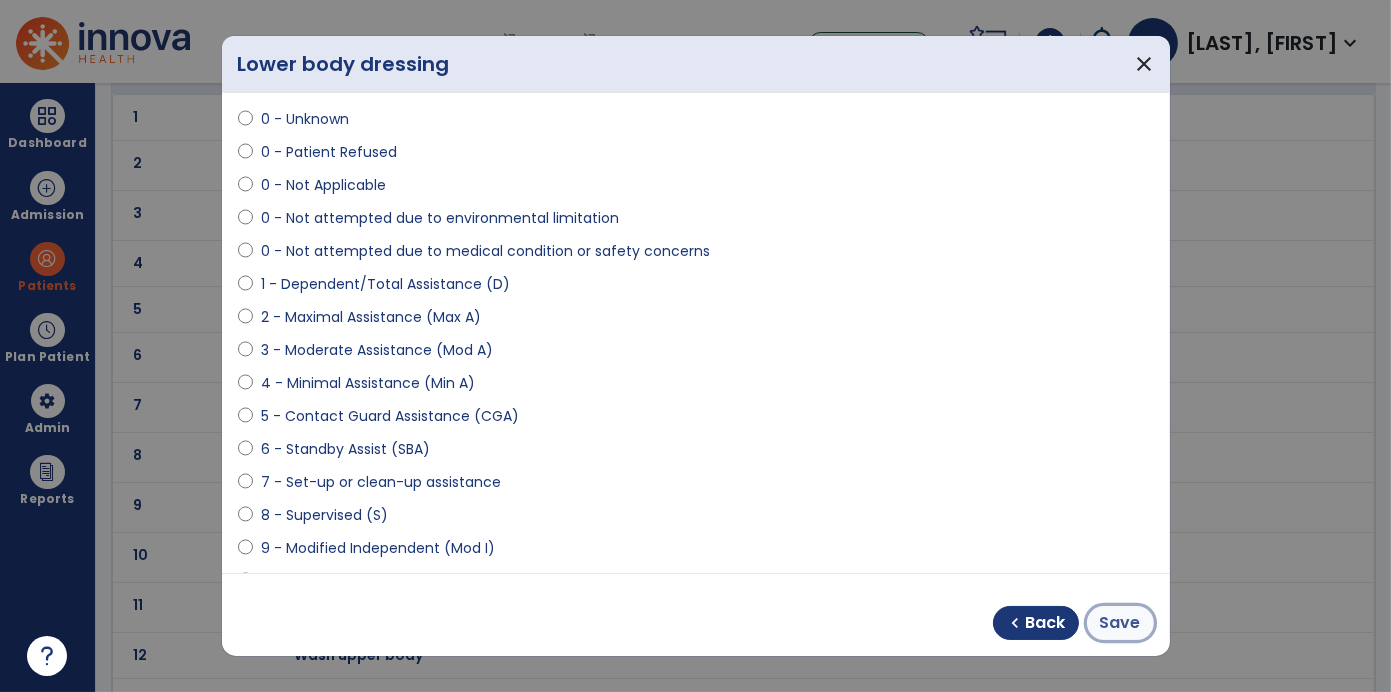 click on "Save" at bounding box center (1120, 623) 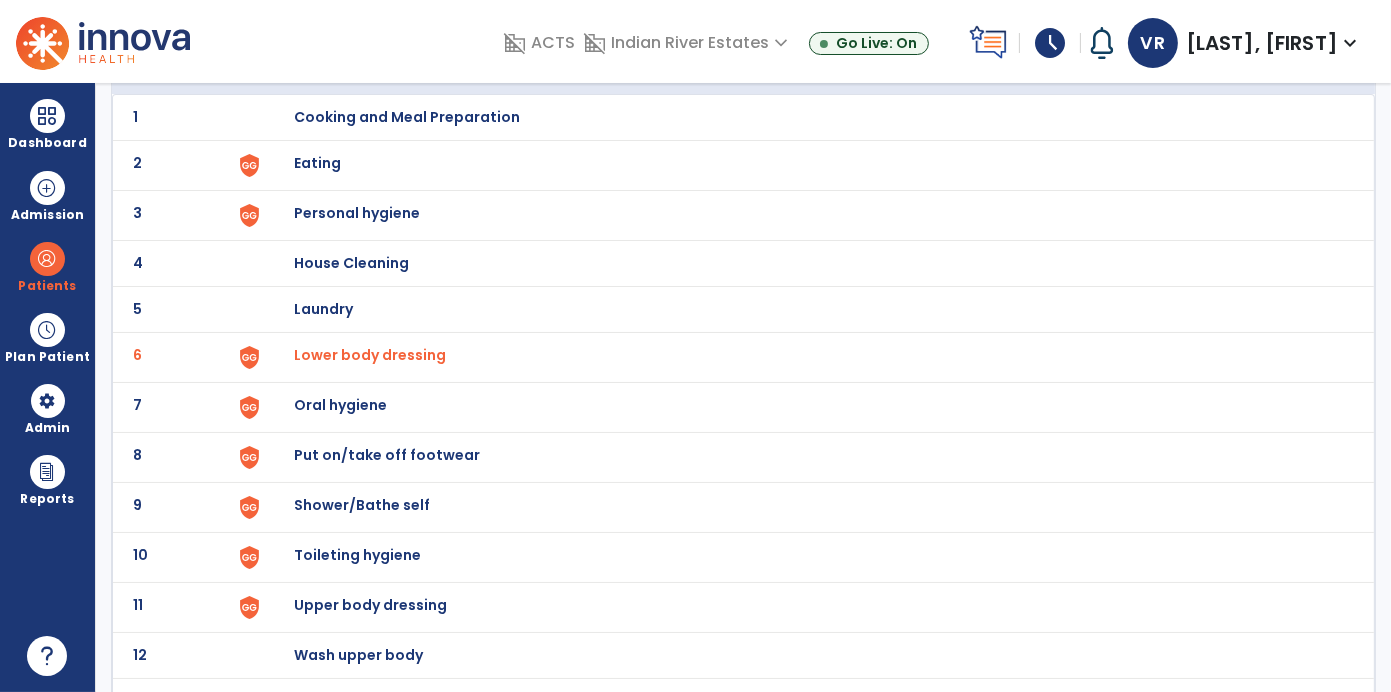 click on "Toileting hygiene" at bounding box center (804, 117) 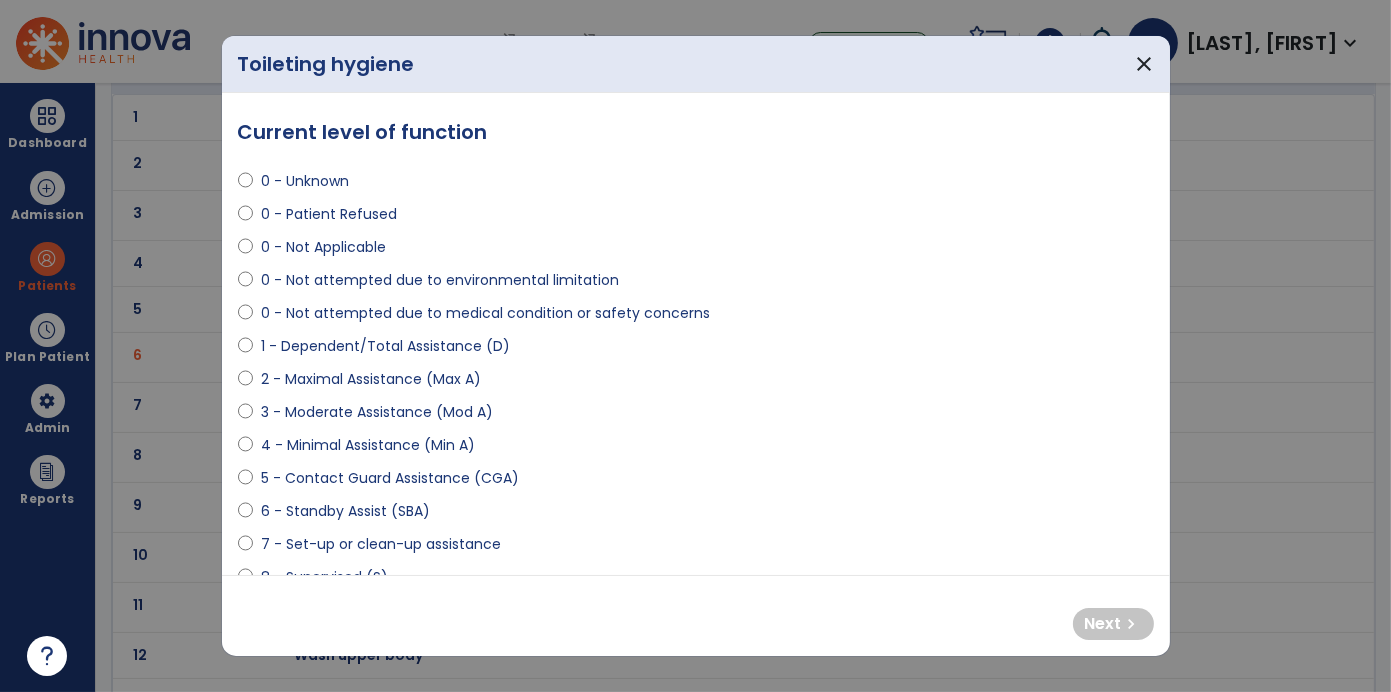 select on "**********" 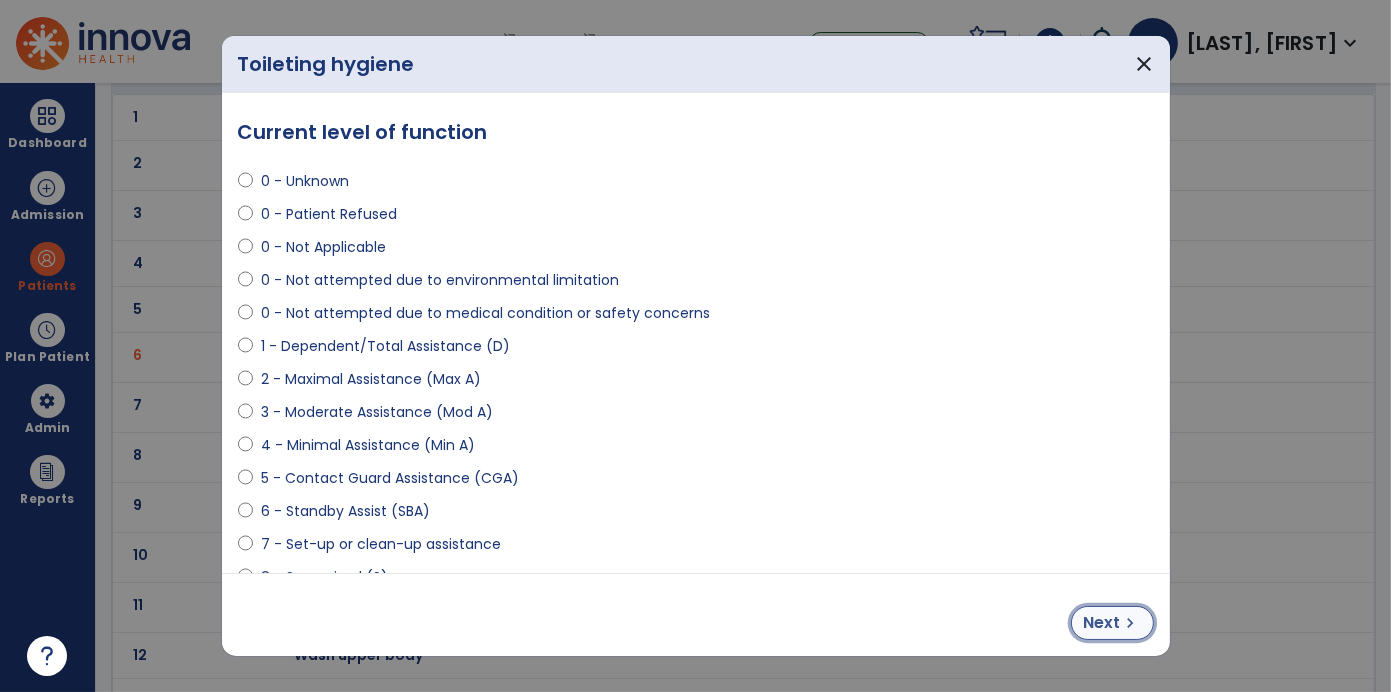 click on "Next  chevron_right" at bounding box center (1112, 623) 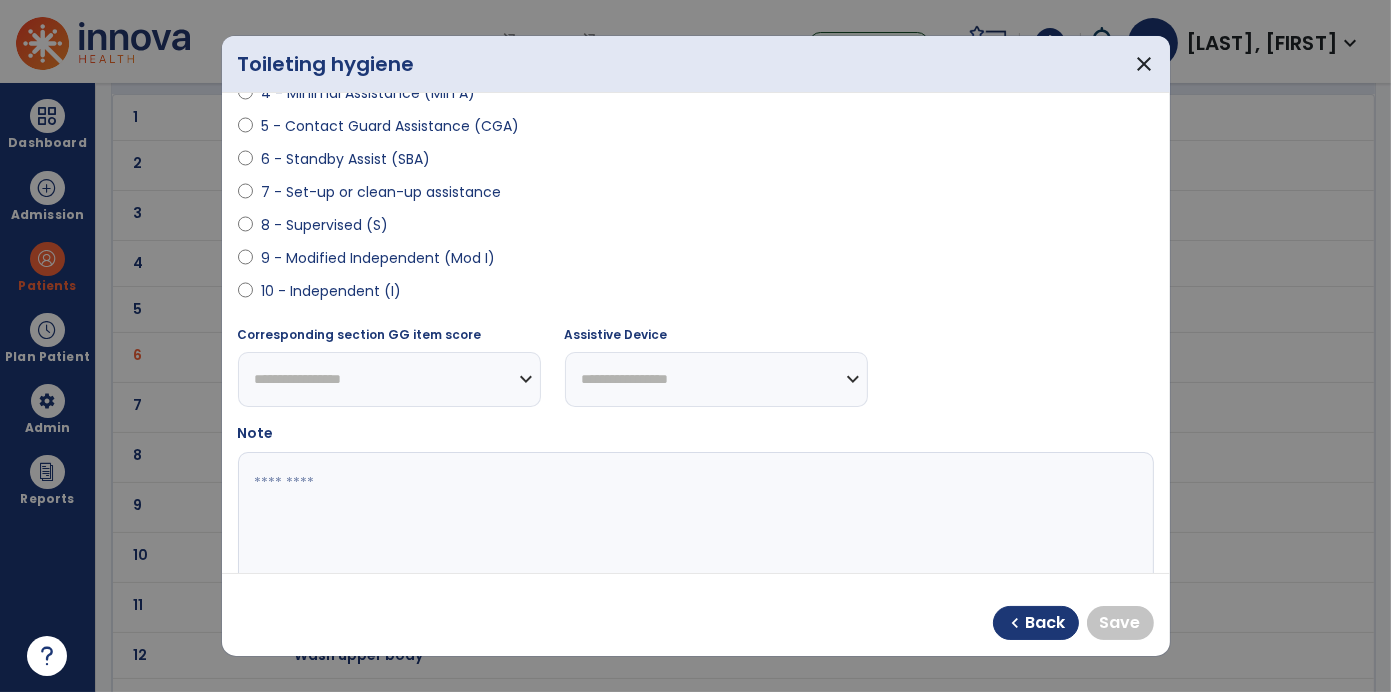 scroll, scrollTop: 359, scrollLeft: 0, axis: vertical 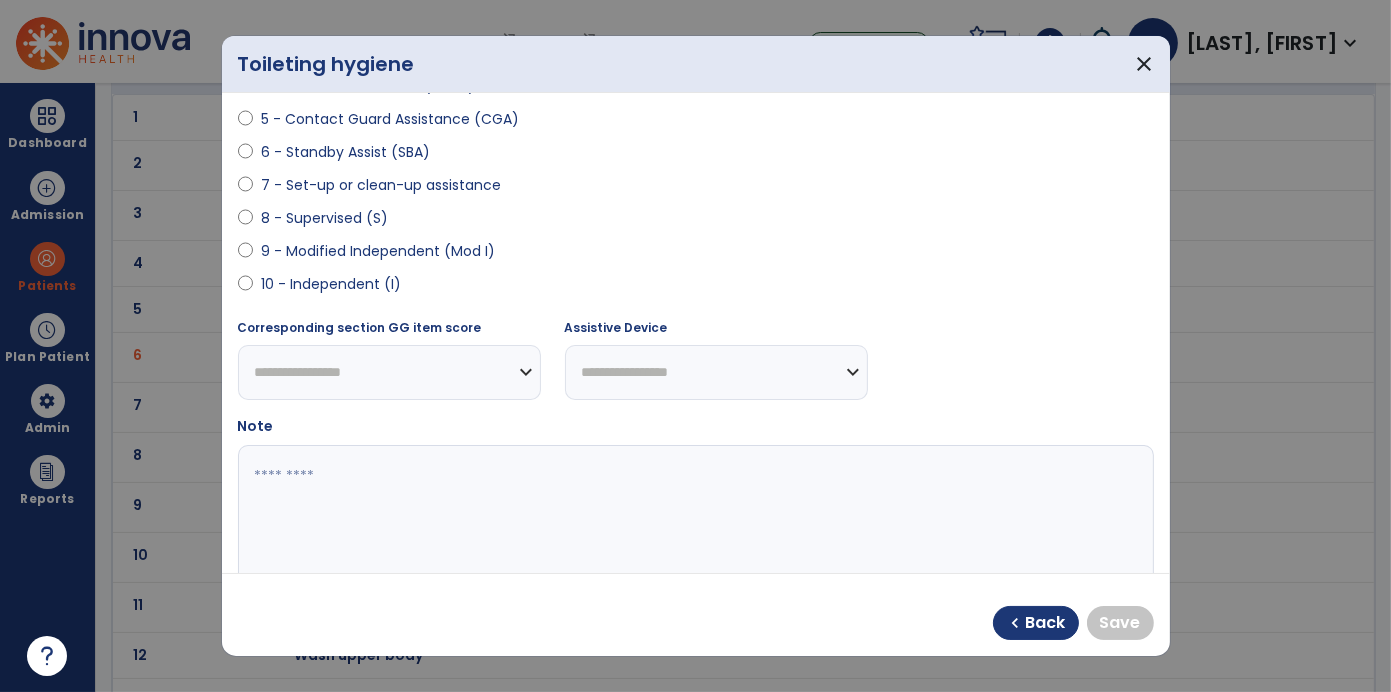 select on "**********" 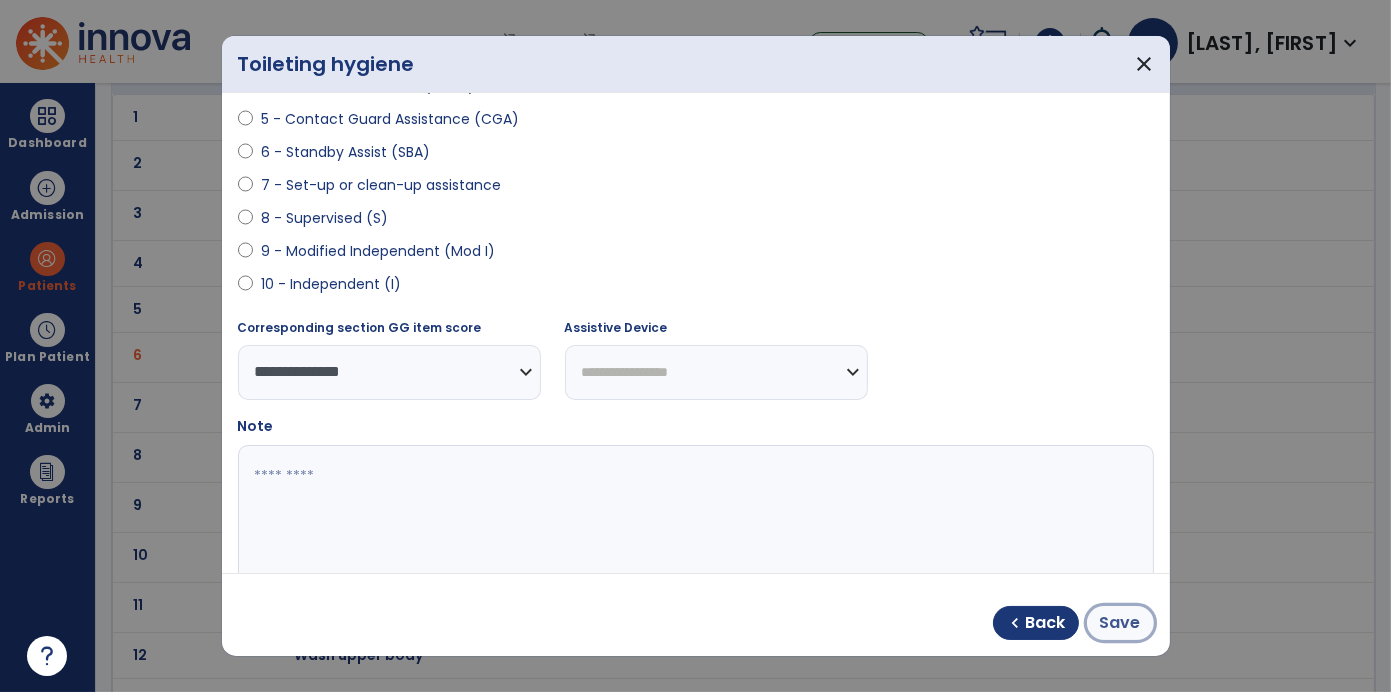 click on "Save" at bounding box center [1120, 623] 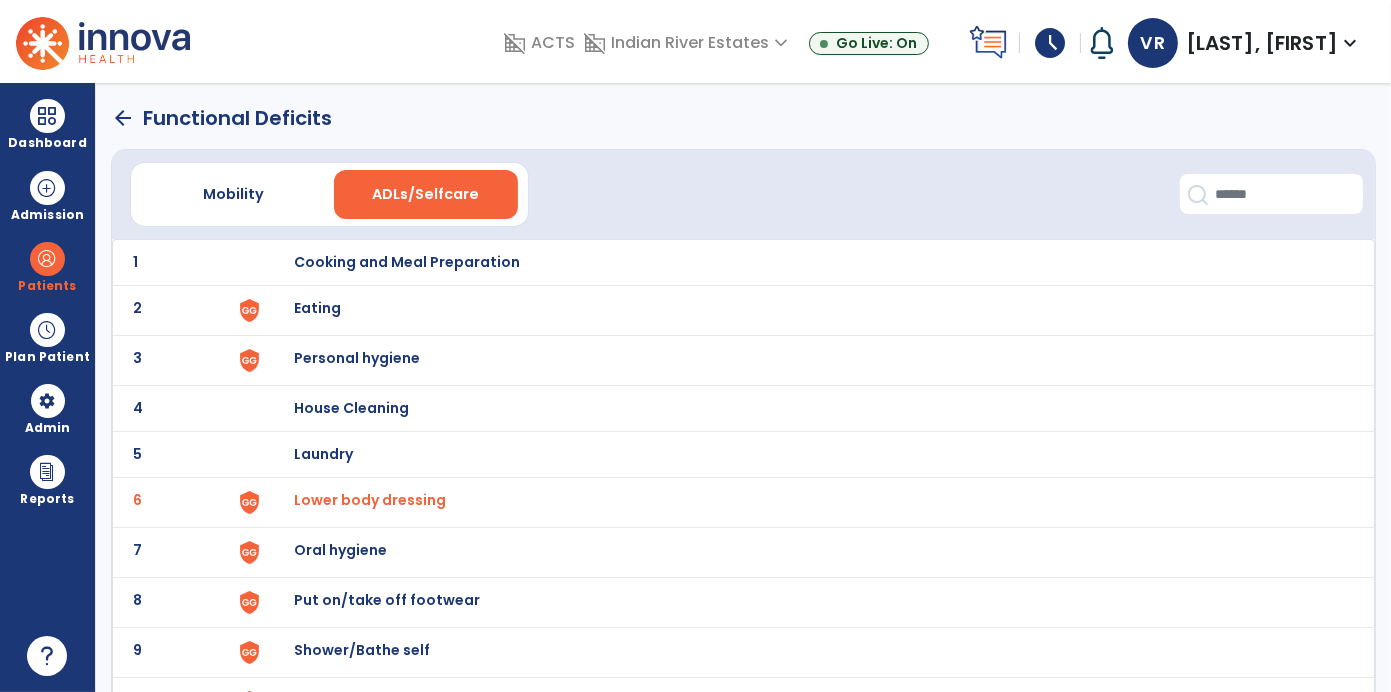 scroll, scrollTop: 0, scrollLeft: 0, axis: both 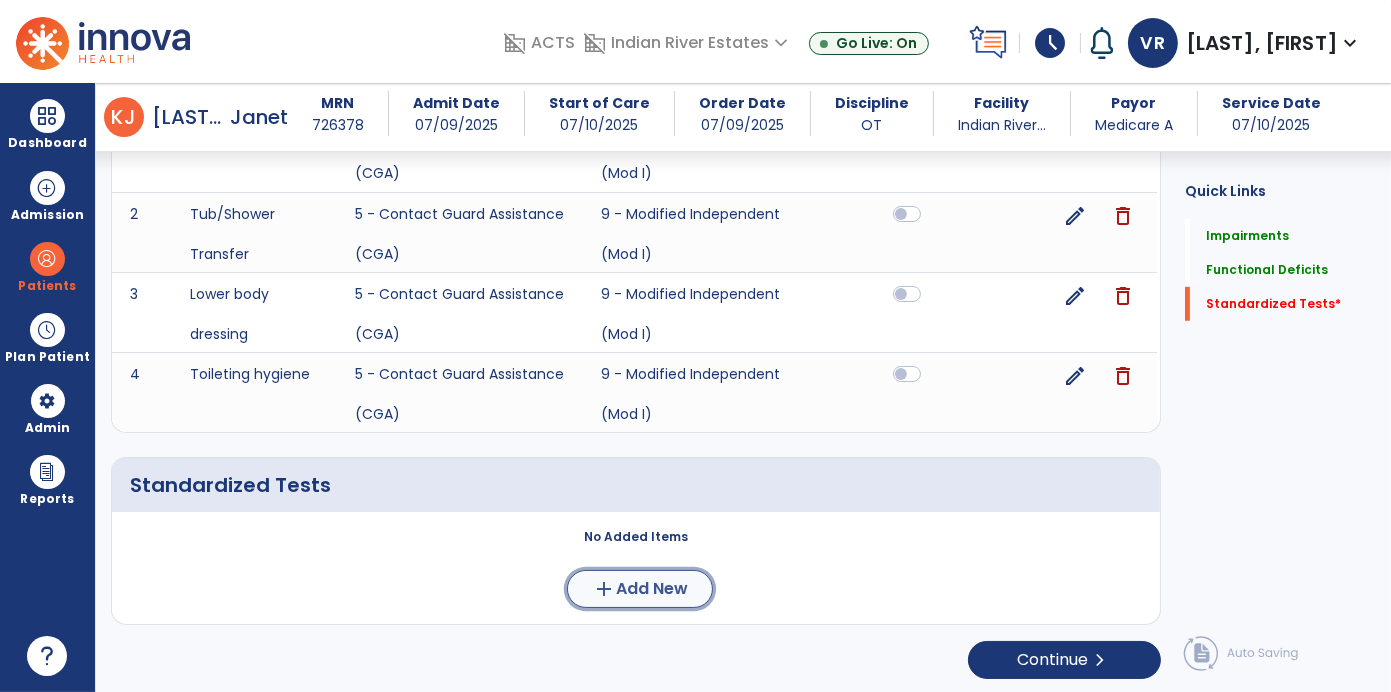 click on "Add New" 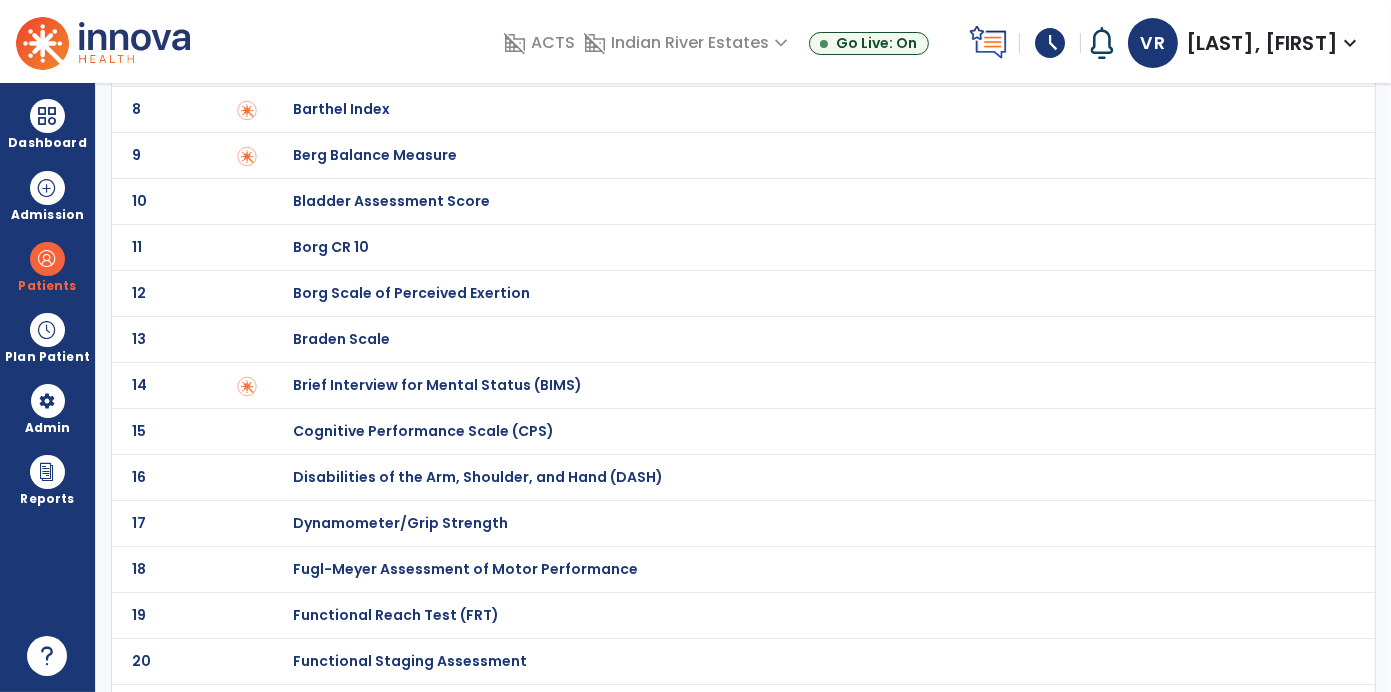 scroll, scrollTop: 446, scrollLeft: 0, axis: vertical 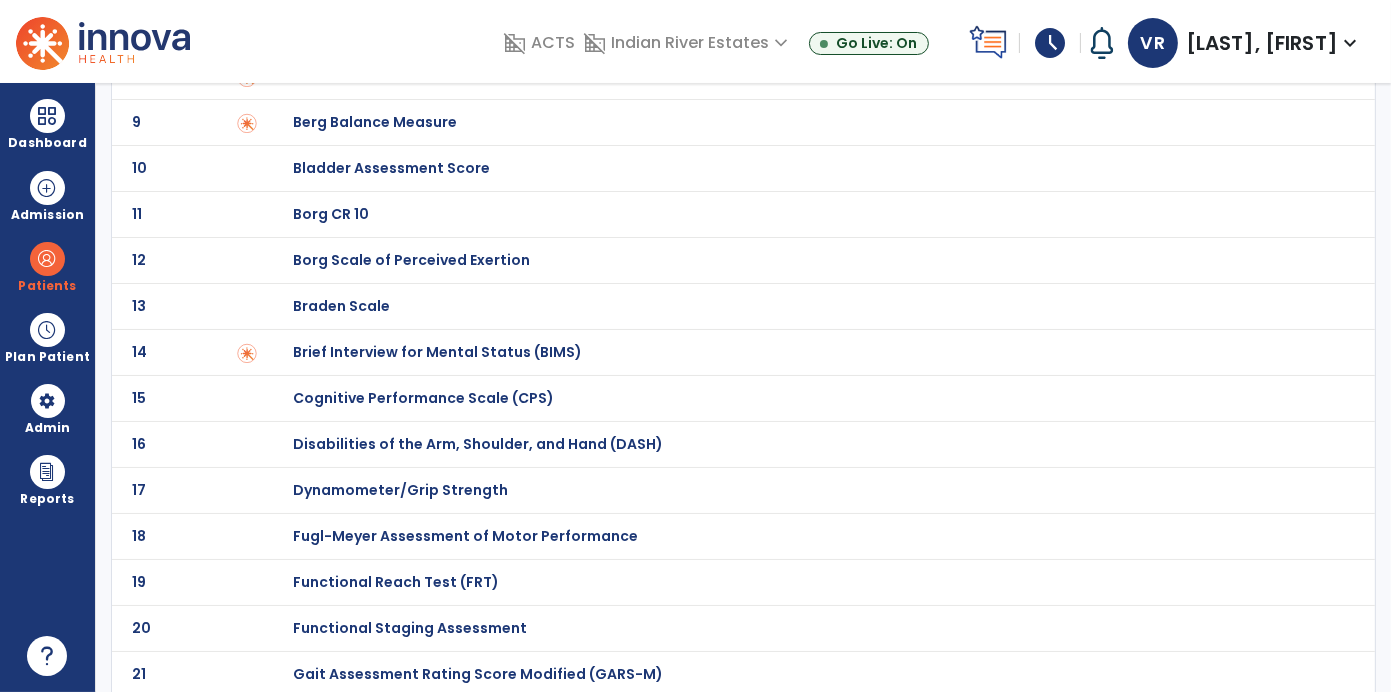click on "Dynamometer/Grip Strength" at bounding box center (804, -246) 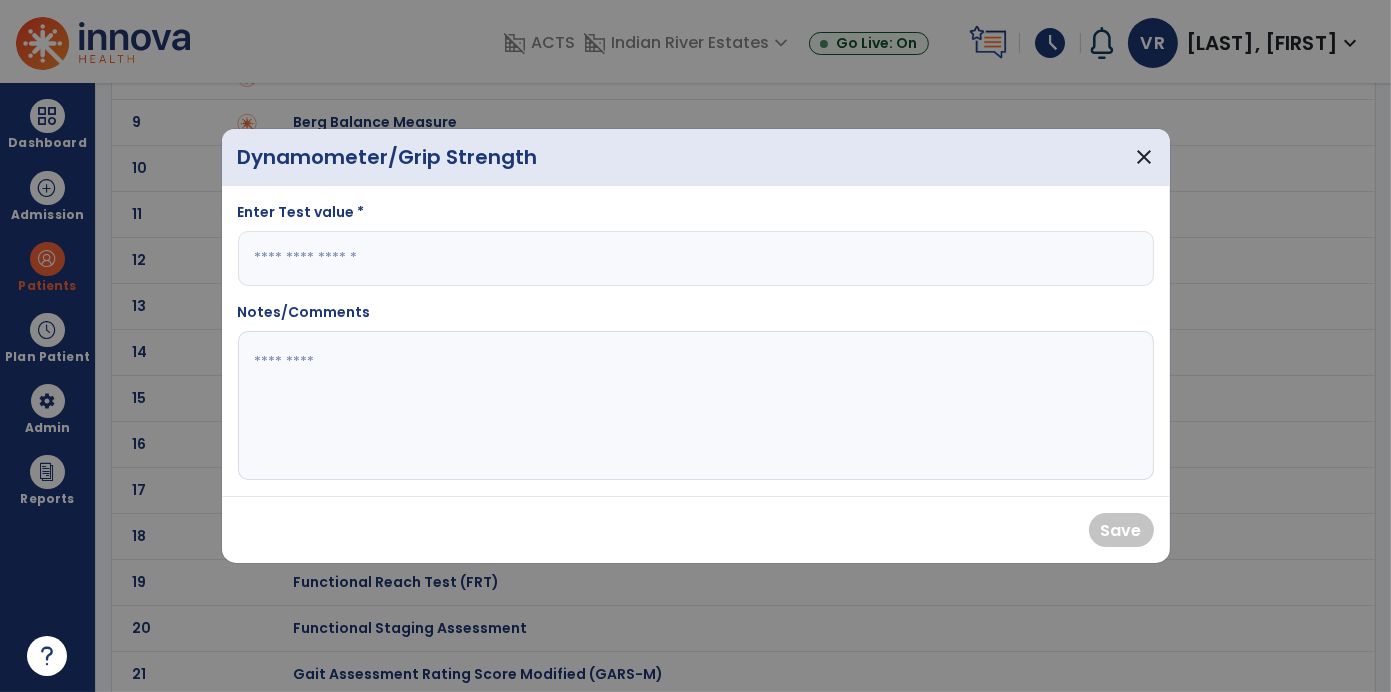 click at bounding box center [696, 258] 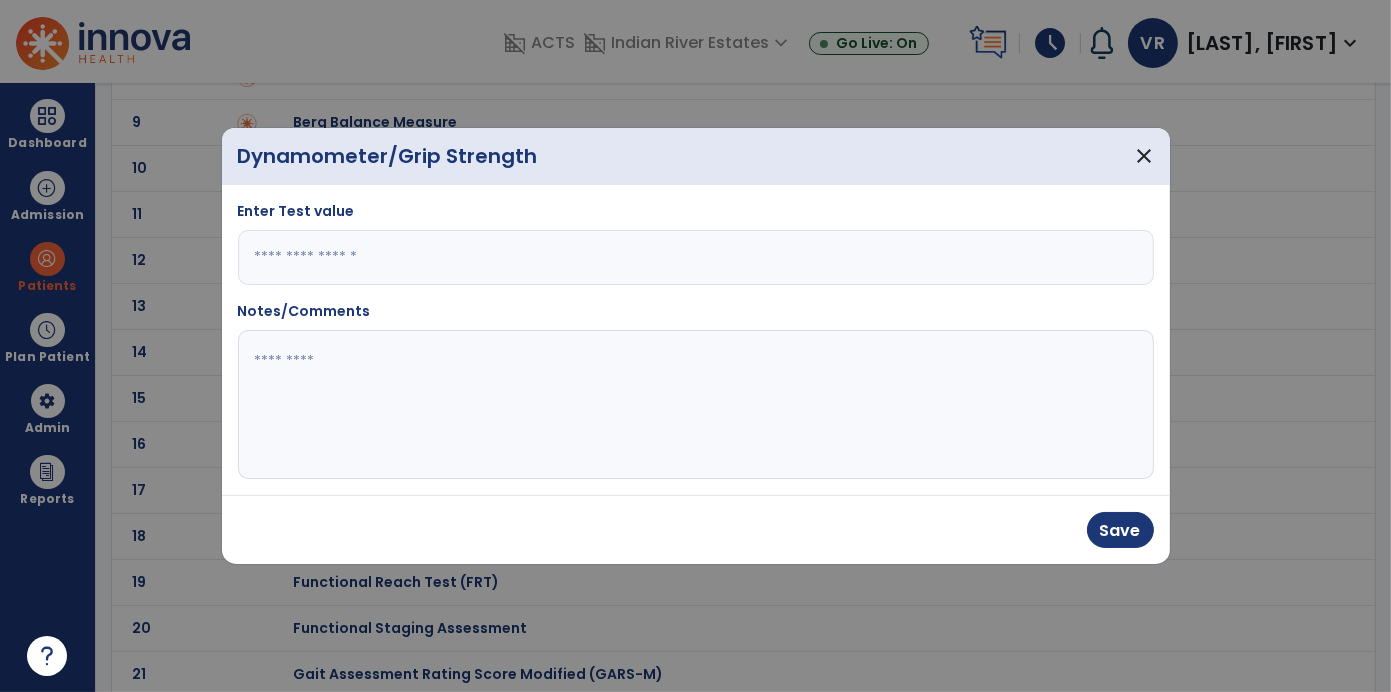 type on "**" 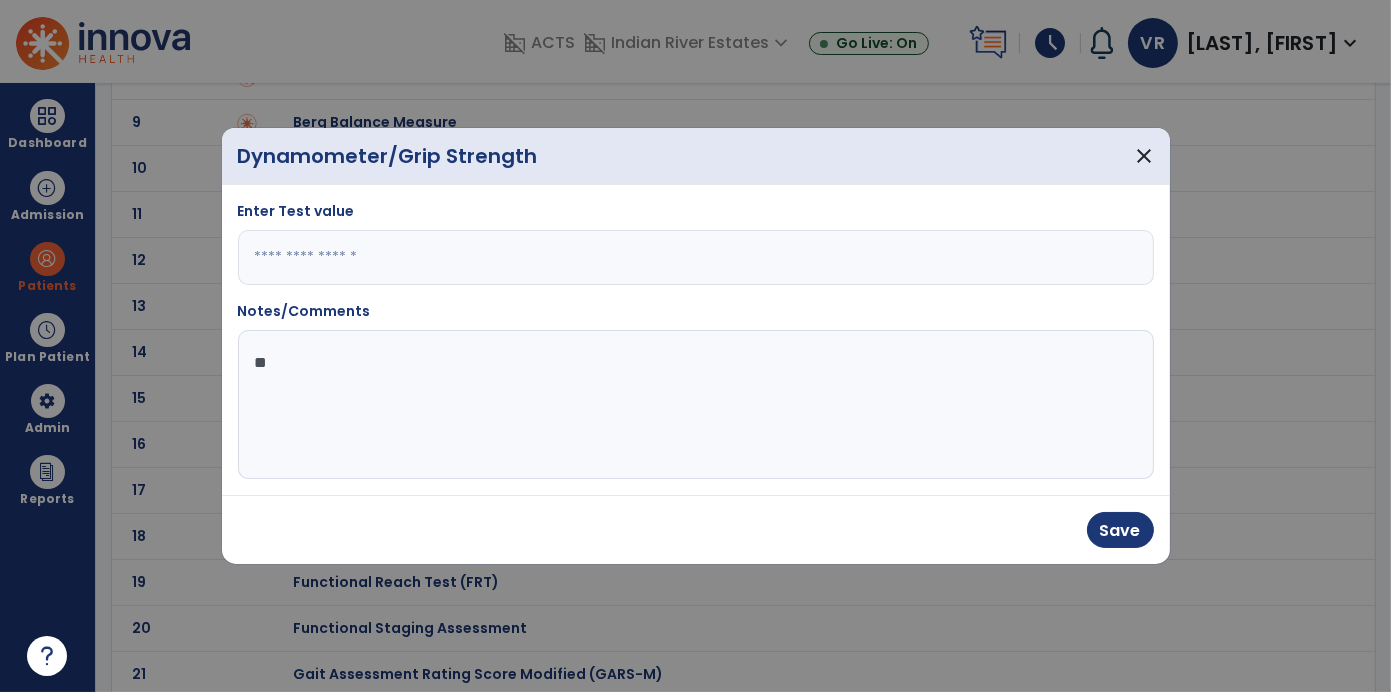 type on "*" 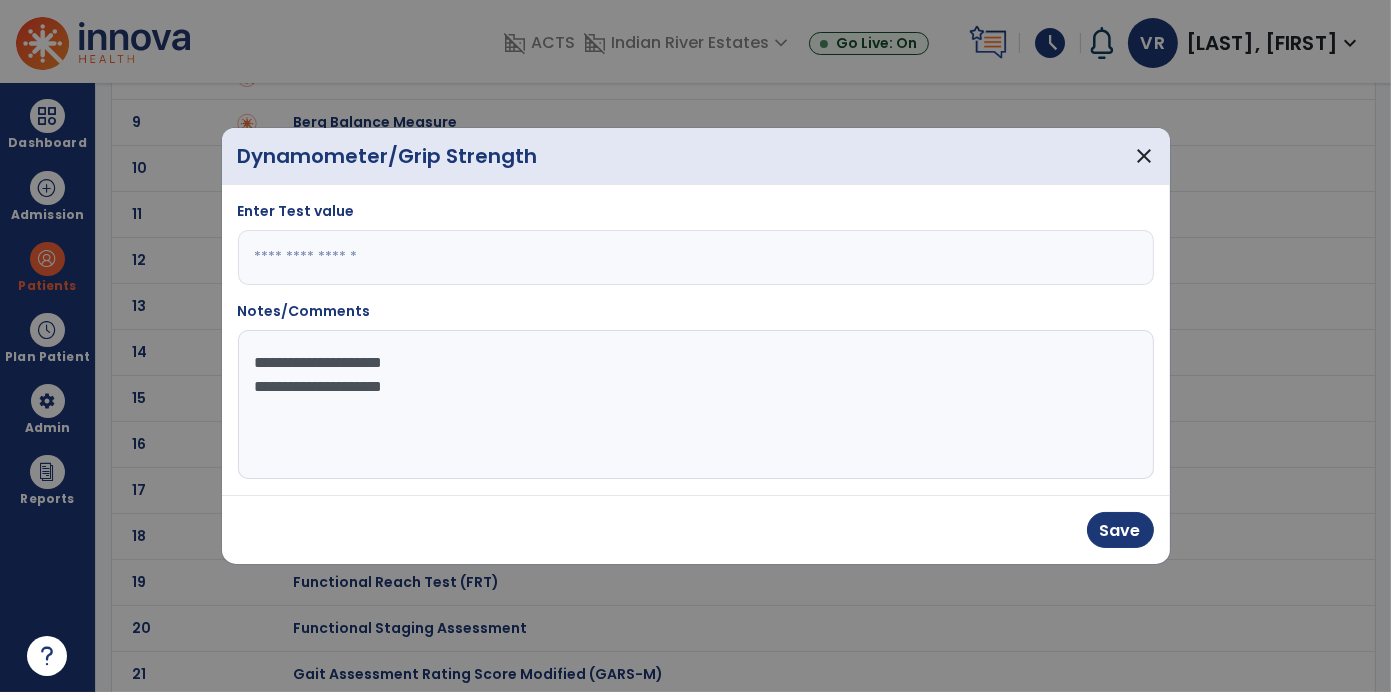 type on "**********" 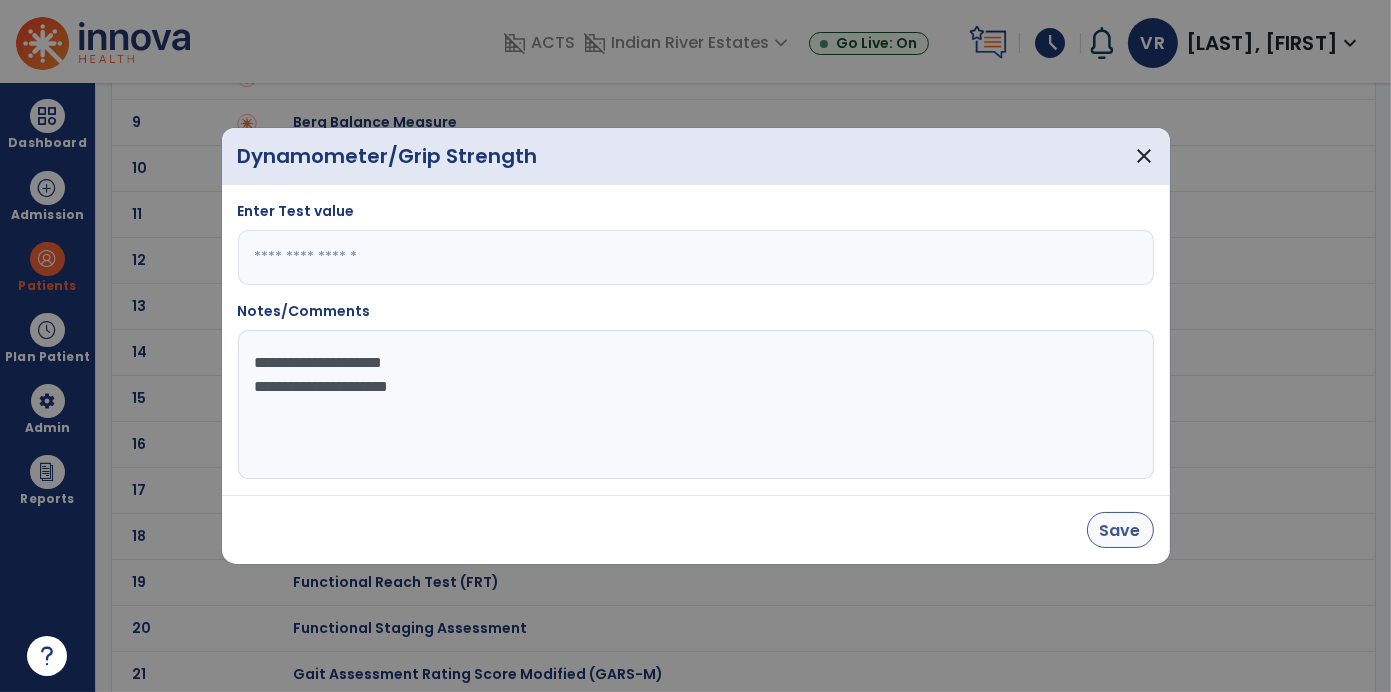 click on "Save" at bounding box center (1120, 530) 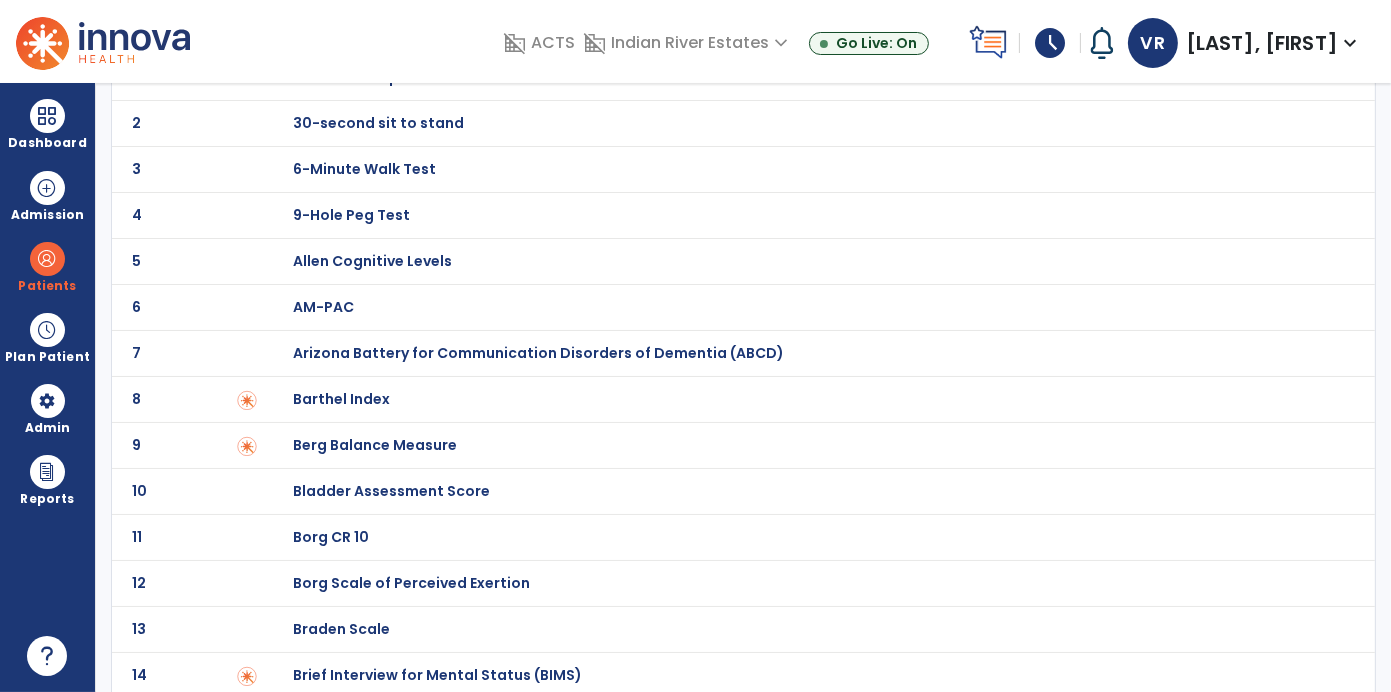 scroll, scrollTop: 0, scrollLeft: 0, axis: both 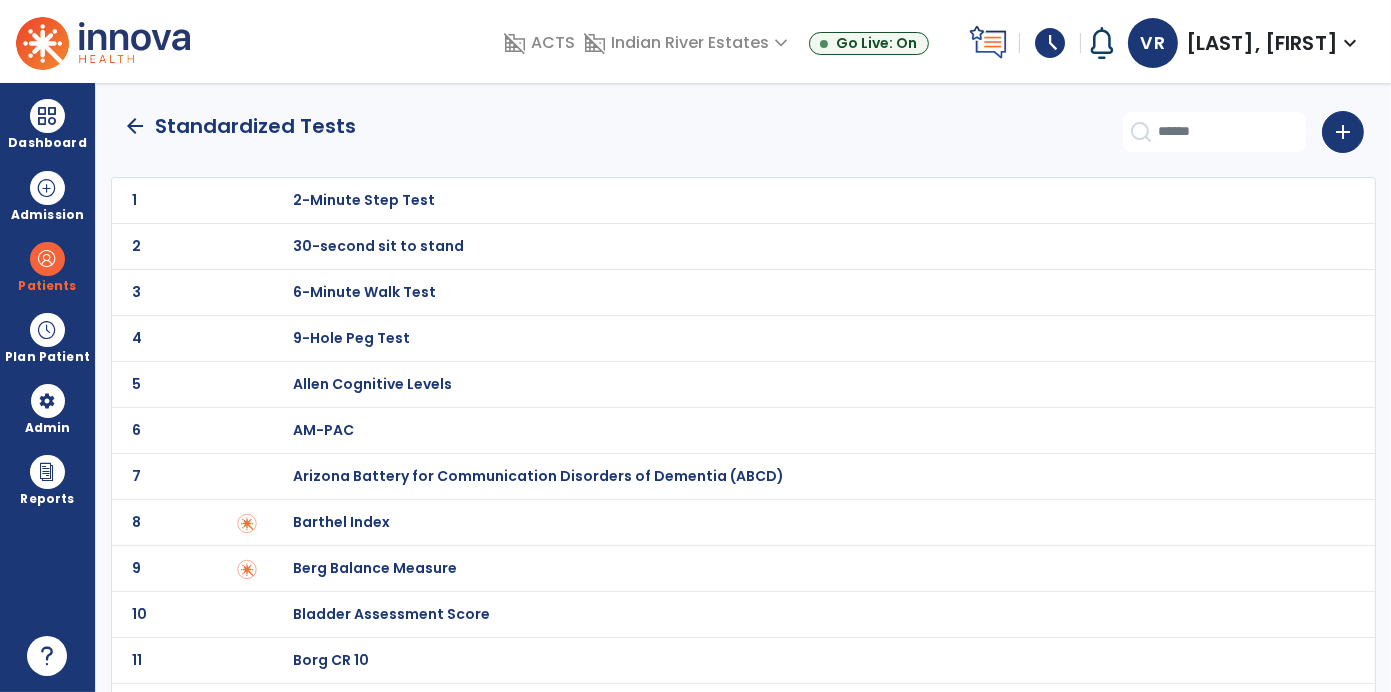 click on "arrow_back" 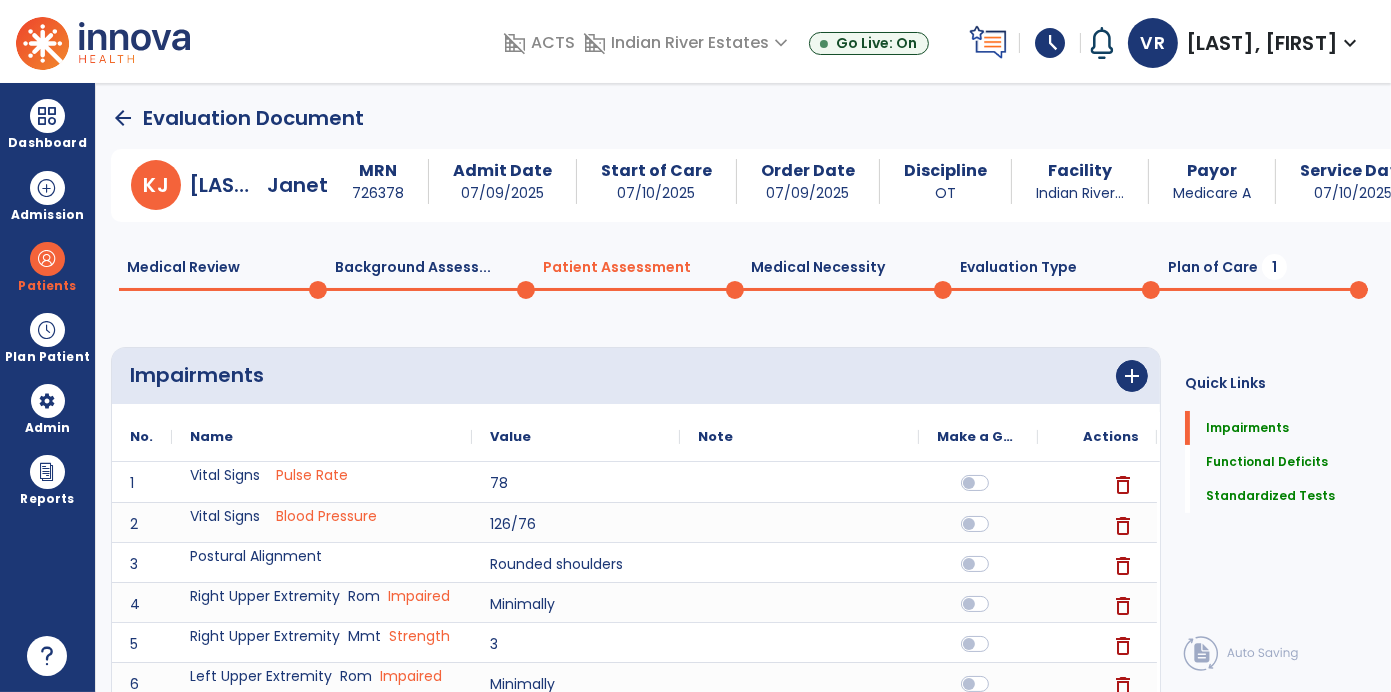 scroll, scrollTop: 19, scrollLeft: 0, axis: vertical 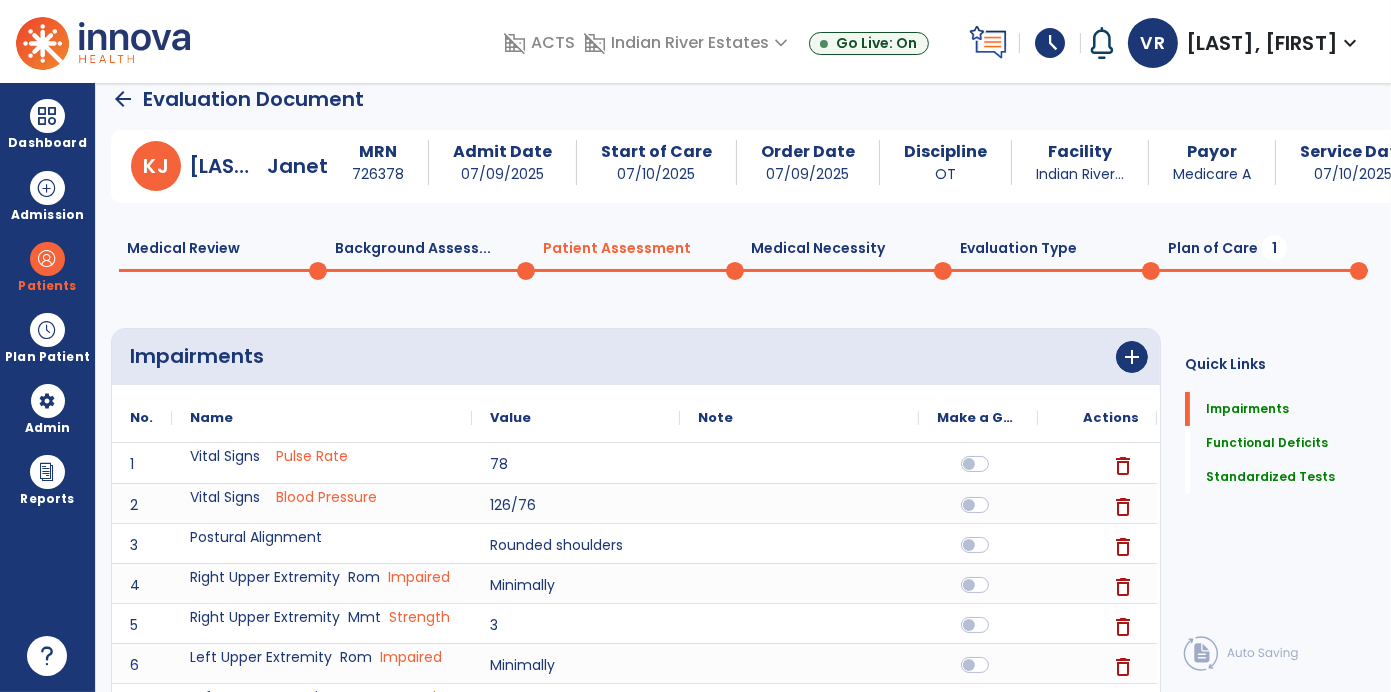 click on "0" 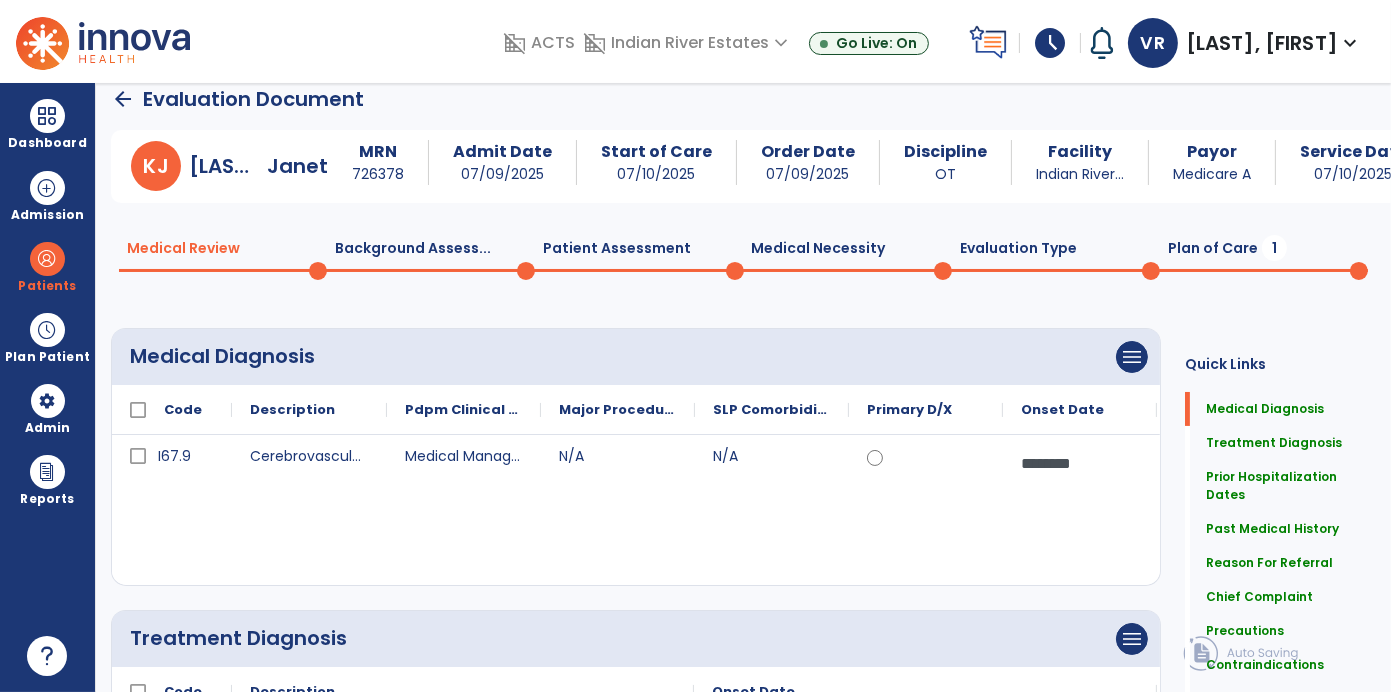 click on "Background Assess...  0" 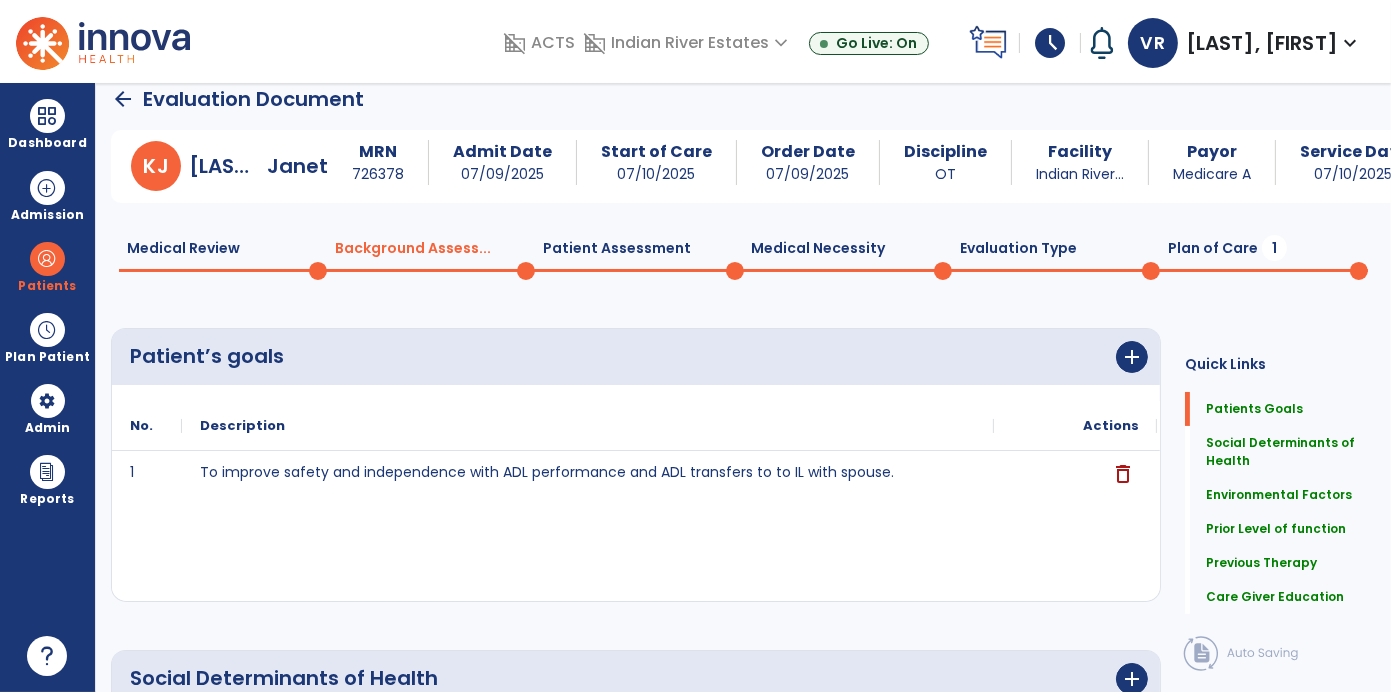 click 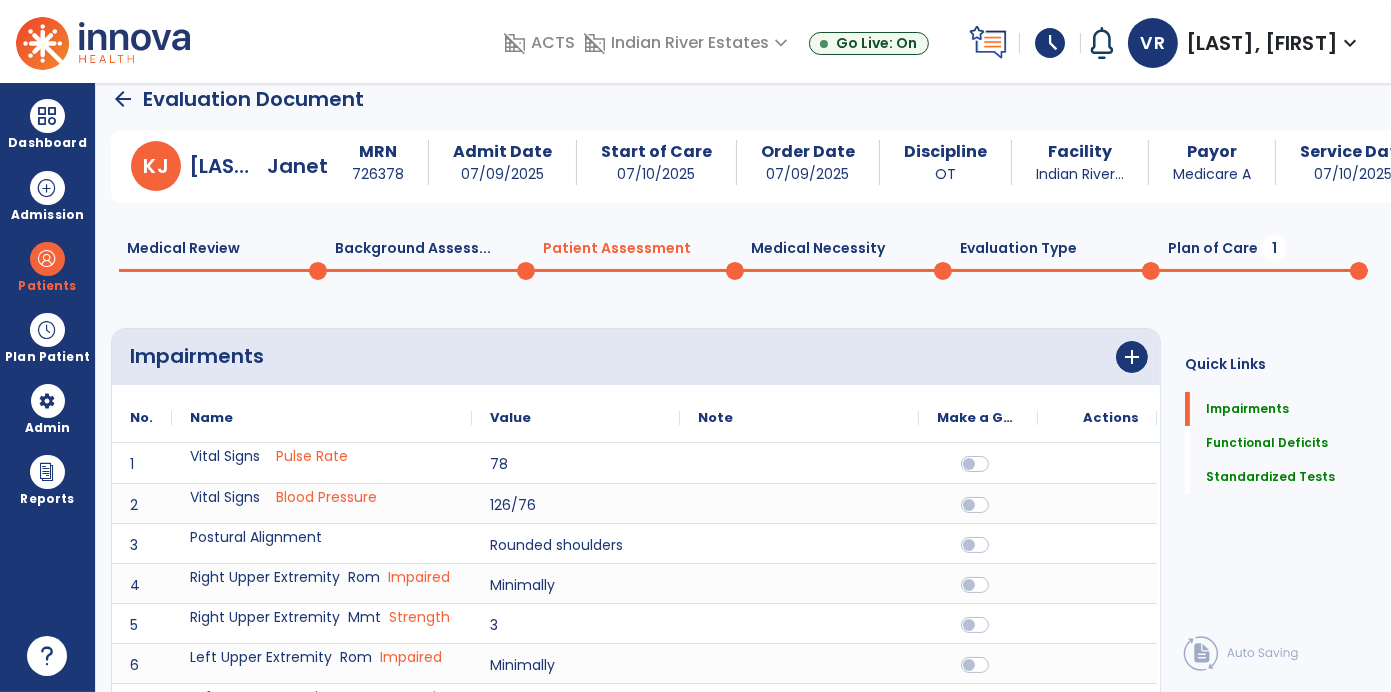 scroll, scrollTop: 19, scrollLeft: 0, axis: vertical 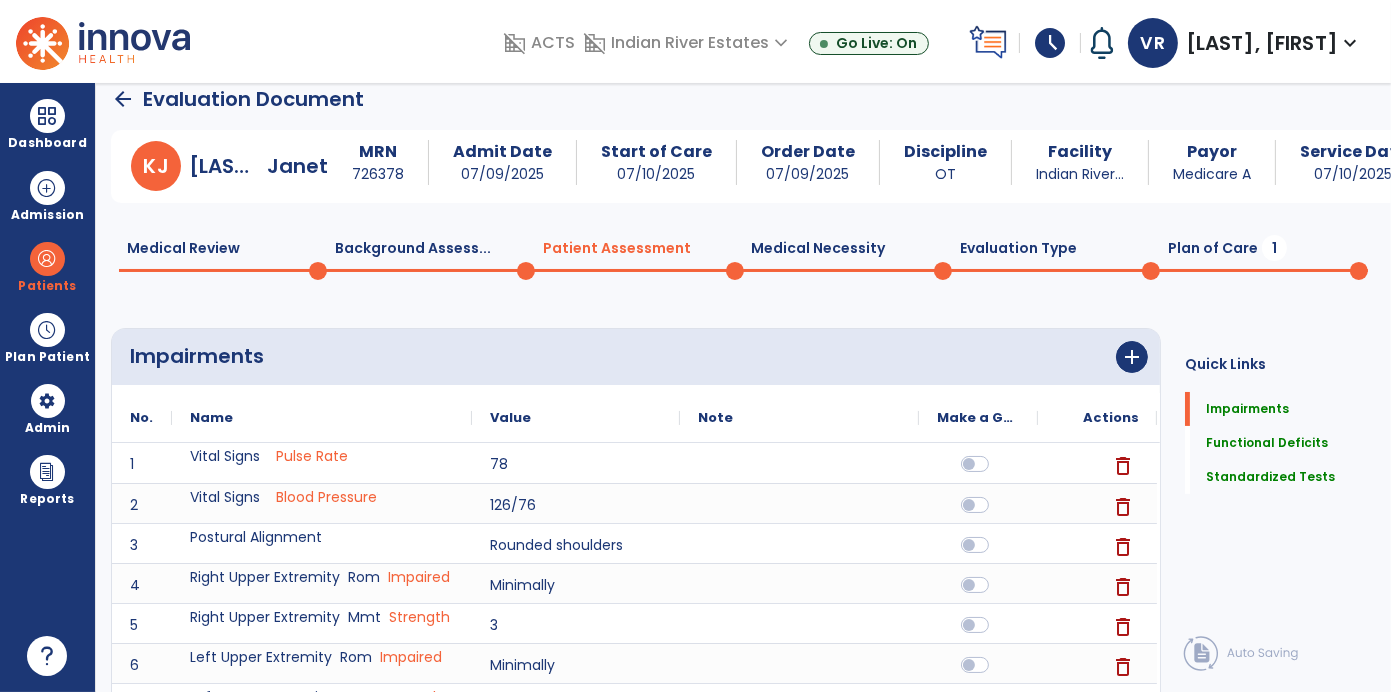 click 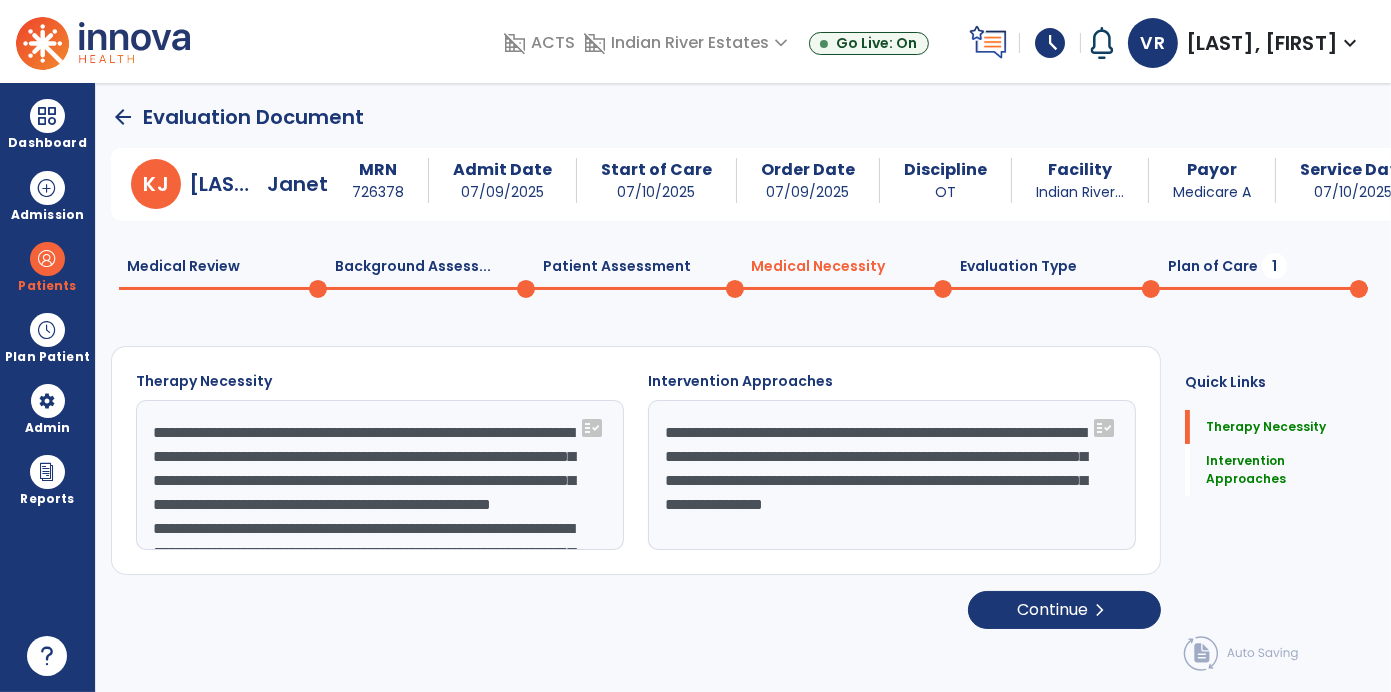 click 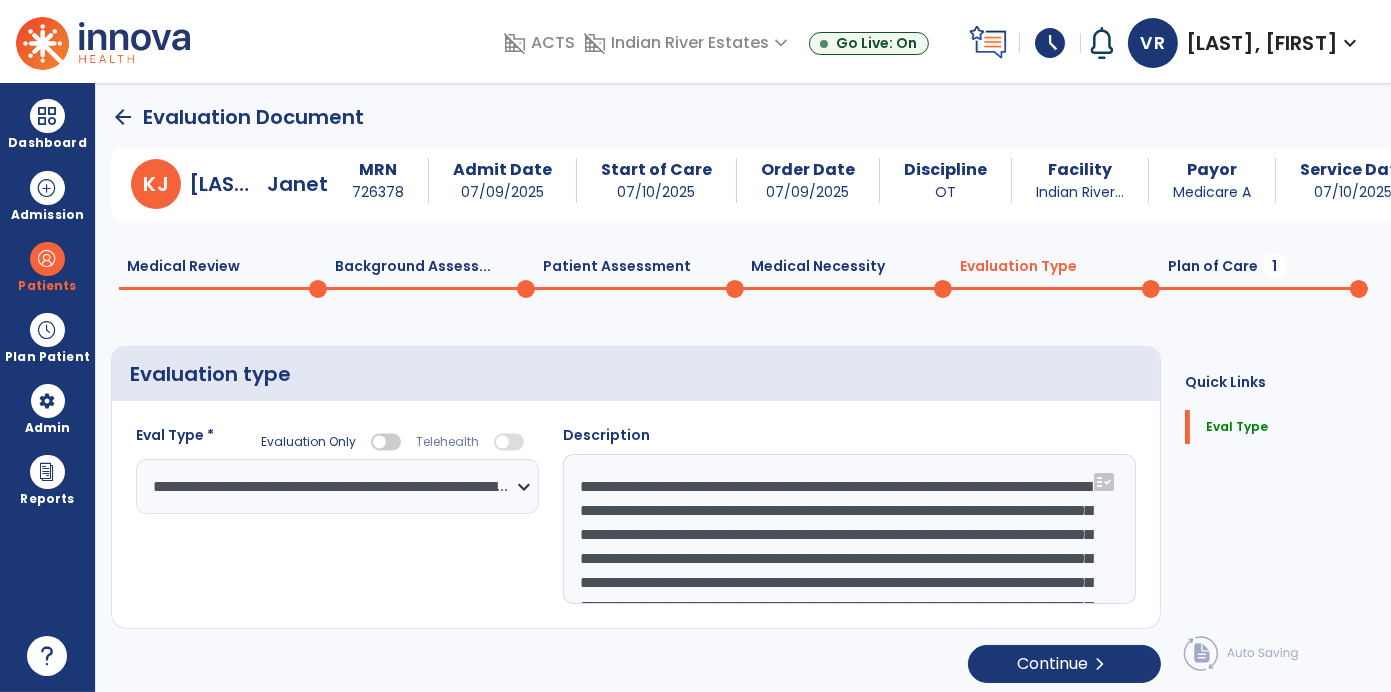 scroll, scrollTop: 6, scrollLeft: 0, axis: vertical 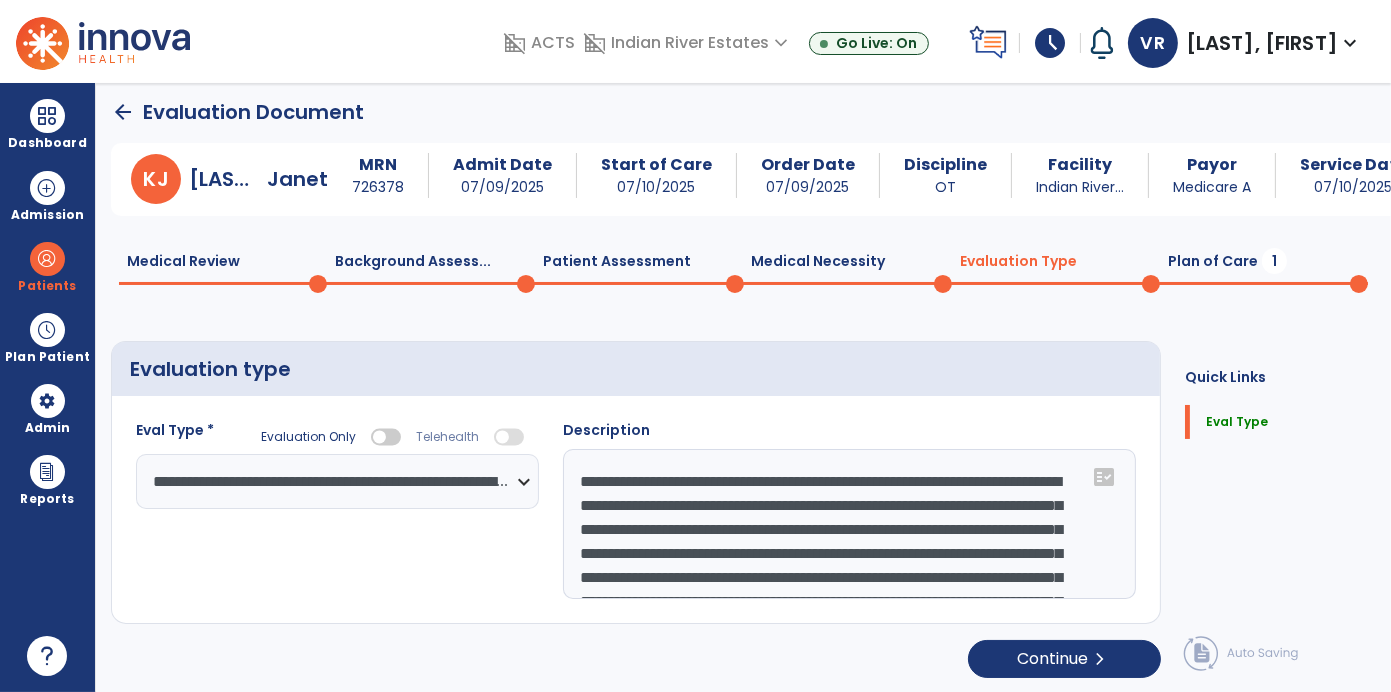click on "Plan of Care  1" 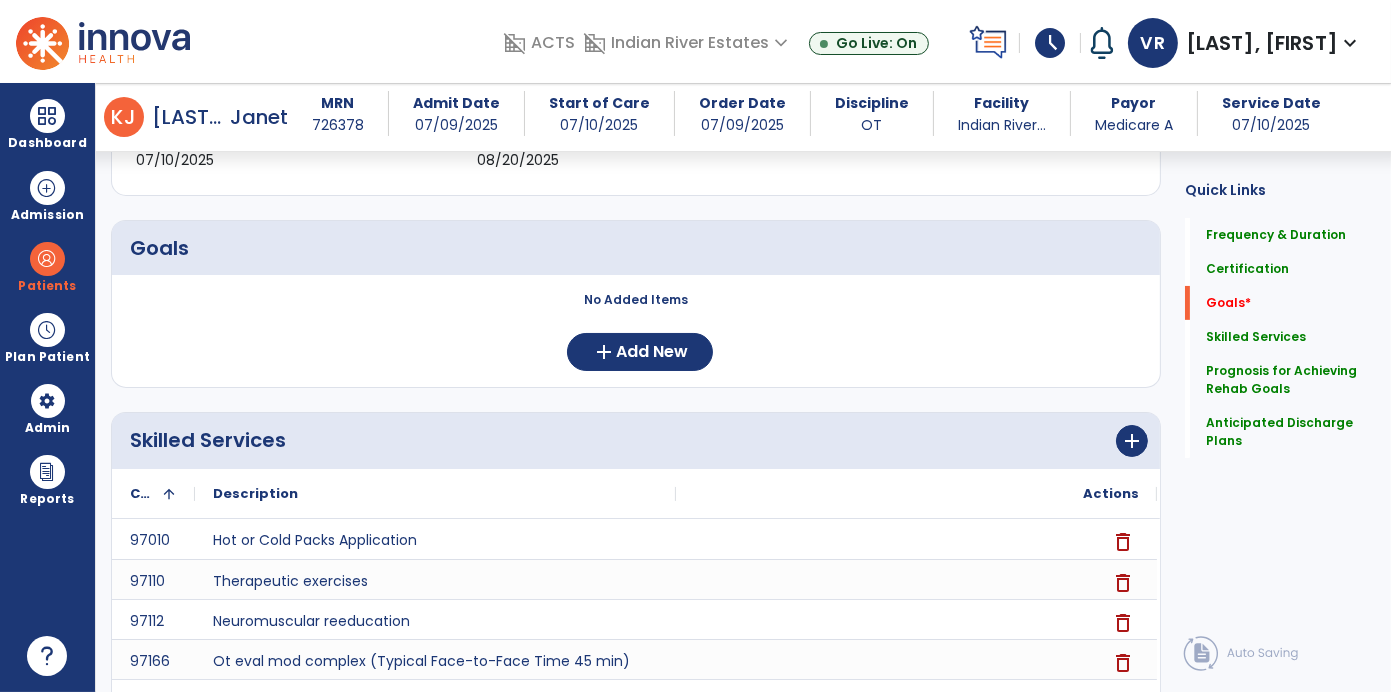 scroll, scrollTop: 397, scrollLeft: 0, axis: vertical 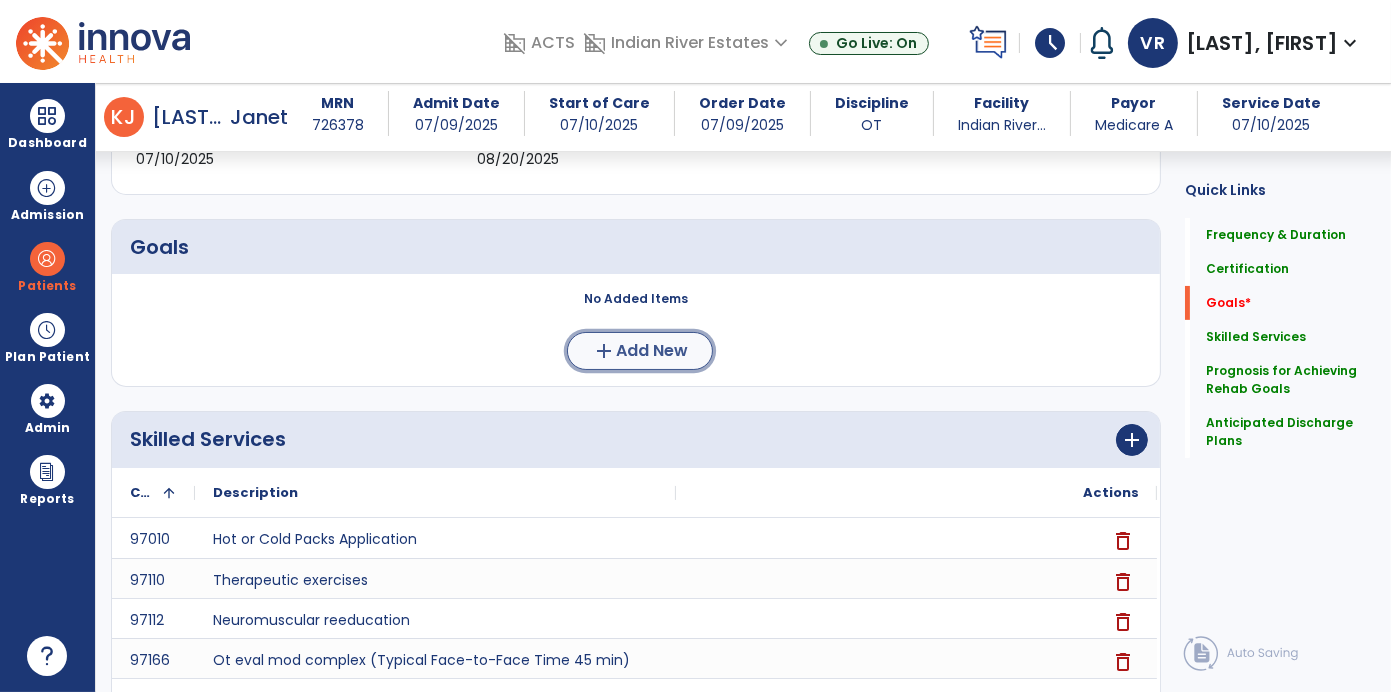 click on "add  Add New" at bounding box center [640, 351] 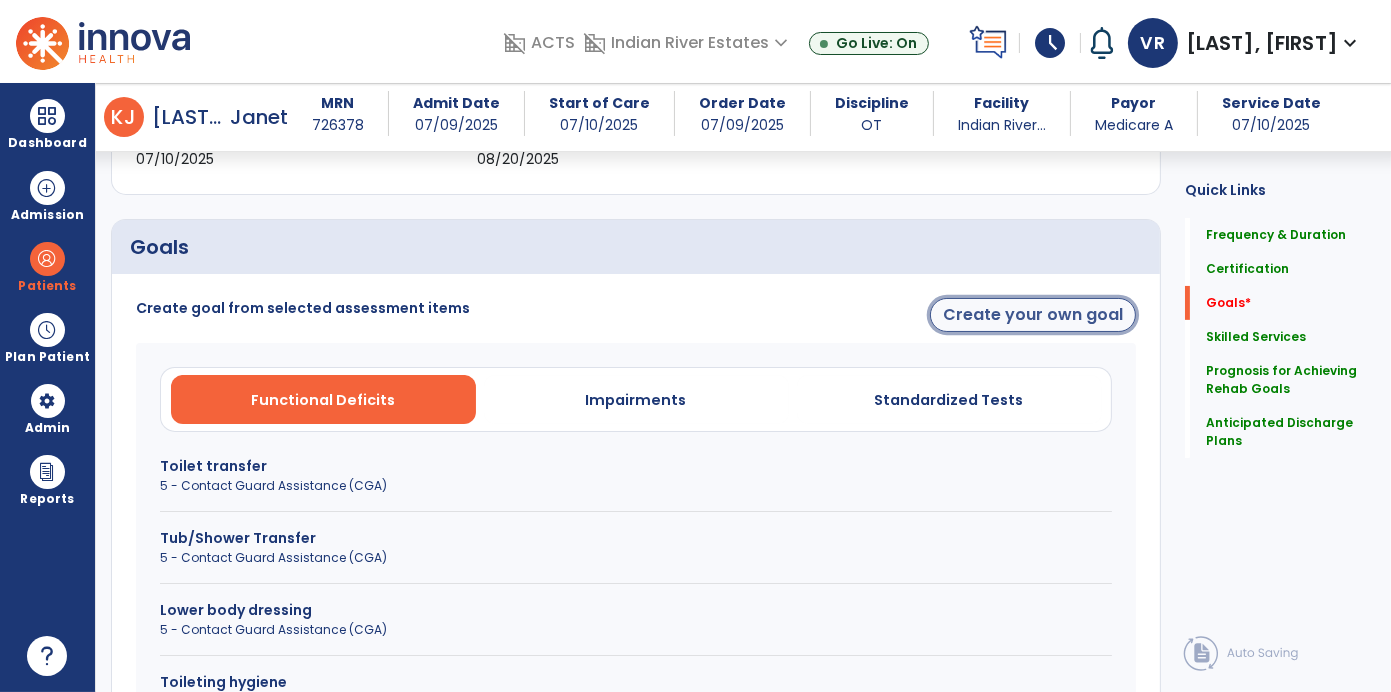 click on "Create your own goal" at bounding box center [1033, 315] 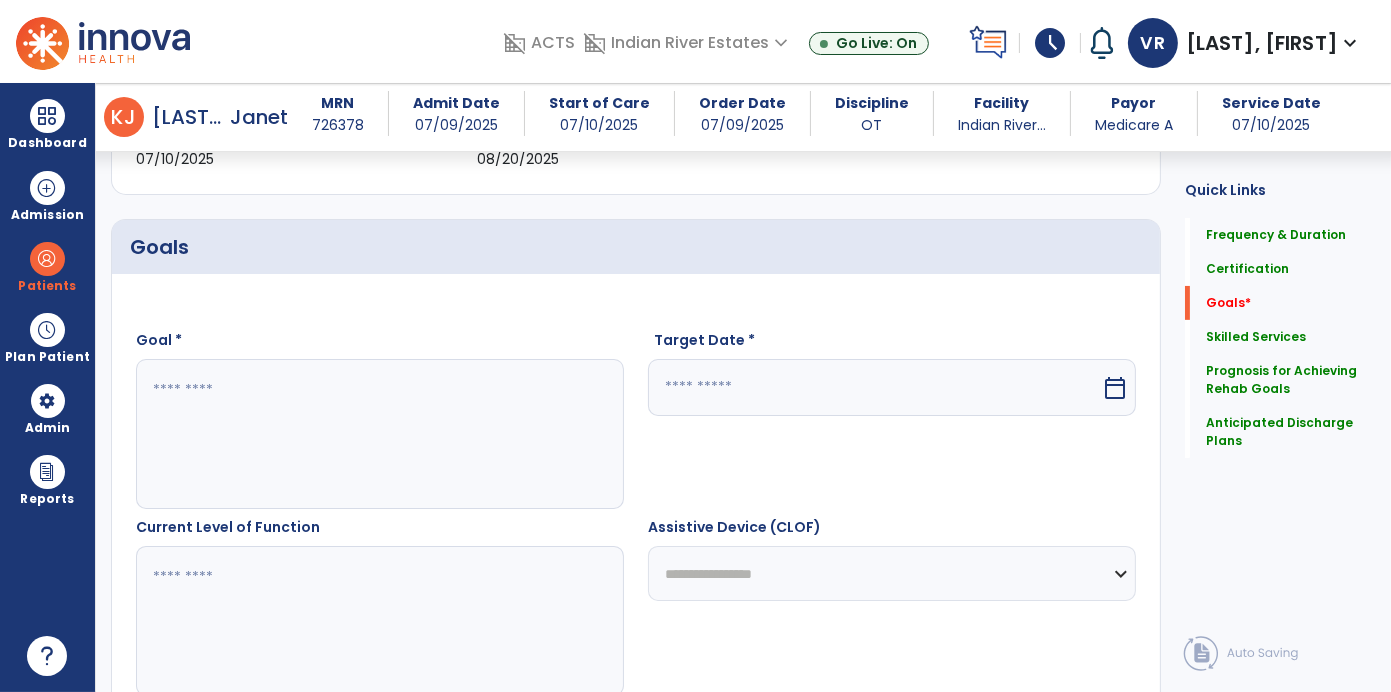 click at bounding box center (379, 434) 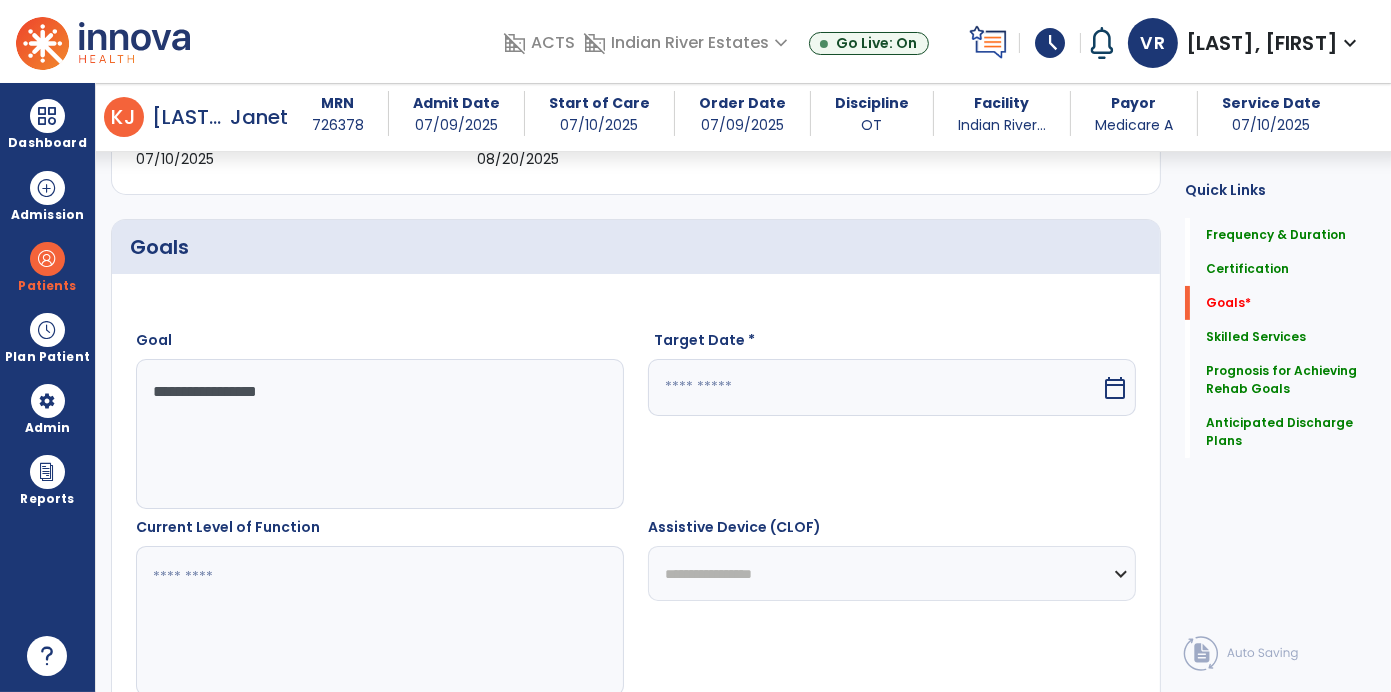 type on "**********" 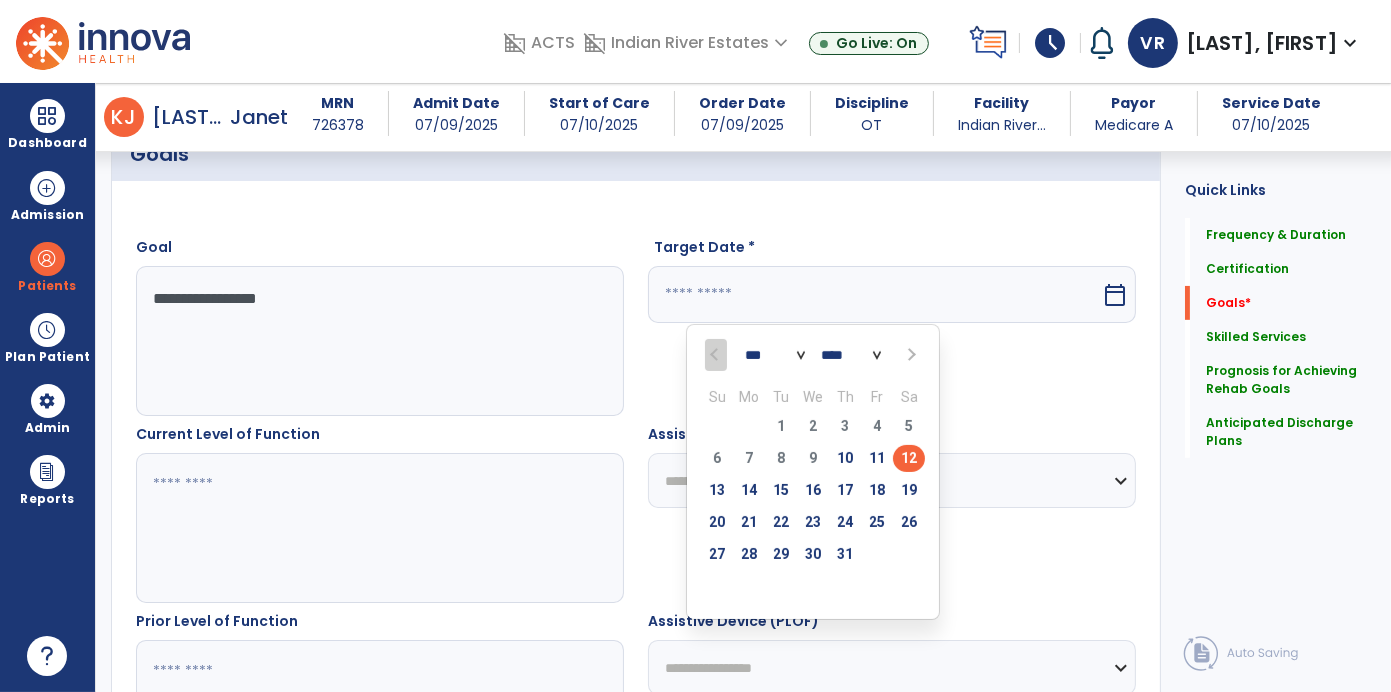 scroll, scrollTop: 496, scrollLeft: 0, axis: vertical 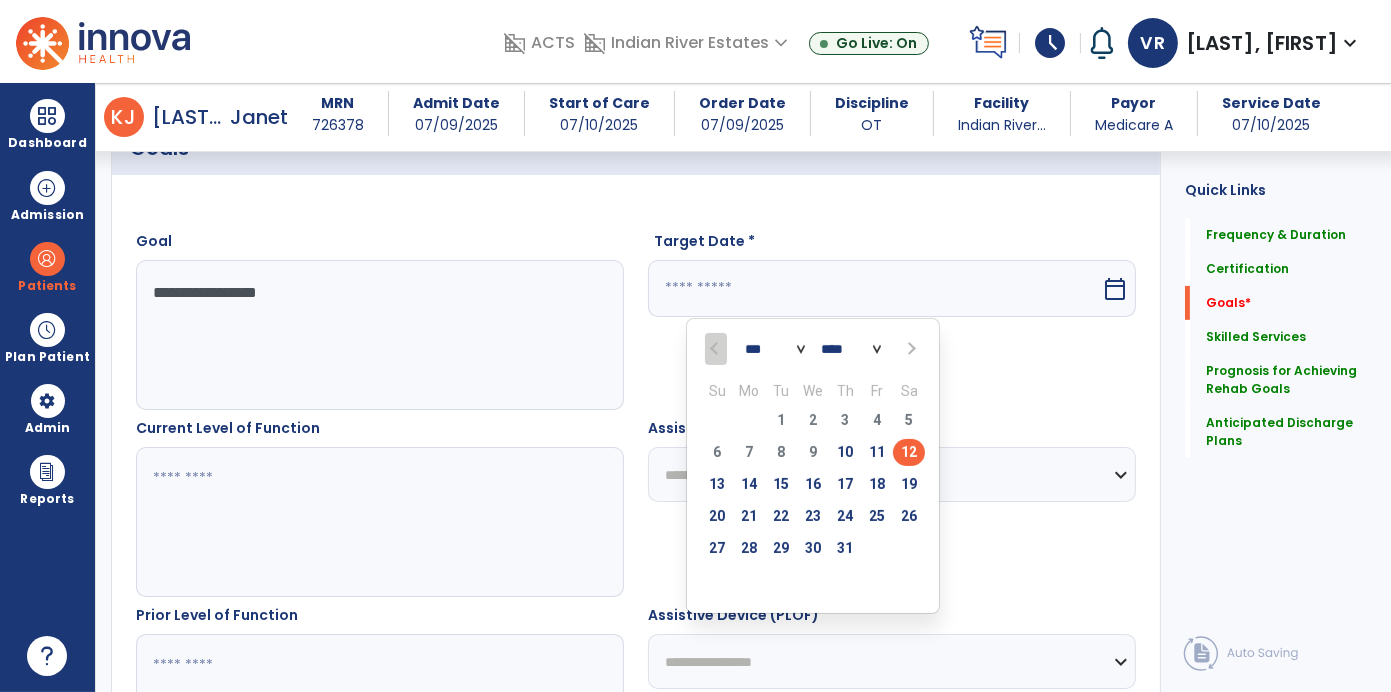 click on "*** ***" at bounding box center [775, 350] 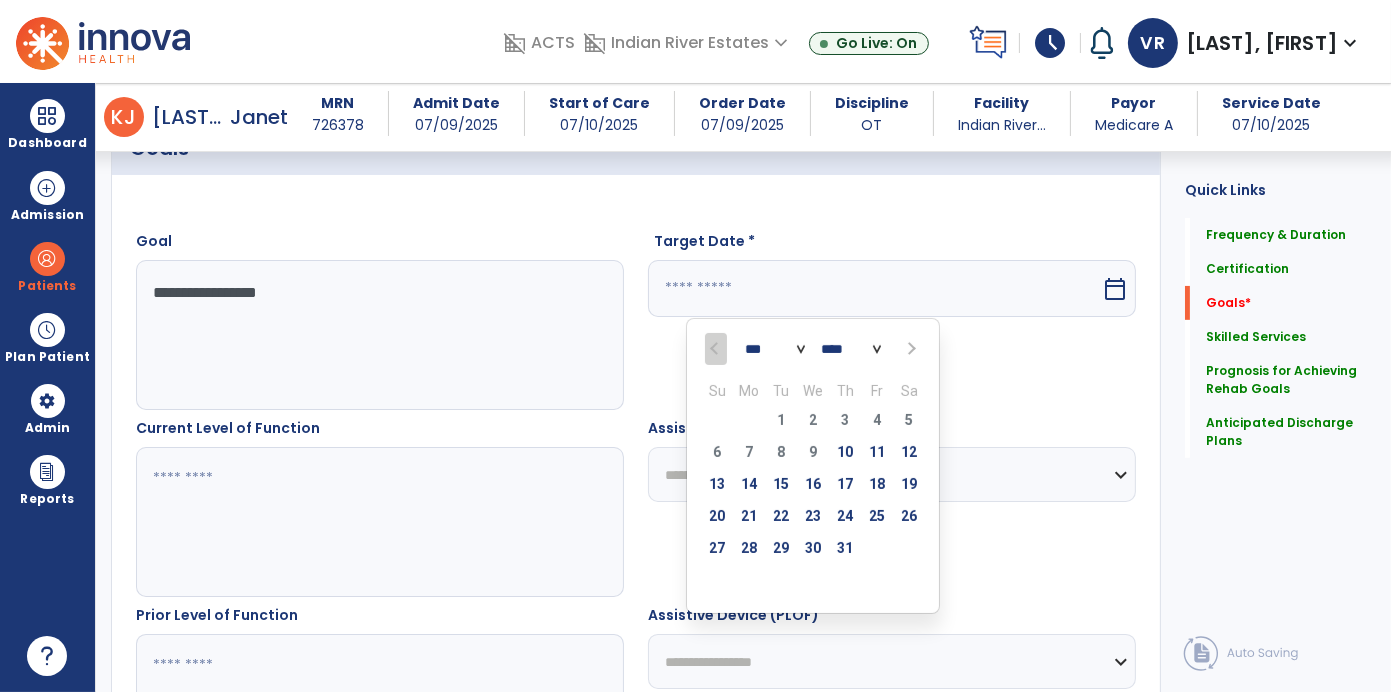 select on "*" 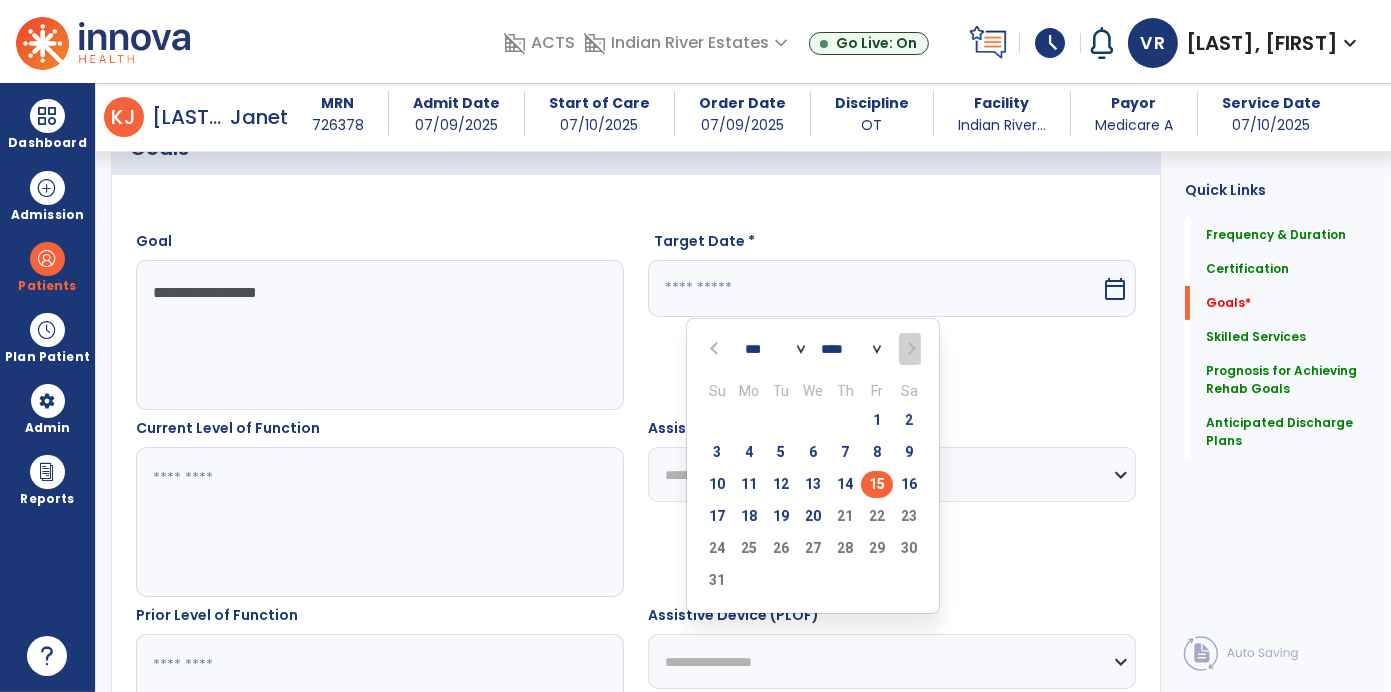click on "15" at bounding box center (877, 484) 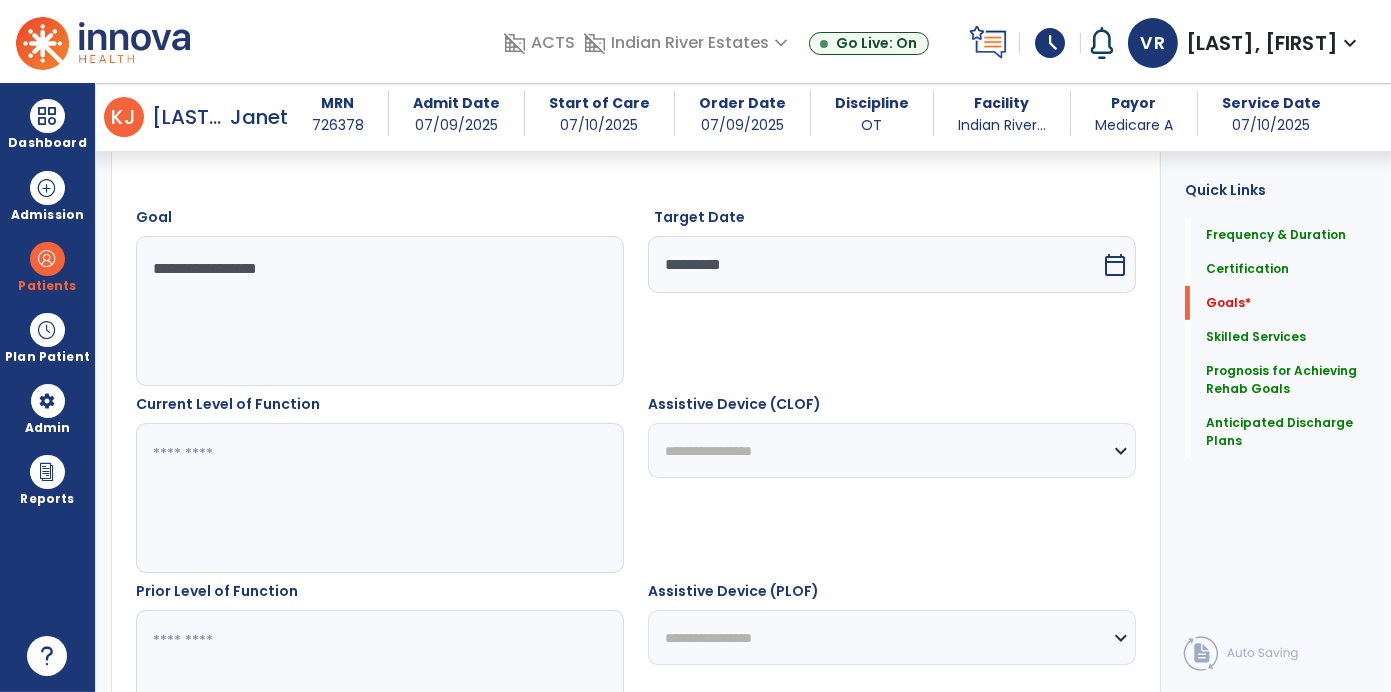 scroll, scrollTop: 522, scrollLeft: 0, axis: vertical 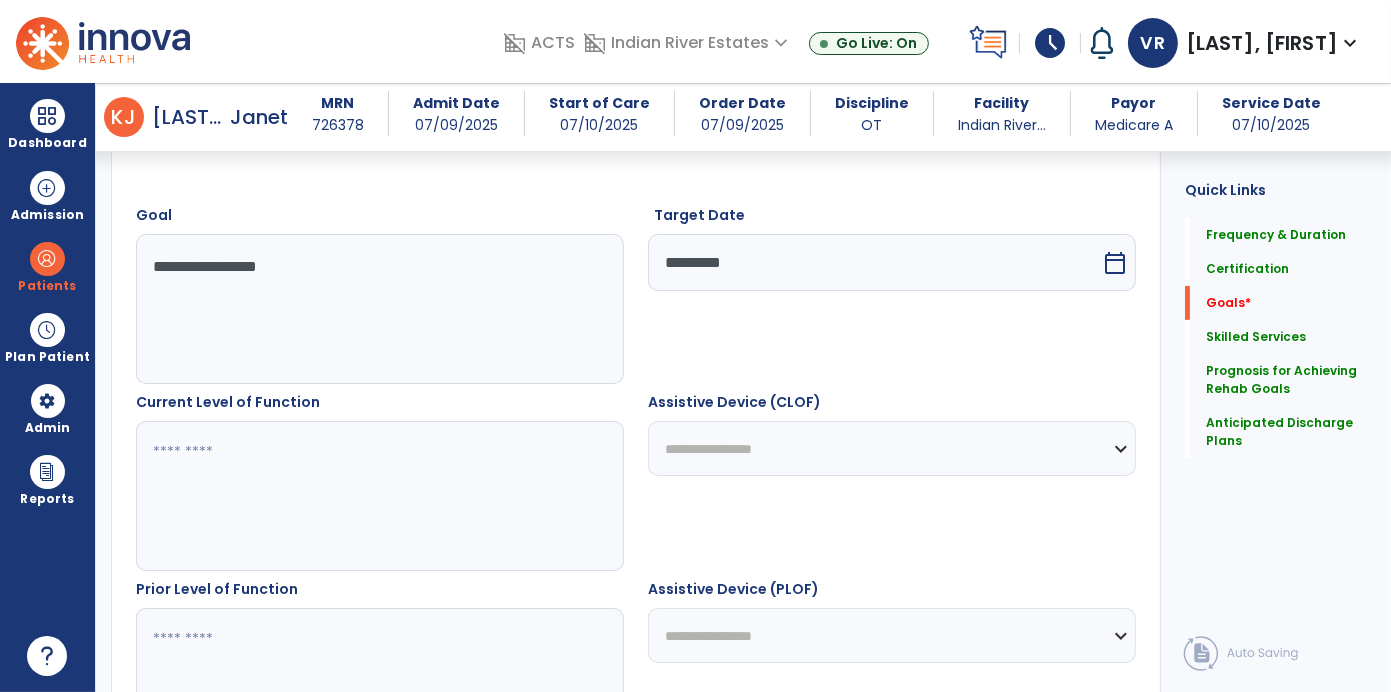 click at bounding box center [379, 496] 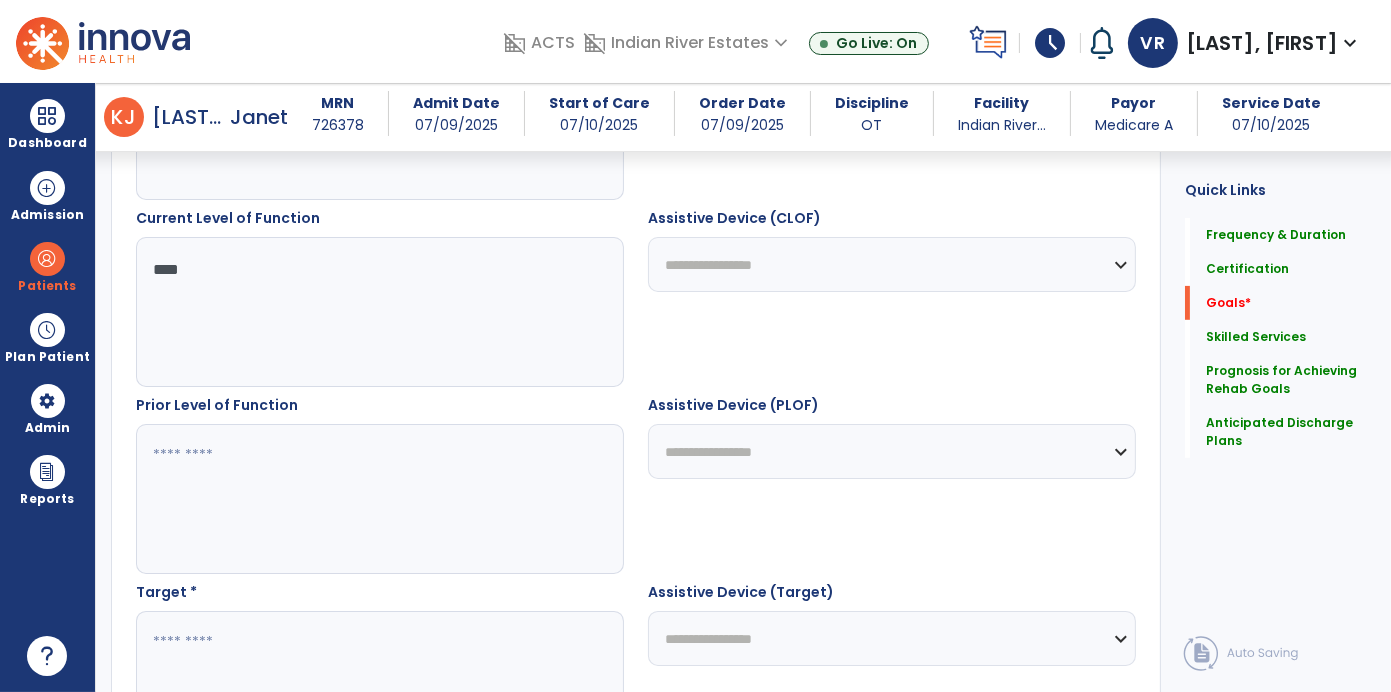 scroll, scrollTop: 706, scrollLeft: 0, axis: vertical 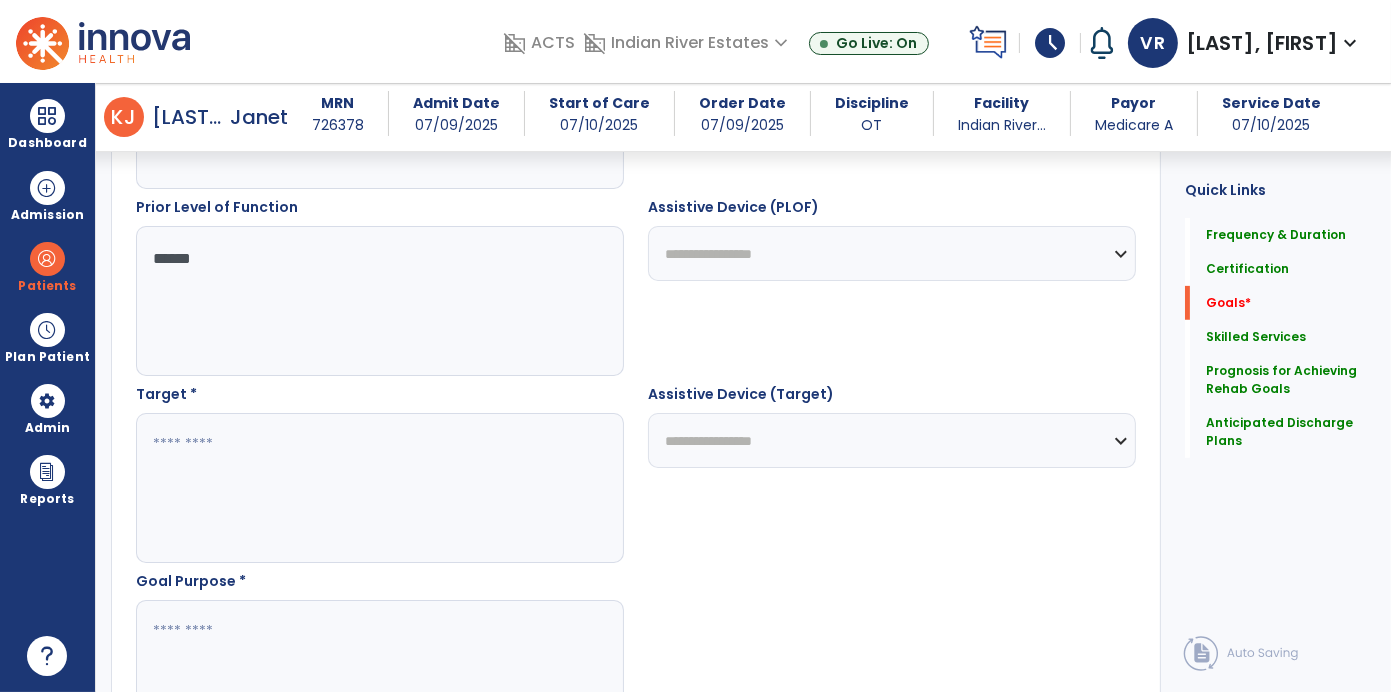type on "*****" 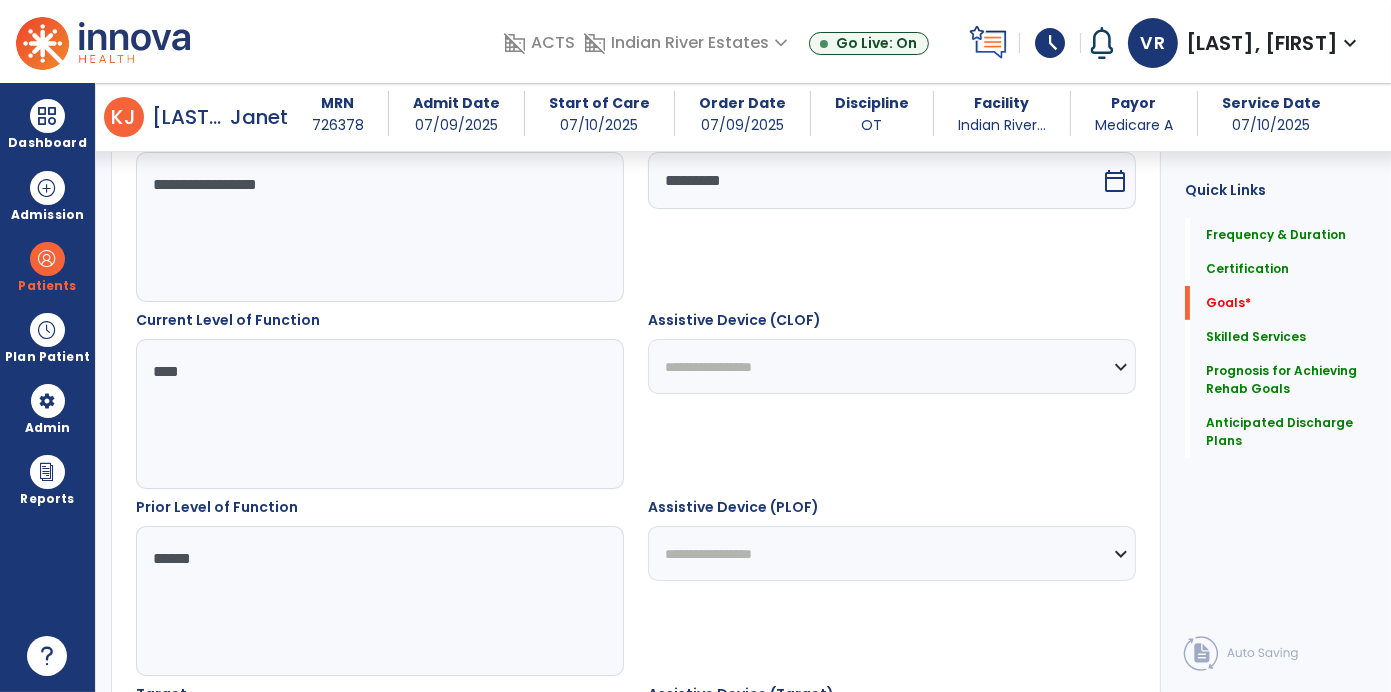 scroll, scrollTop: 609, scrollLeft: 0, axis: vertical 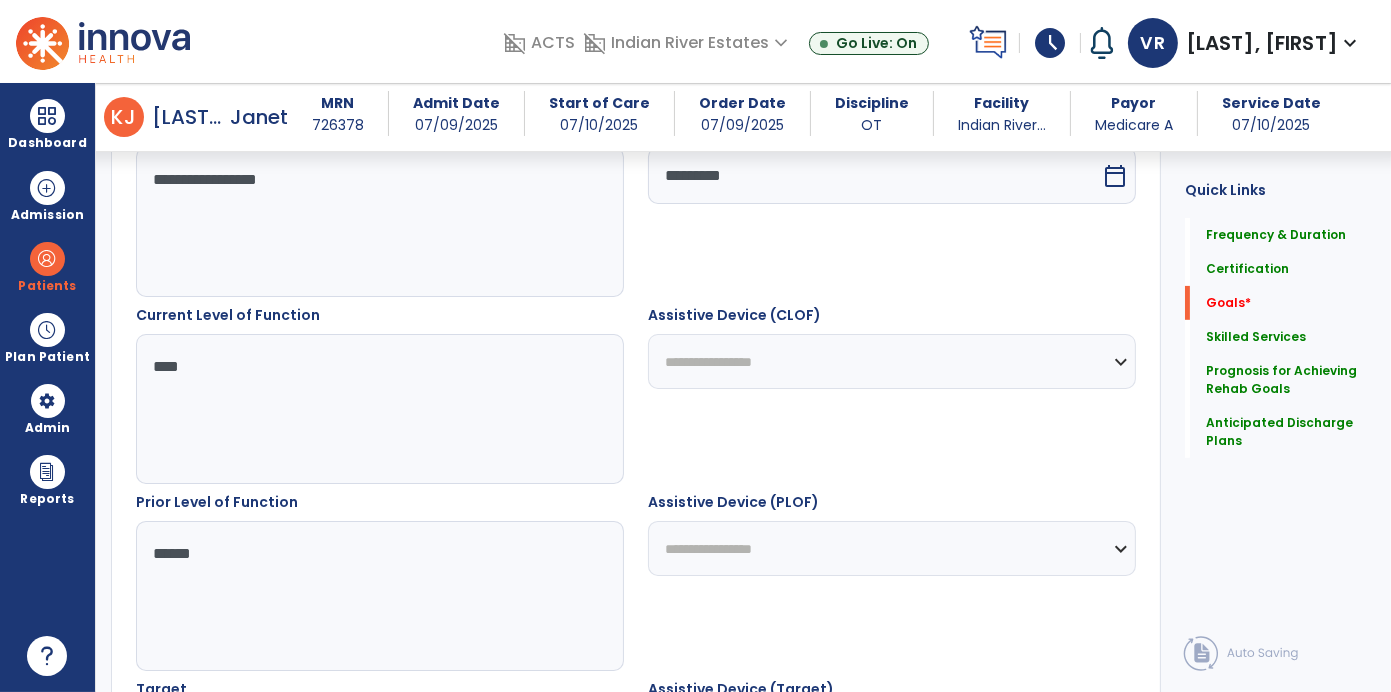 type on "*****" 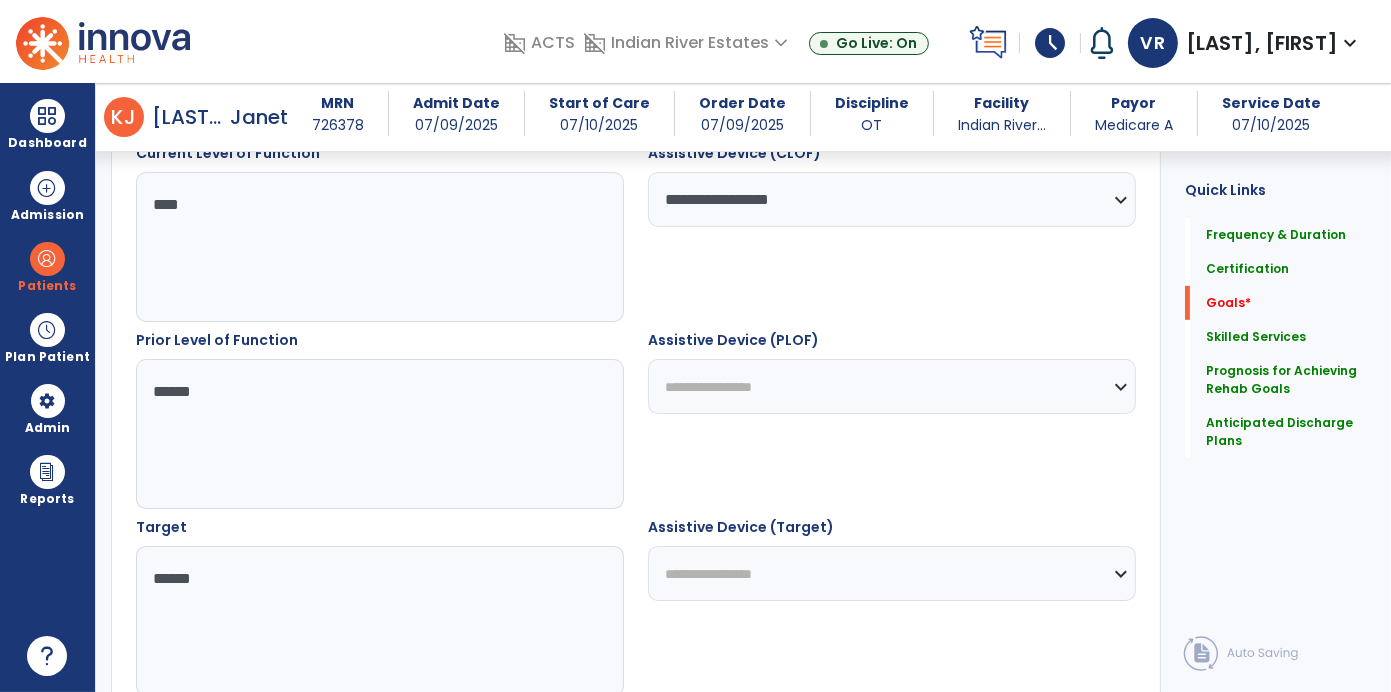 scroll, scrollTop: 777, scrollLeft: 0, axis: vertical 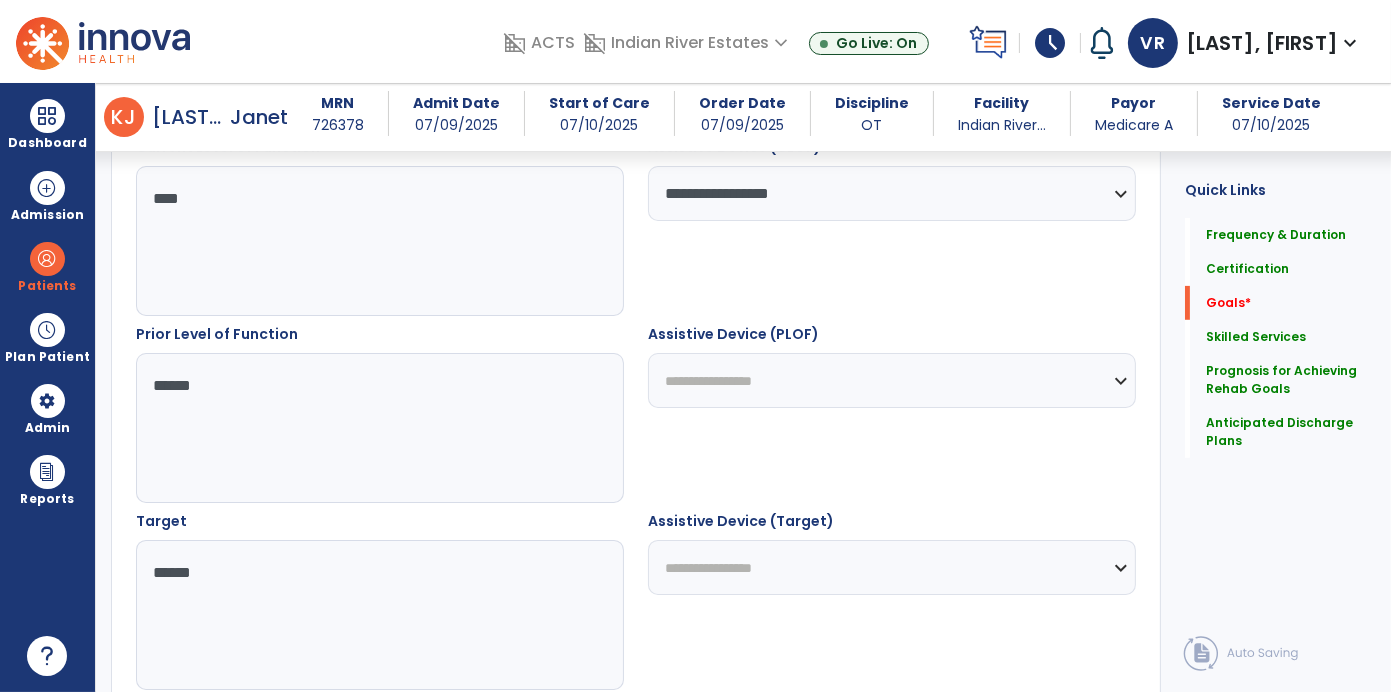 click on "**********" at bounding box center (892, 380) 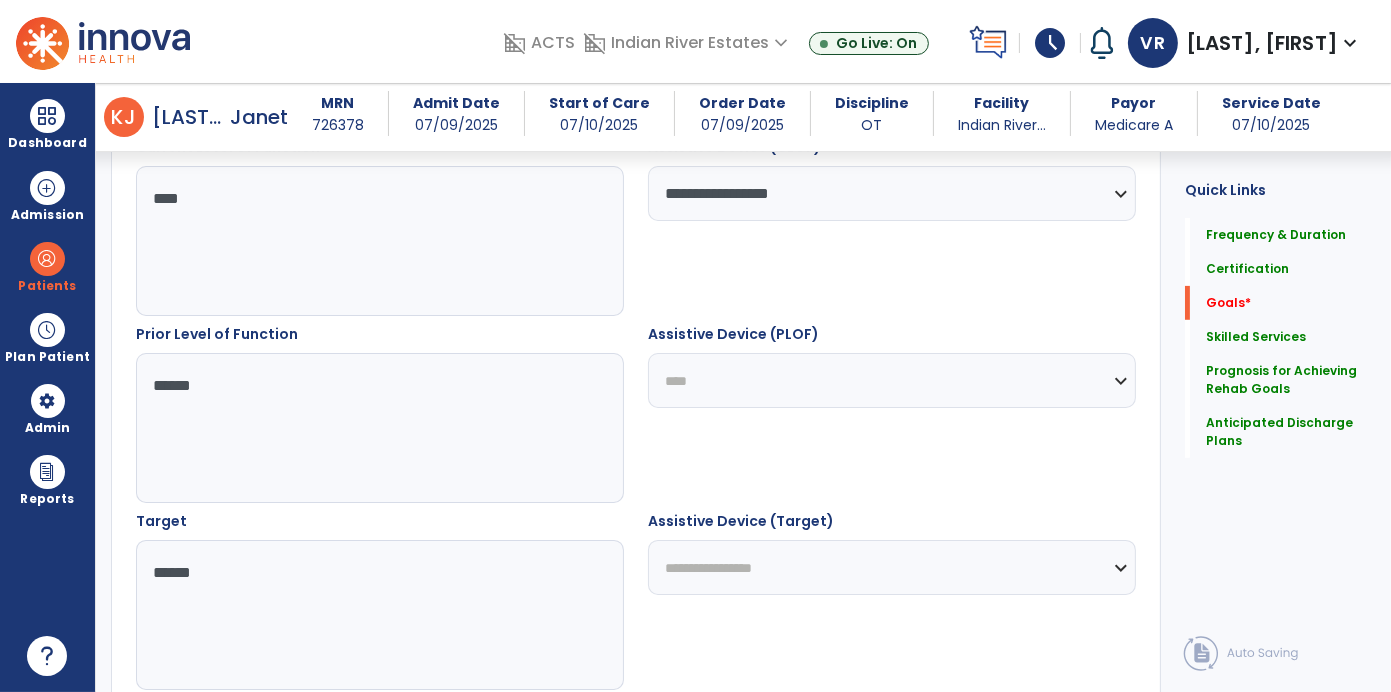 click on "**********" at bounding box center (892, 380) 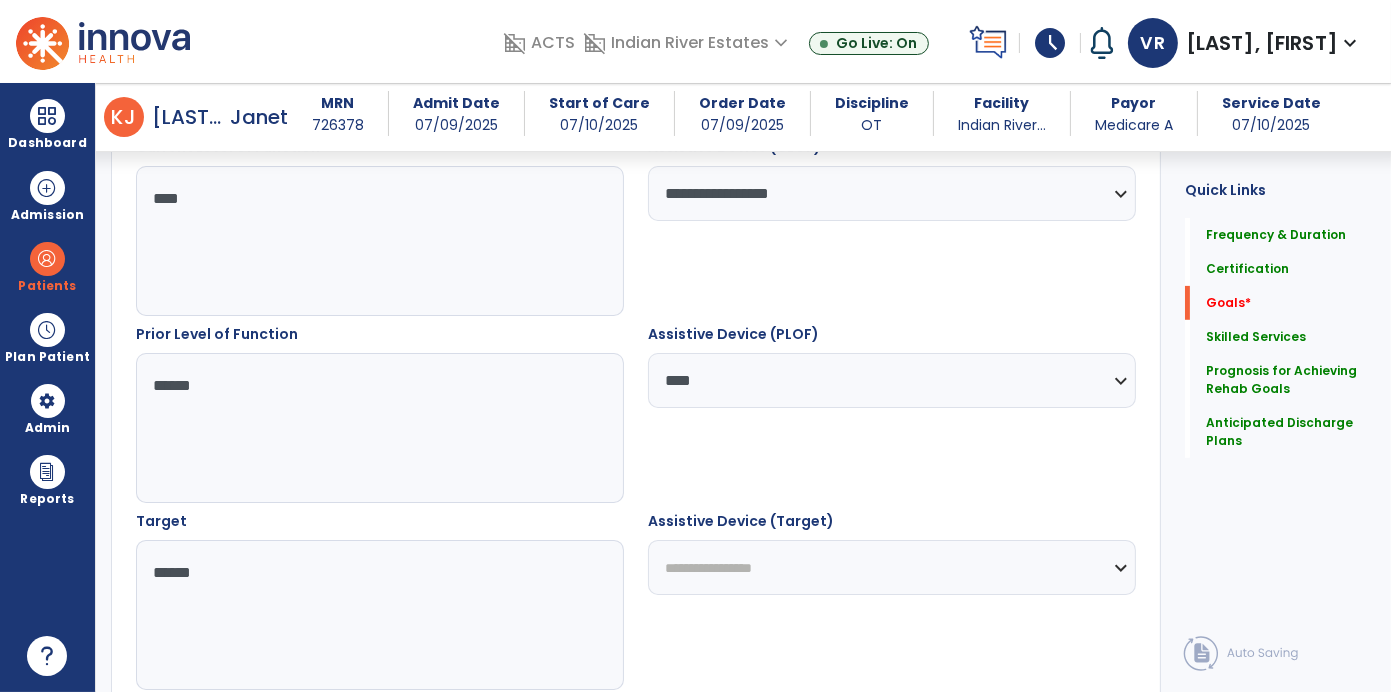click on "**********" at bounding box center [892, 567] 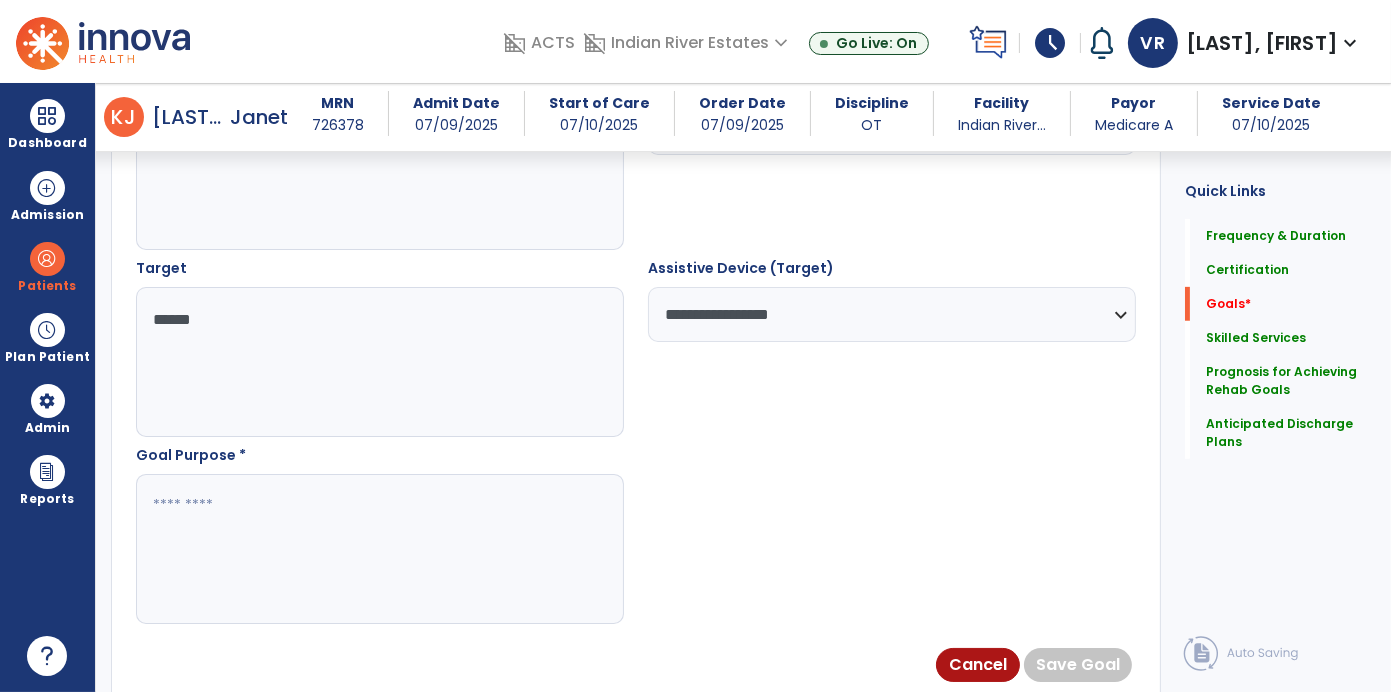 scroll, scrollTop: 1043, scrollLeft: 0, axis: vertical 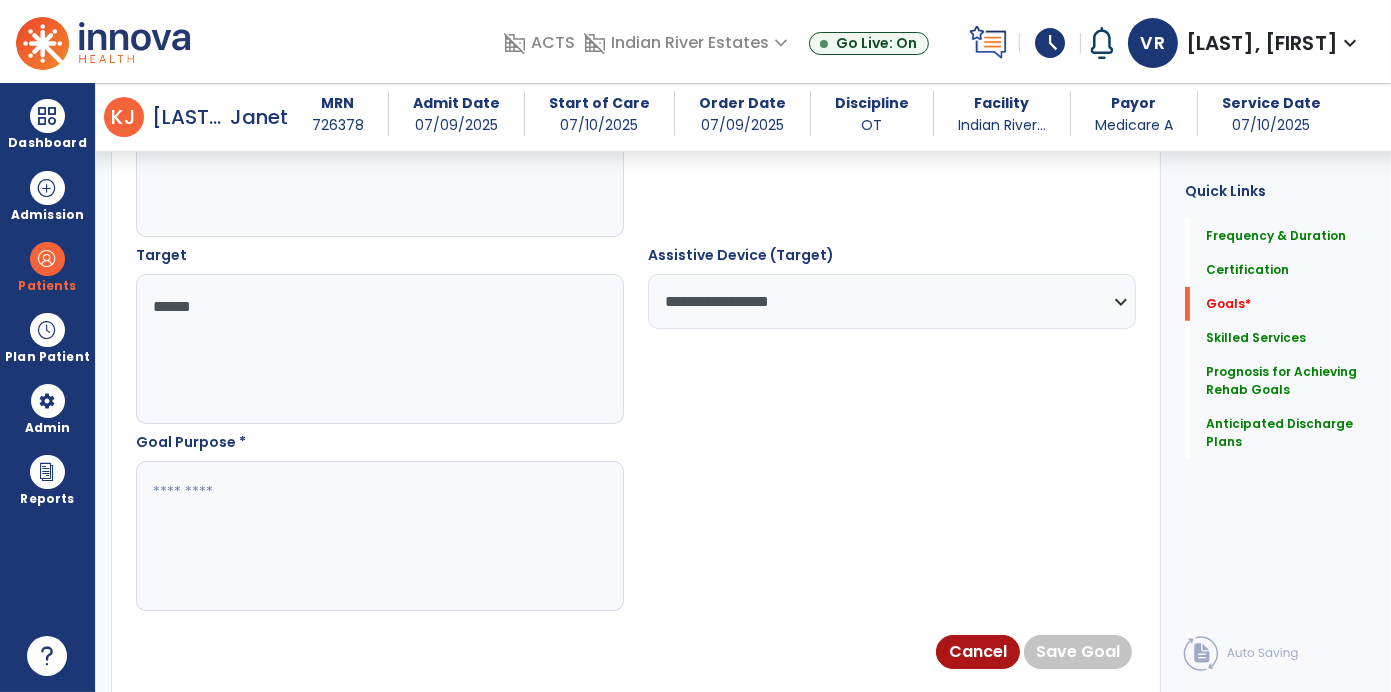 click at bounding box center (379, 536) 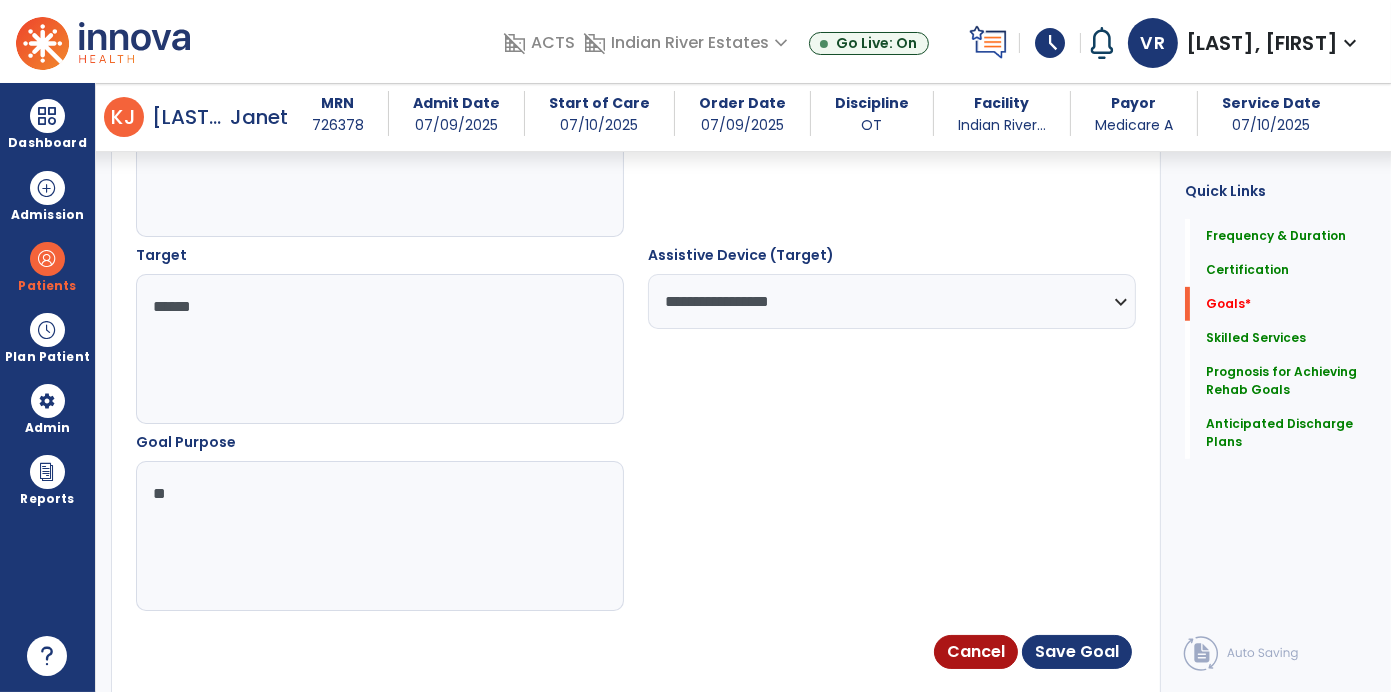 type on "*" 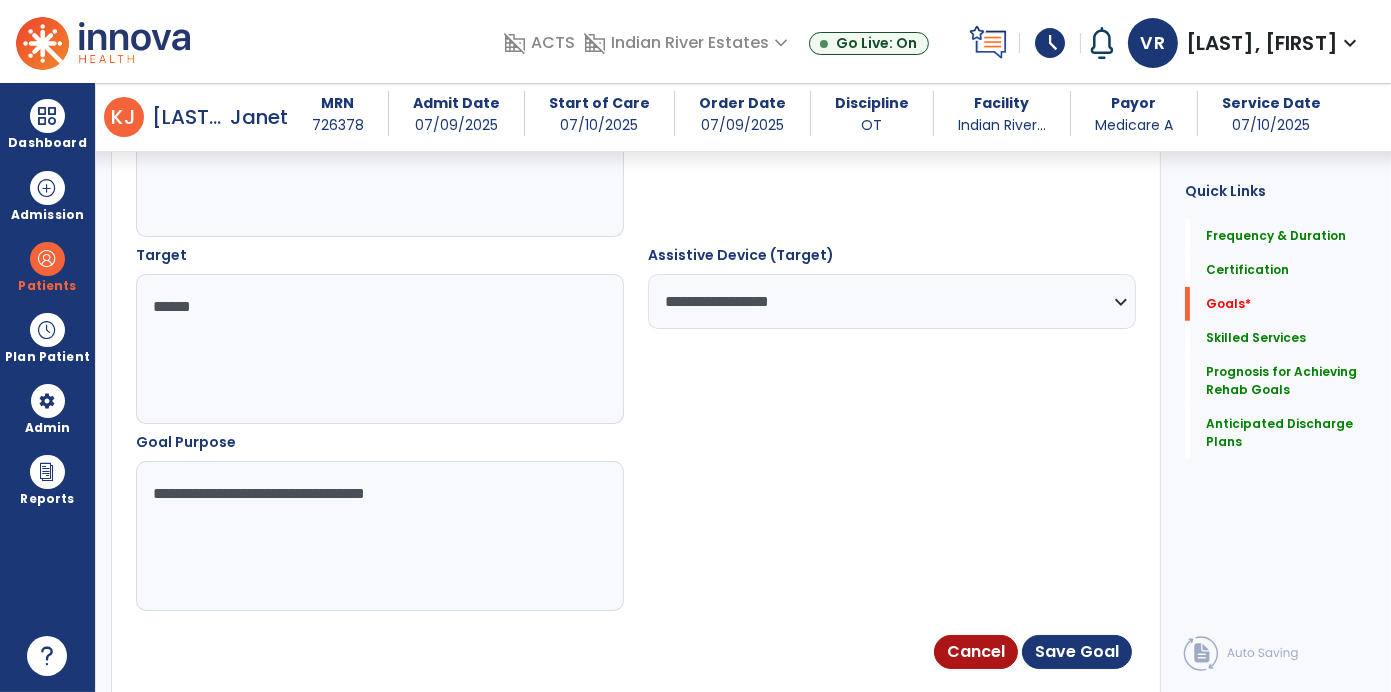 type on "**********" 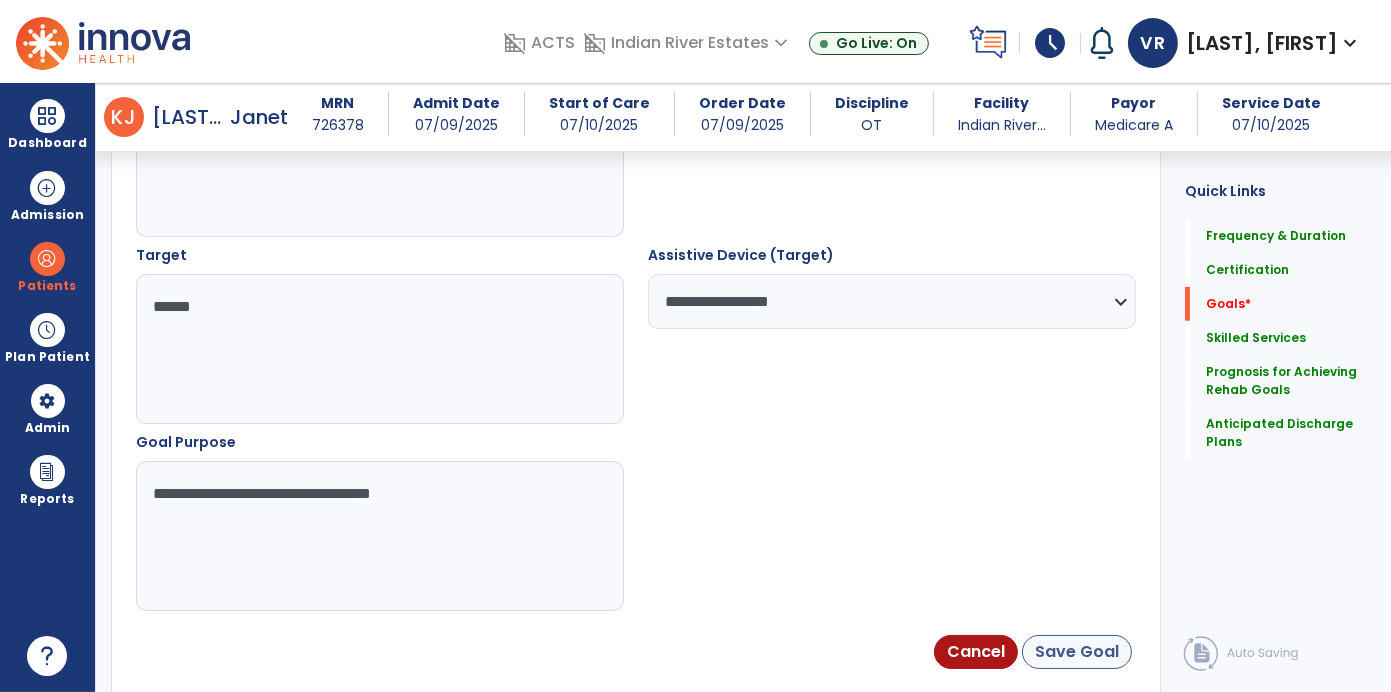 click on "Save Goal" at bounding box center [1077, 652] 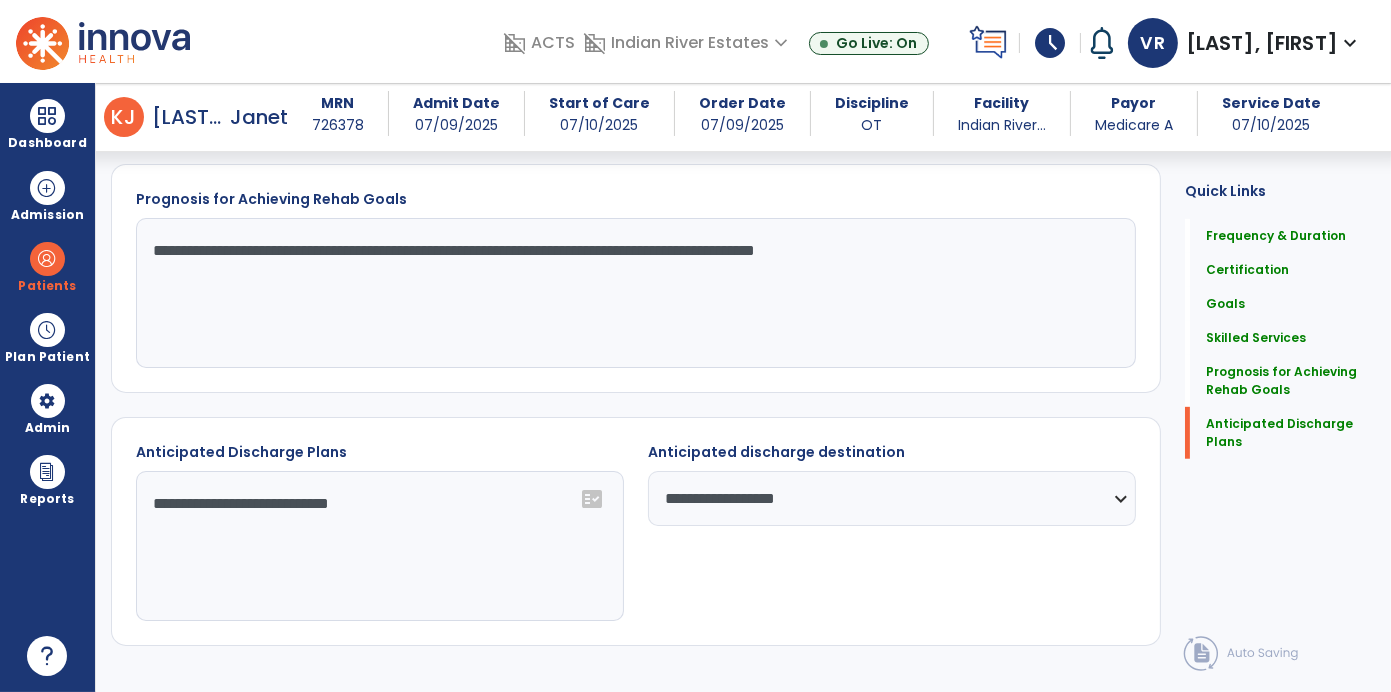 scroll, scrollTop: 1203, scrollLeft: 0, axis: vertical 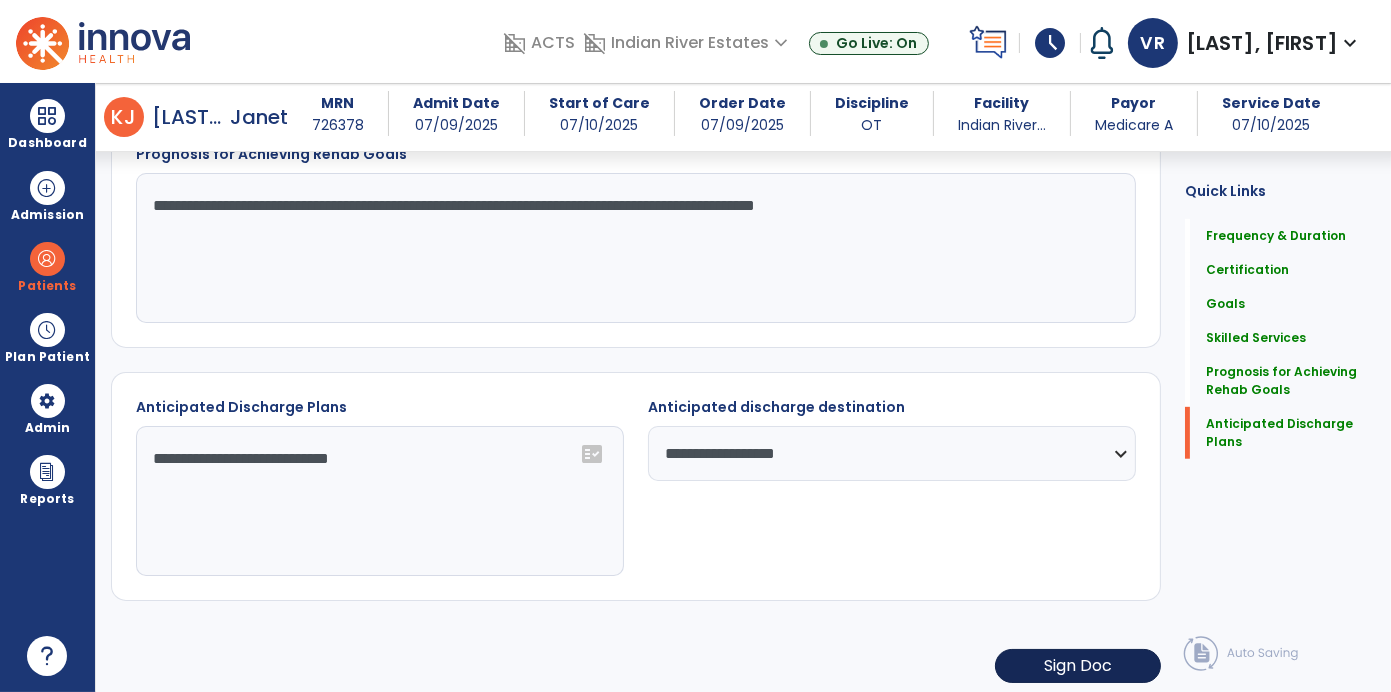 click on "Sign Doc" 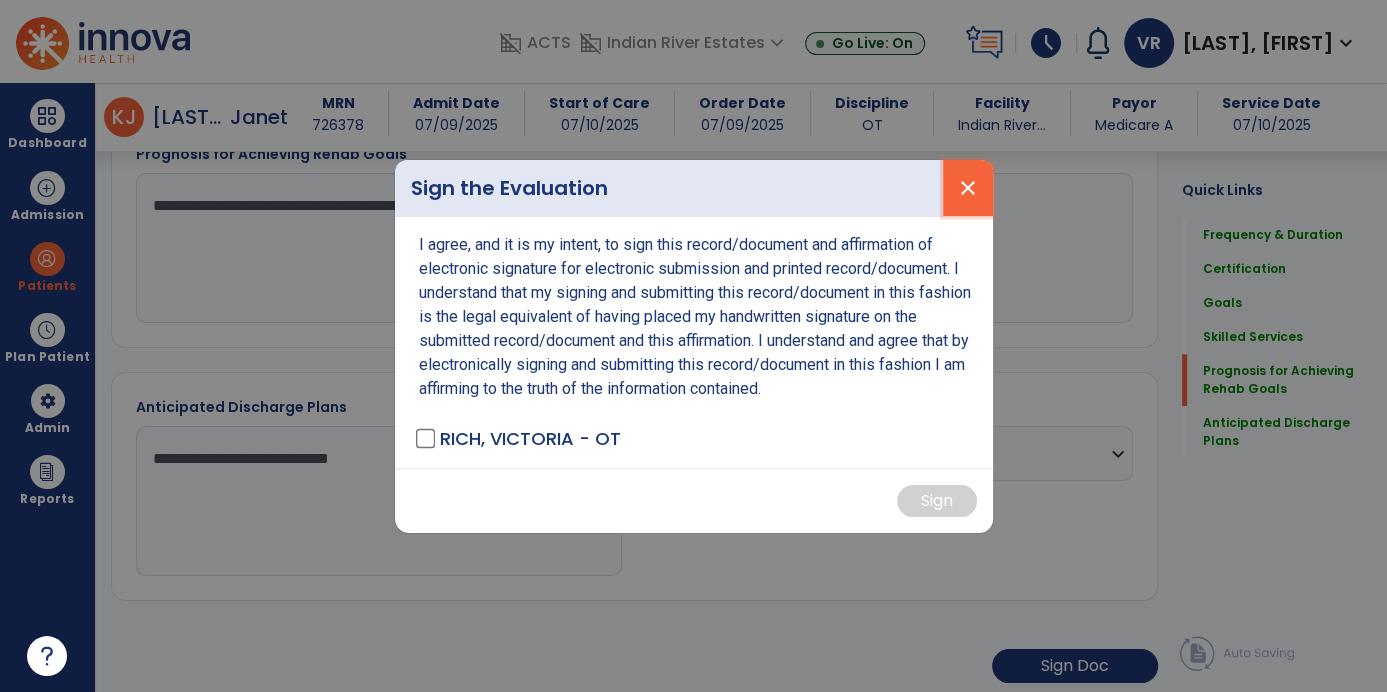 click on "close" at bounding box center [968, 188] 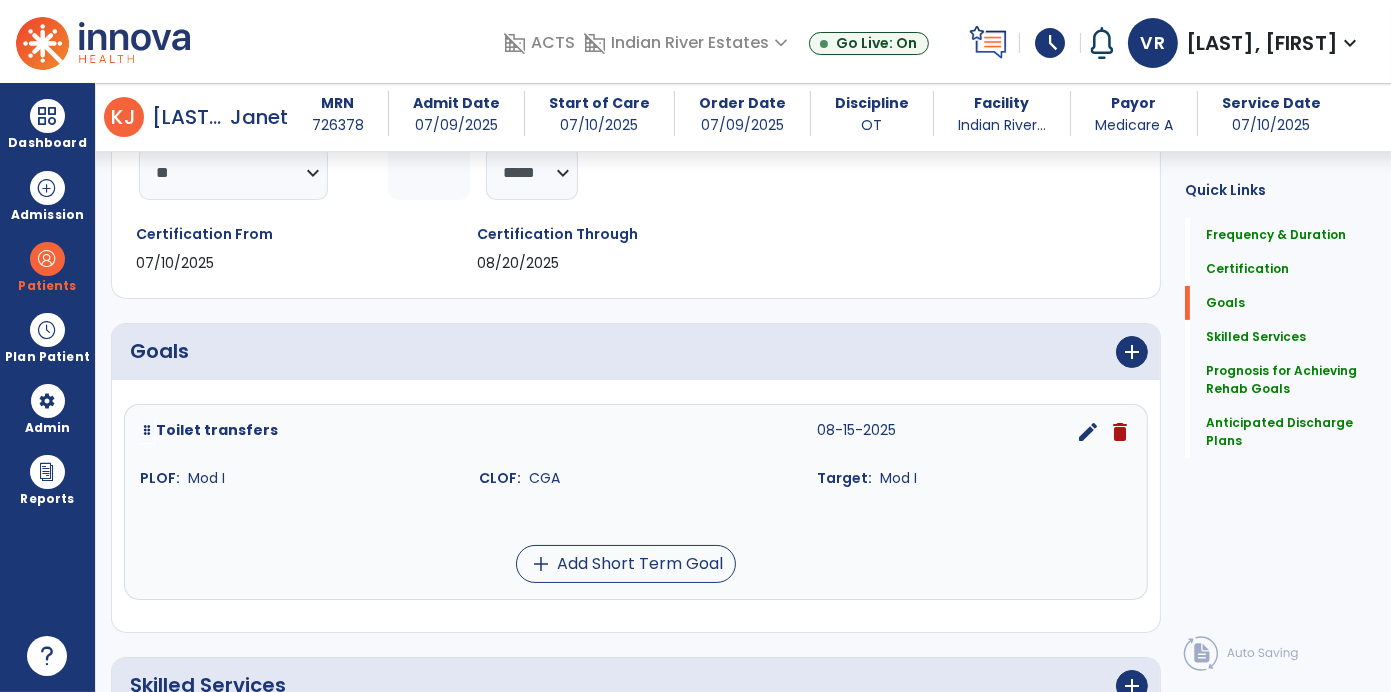 scroll, scrollTop: 293, scrollLeft: 0, axis: vertical 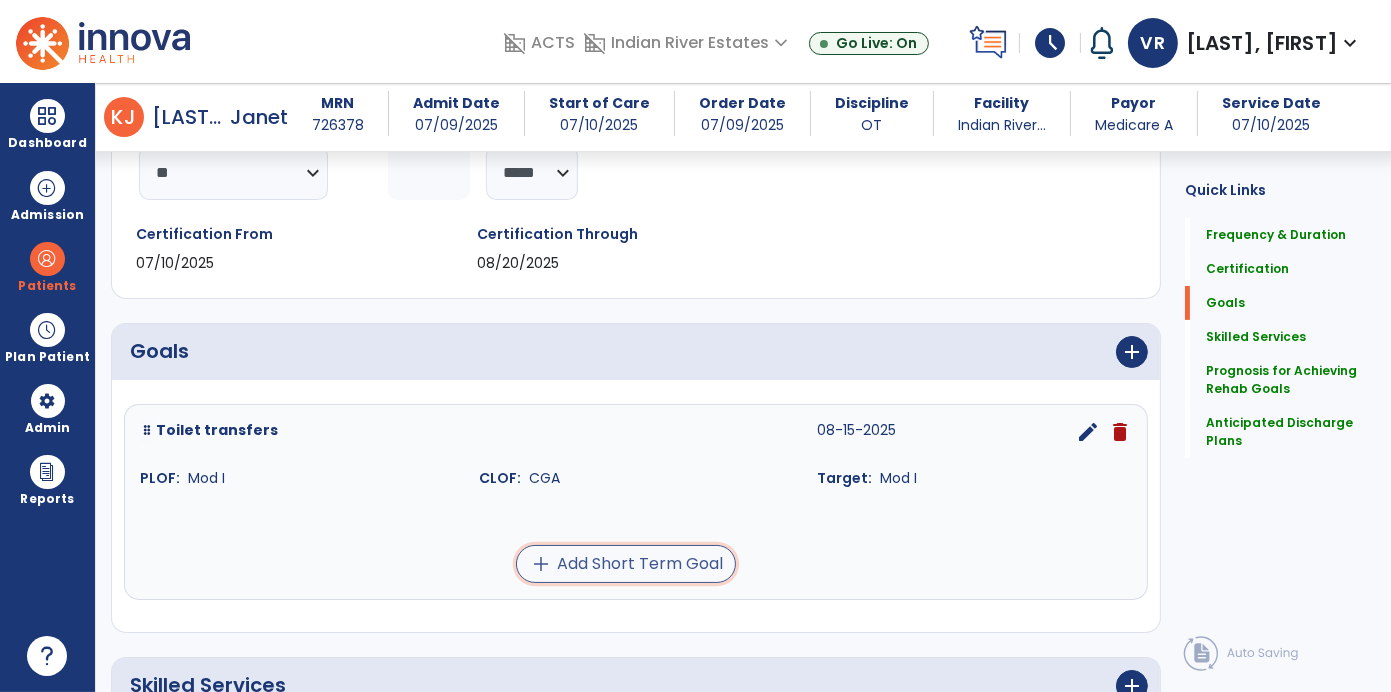 click on "add  Add Short Term Goal" at bounding box center (626, 564) 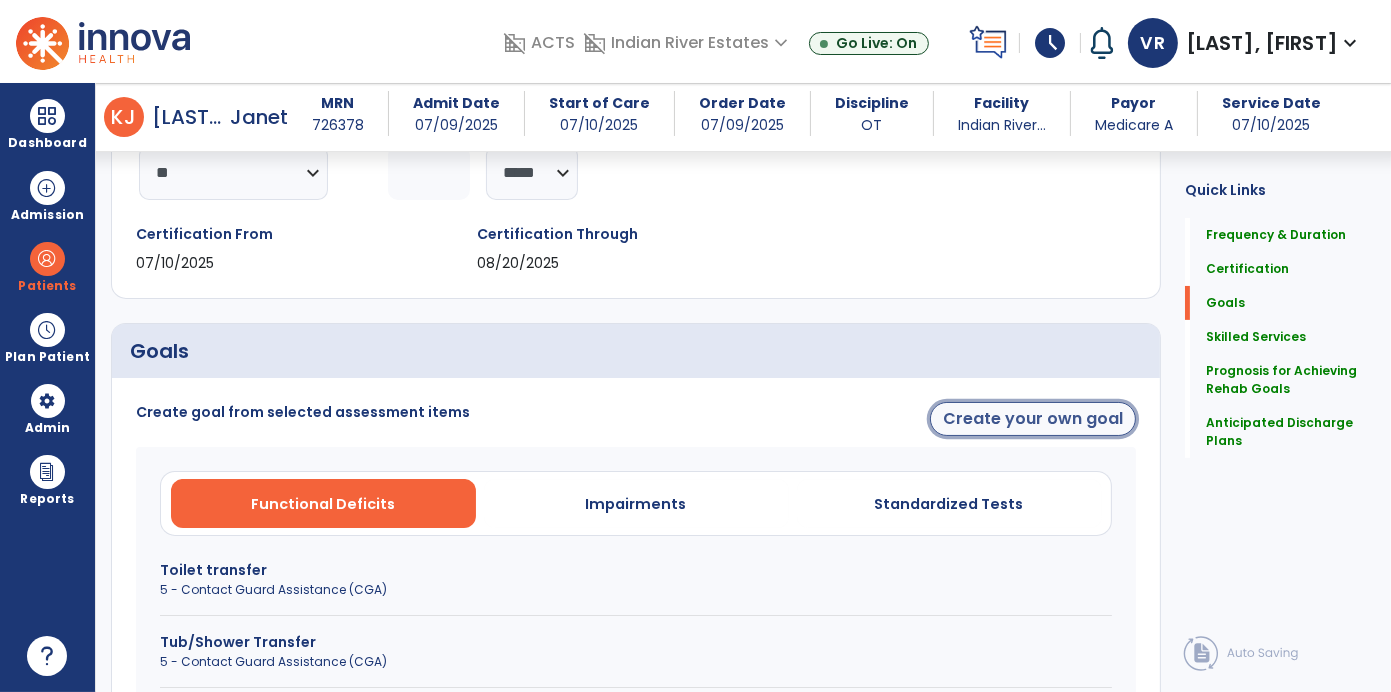 click on "Create your own goal" at bounding box center (1033, 419) 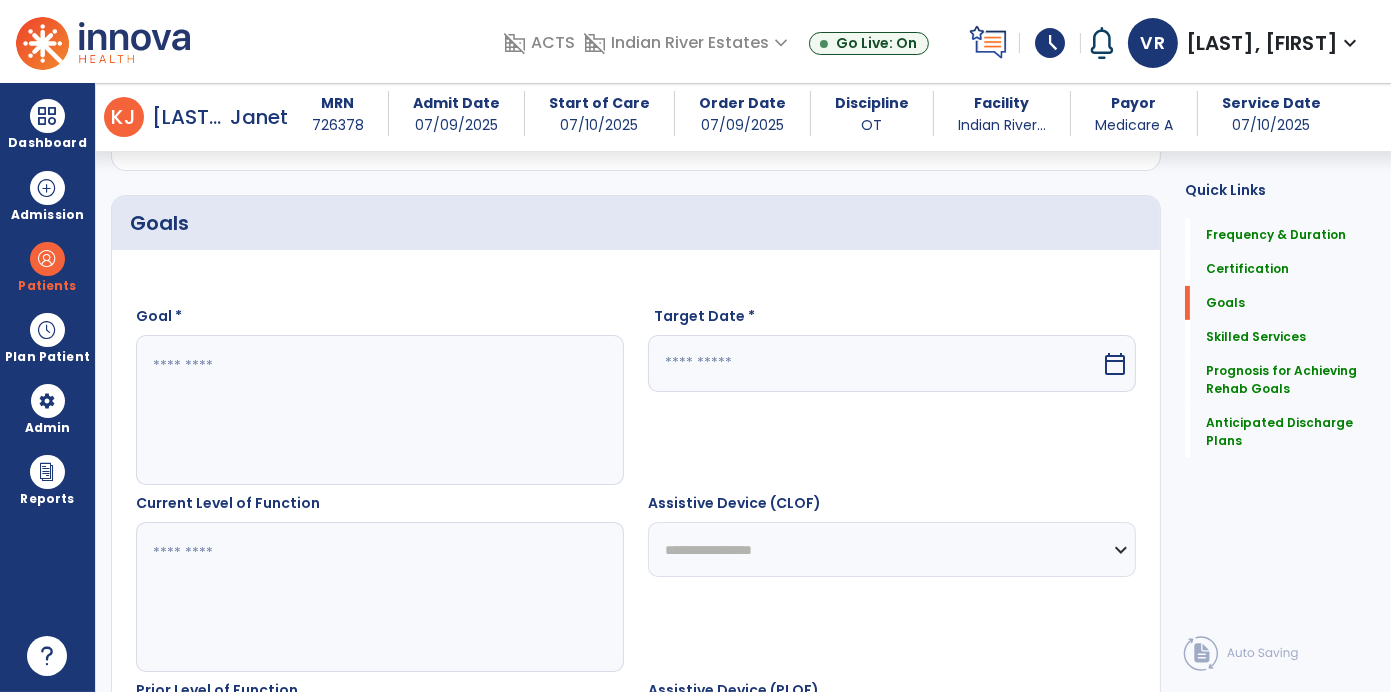scroll, scrollTop: 424, scrollLeft: 0, axis: vertical 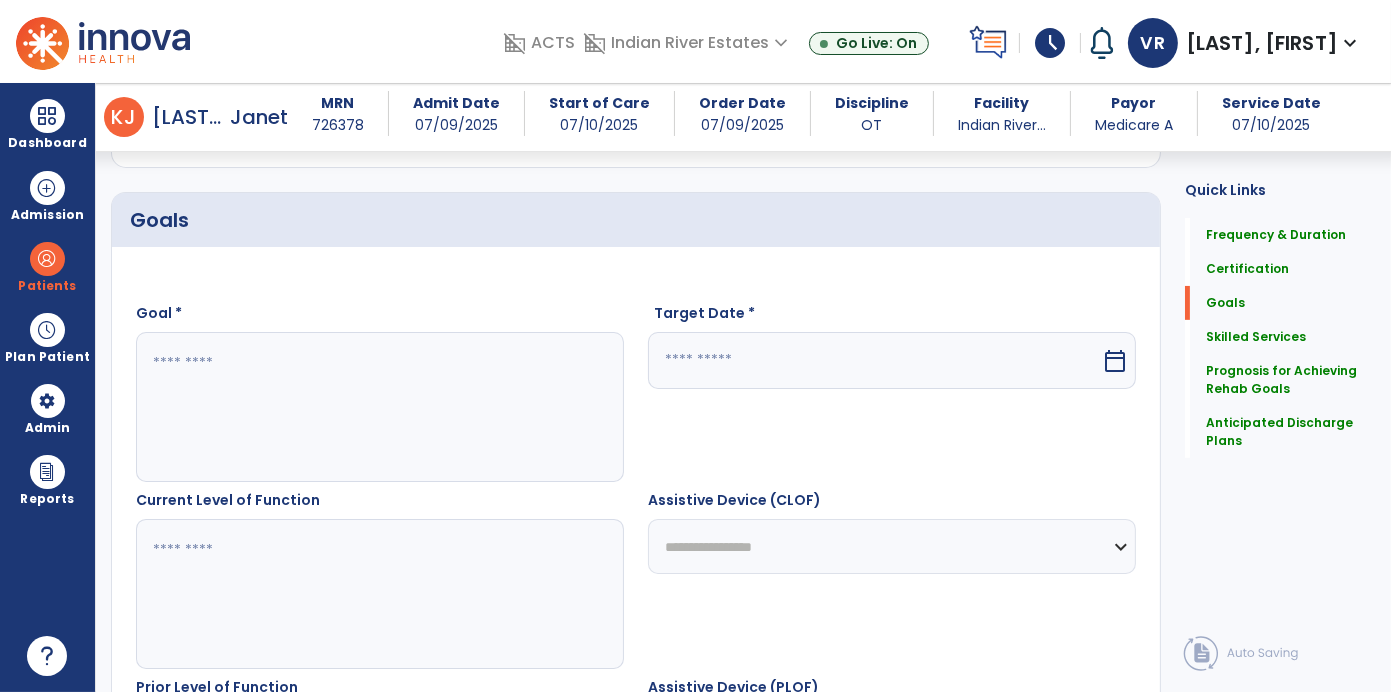 click at bounding box center [379, 407] 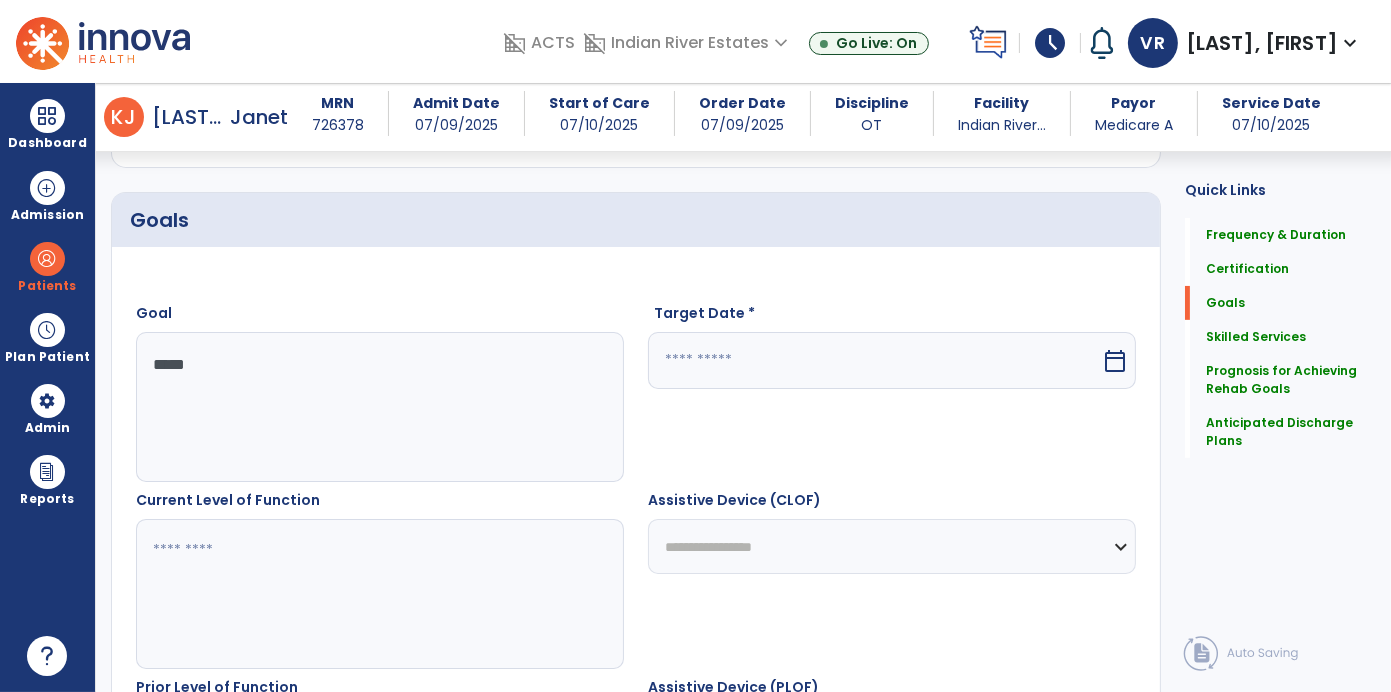 type on "******" 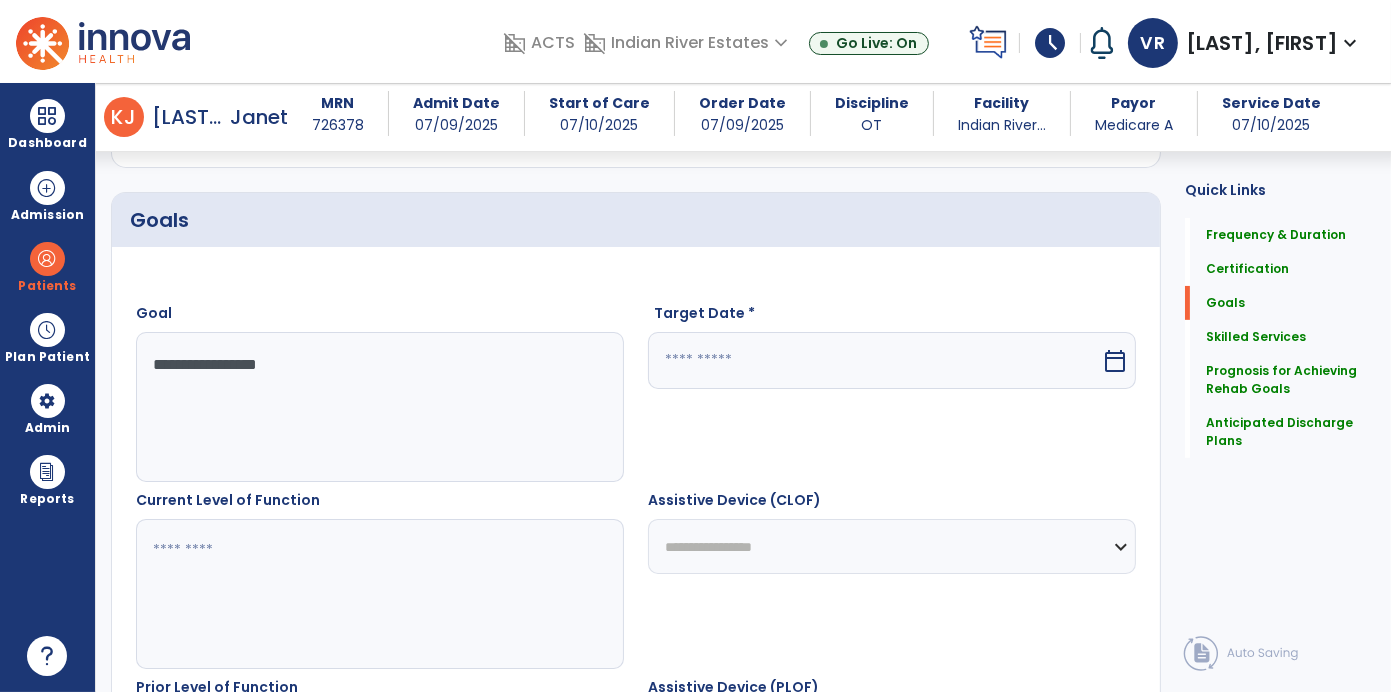 type on "**********" 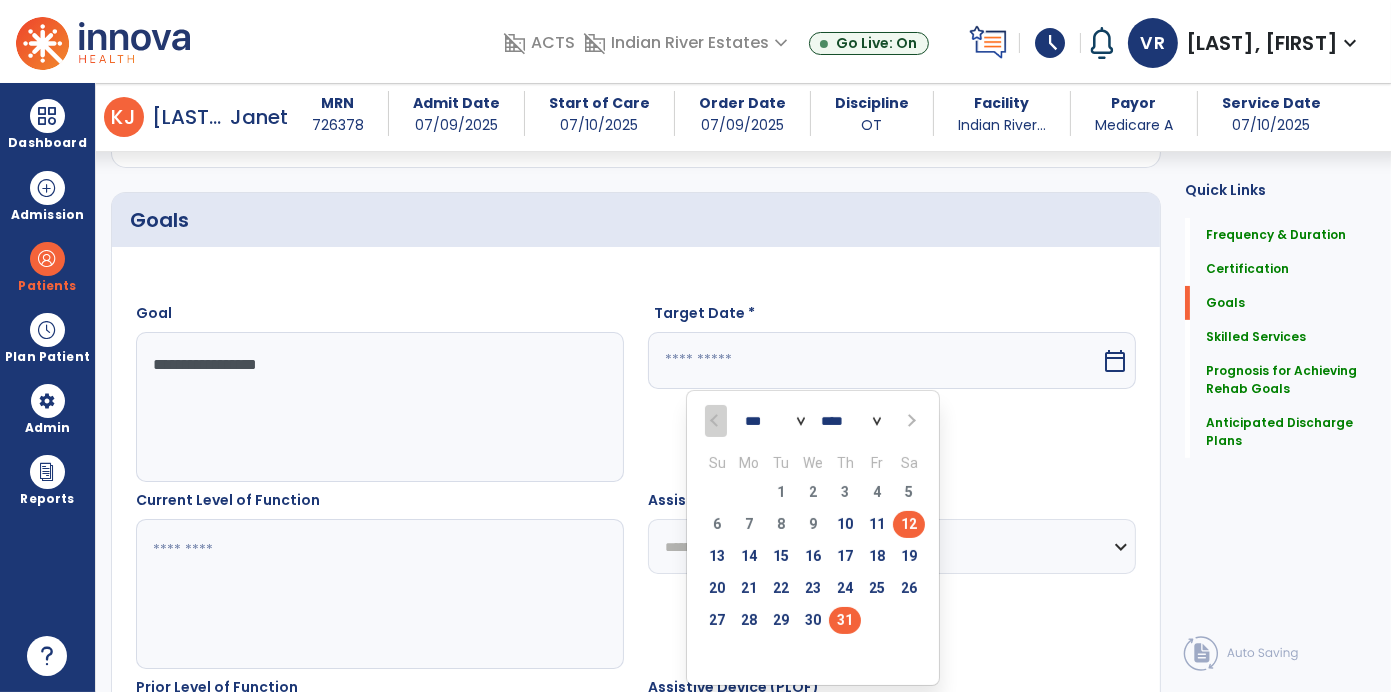 click on "31" at bounding box center [845, 620] 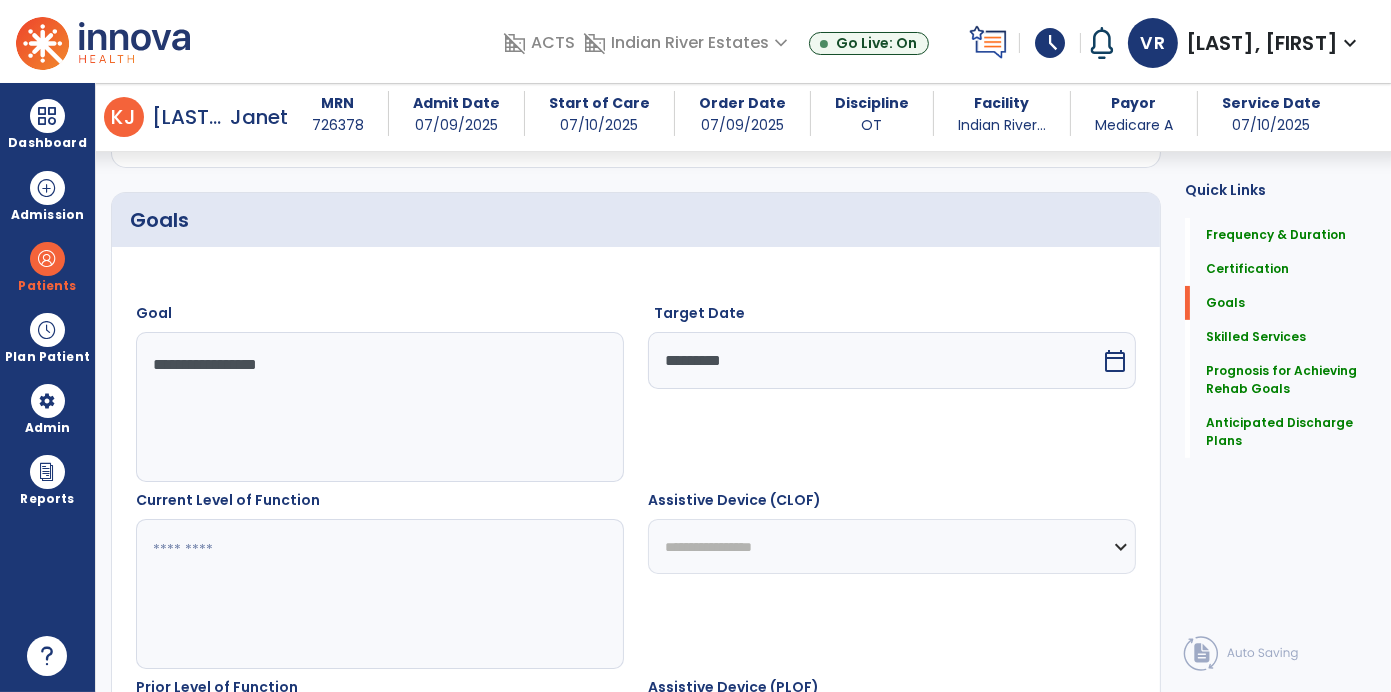 click at bounding box center [379, 594] 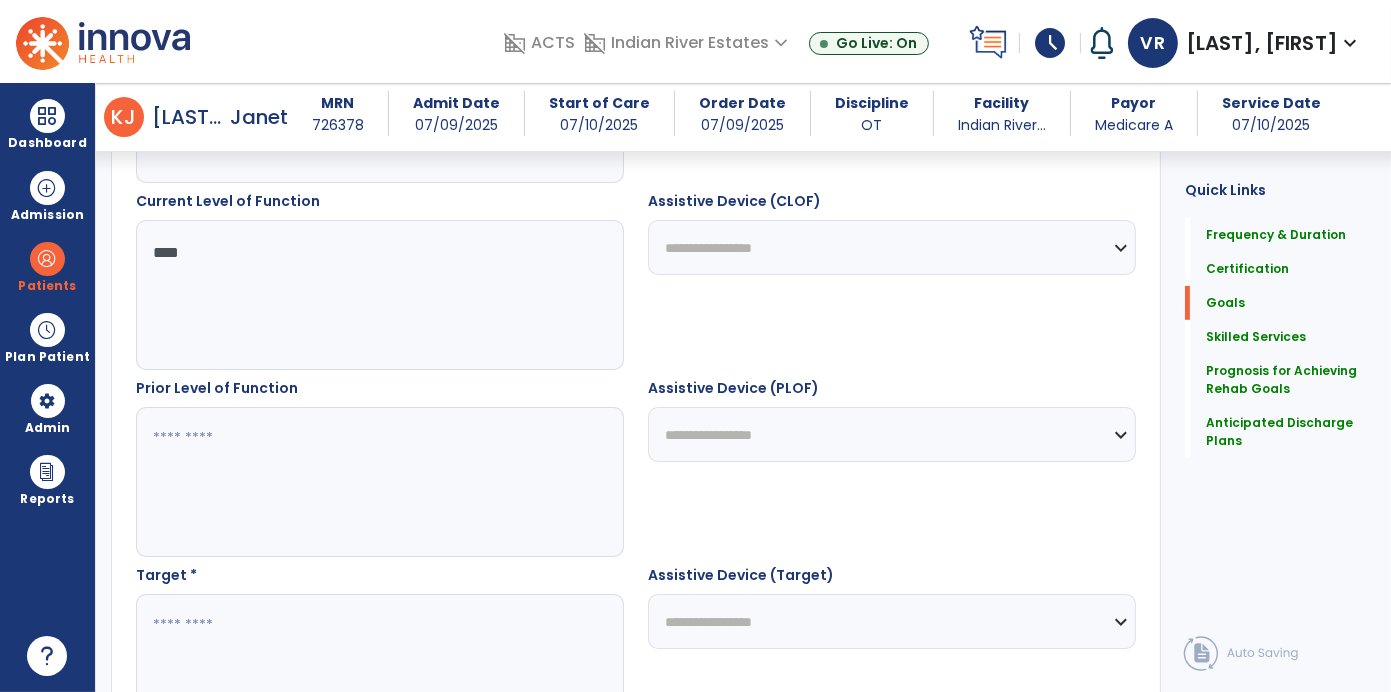 scroll, scrollTop: 717, scrollLeft: 0, axis: vertical 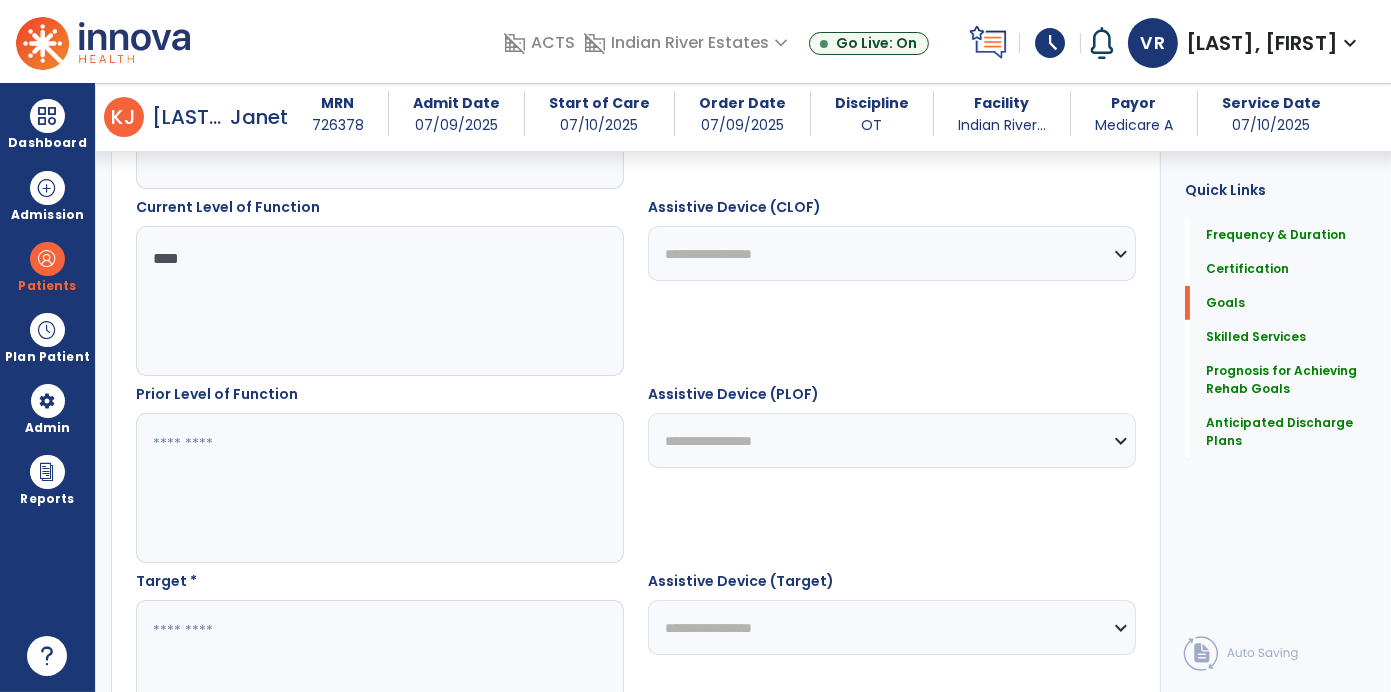 type on "***" 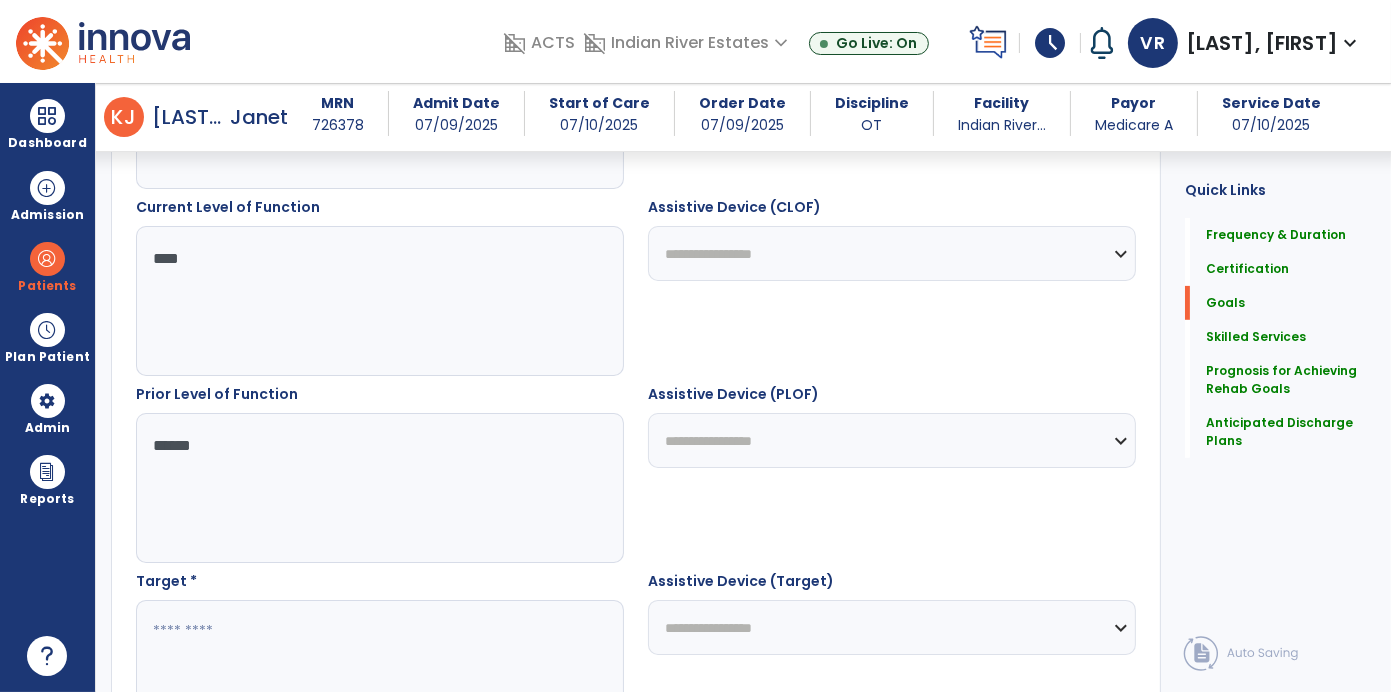 type on "*****" 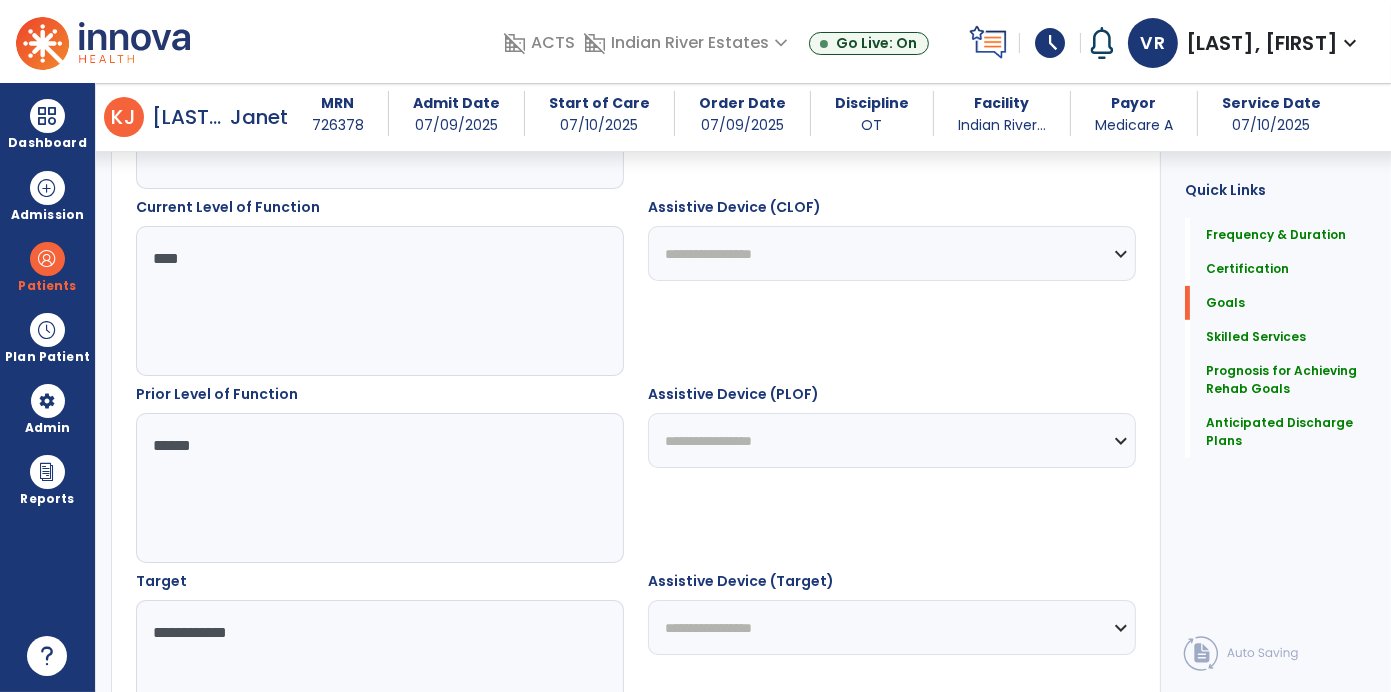 type on "**********" 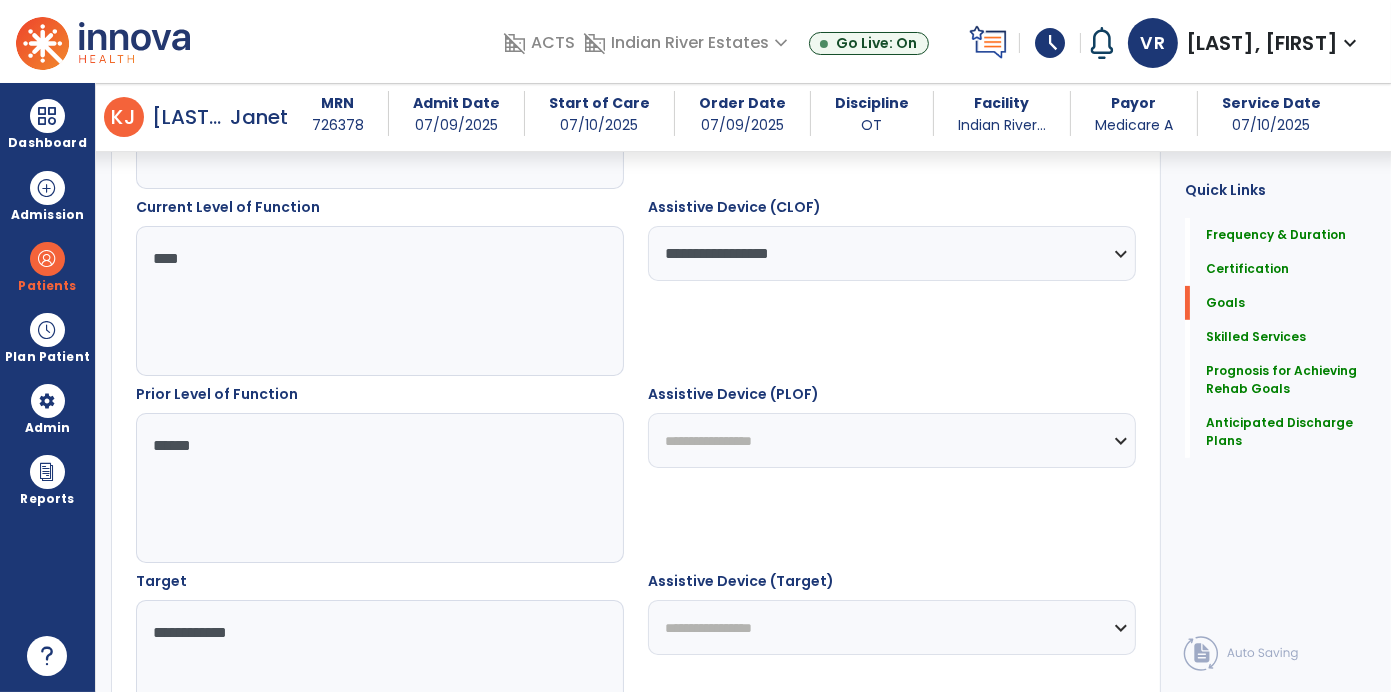 scroll, scrollTop: 871, scrollLeft: 0, axis: vertical 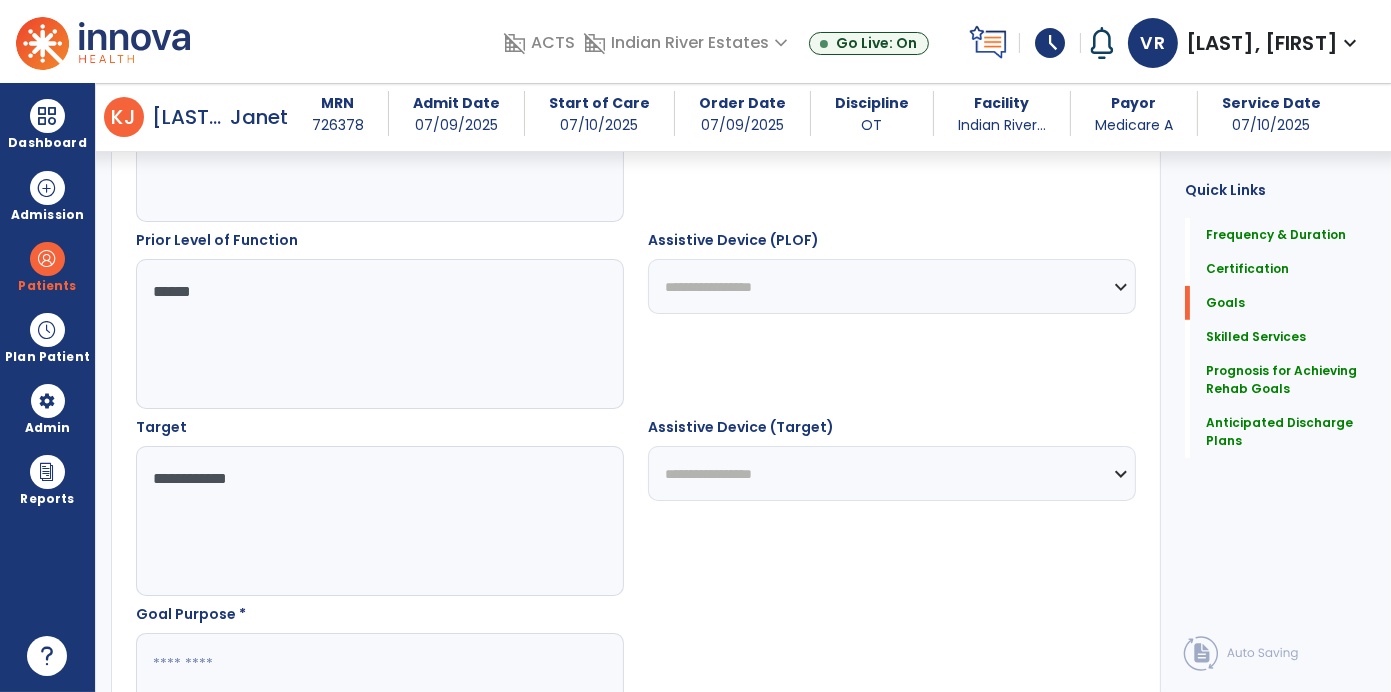 click on "**********" at bounding box center (892, 286) 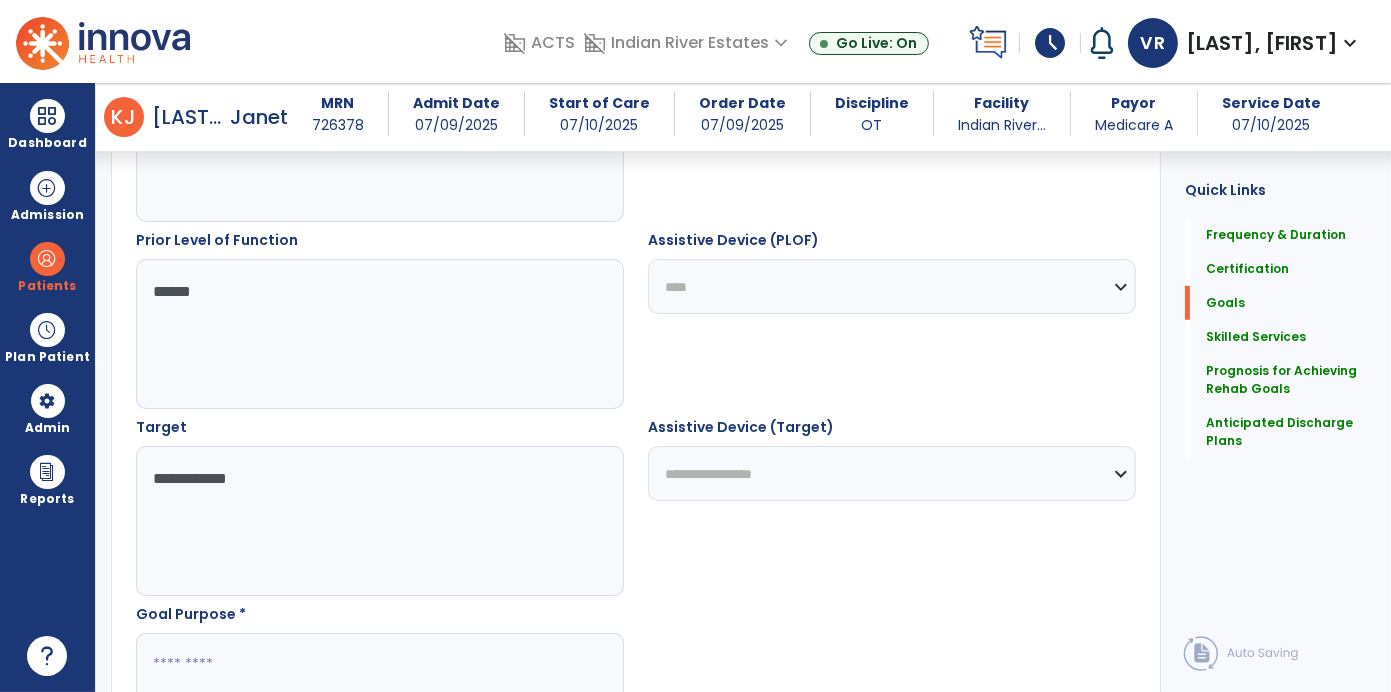 click on "**********" at bounding box center [892, 286] 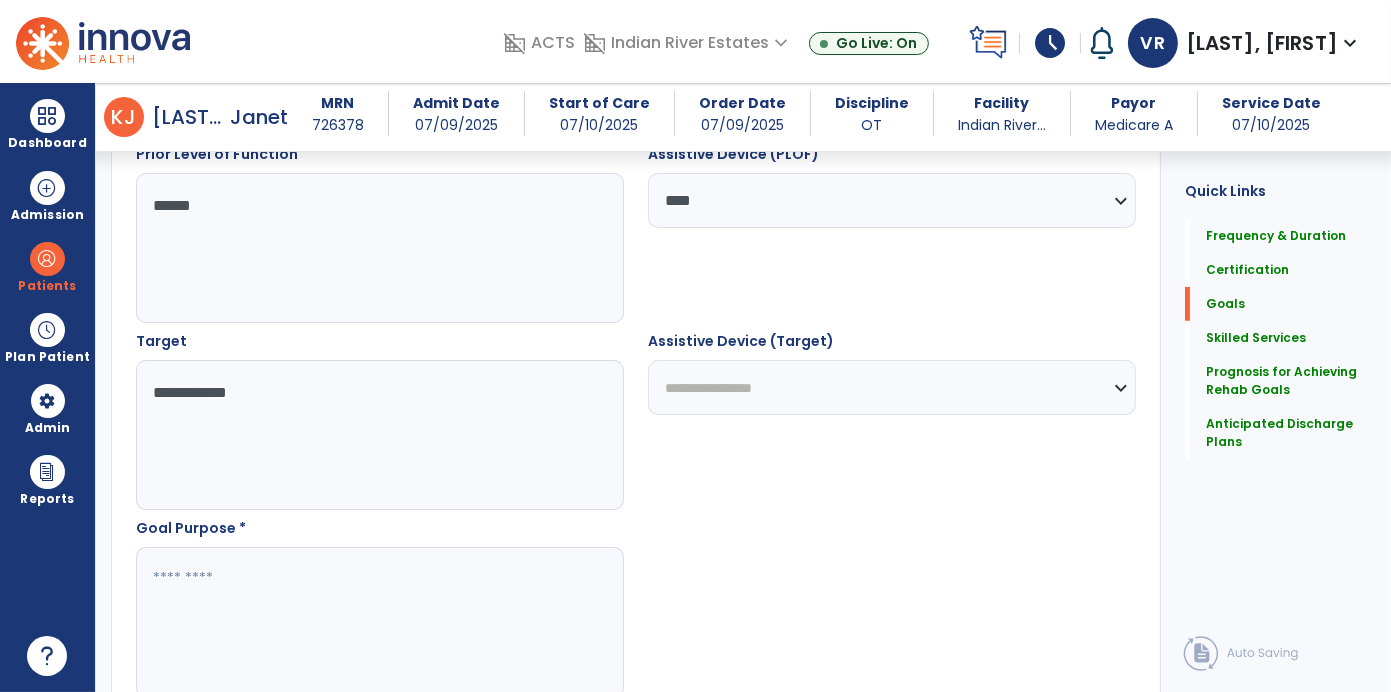 scroll, scrollTop: 956, scrollLeft: 0, axis: vertical 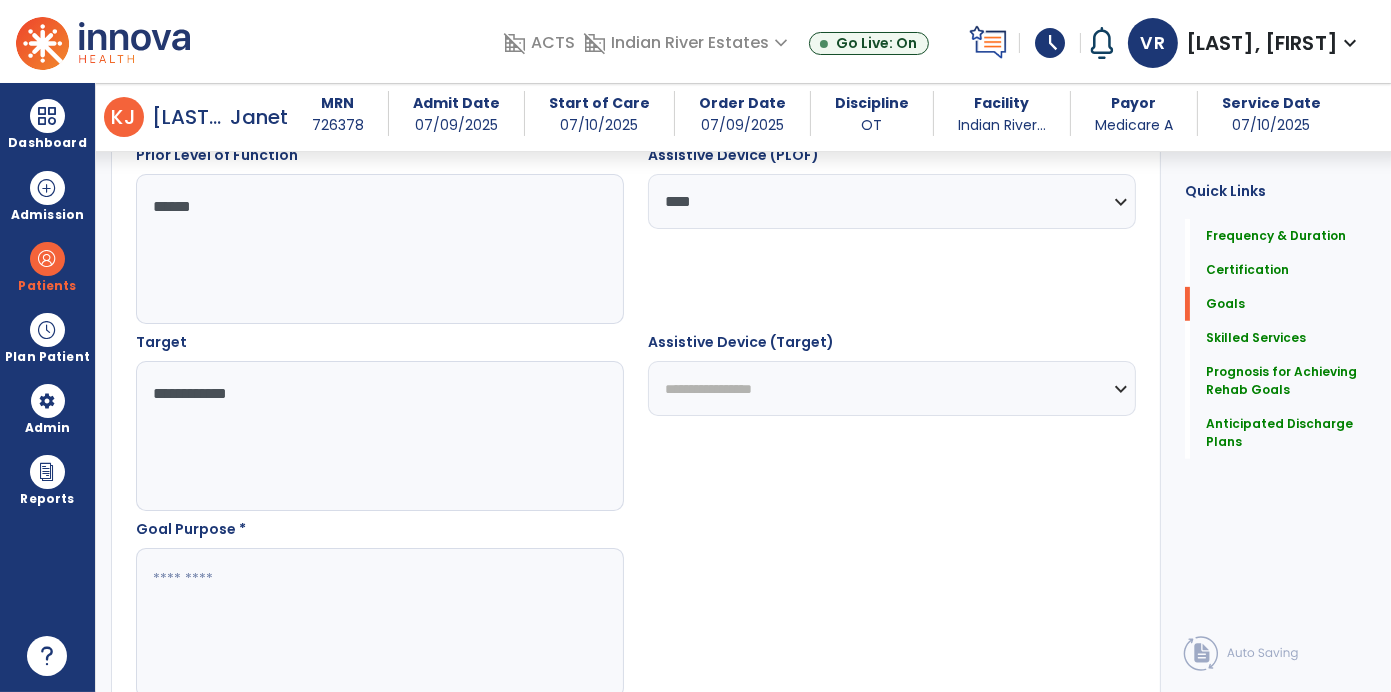 click on "**********" at bounding box center (892, 388) 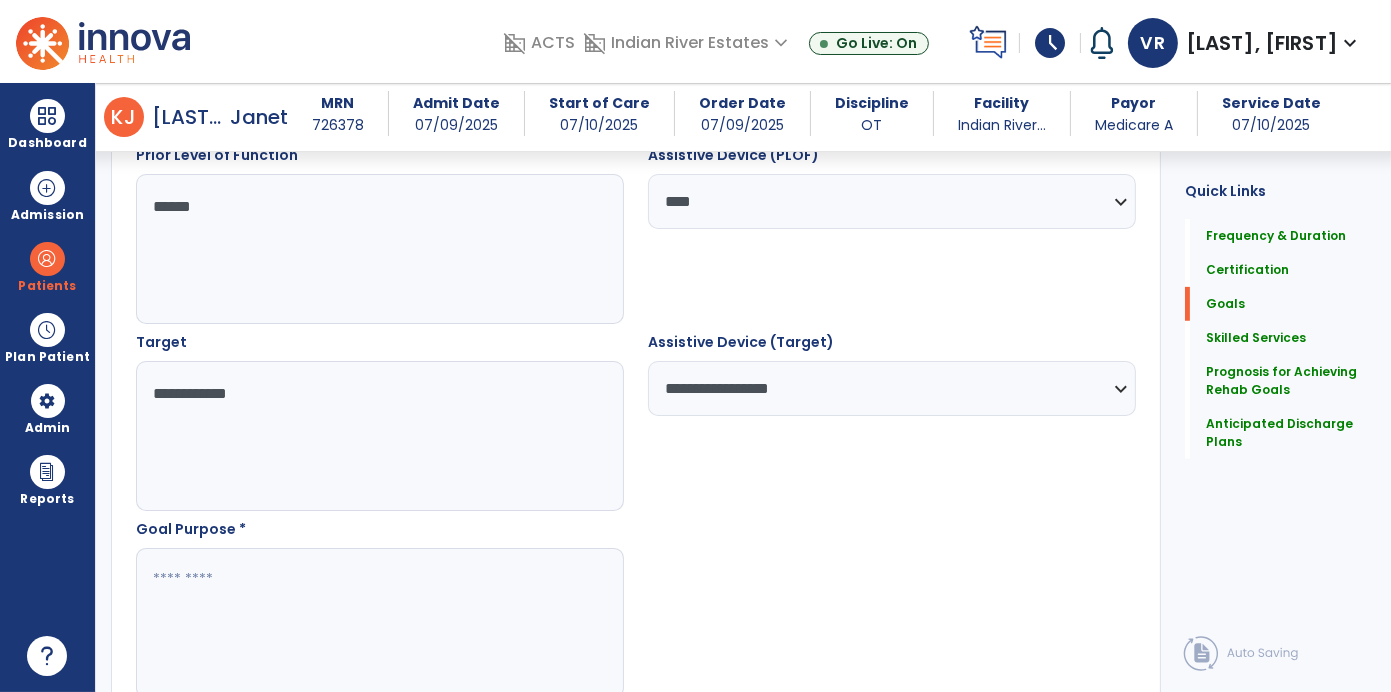 click at bounding box center [379, 623] 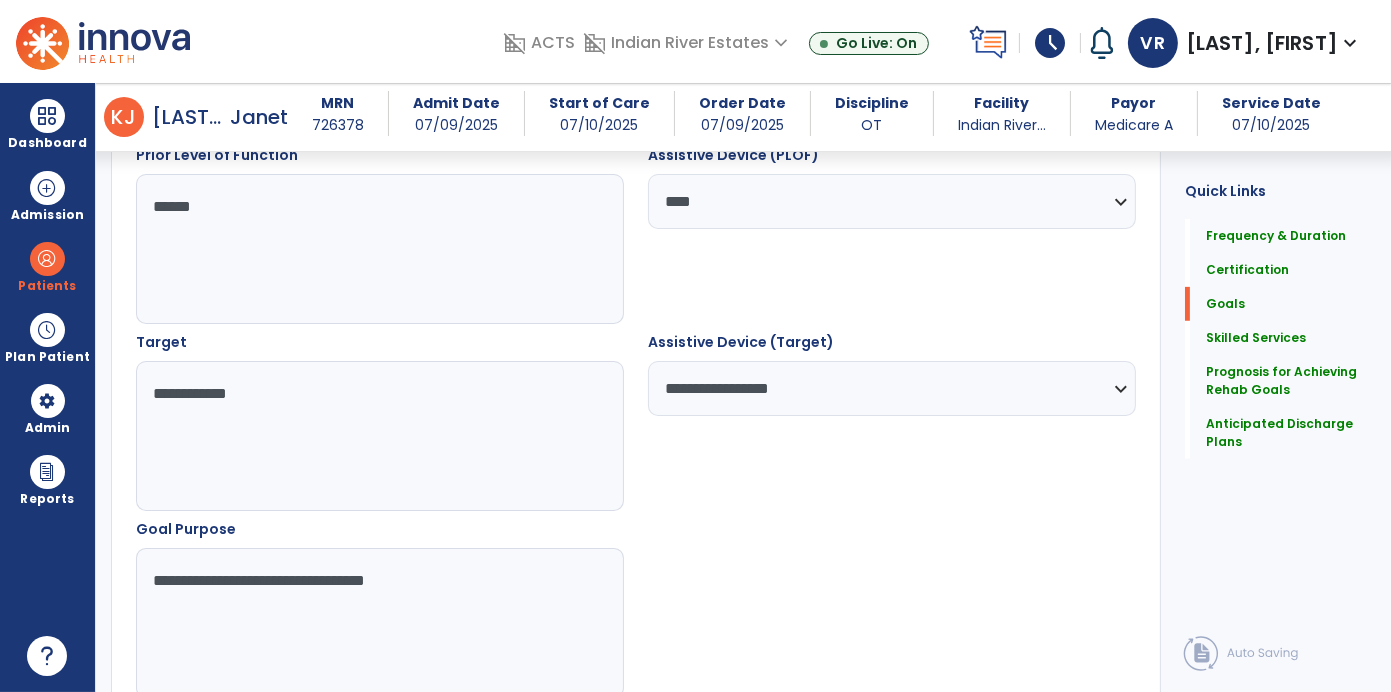 type on "**********" 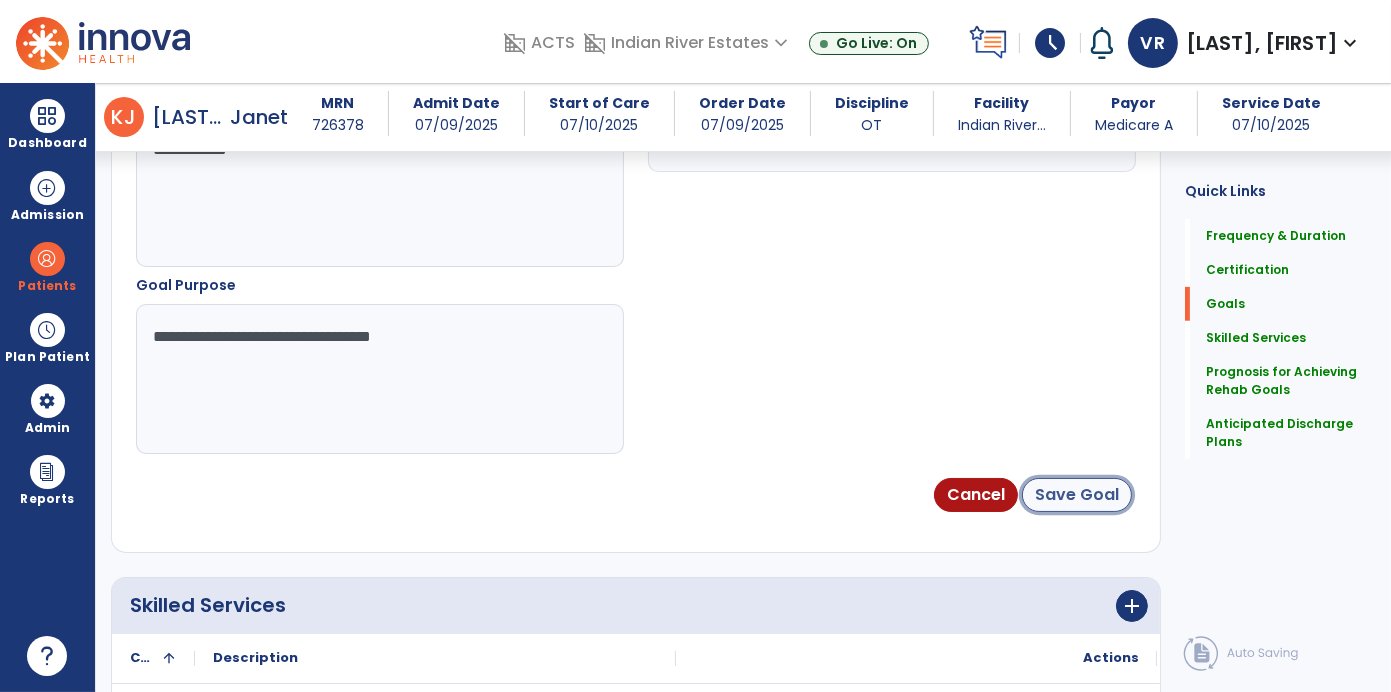 click on "Save Goal" at bounding box center [1077, 495] 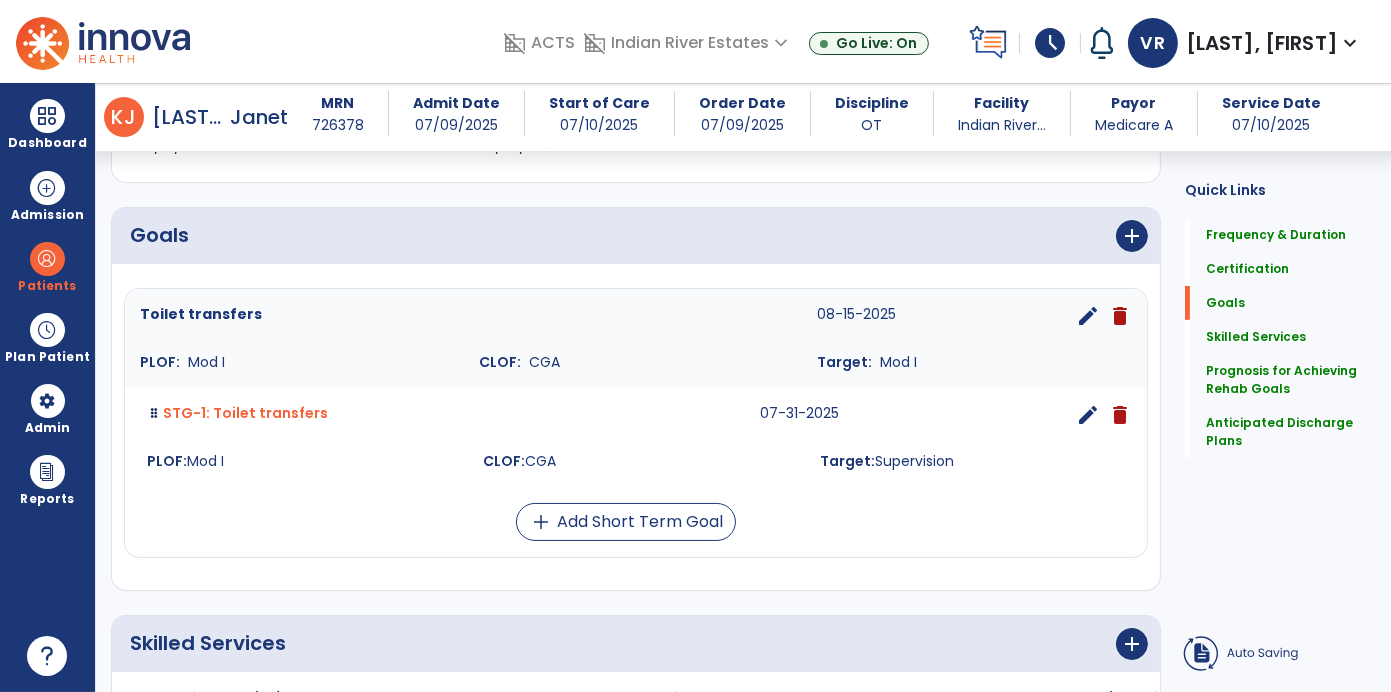 scroll, scrollTop: 410, scrollLeft: 0, axis: vertical 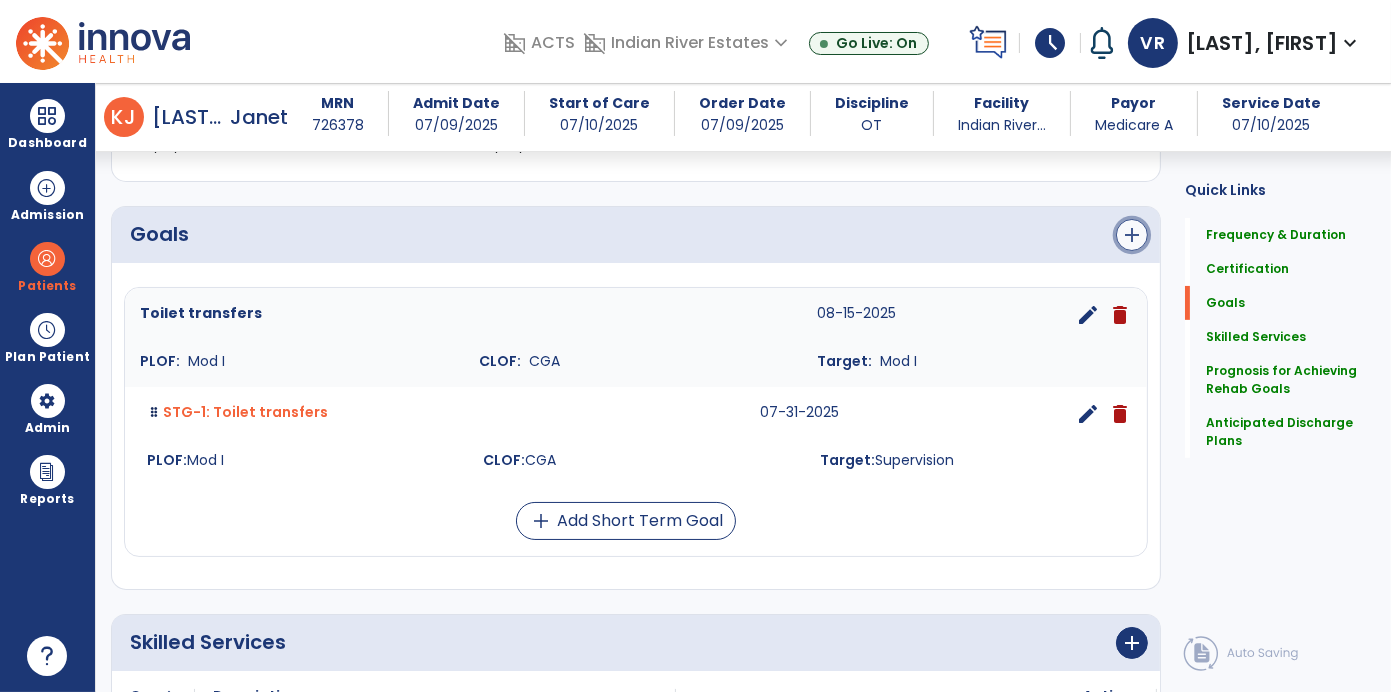 click on "add" at bounding box center [1132, 235] 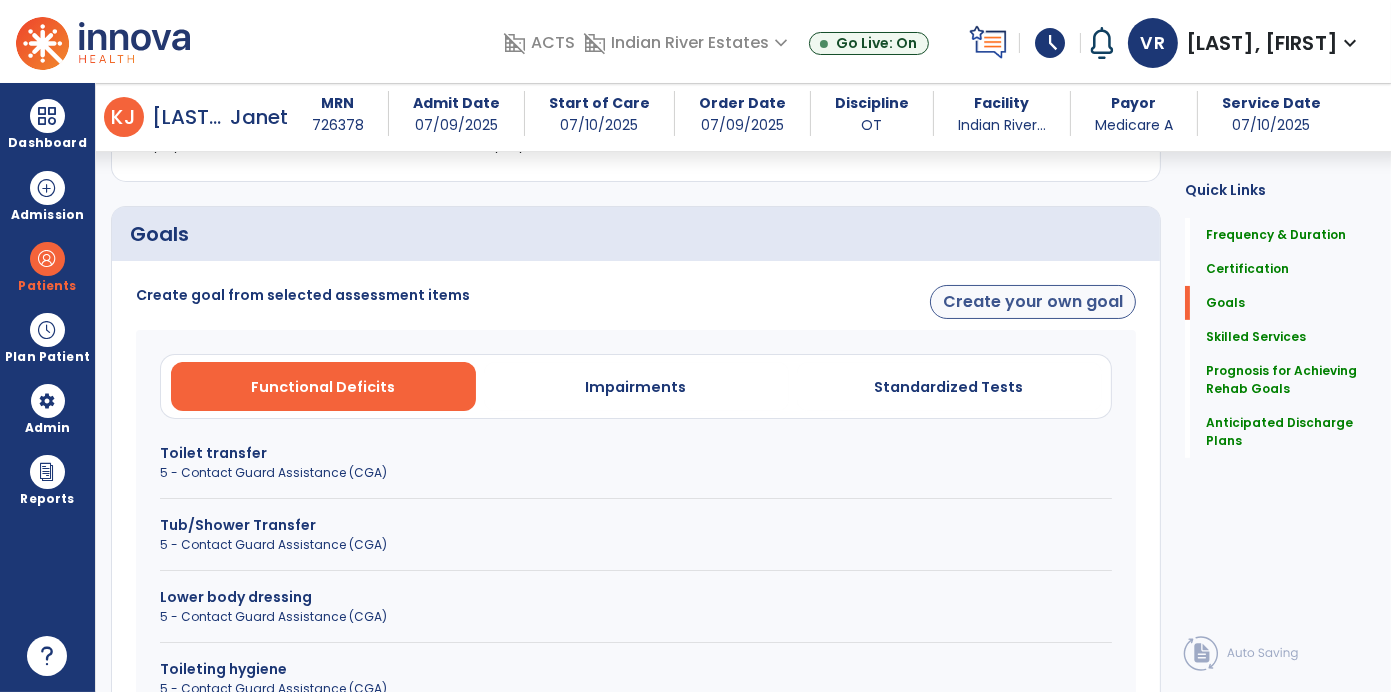 click on "Create your own goal" at bounding box center [1033, 302] 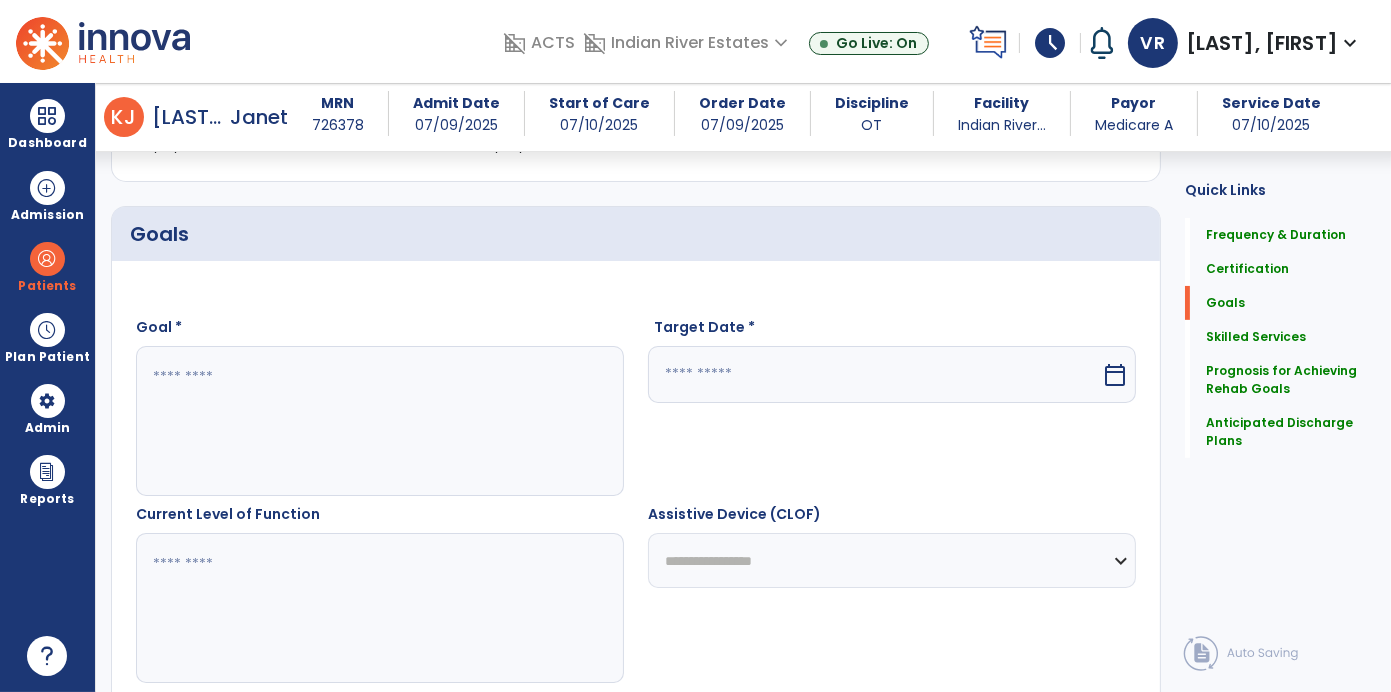 click at bounding box center [379, 421] 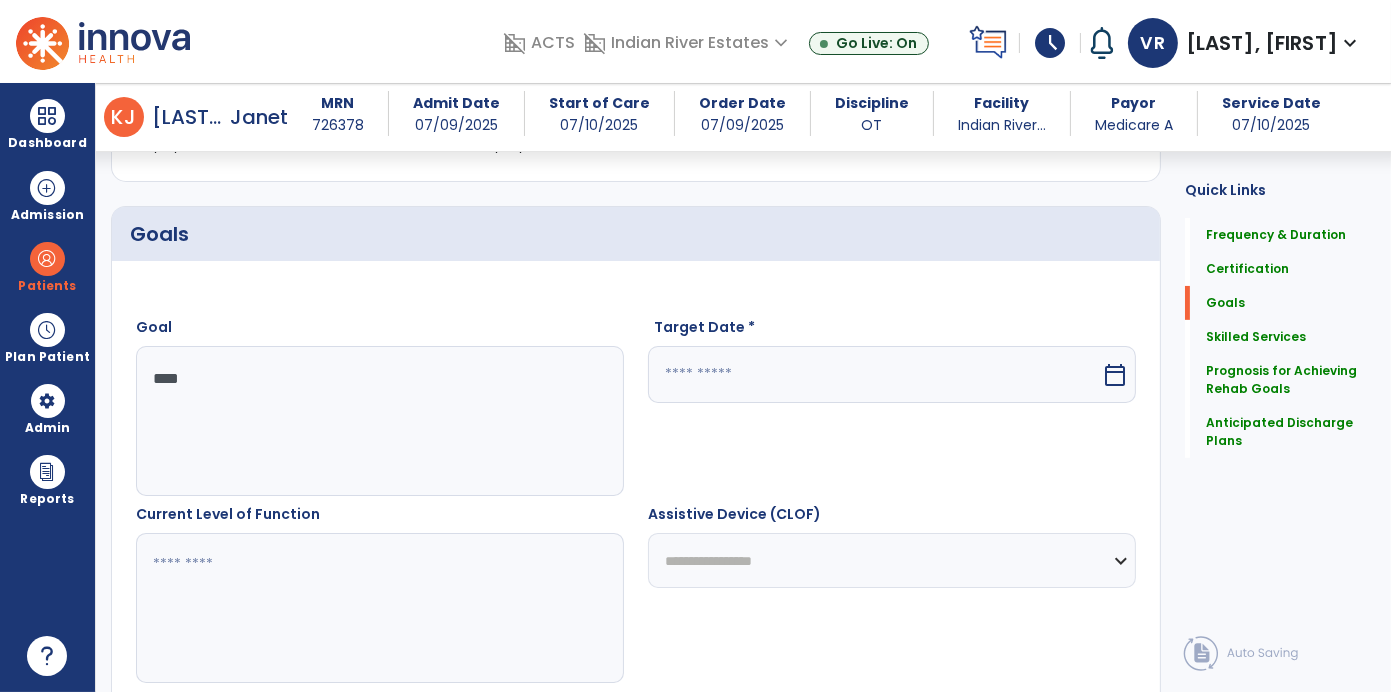 type on "*****" 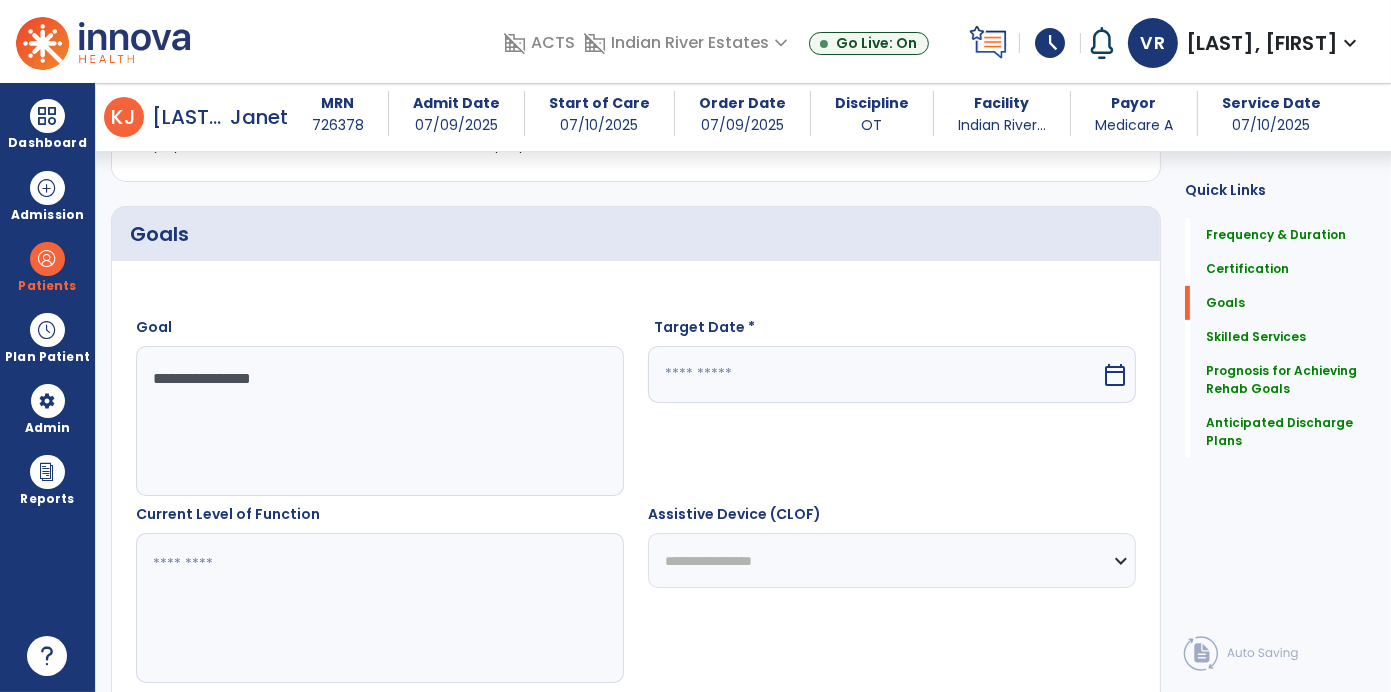 type on "**********" 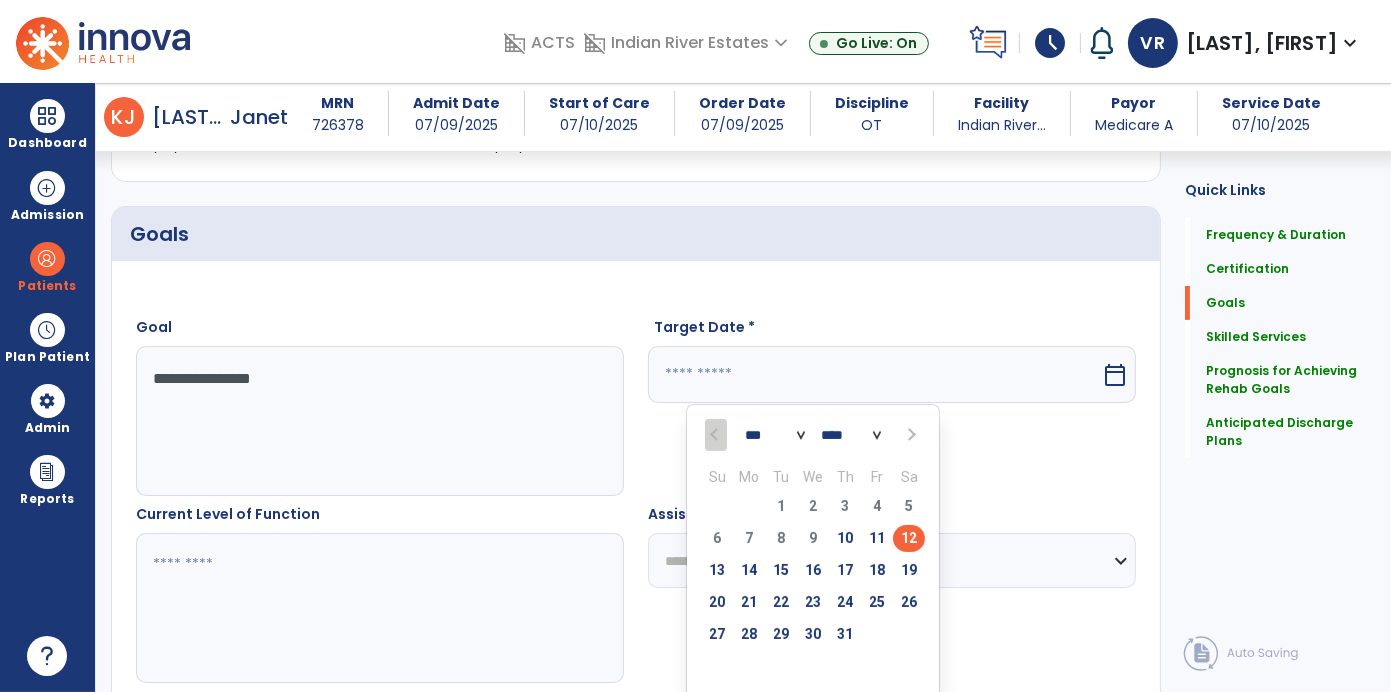 click on "*** ***" at bounding box center [775, 436] 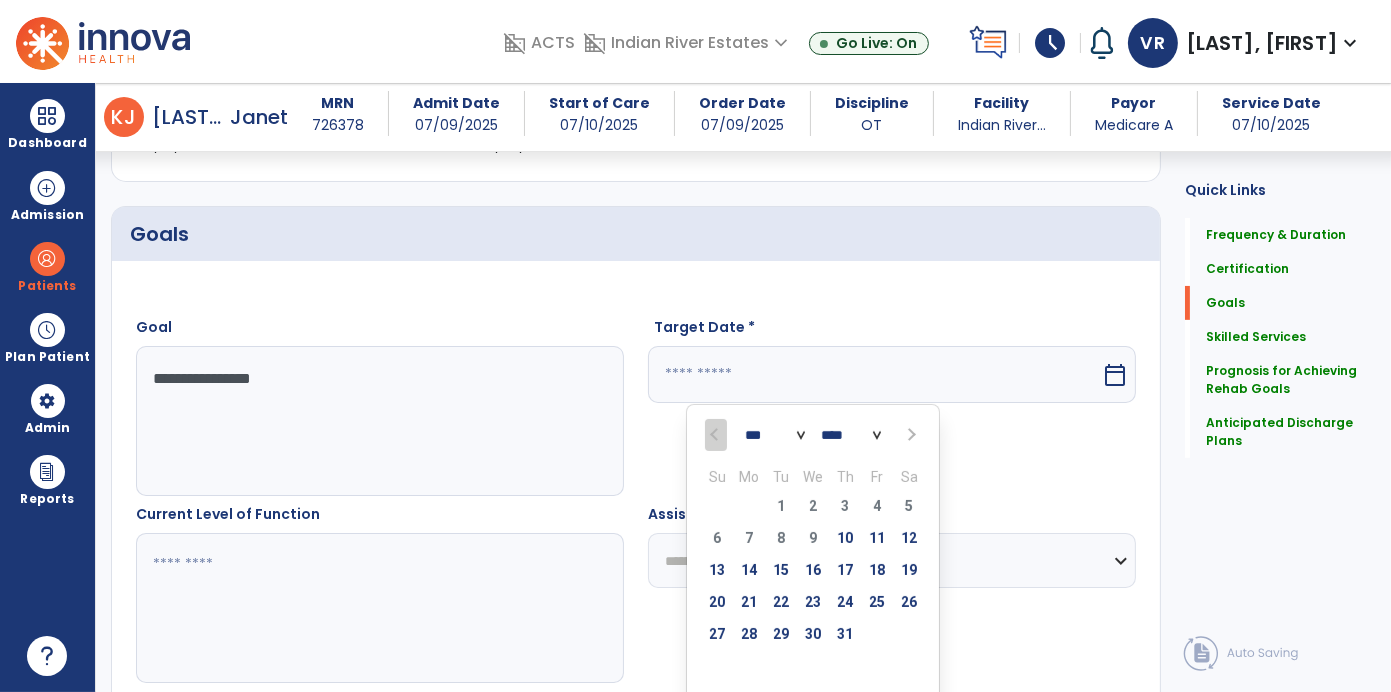 select on "*" 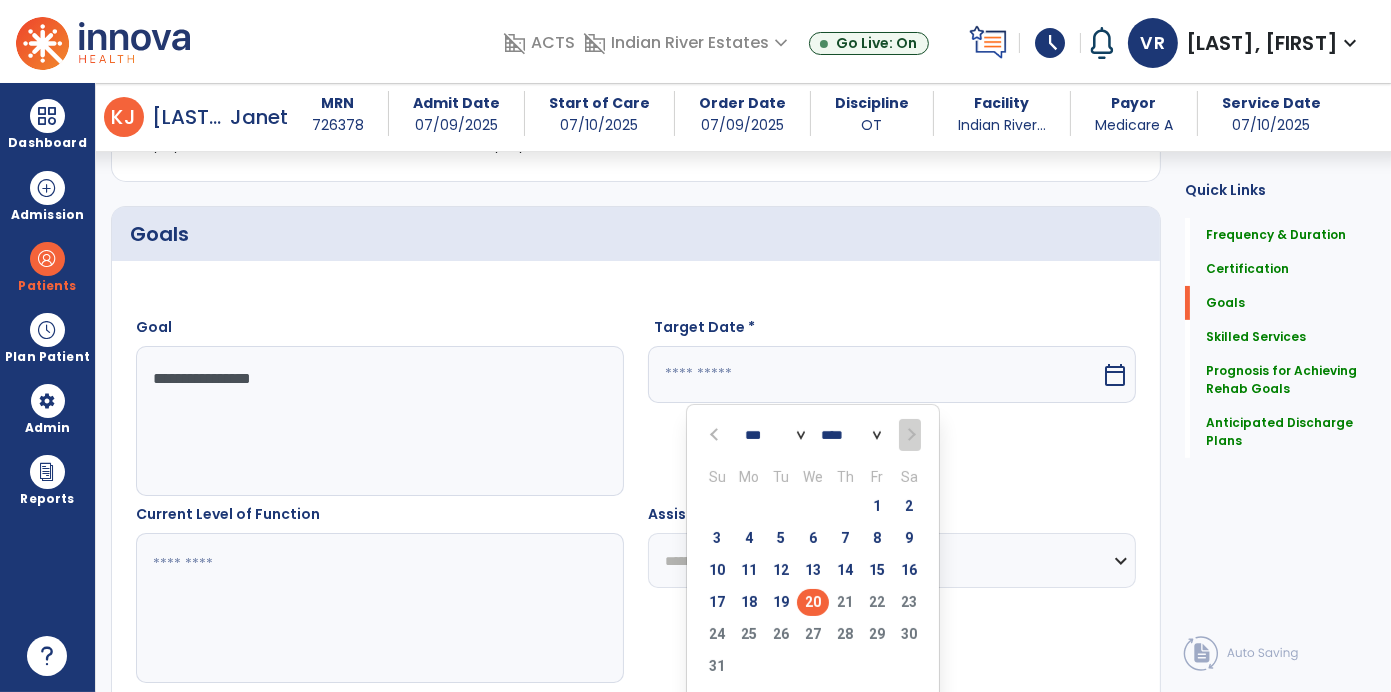 click on "20" at bounding box center [813, 602] 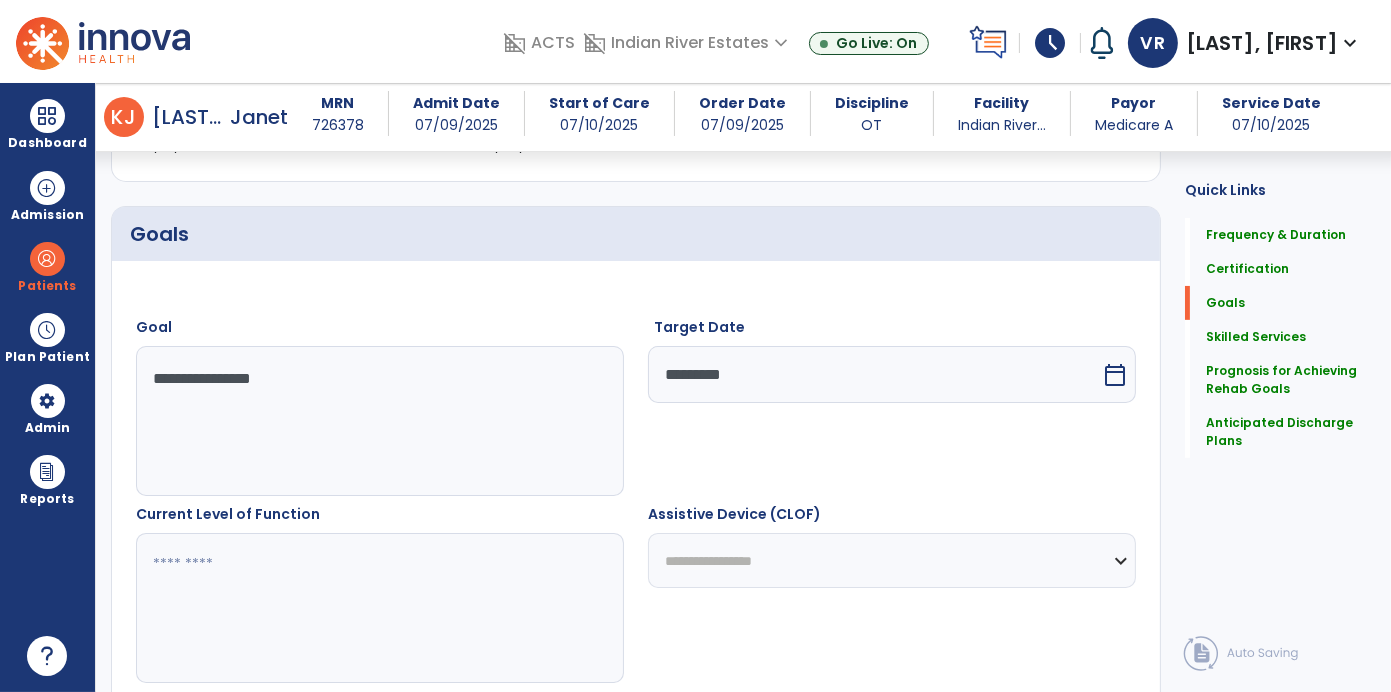 click at bounding box center (379, 608) 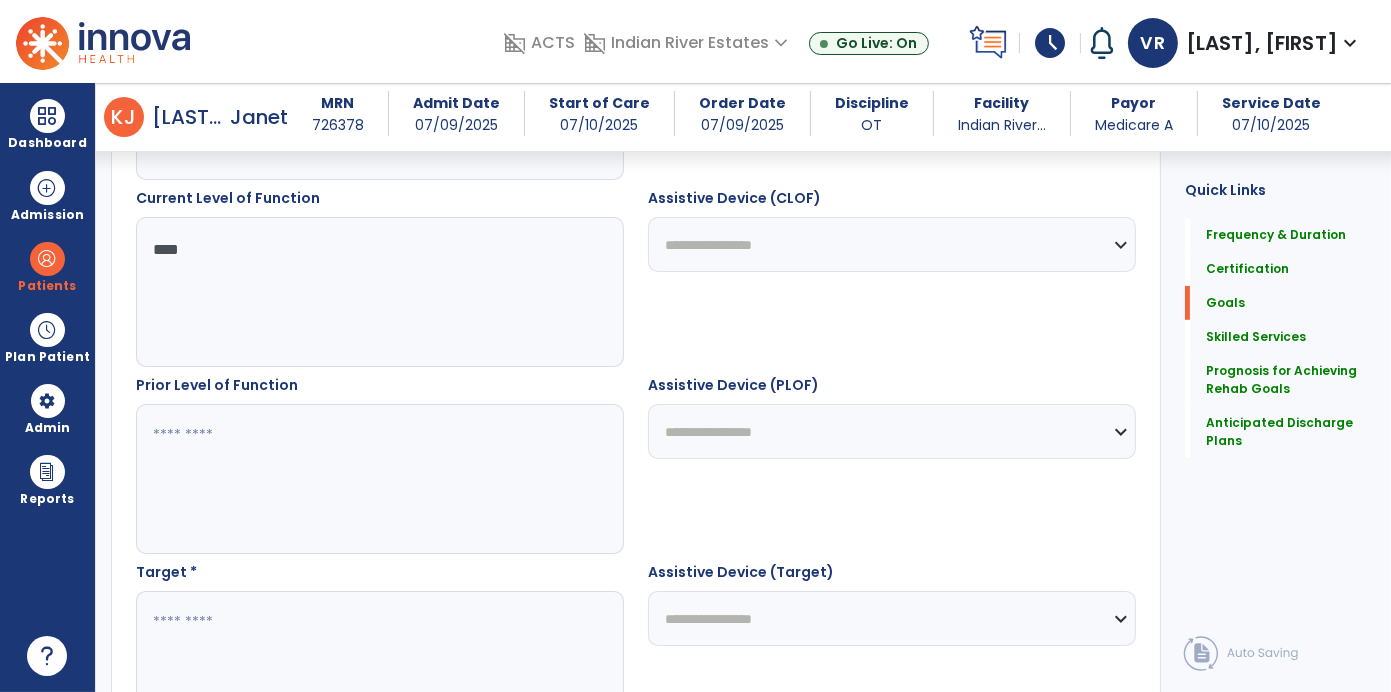scroll, scrollTop: 733, scrollLeft: 0, axis: vertical 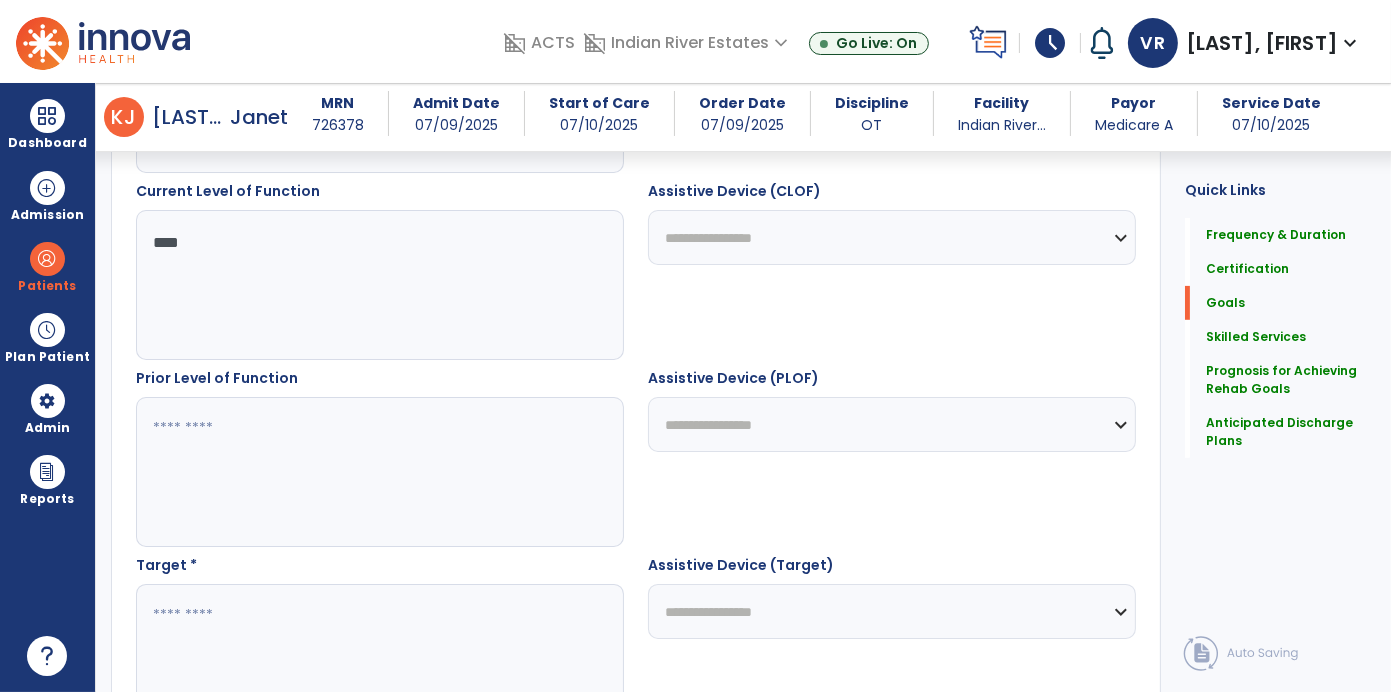 type on "***" 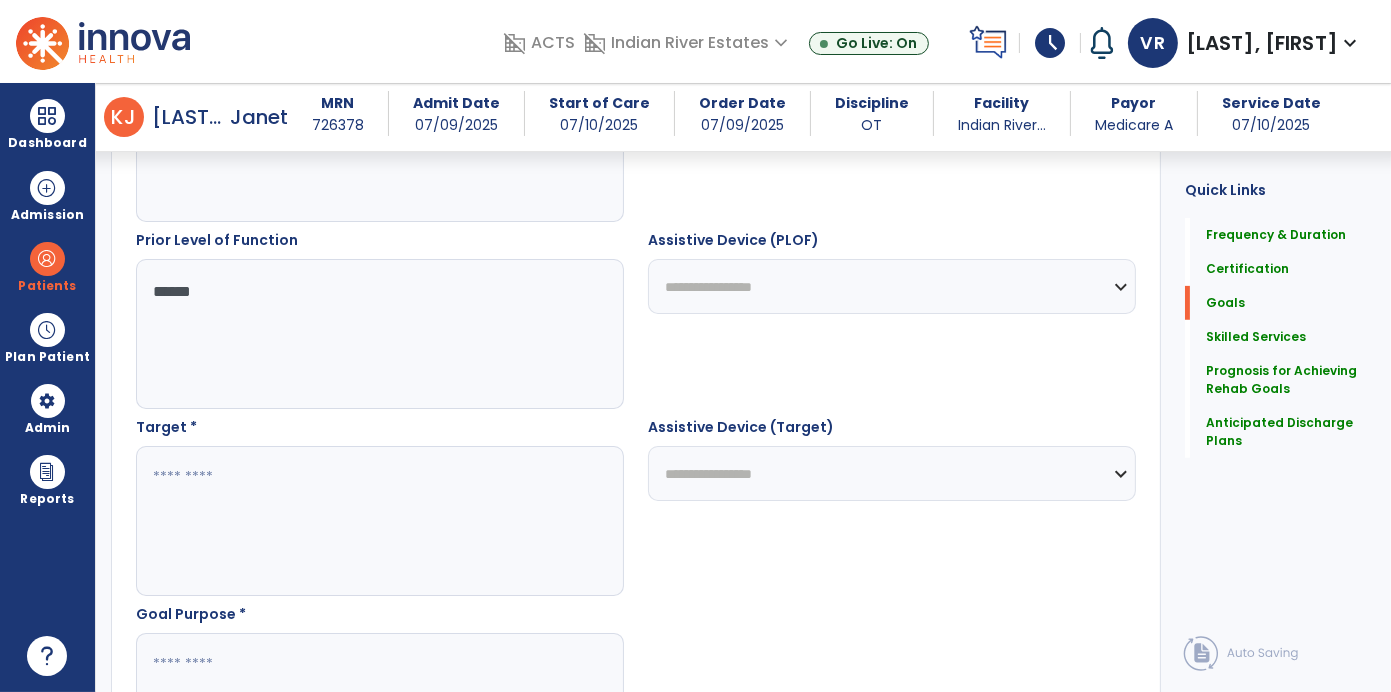 scroll, scrollTop: 867, scrollLeft: 0, axis: vertical 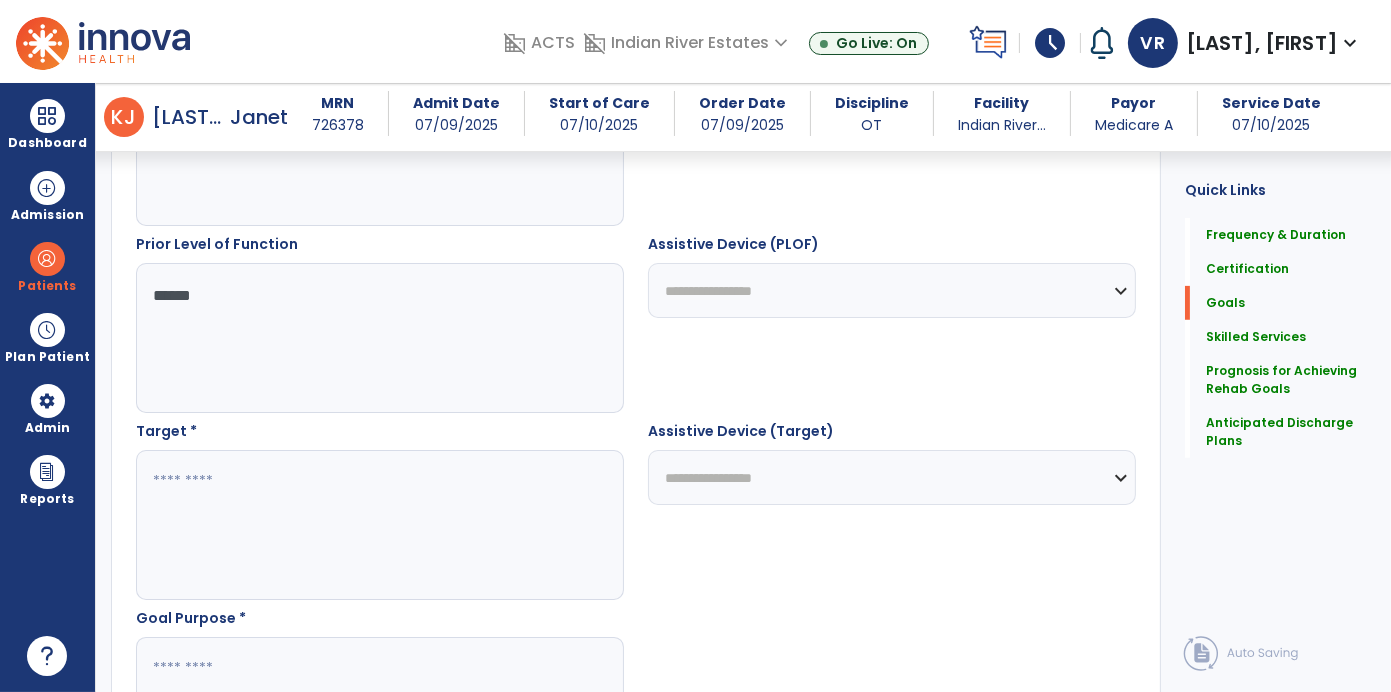 type on "*****" 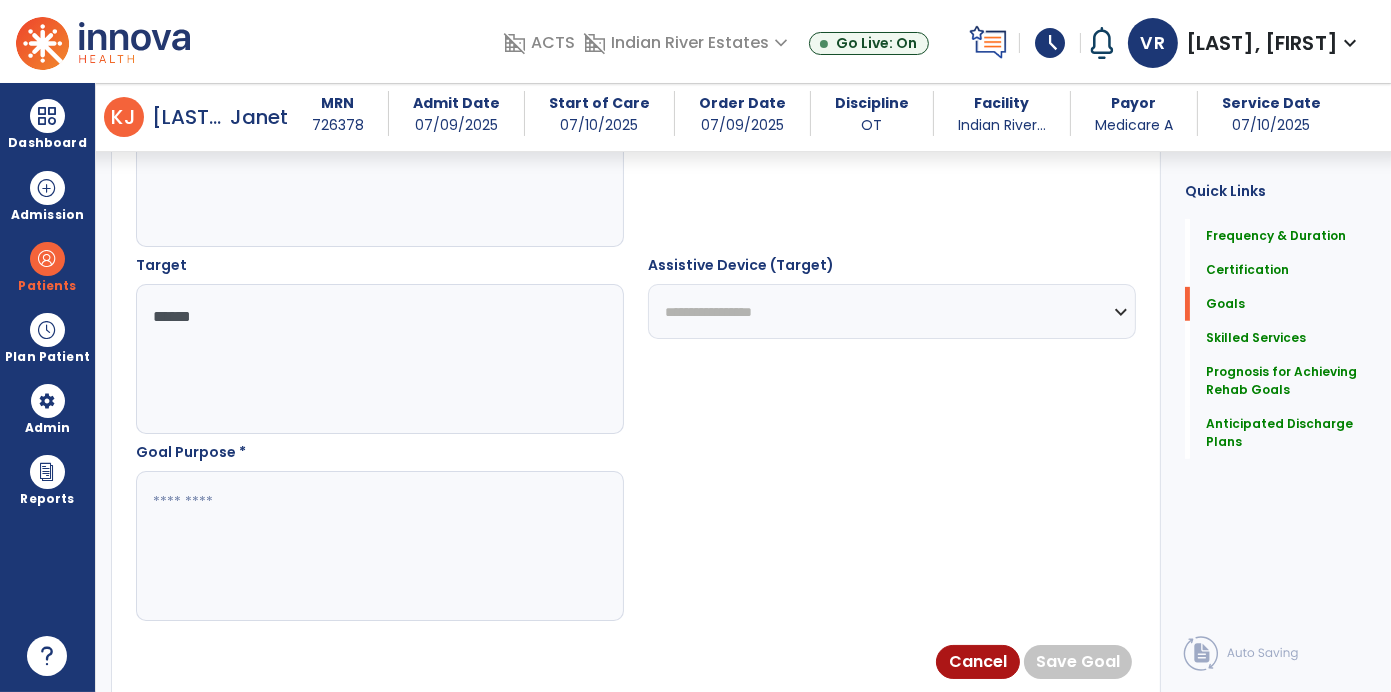 scroll, scrollTop: 1053, scrollLeft: 0, axis: vertical 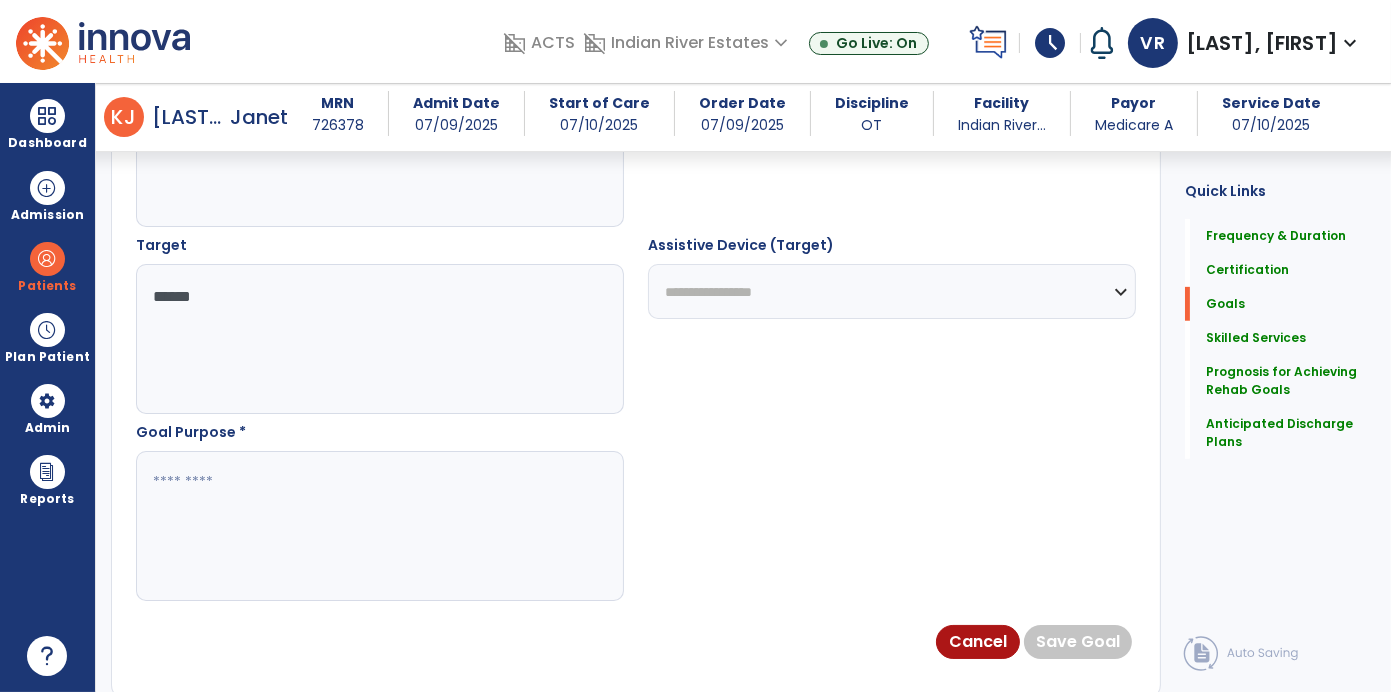 click at bounding box center [379, 526] 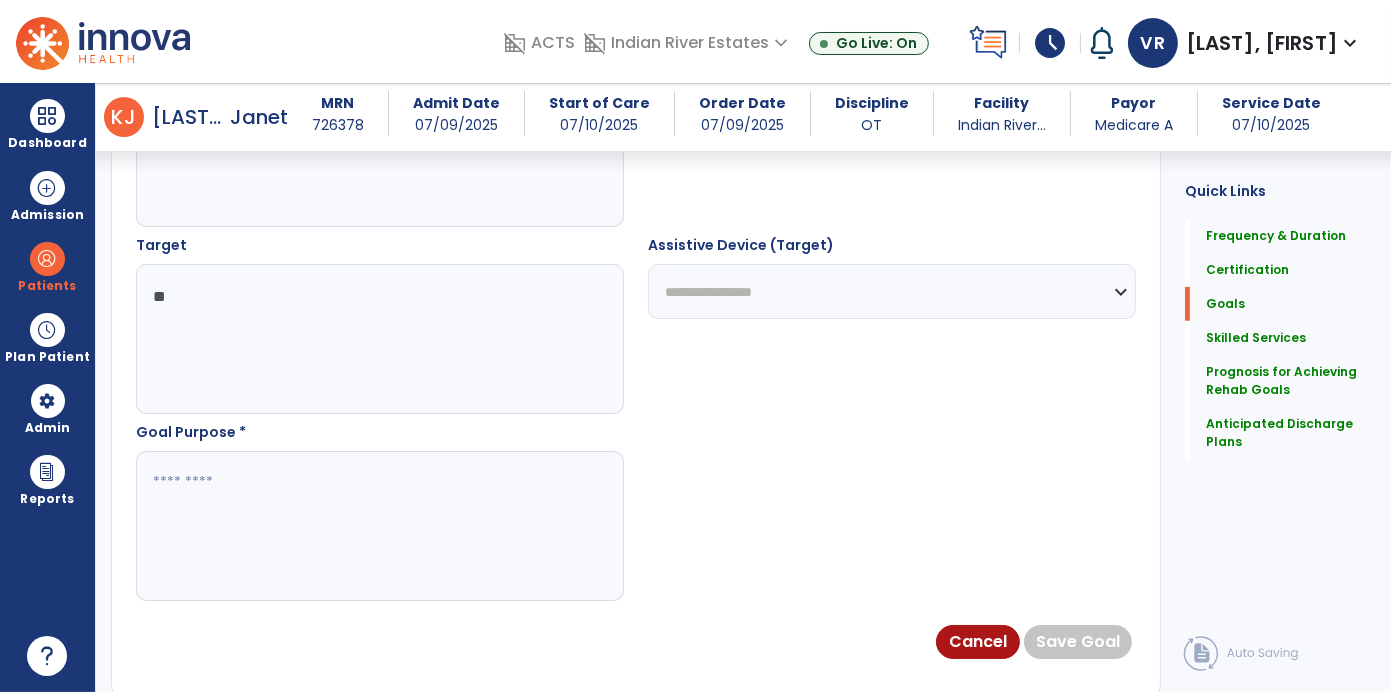 type on "*" 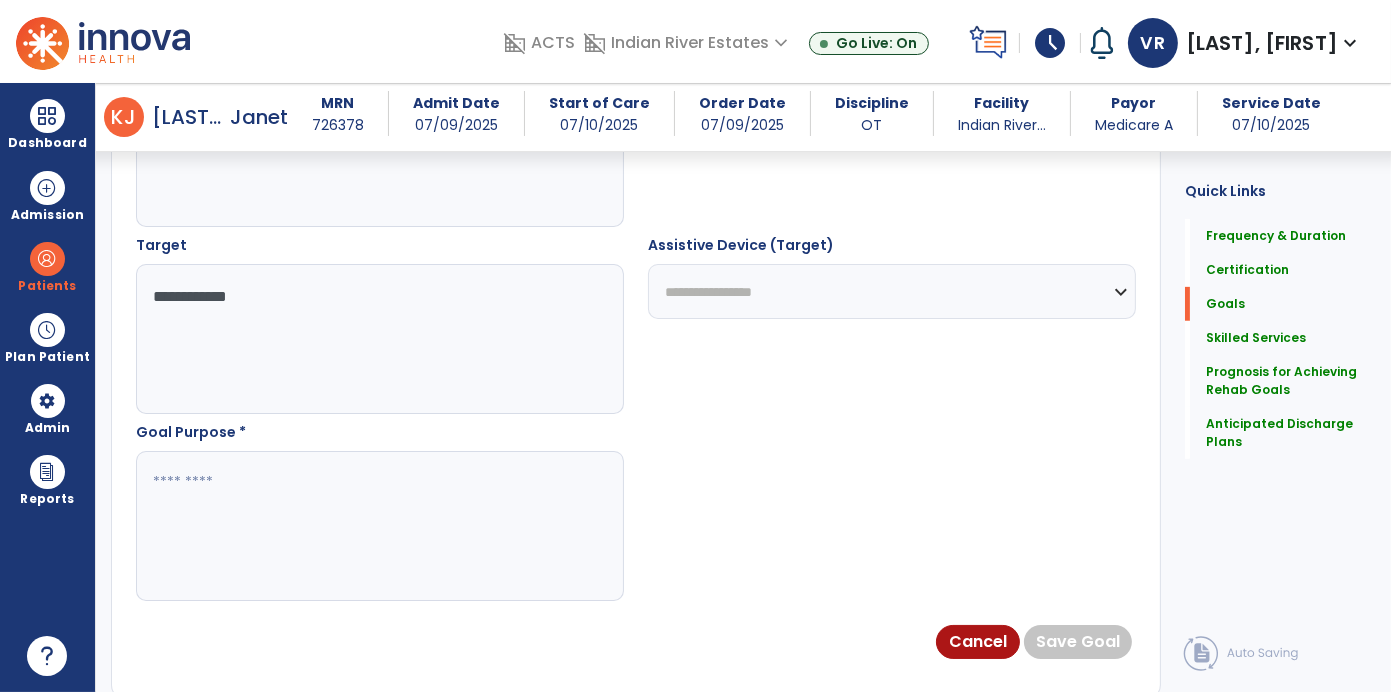 type on "**********" 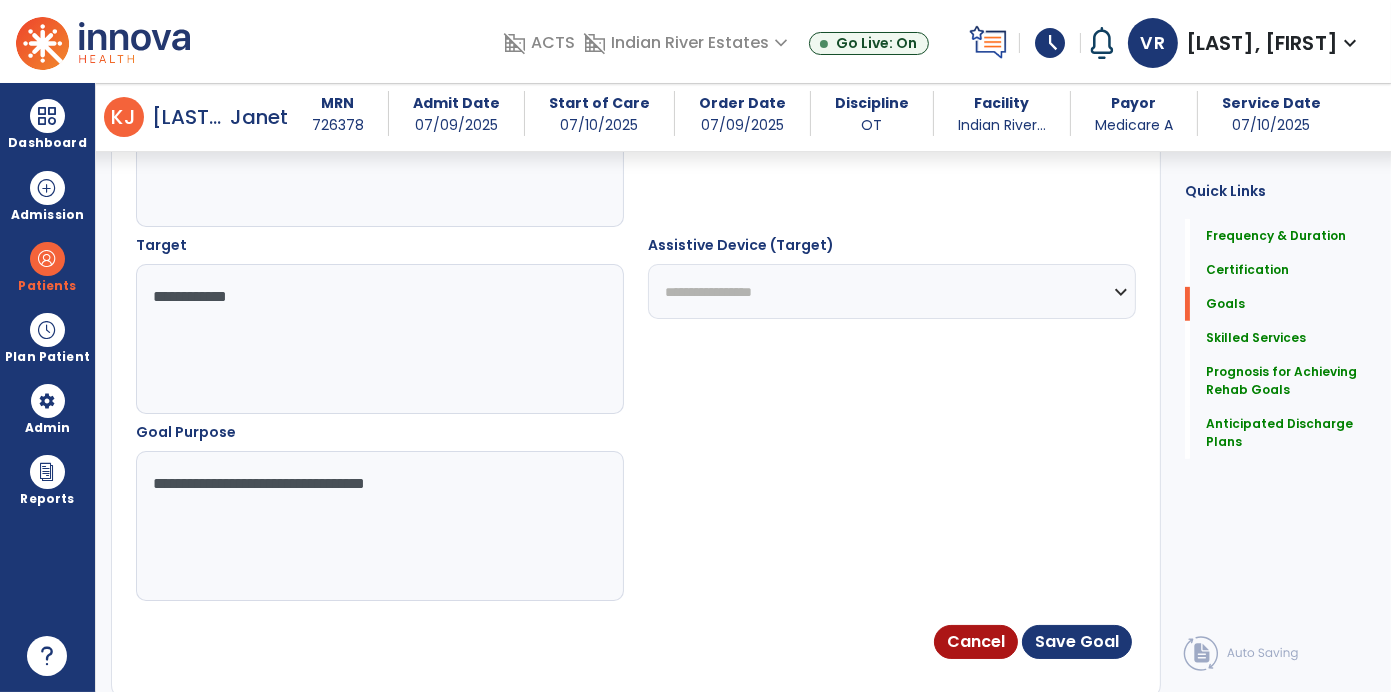 type on "**********" 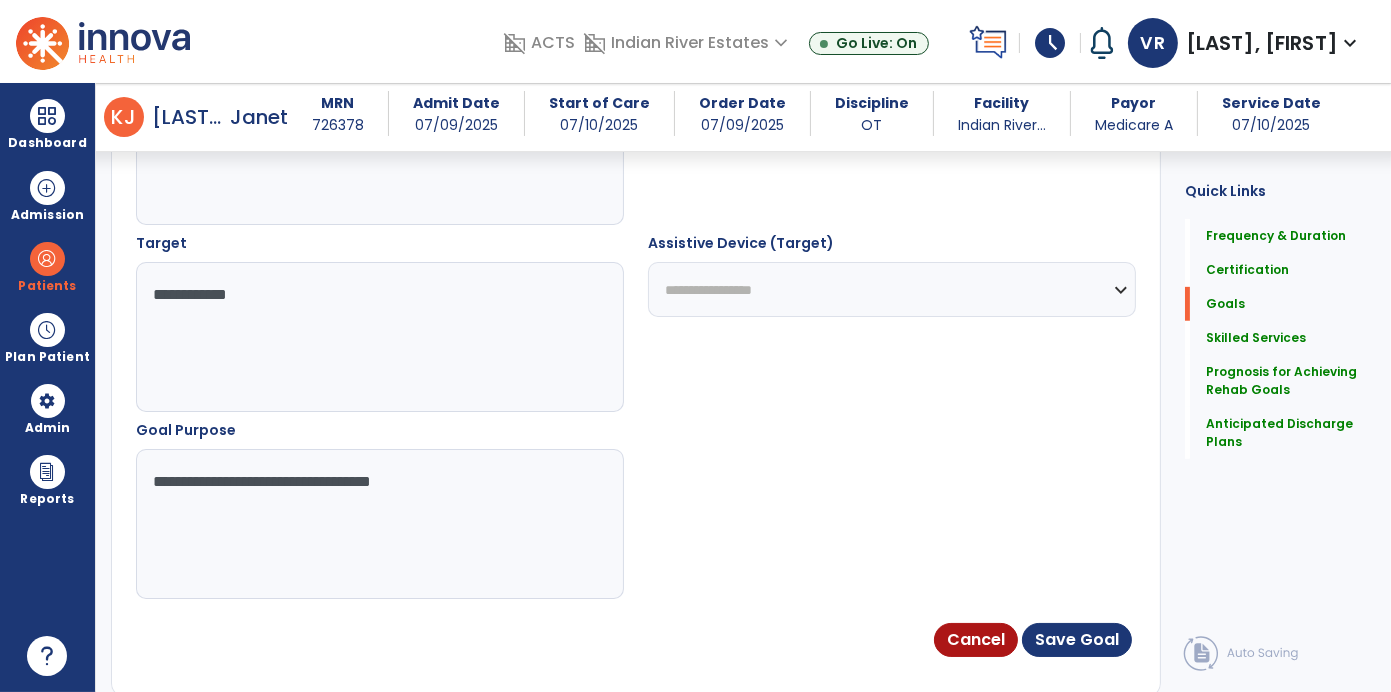 scroll, scrollTop: 1068, scrollLeft: 0, axis: vertical 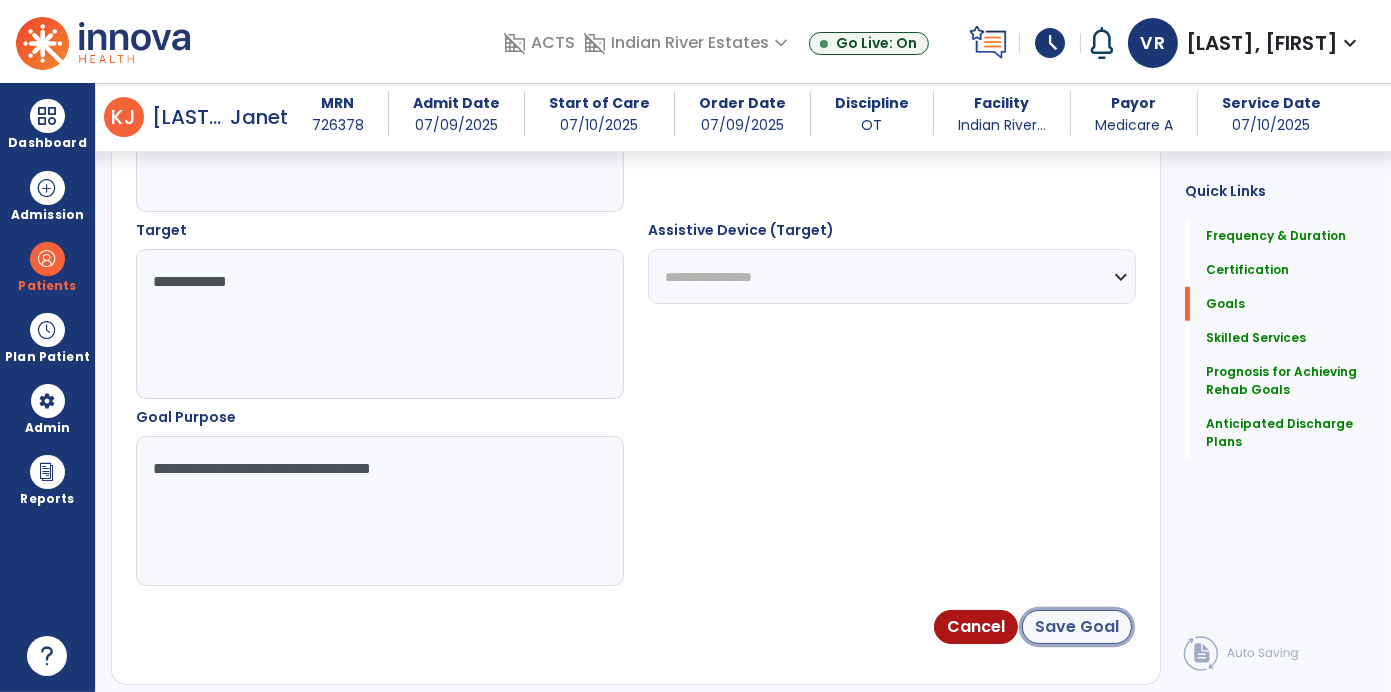 click on "Save Goal" at bounding box center [1077, 627] 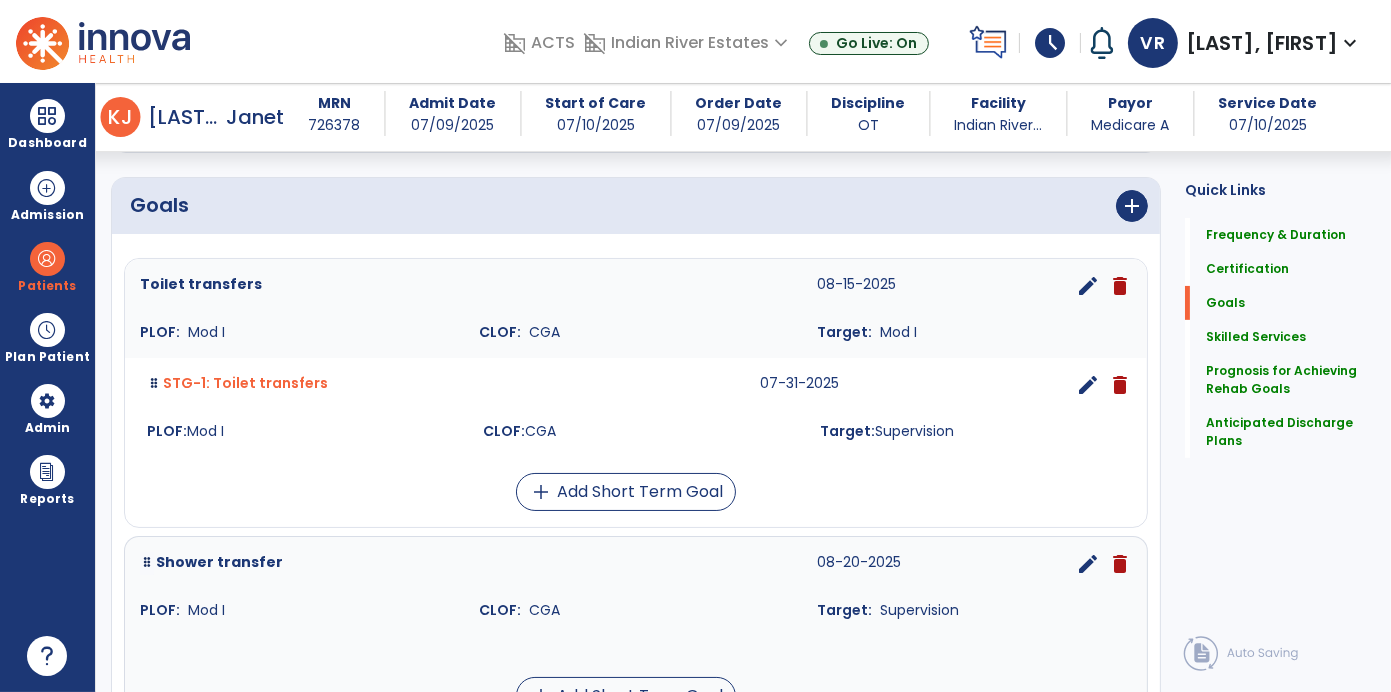scroll, scrollTop: 443, scrollLeft: 0, axis: vertical 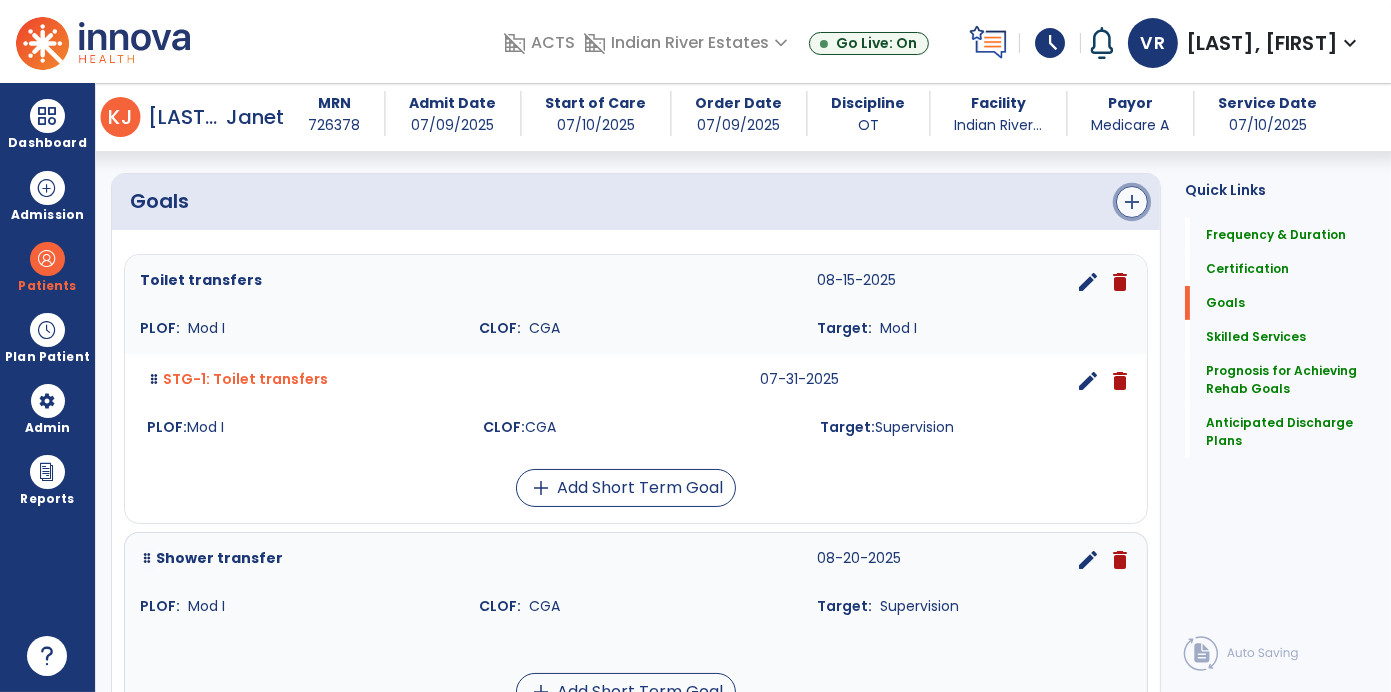 click on "add" at bounding box center [1132, 202] 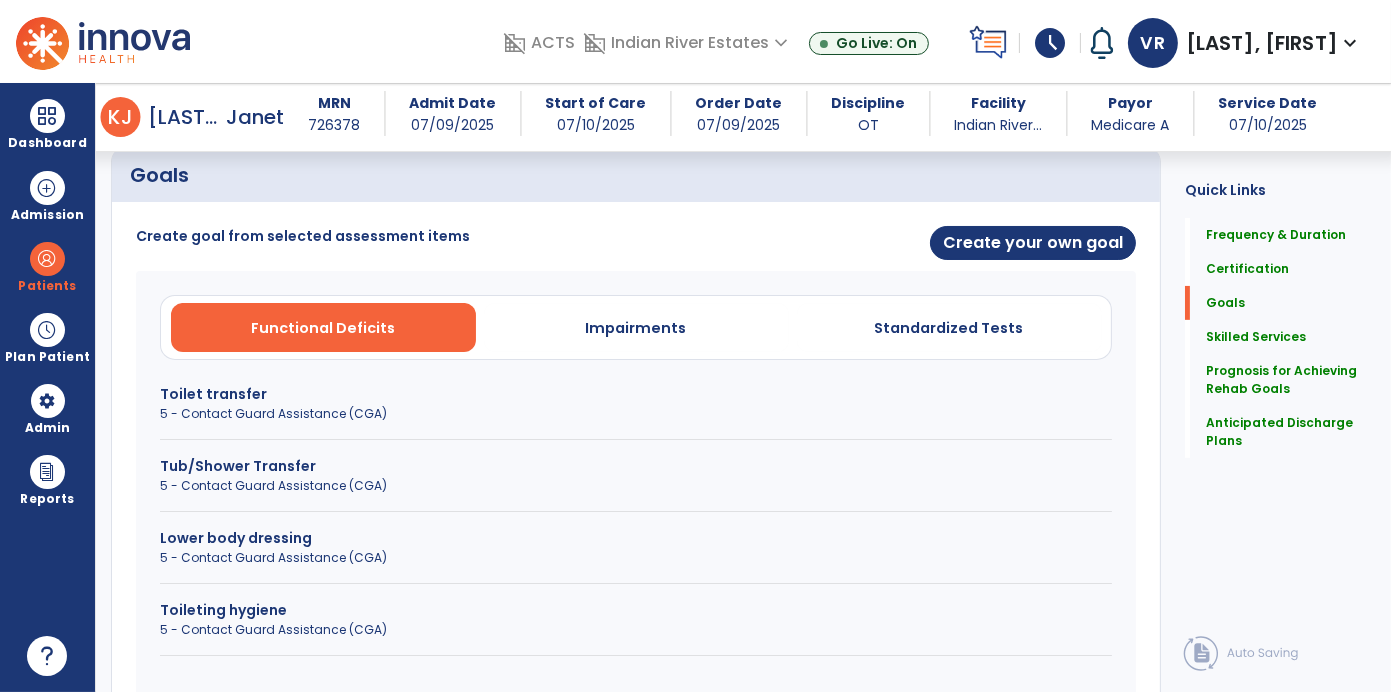 scroll, scrollTop: 466, scrollLeft: 0, axis: vertical 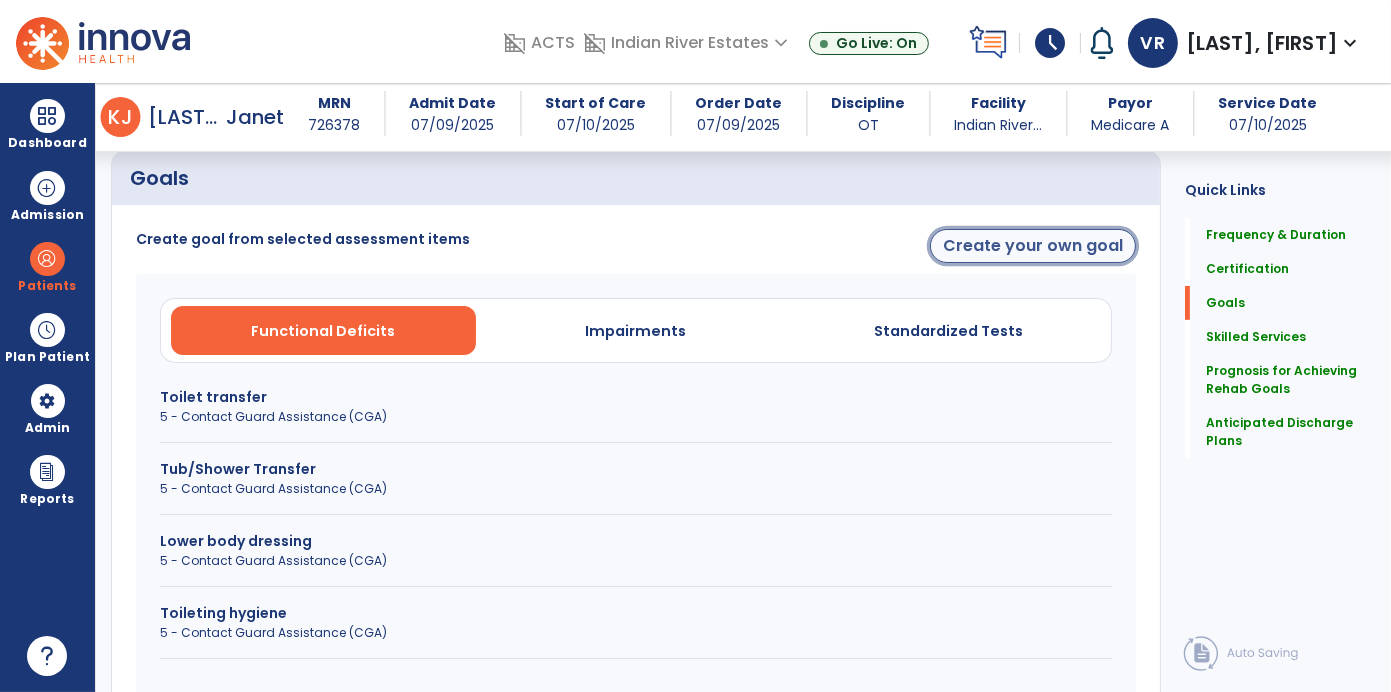 click on "Create your own goal" at bounding box center [1033, 246] 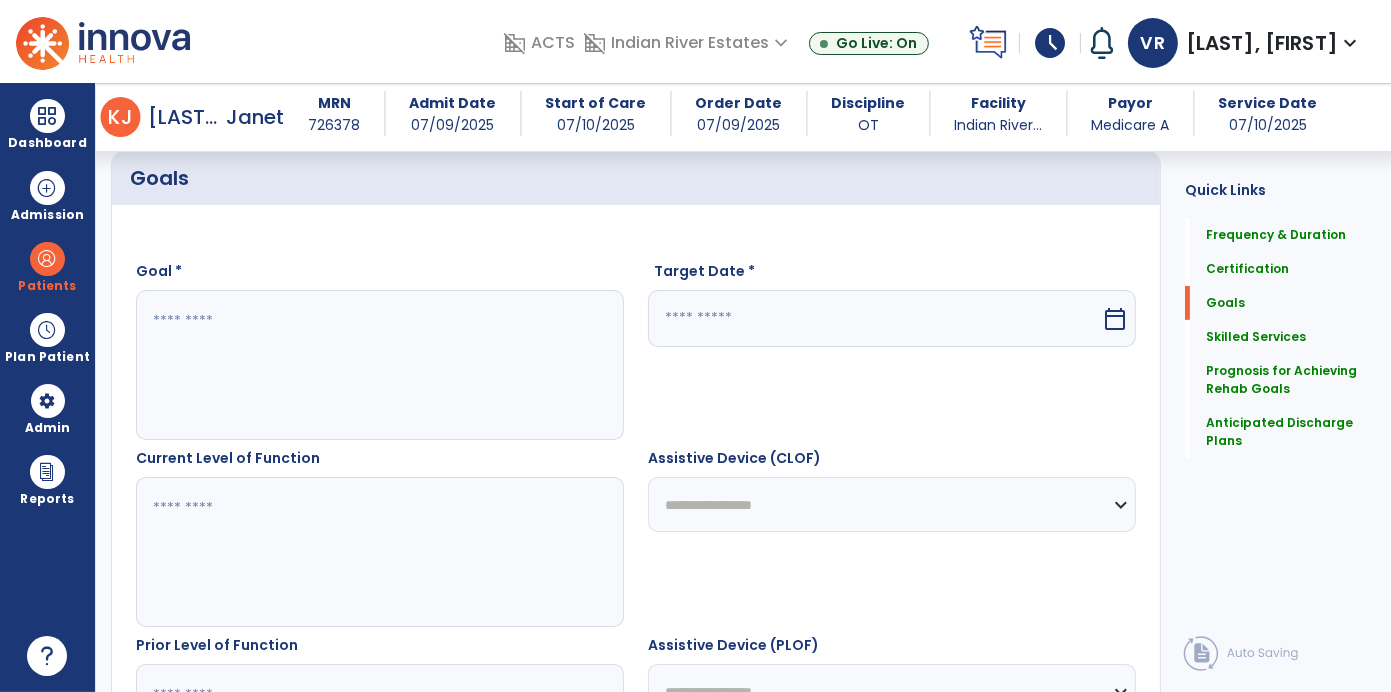 click at bounding box center [379, 365] 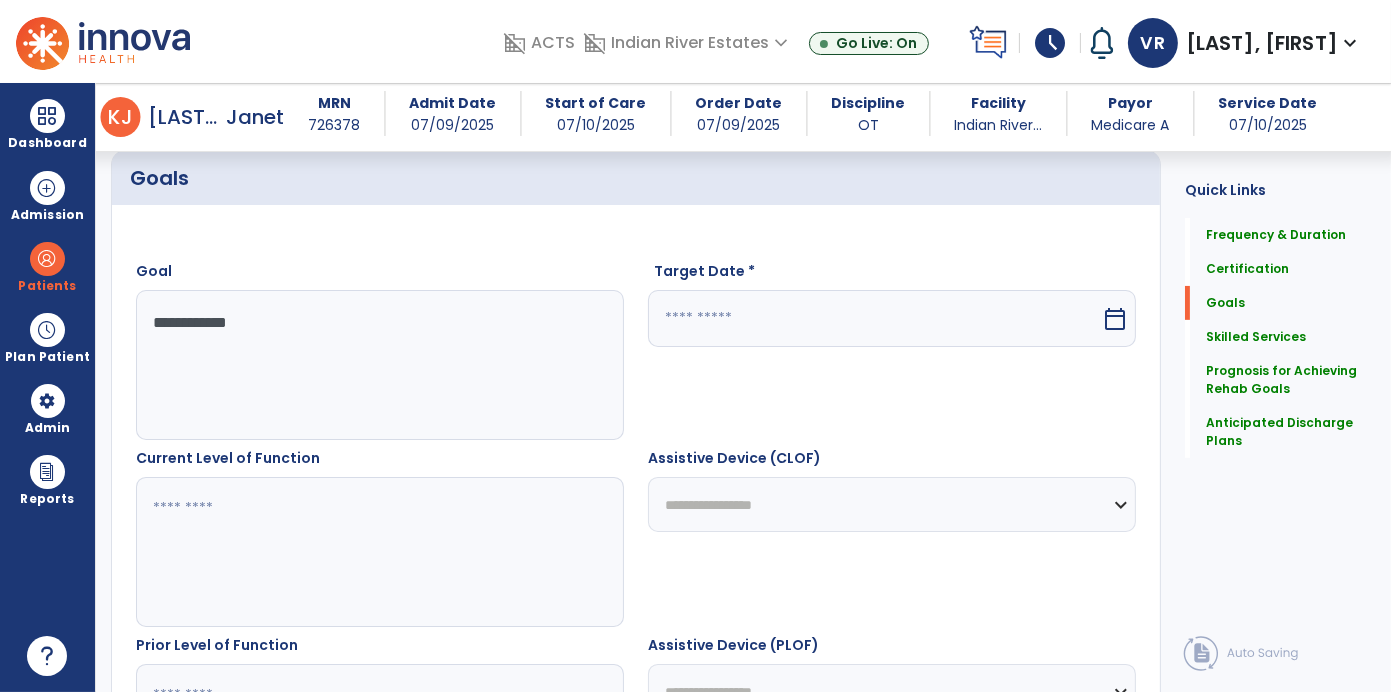 type on "**********" 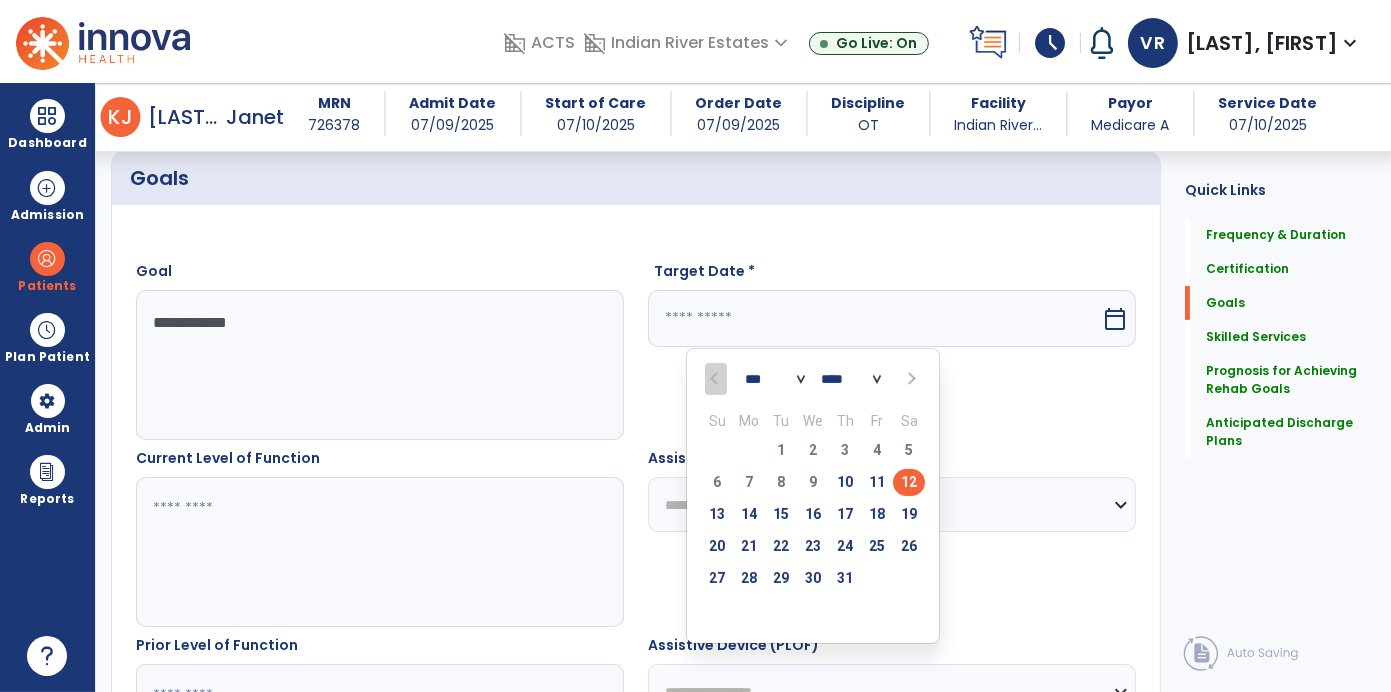 click on "*** ***" at bounding box center [775, 380] 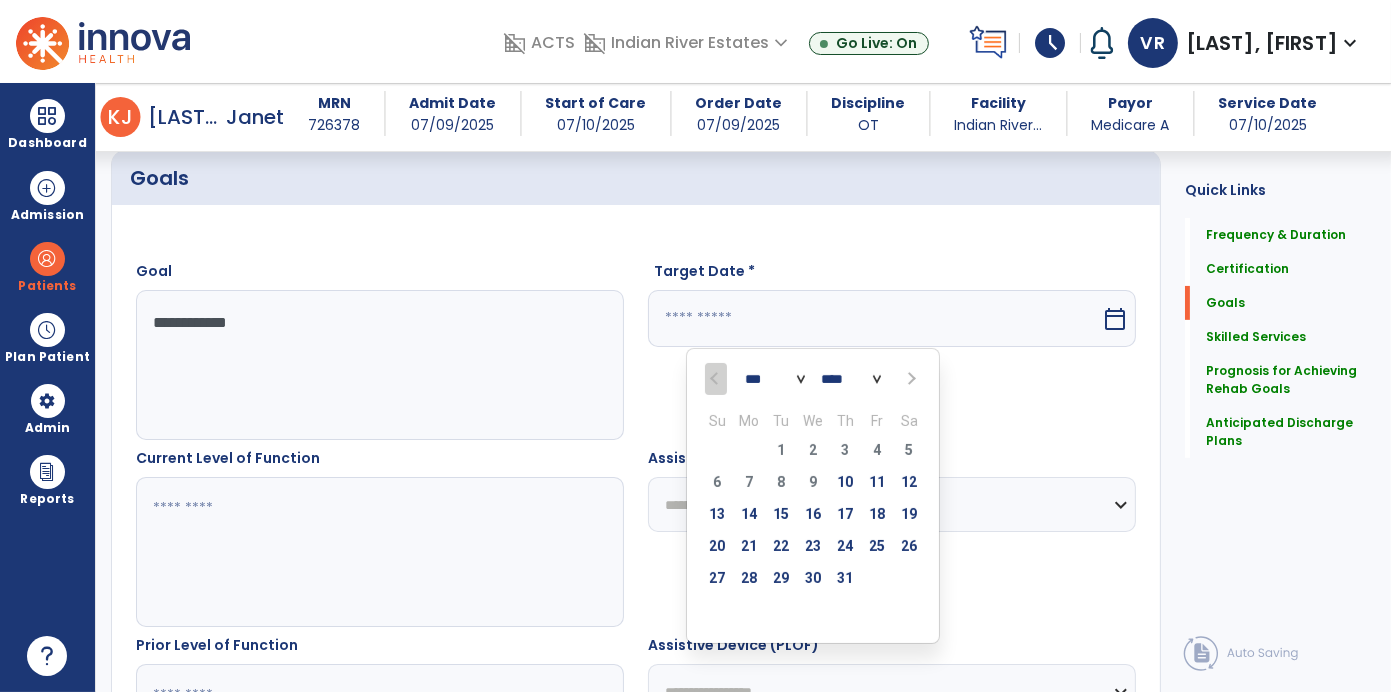 select on "*" 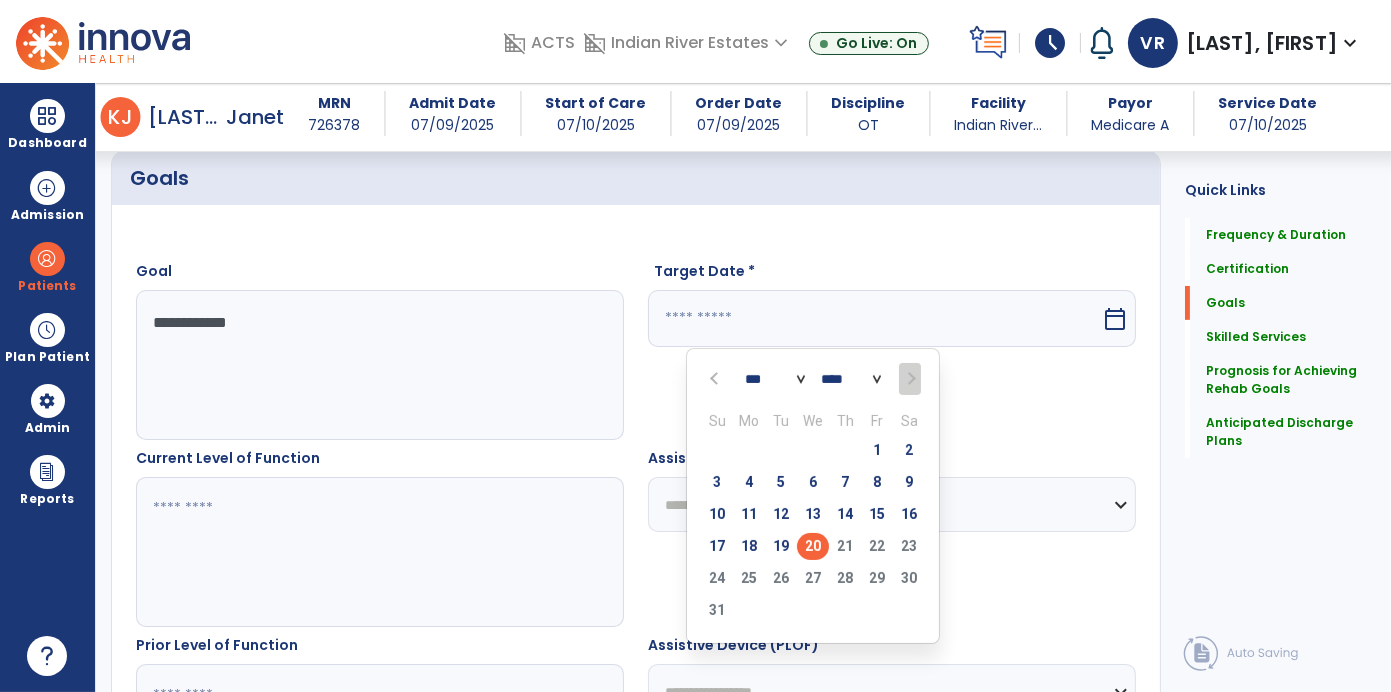 click on "20" at bounding box center (813, 546) 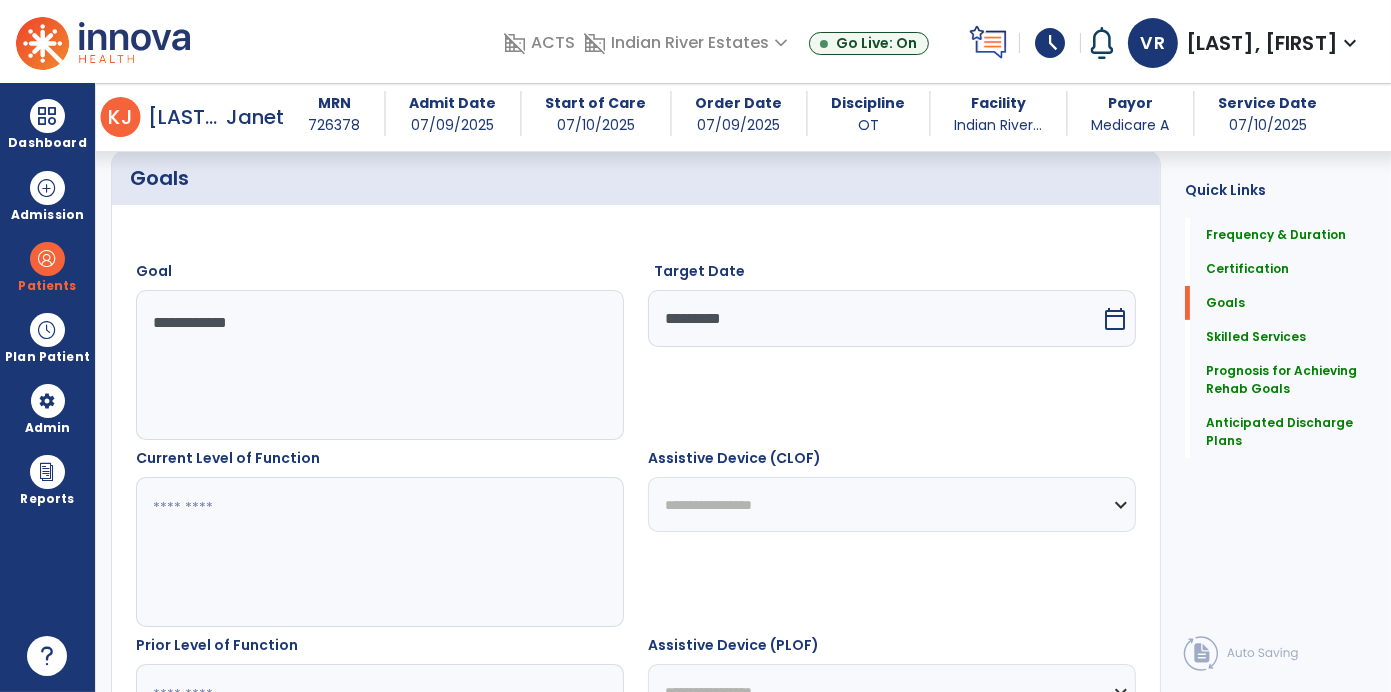 click at bounding box center [379, 552] 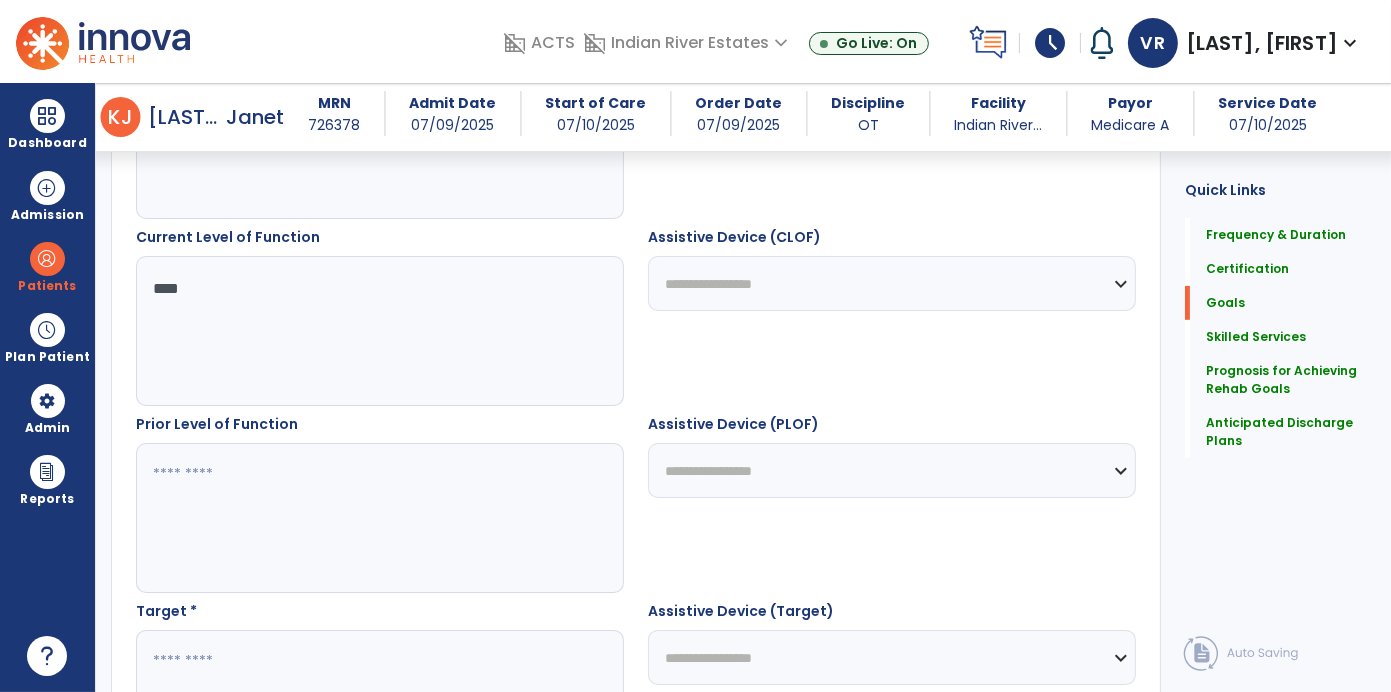 scroll, scrollTop: 674, scrollLeft: 0, axis: vertical 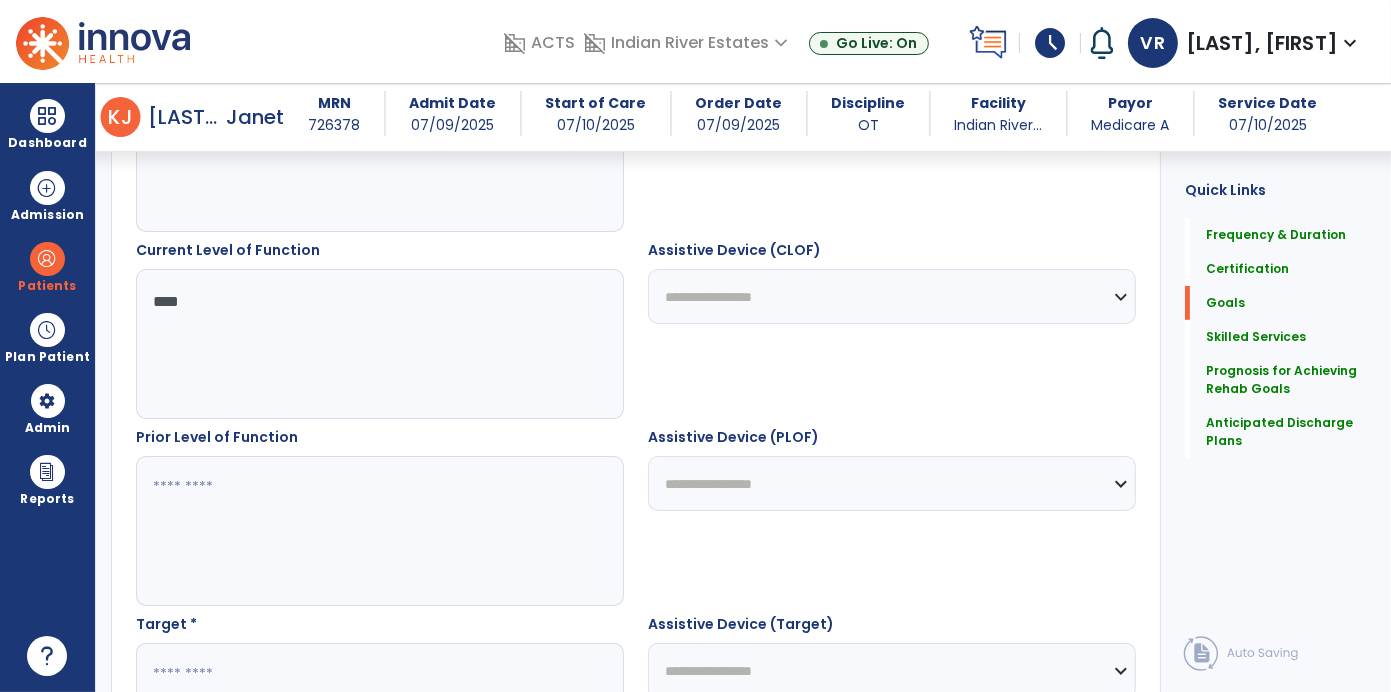type on "***" 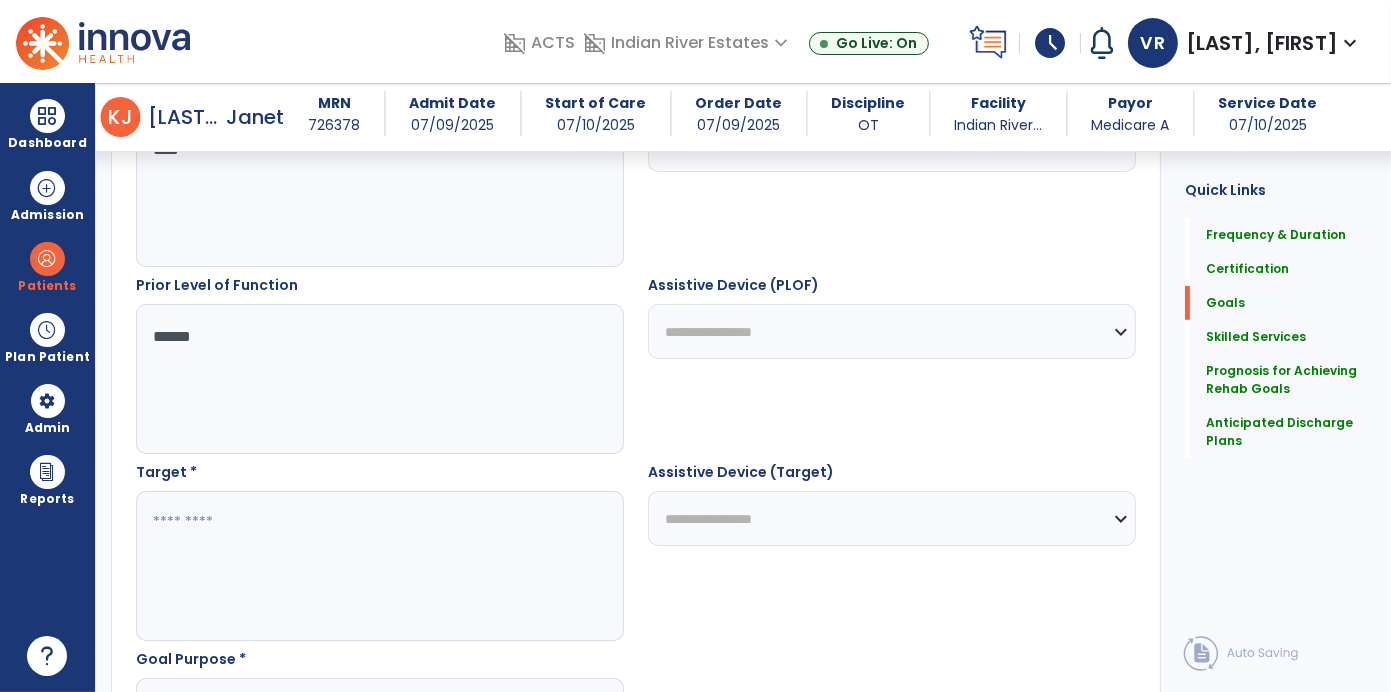 scroll, scrollTop: 829, scrollLeft: 0, axis: vertical 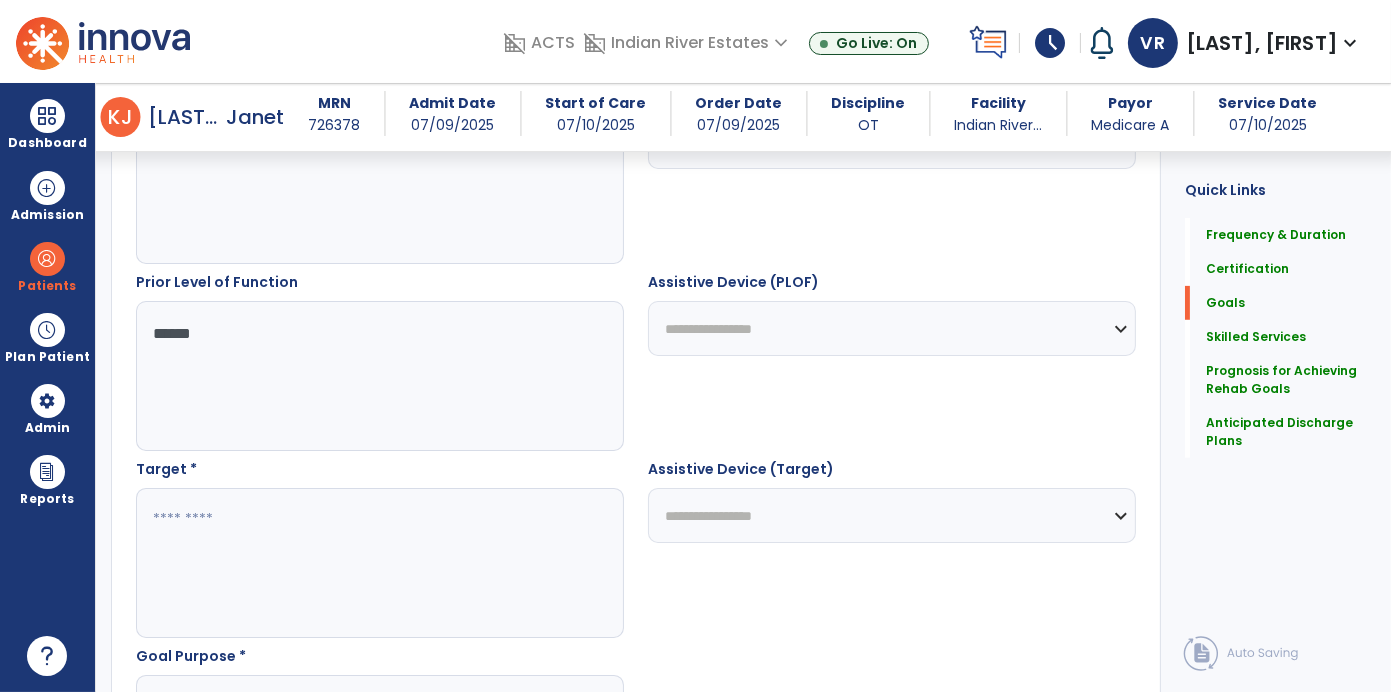 type on "*****" 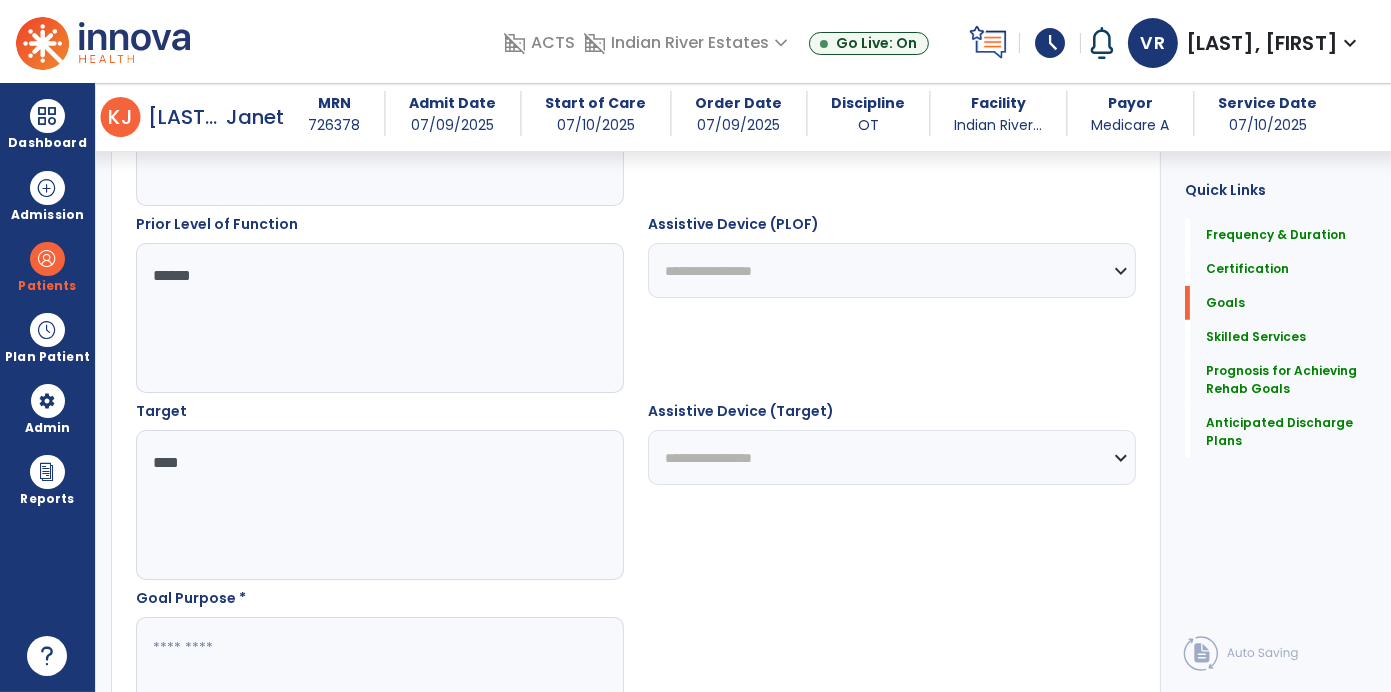 scroll, scrollTop: 887, scrollLeft: 0, axis: vertical 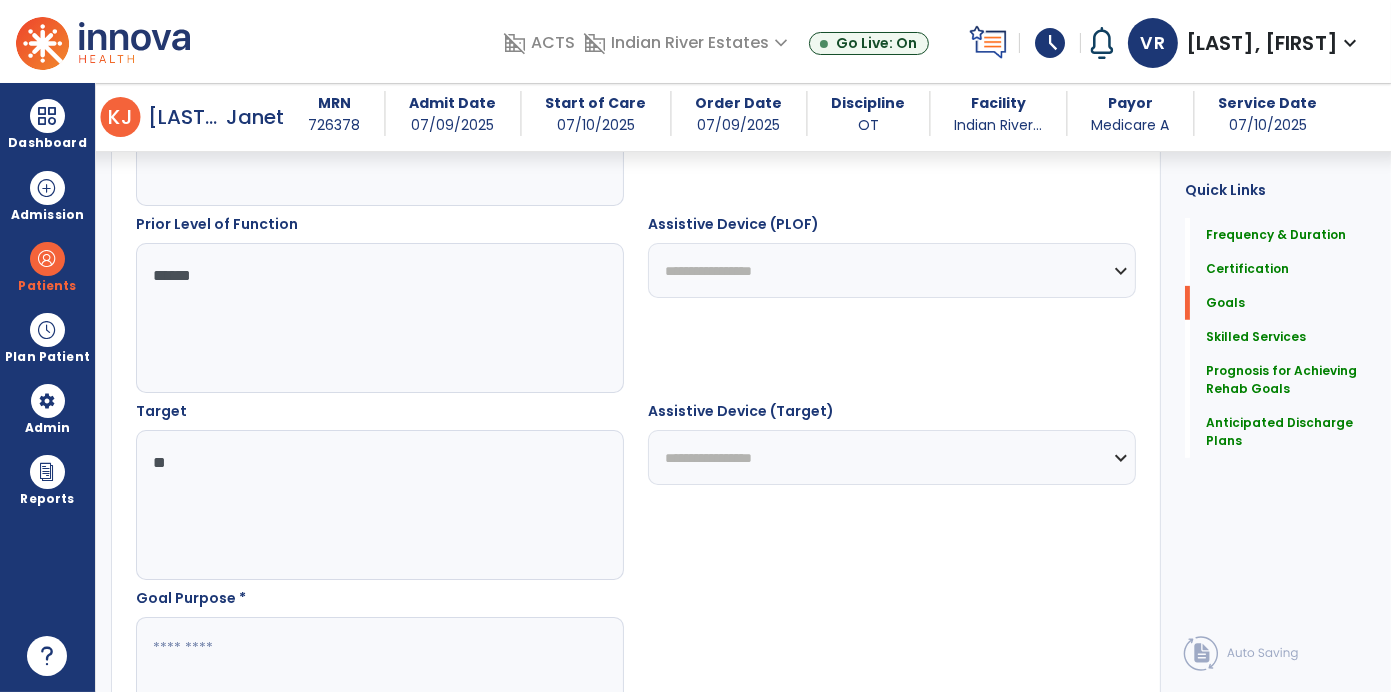 type on "*" 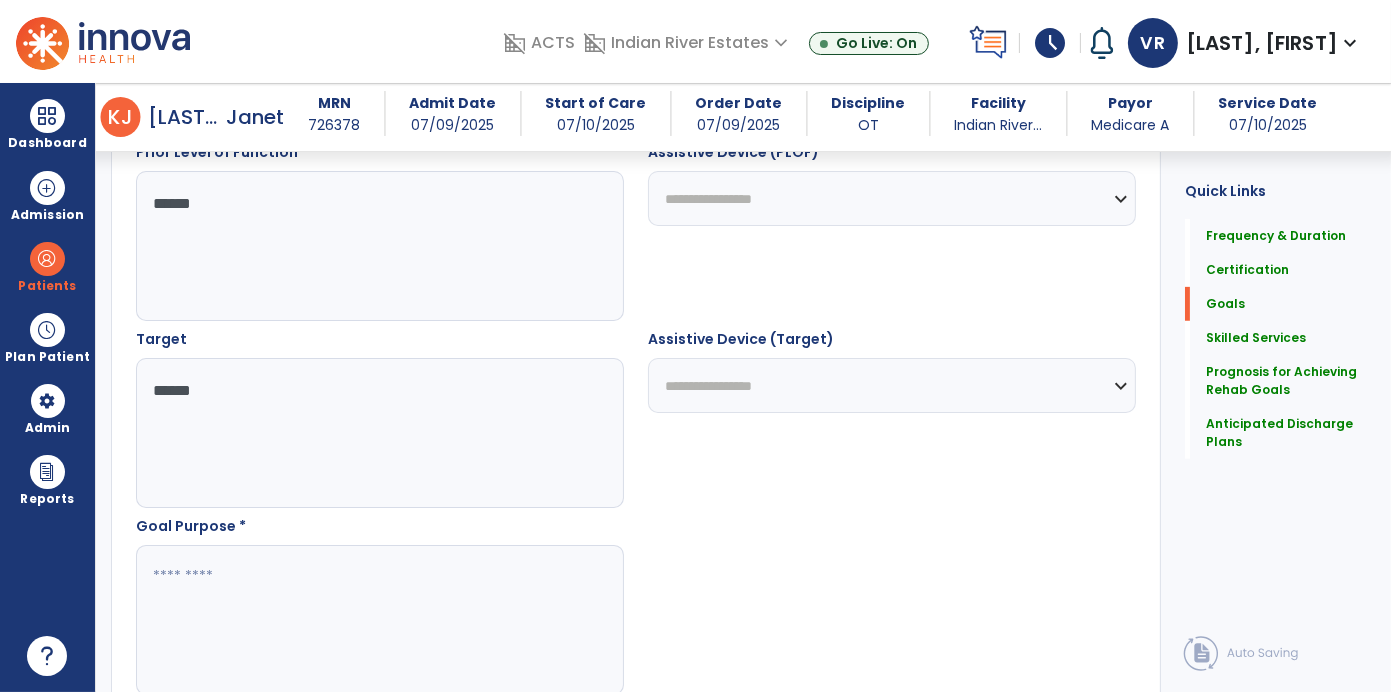 scroll, scrollTop: 1030, scrollLeft: 0, axis: vertical 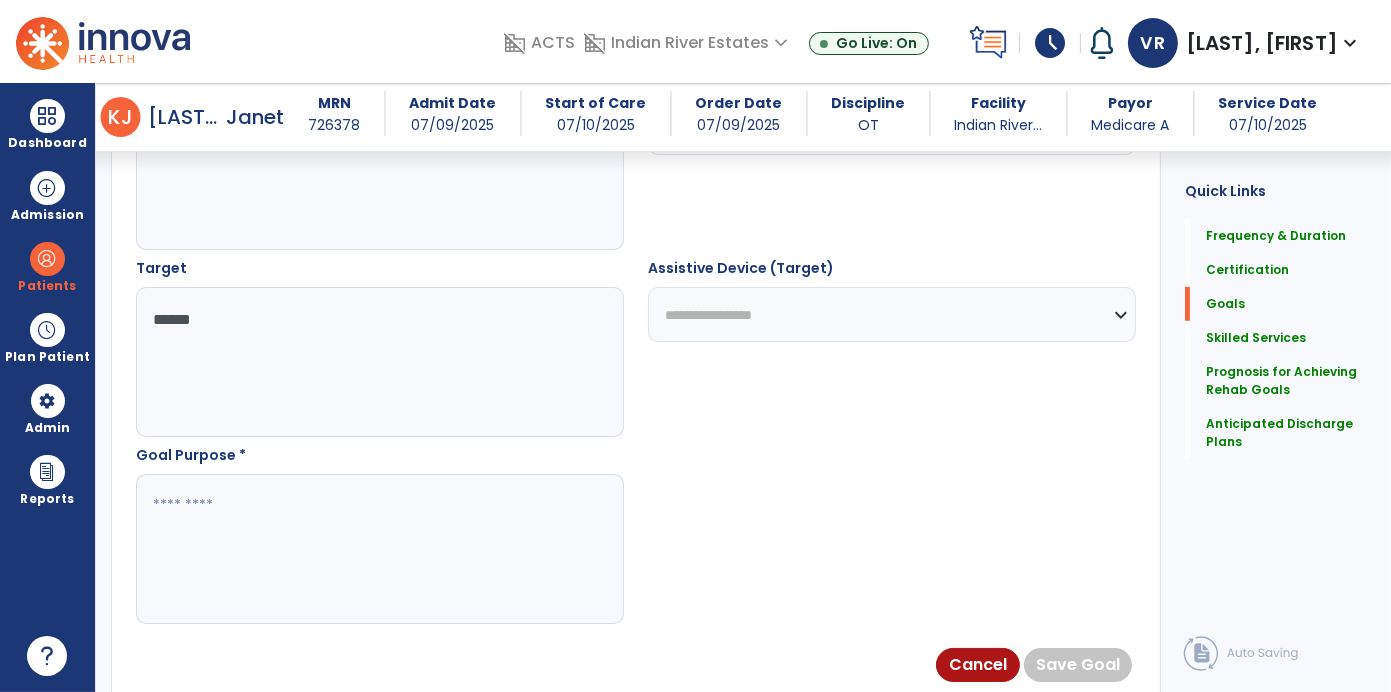 type on "*****" 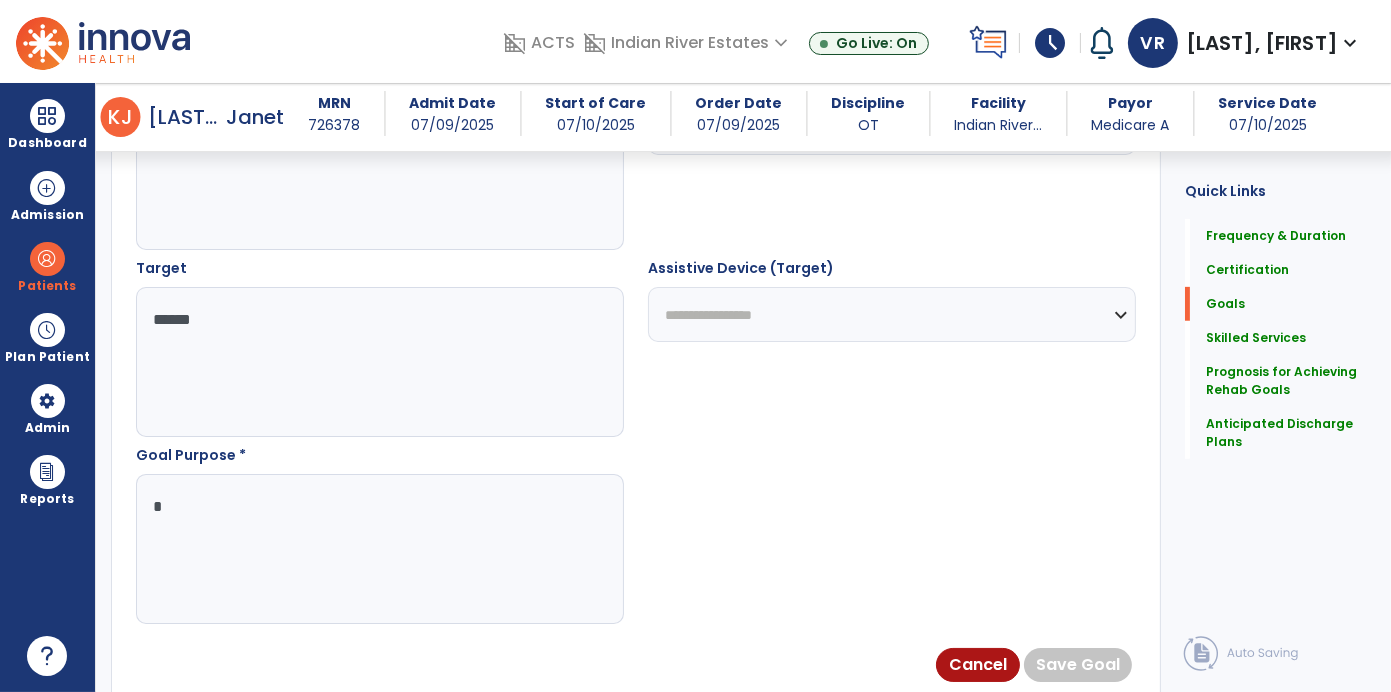 type on "**" 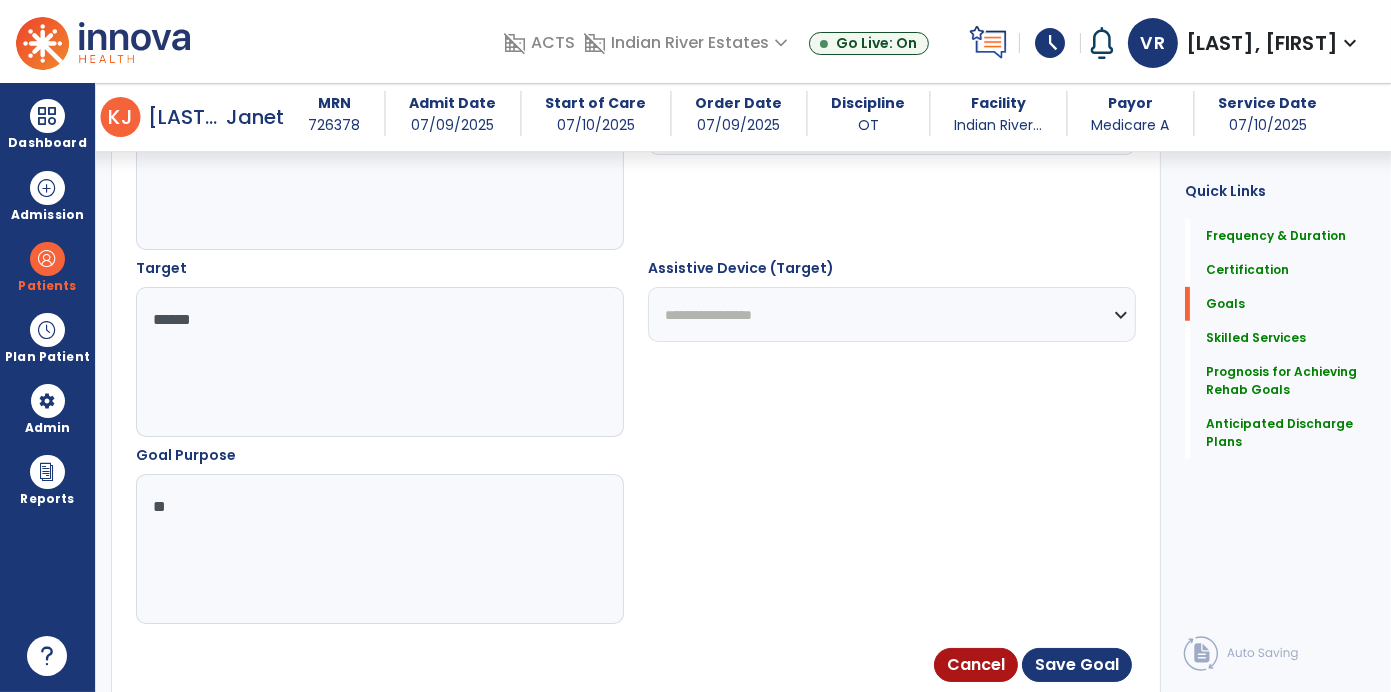 type on "*" 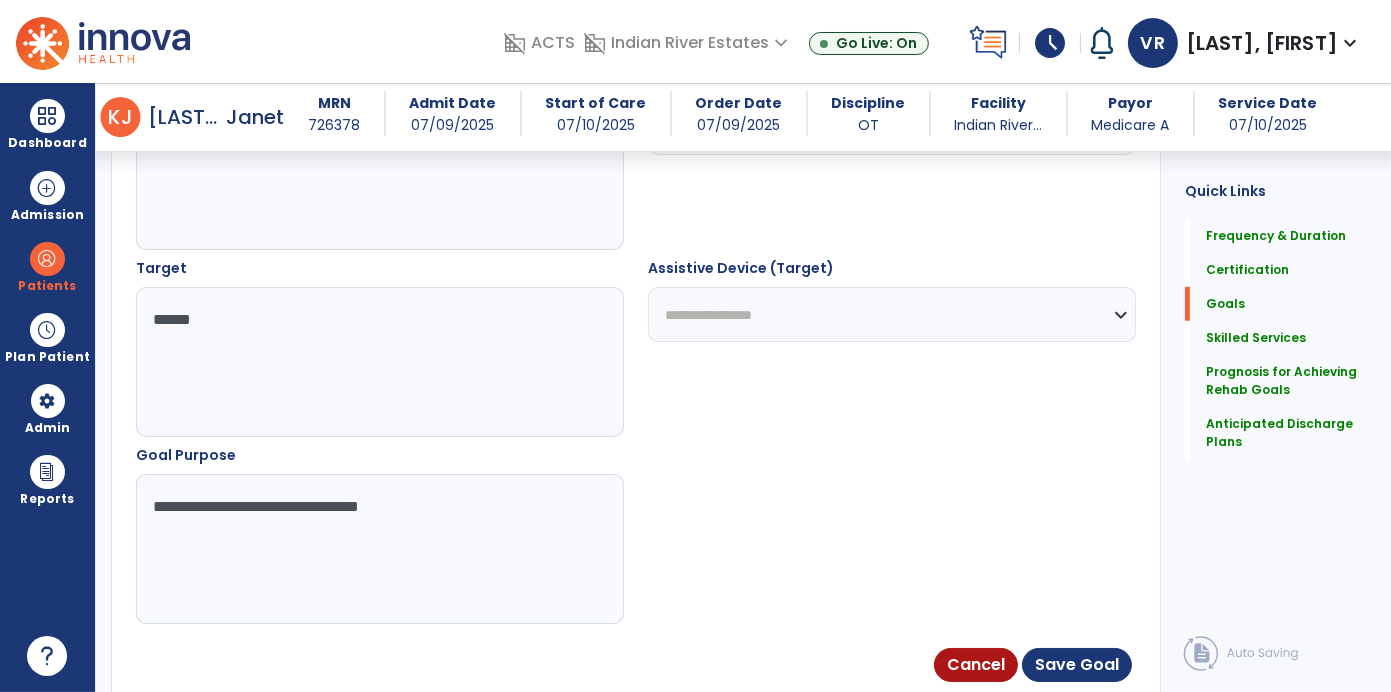 type on "**********" 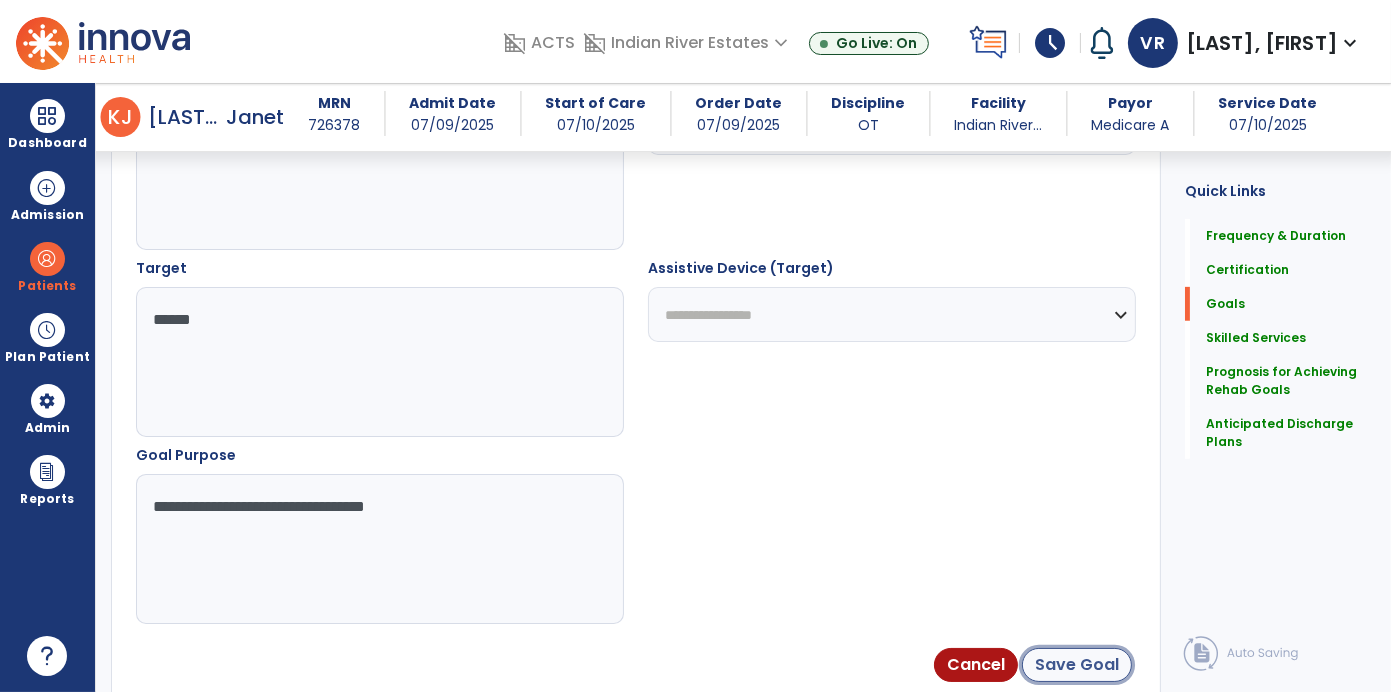 click on "Save Goal" at bounding box center [1077, 665] 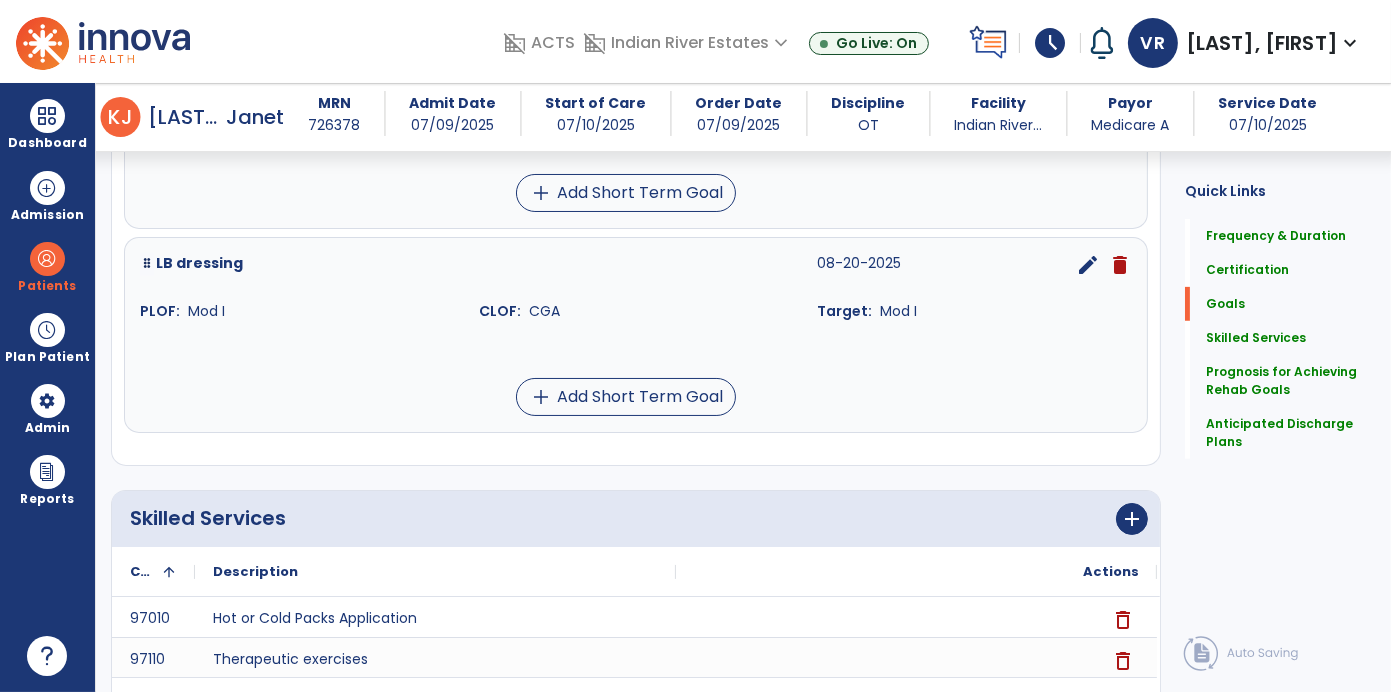 scroll, scrollTop: 927, scrollLeft: 0, axis: vertical 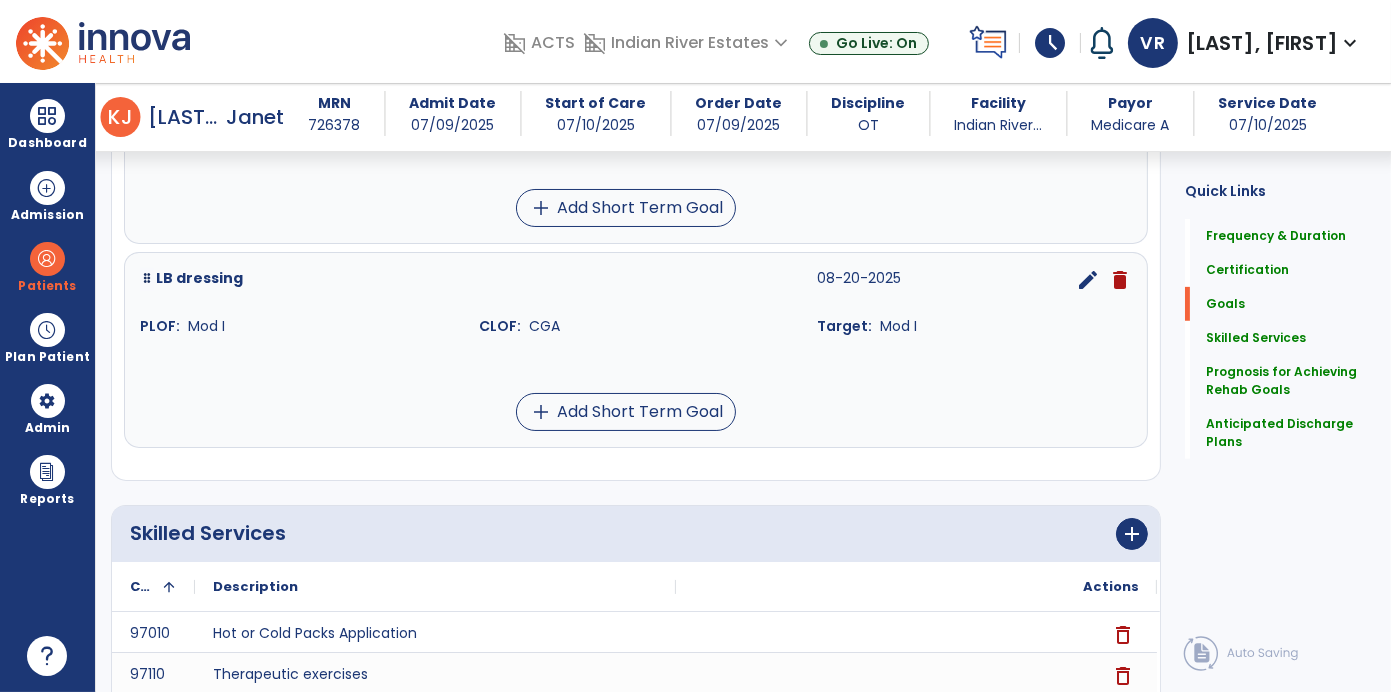 click on "edit" at bounding box center (1088, 280) 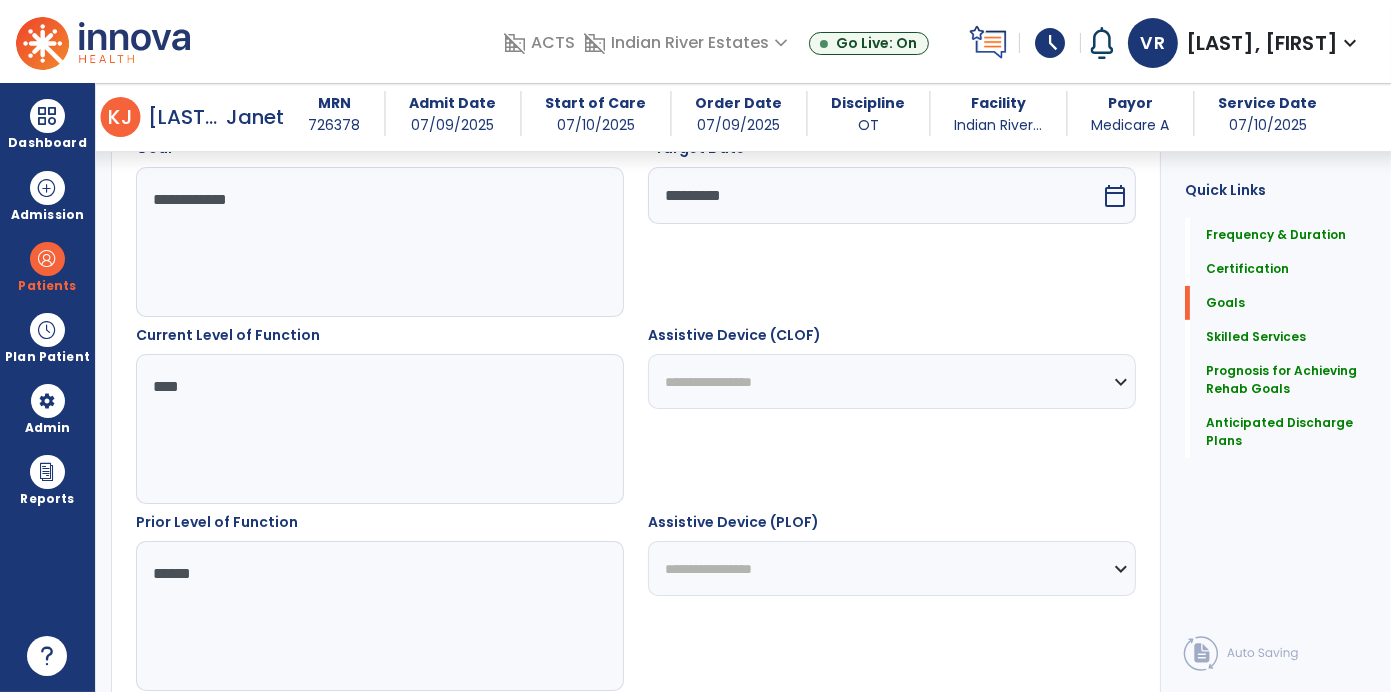 scroll, scrollTop: 532, scrollLeft: 0, axis: vertical 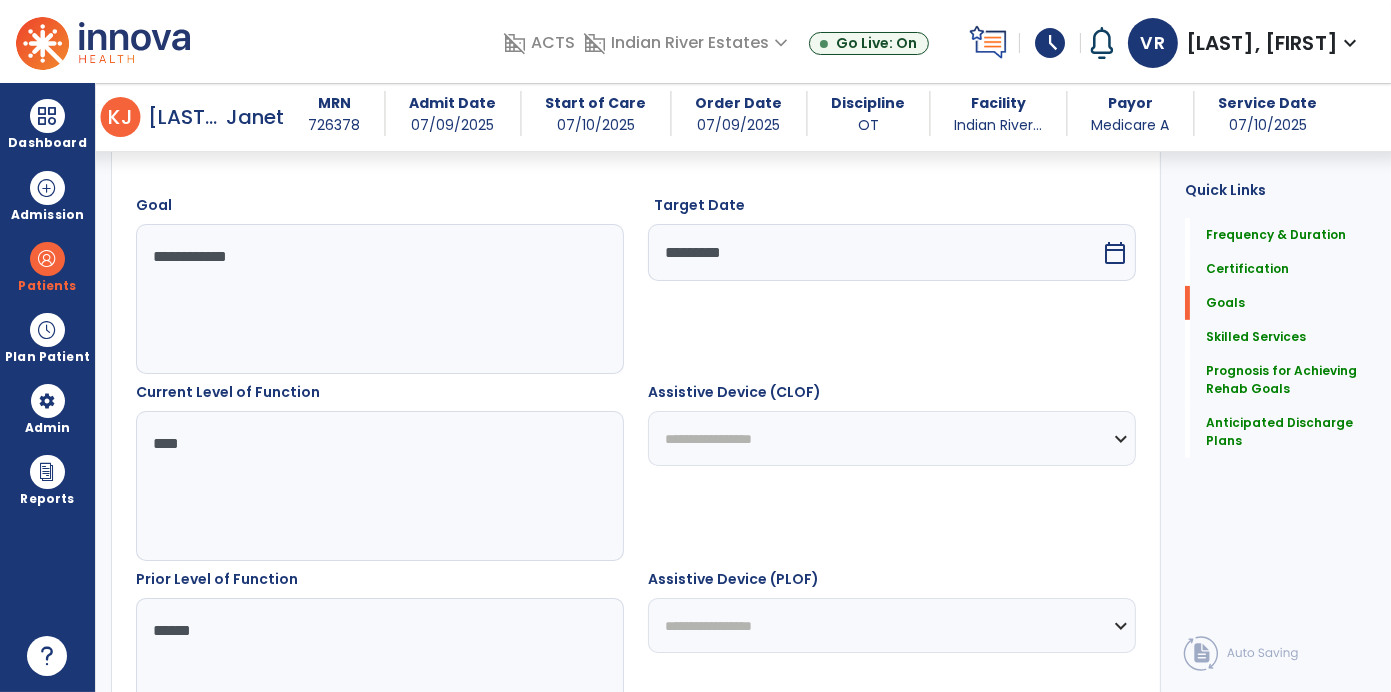 click on "**********" at bounding box center [892, 438] 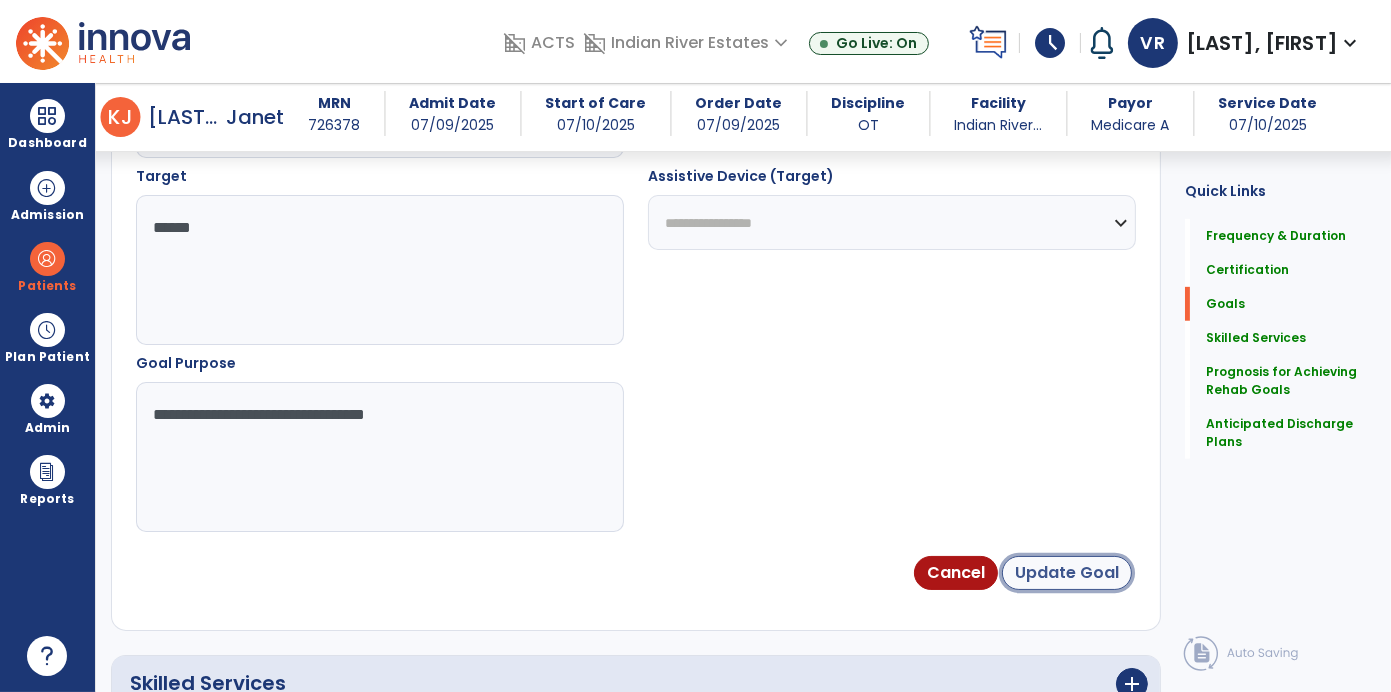 click on "Update Goal" at bounding box center (1067, 573) 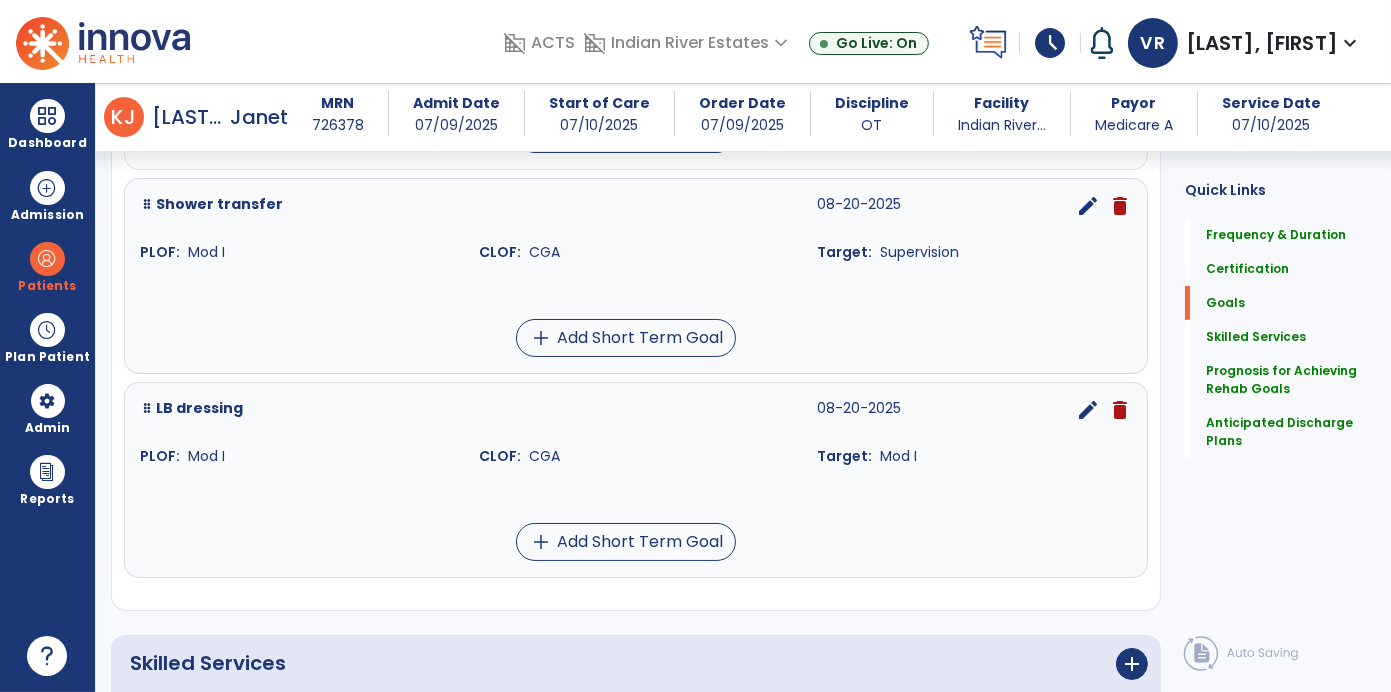 scroll, scrollTop: 798, scrollLeft: 0, axis: vertical 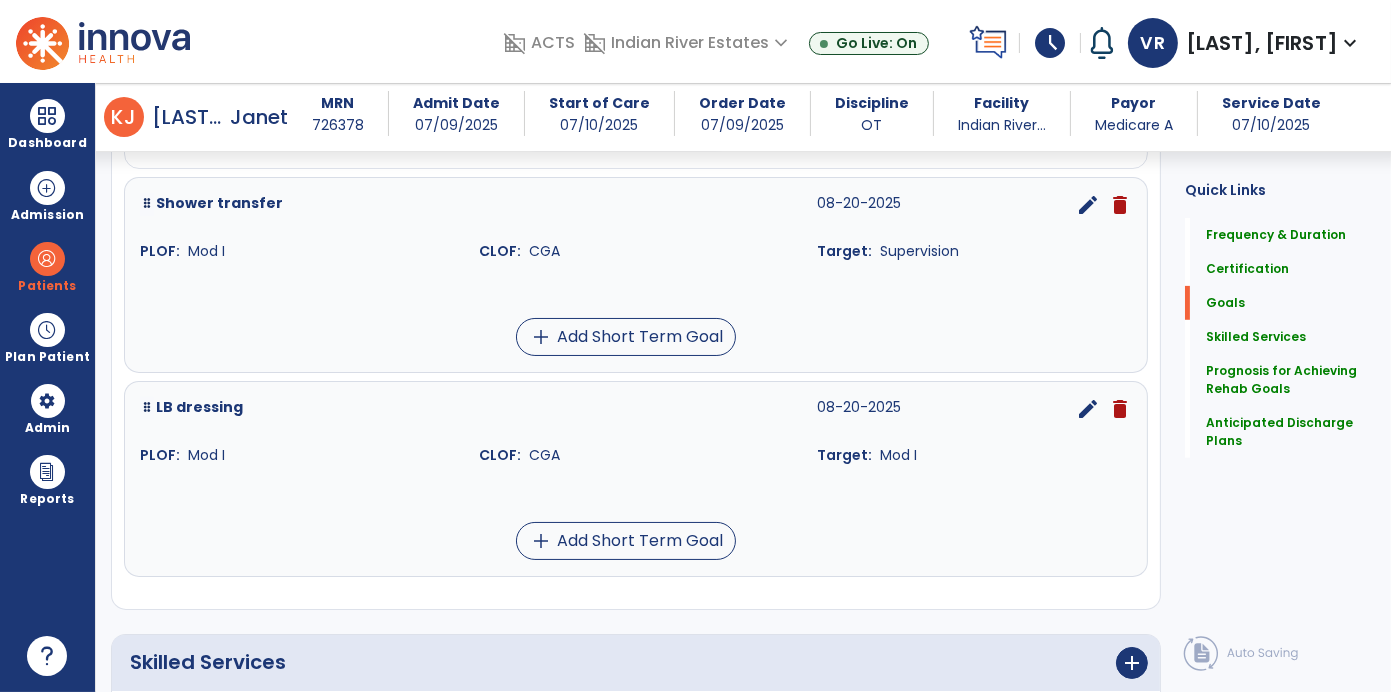 click on "edit" at bounding box center [1088, 409] 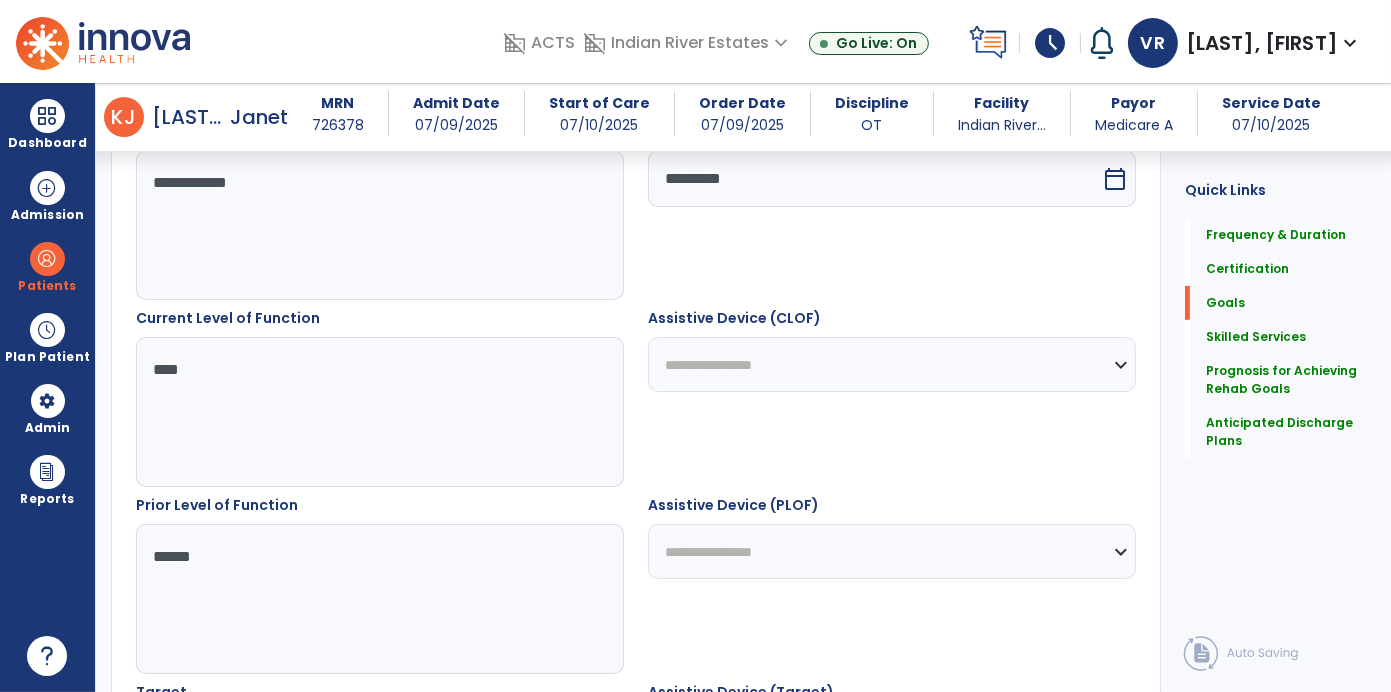 scroll, scrollTop: 532, scrollLeft: 0, axis: vertical 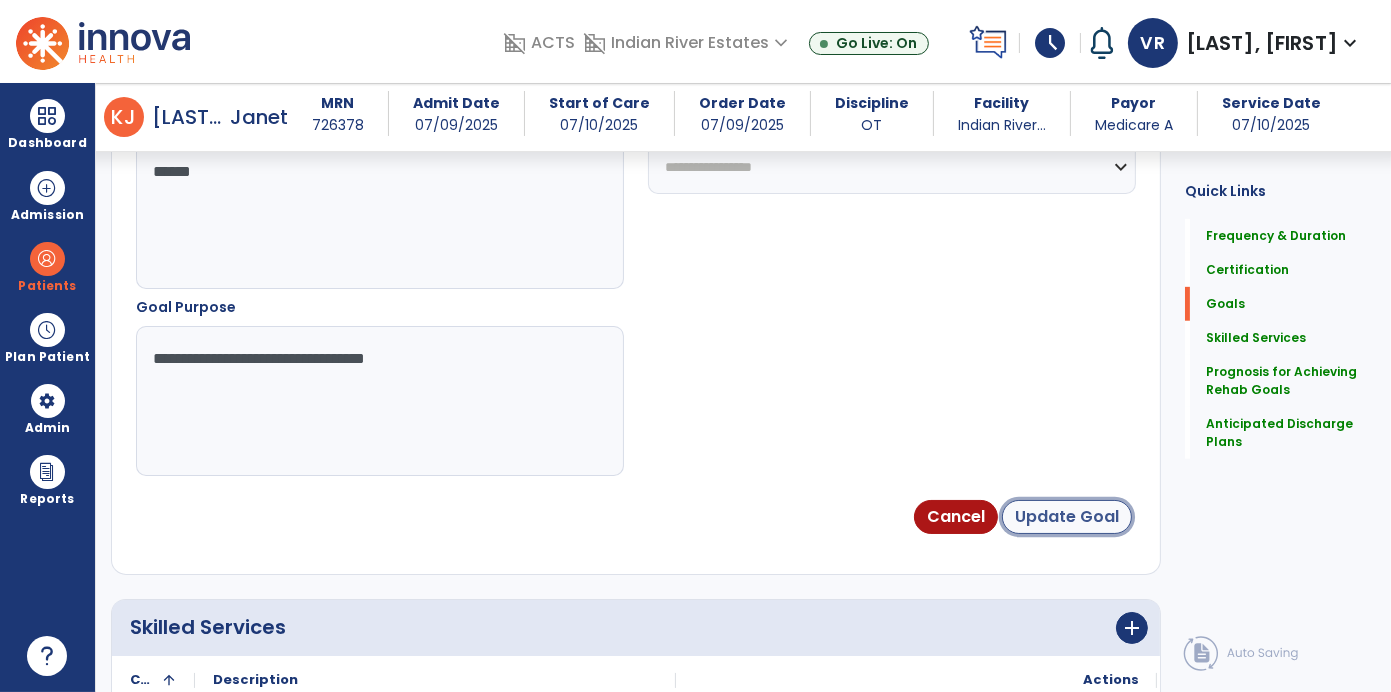 click on "Update Goal" at bounding box center (1067, 517) 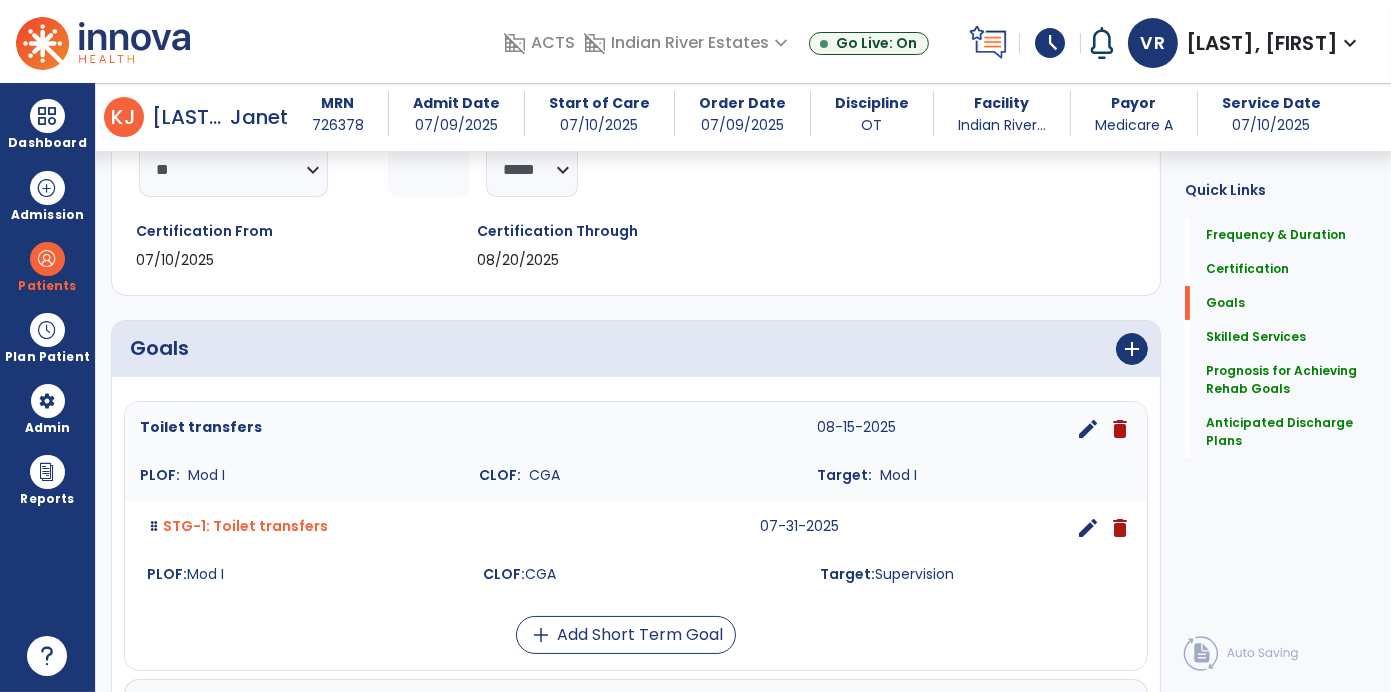 scroll, scrollTop: 277, scrollLeft: 0, axis: vertical 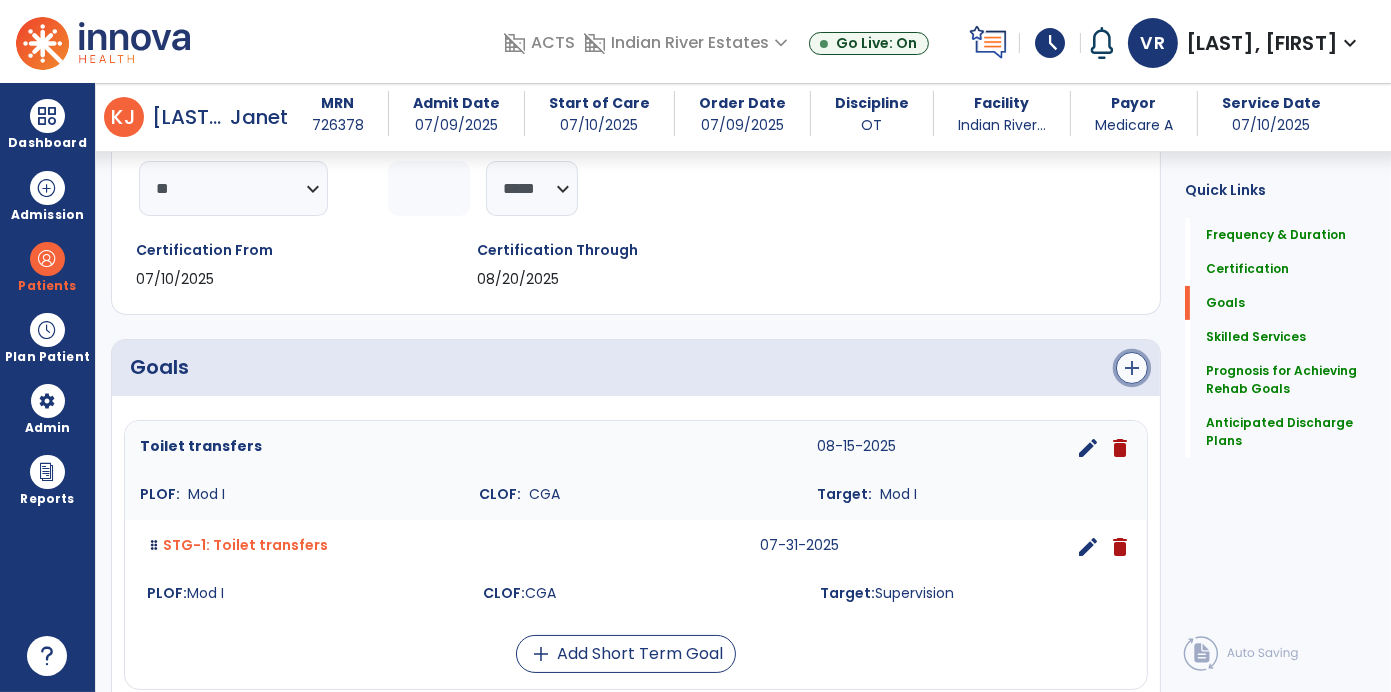 click on "add" at bounding box center (1132, 368) 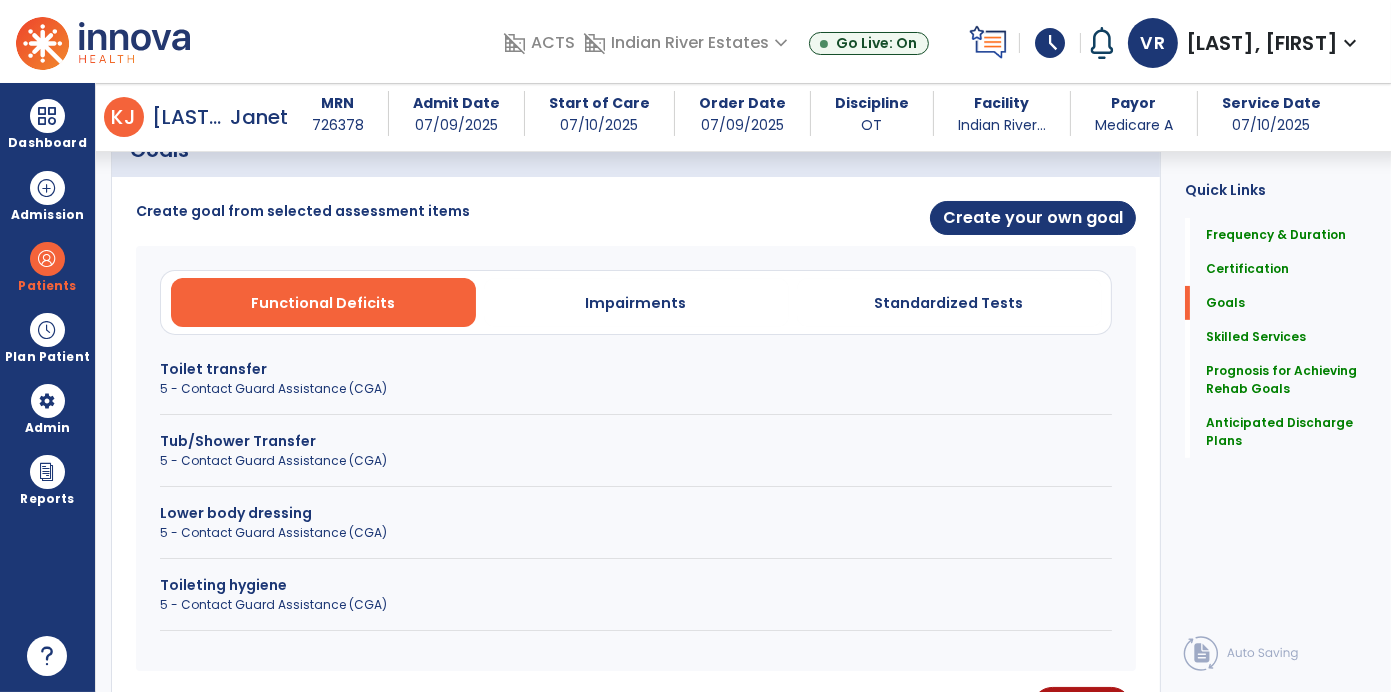 scroll, scrollTop: 523, scrollLeft: 0, axis: vertical 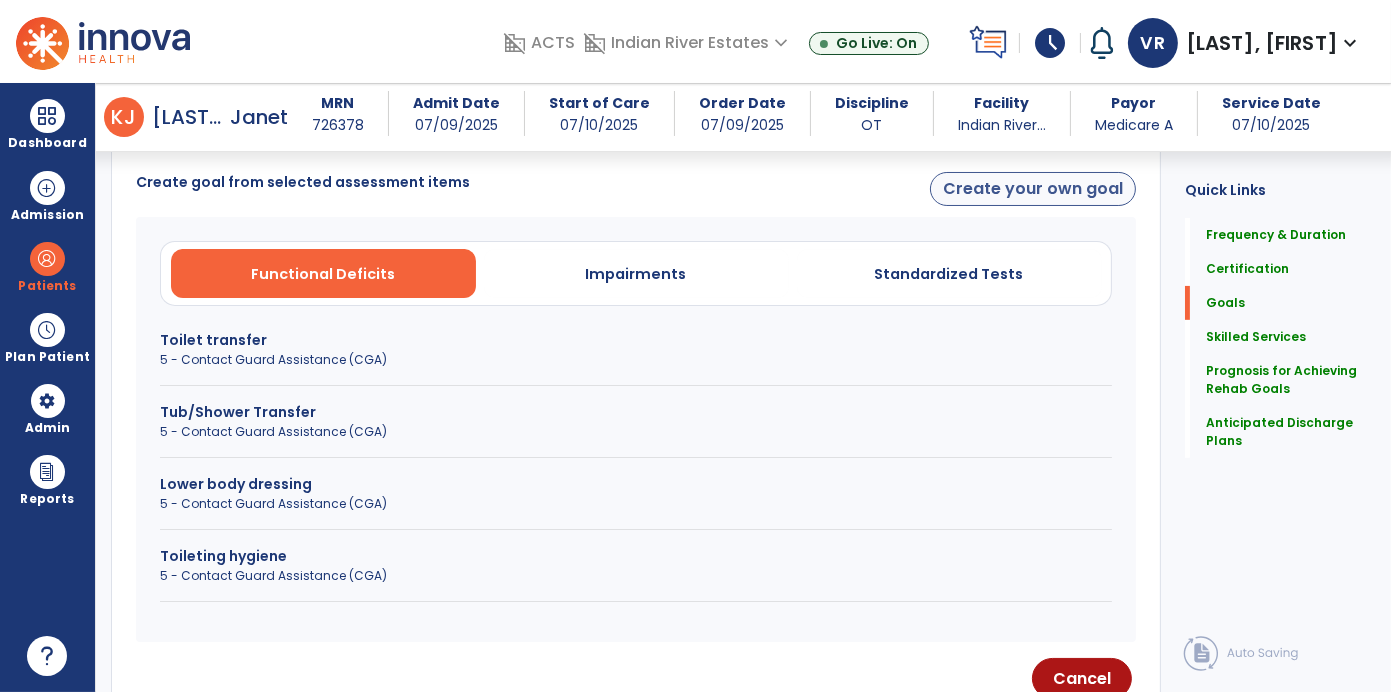 click on "Create your own goal" at bounding box center [1033, 189] 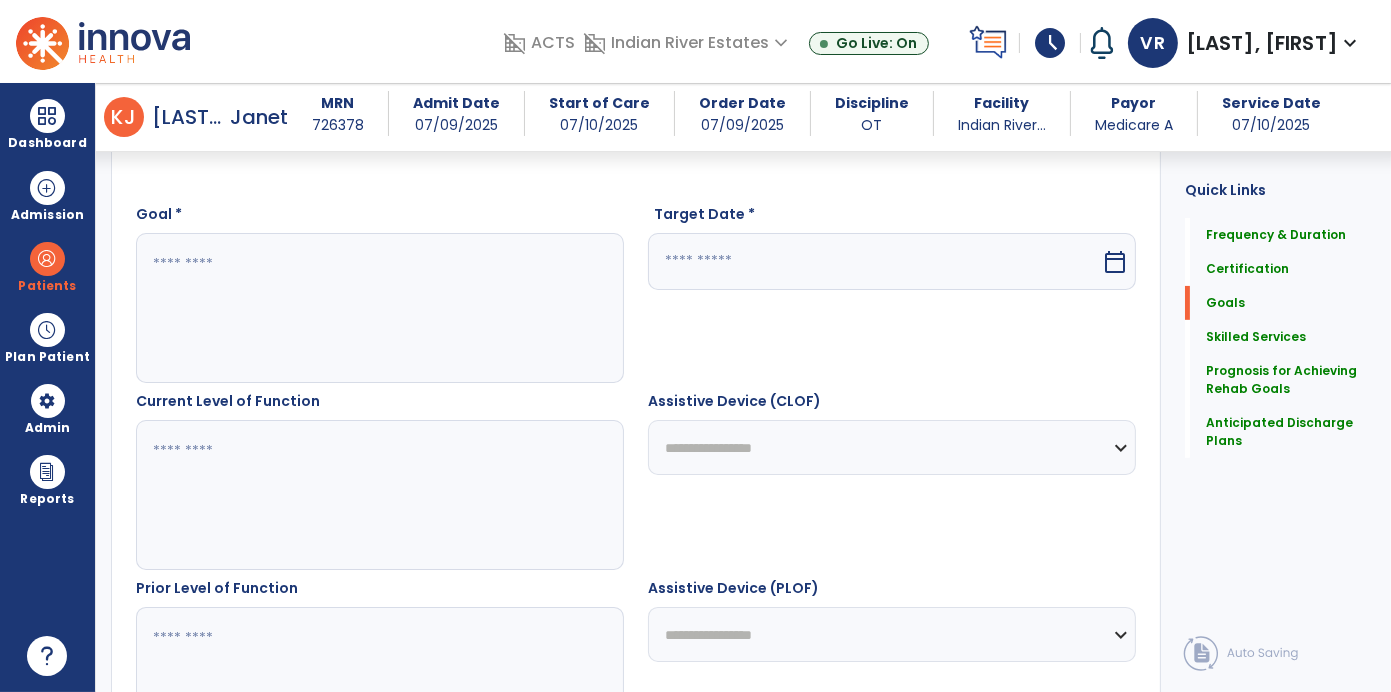 click at bounding box center (379, 308) 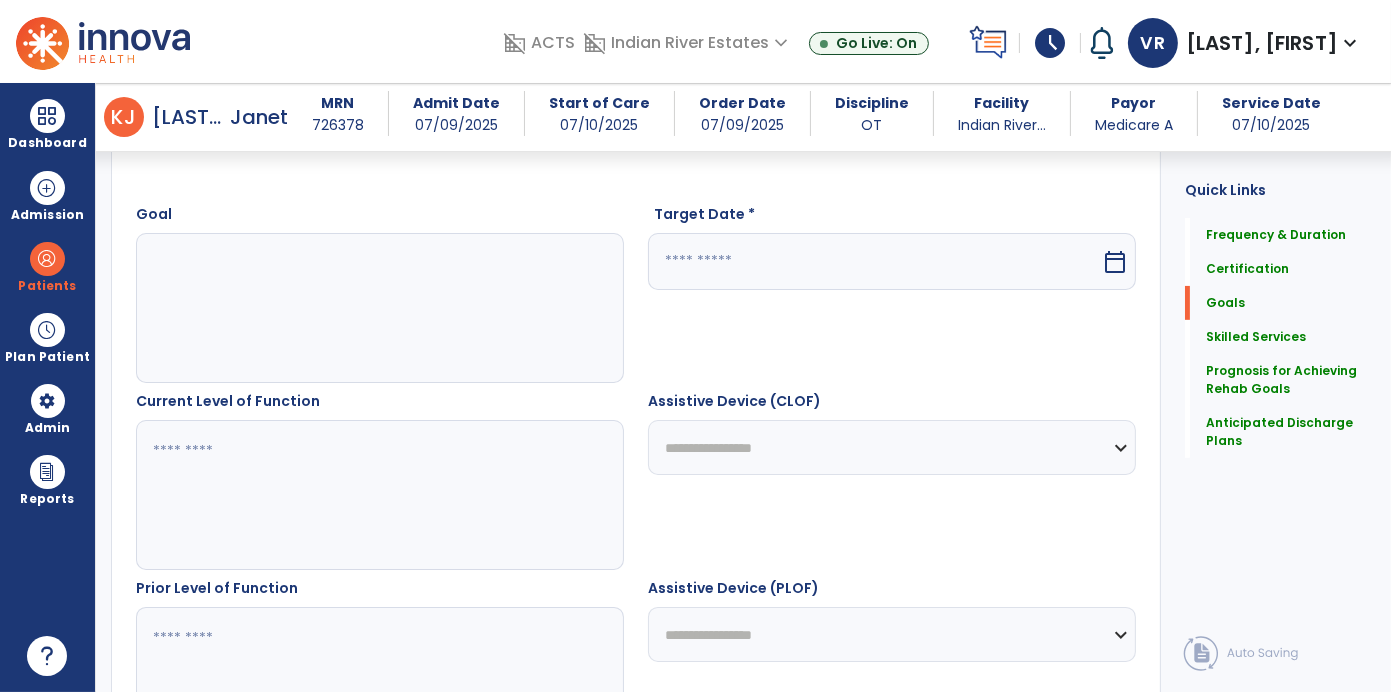 type on "*" 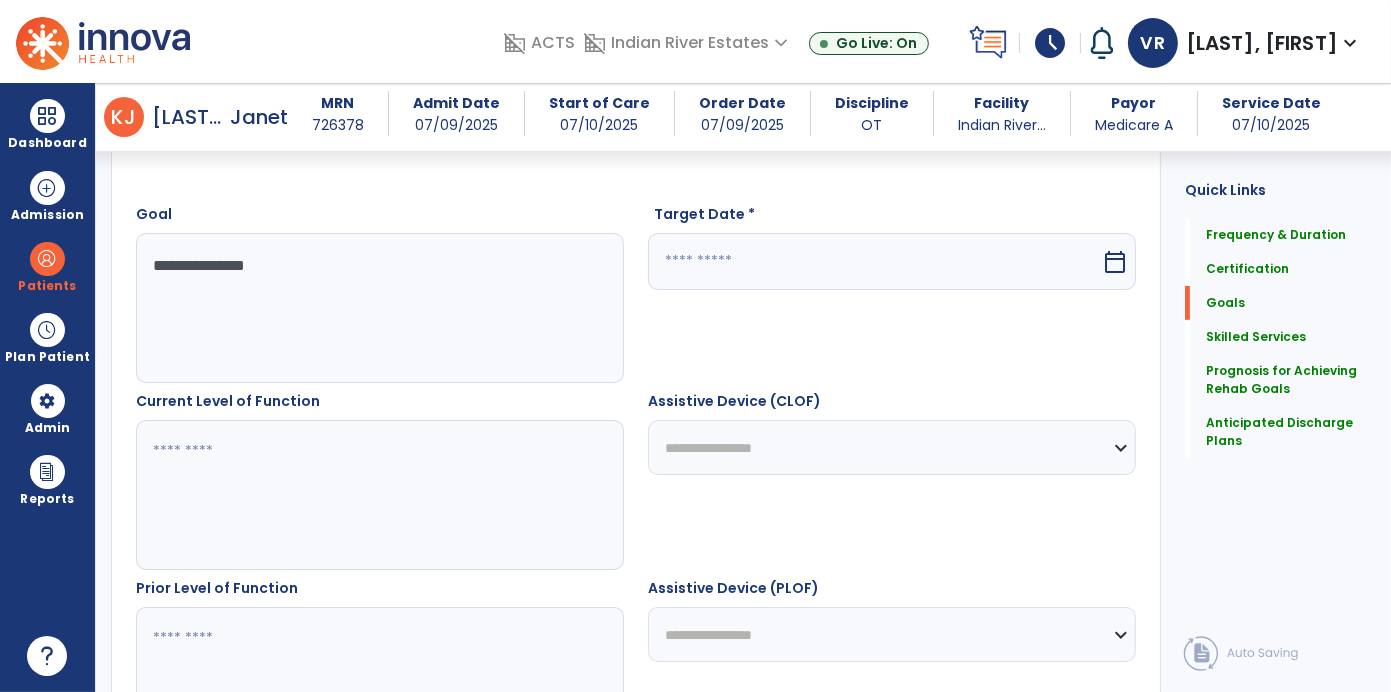 type on "**********" 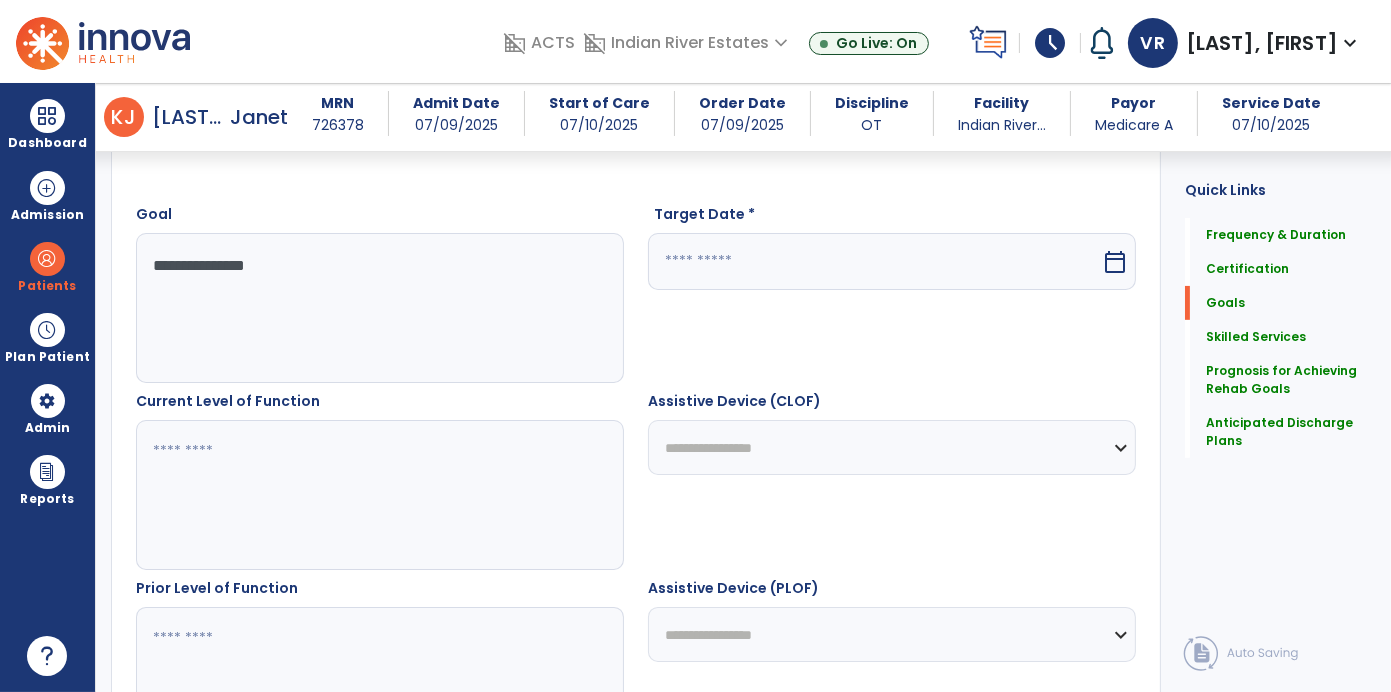 click at bounding box center (874, 261) 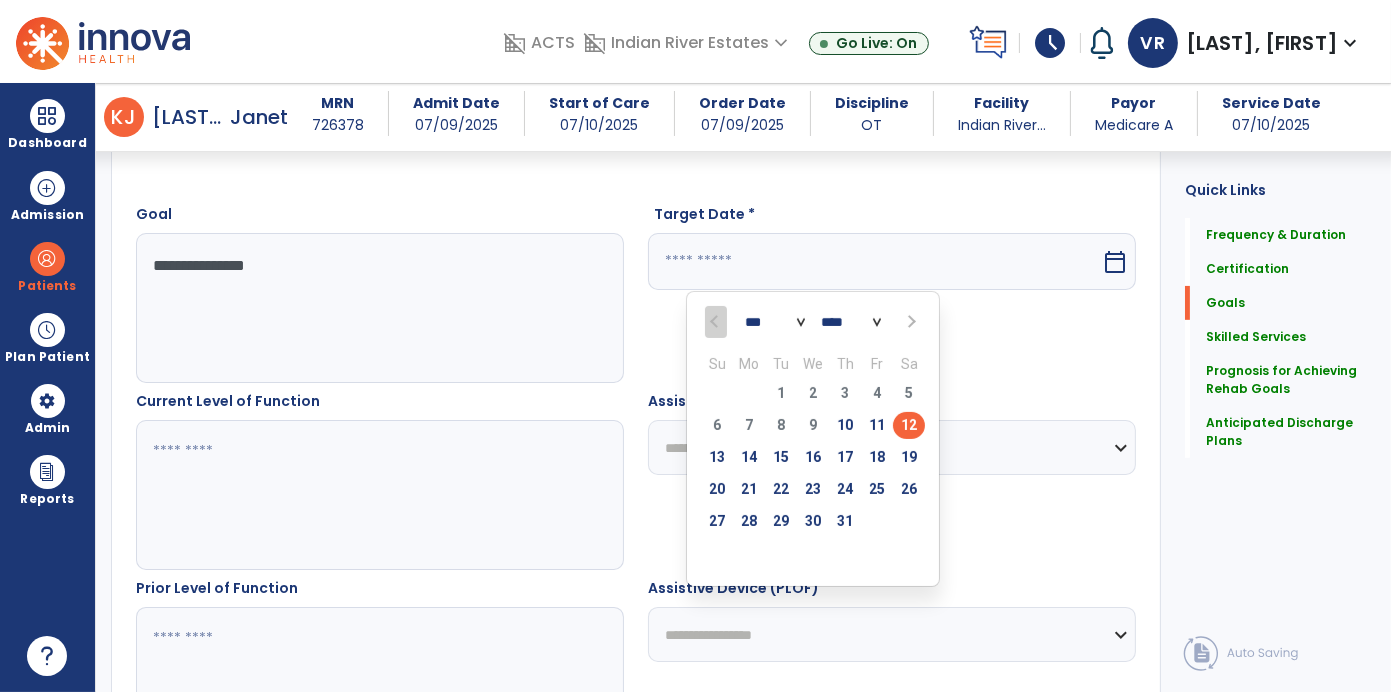 click on "*** ***" at bounding box center [775, 323] 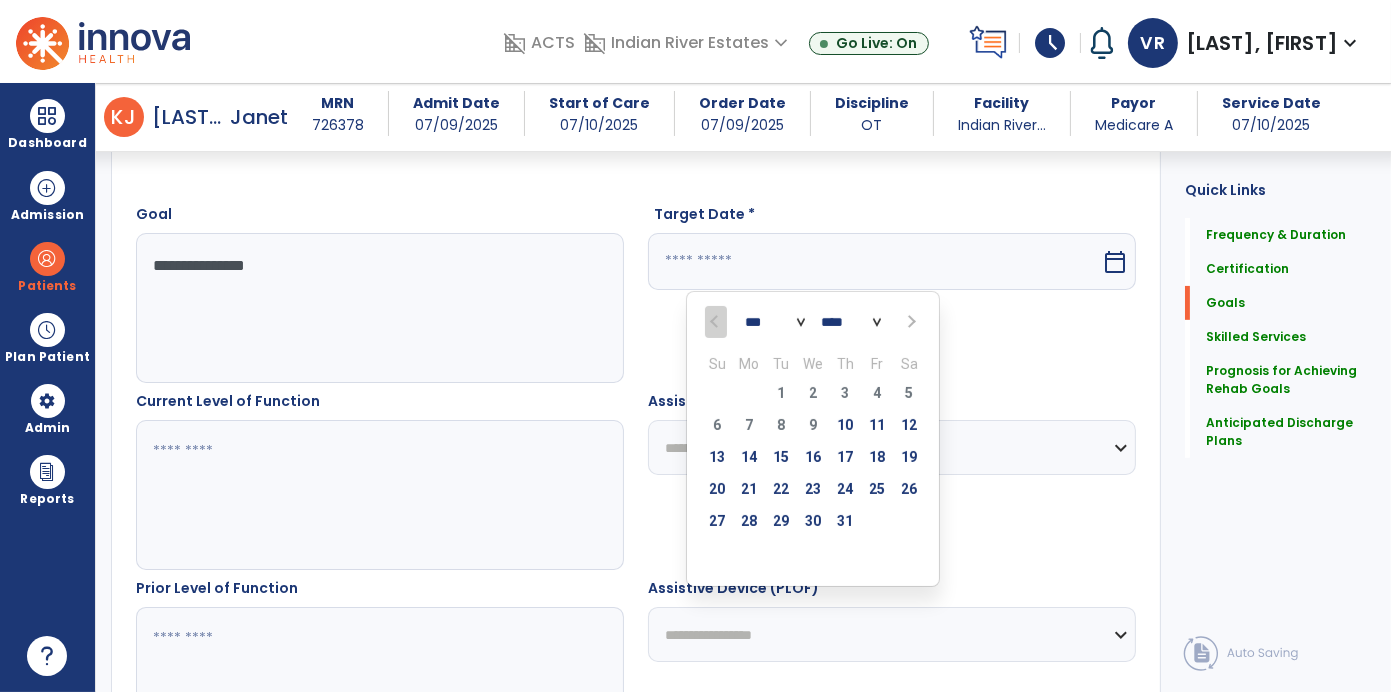 click on "29   30   1   2   3   4   5" at bounding box center (813, 396) 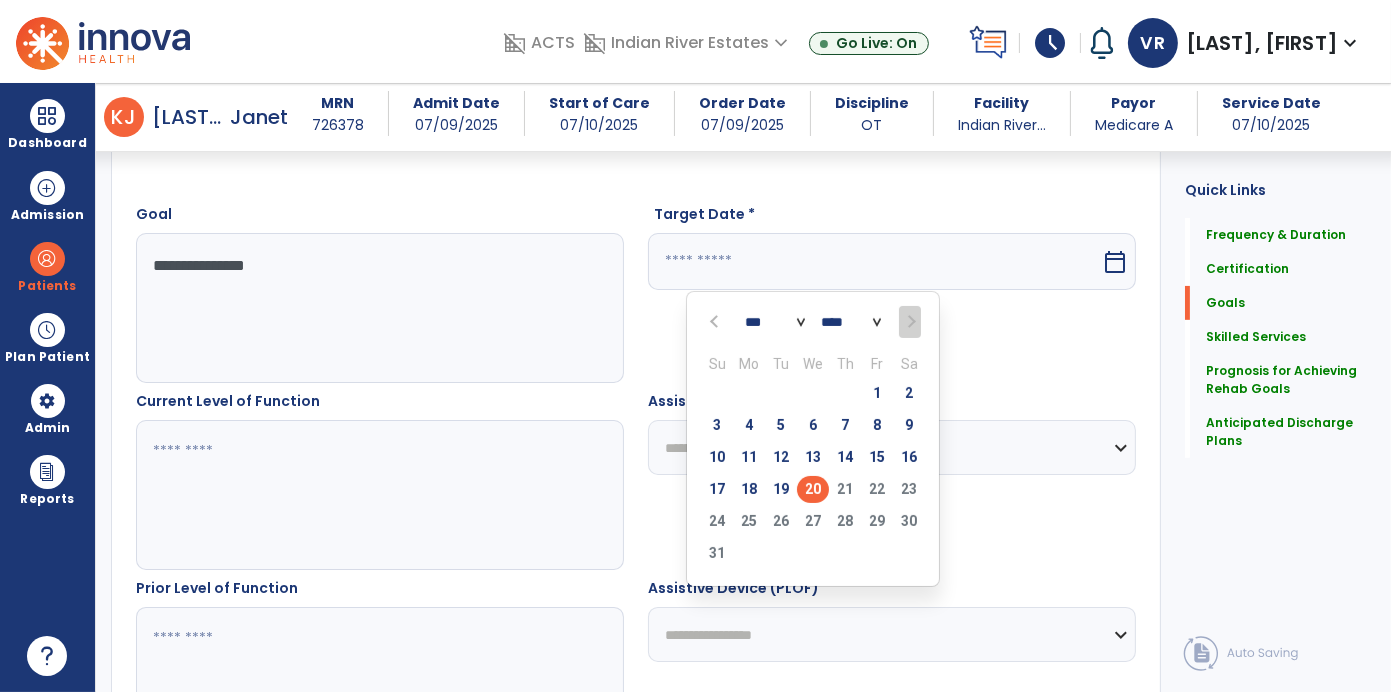 click on "20" at bounding box center [813, 489] 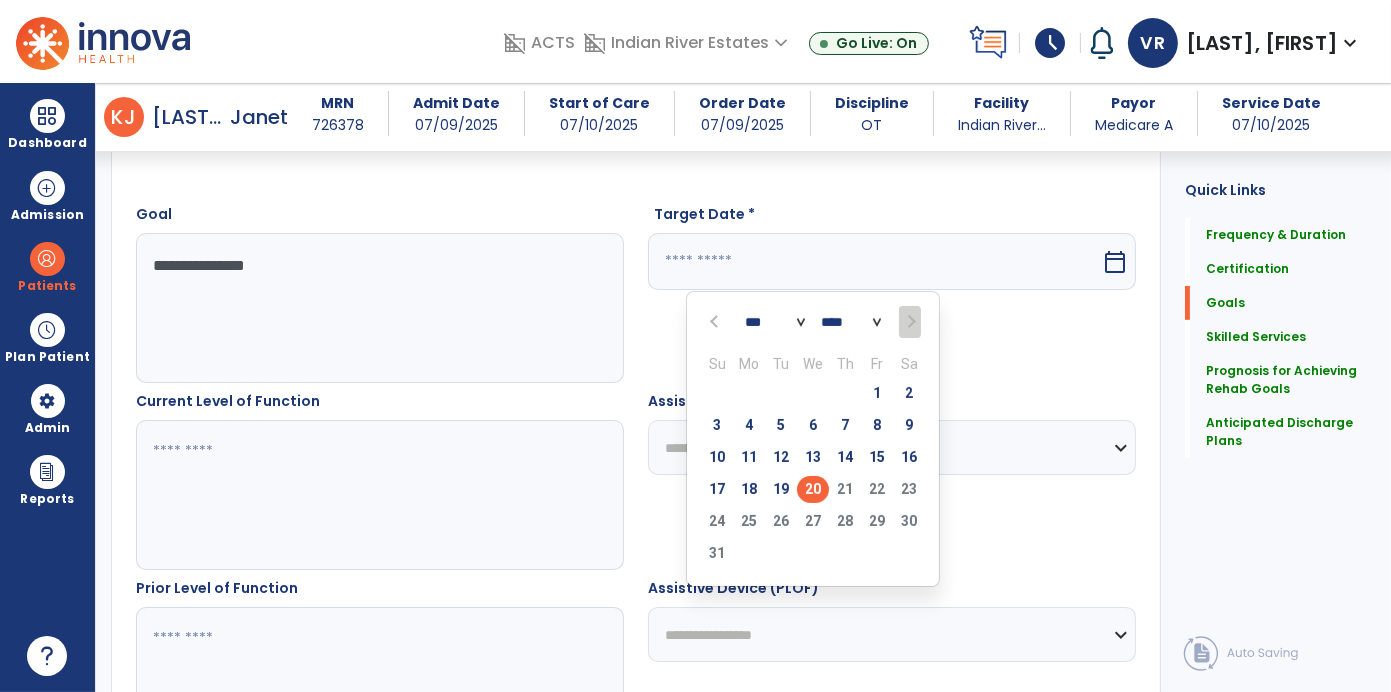 type on "*********" 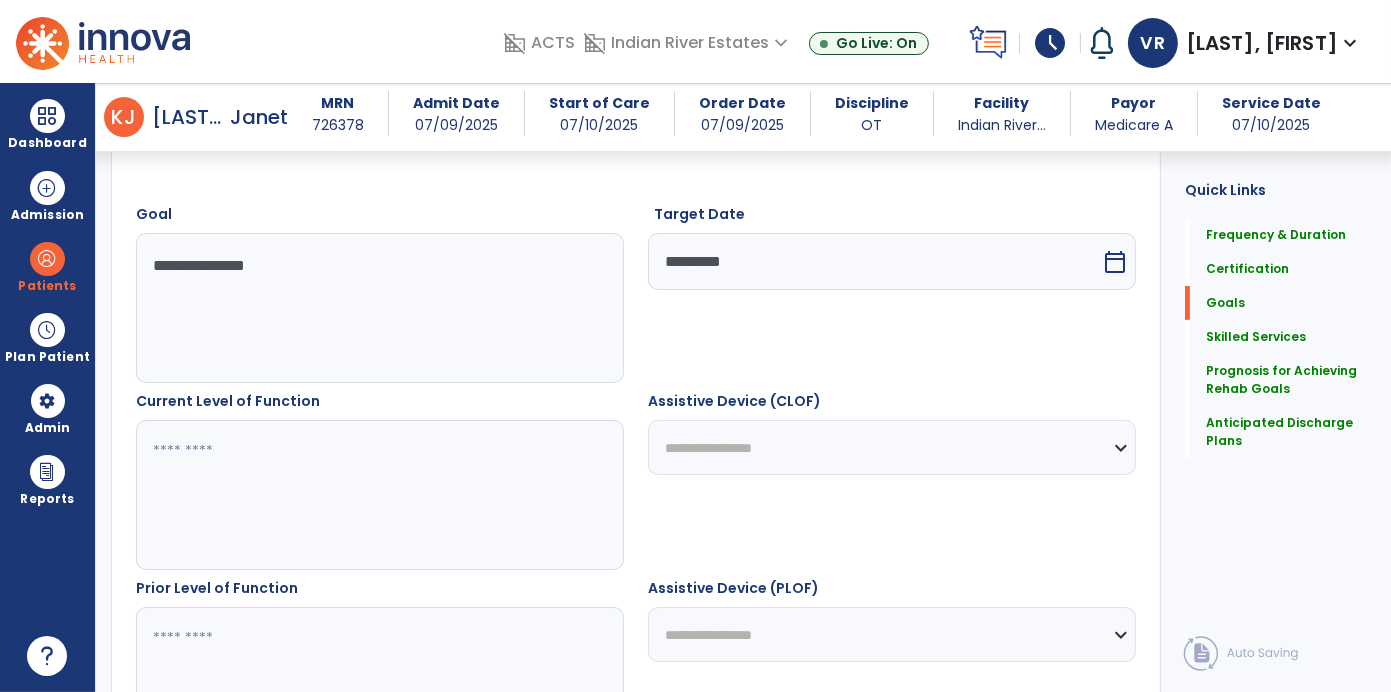click at bounding box center [379, 495] 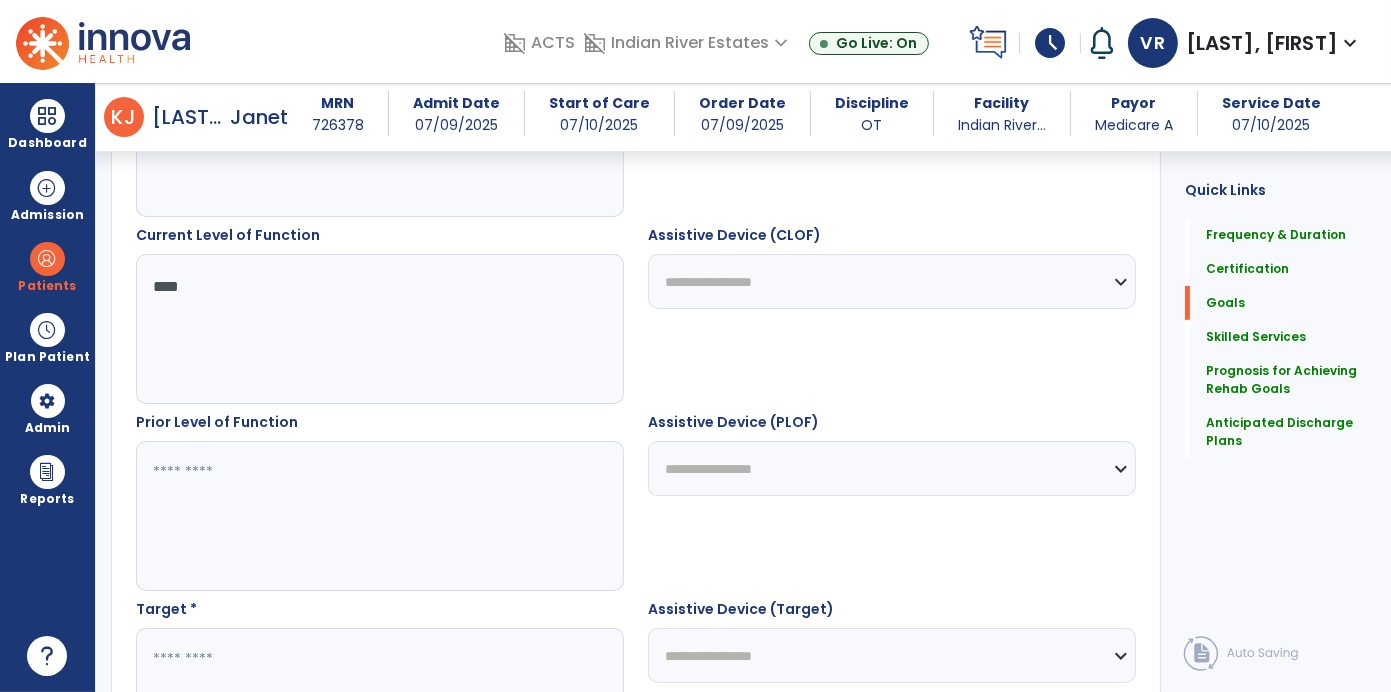 scroll, scrollTop: 697, scrollLeft: 0, axis: vertical 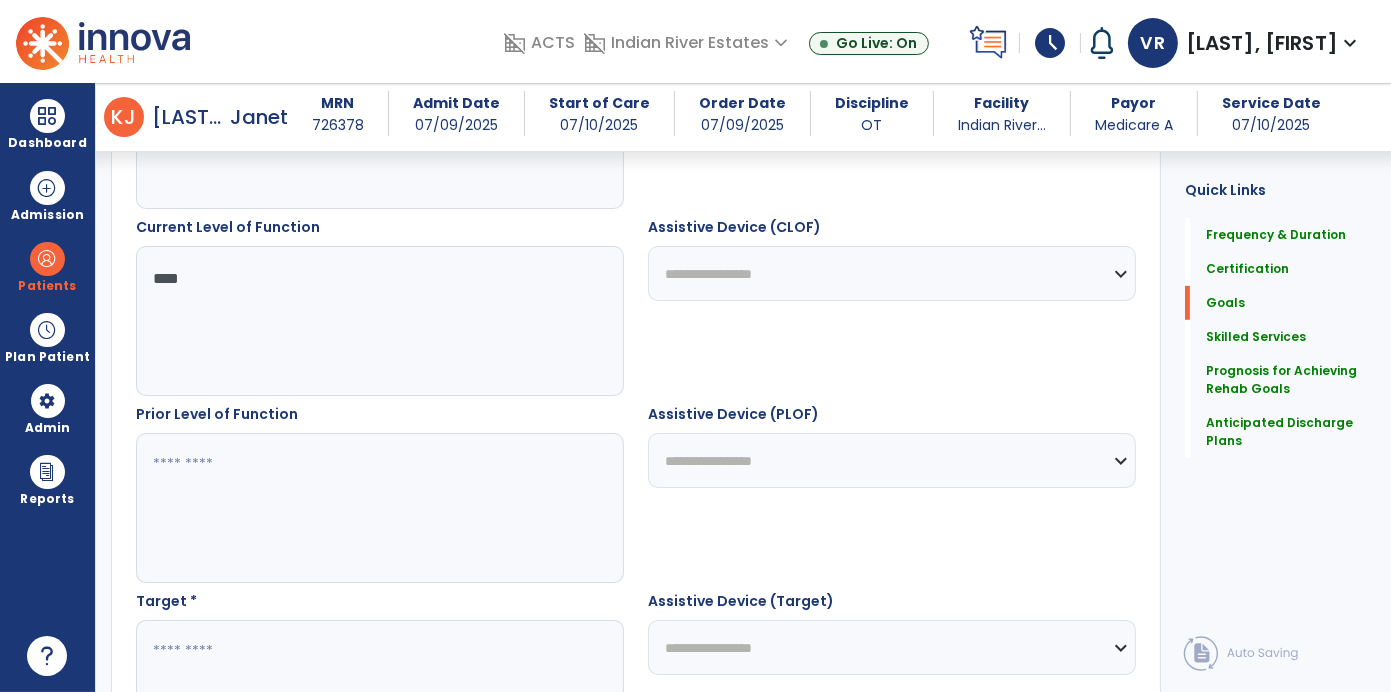 type on "***" 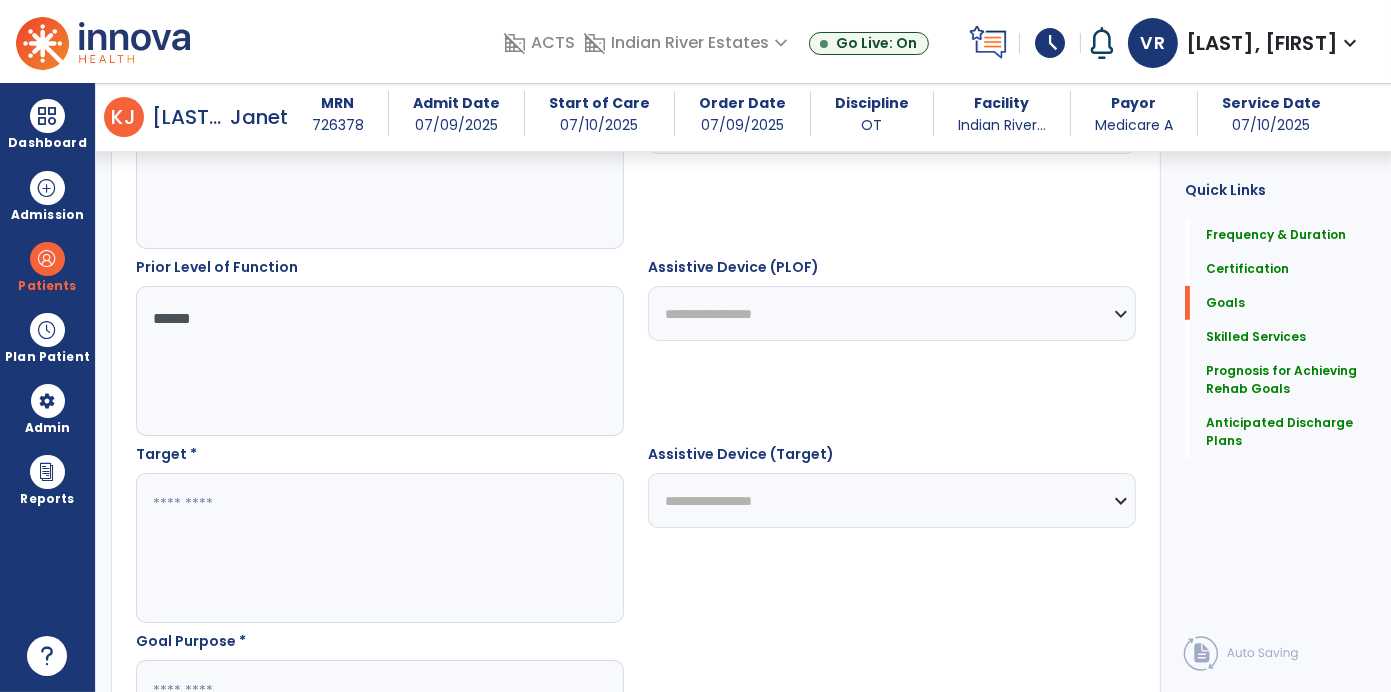 scroll, scrollTop: 842, scrollLeft: 0, axis: vertical 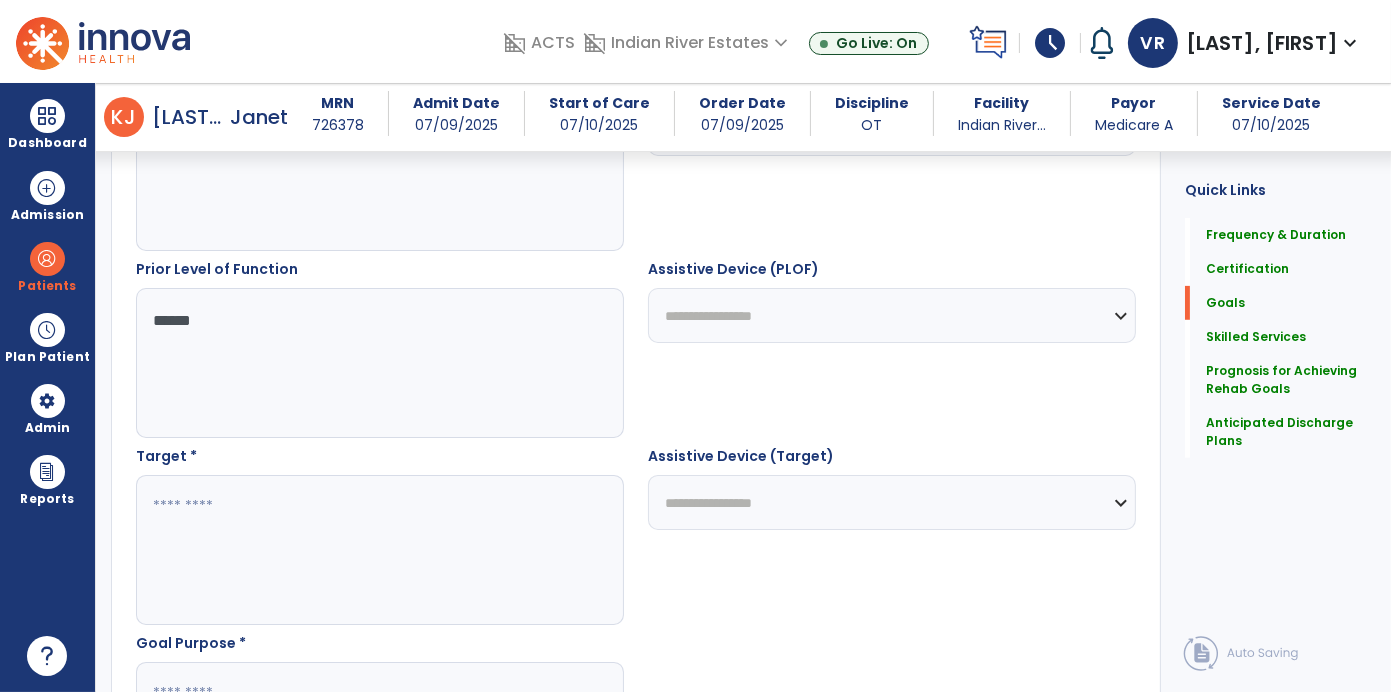 type on "*****" 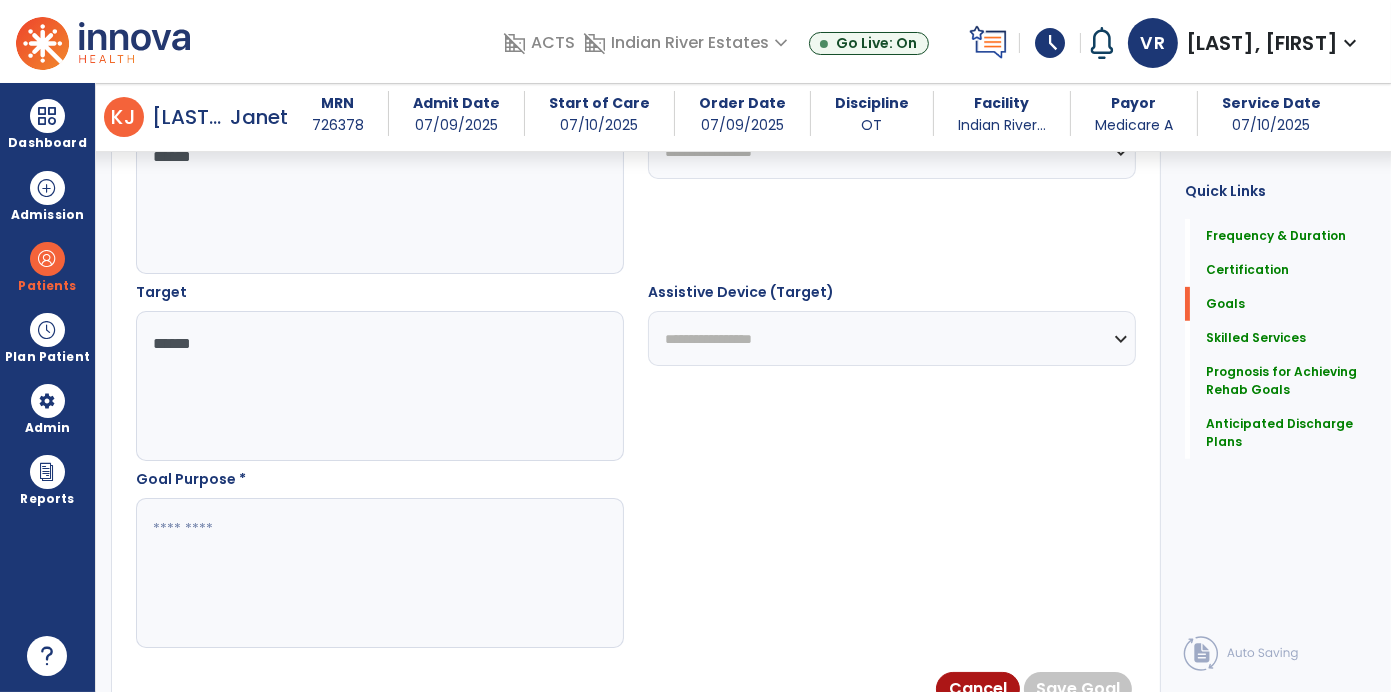 scroll, scrollTop: 1005, scrollLeft: 0, axis: vertical 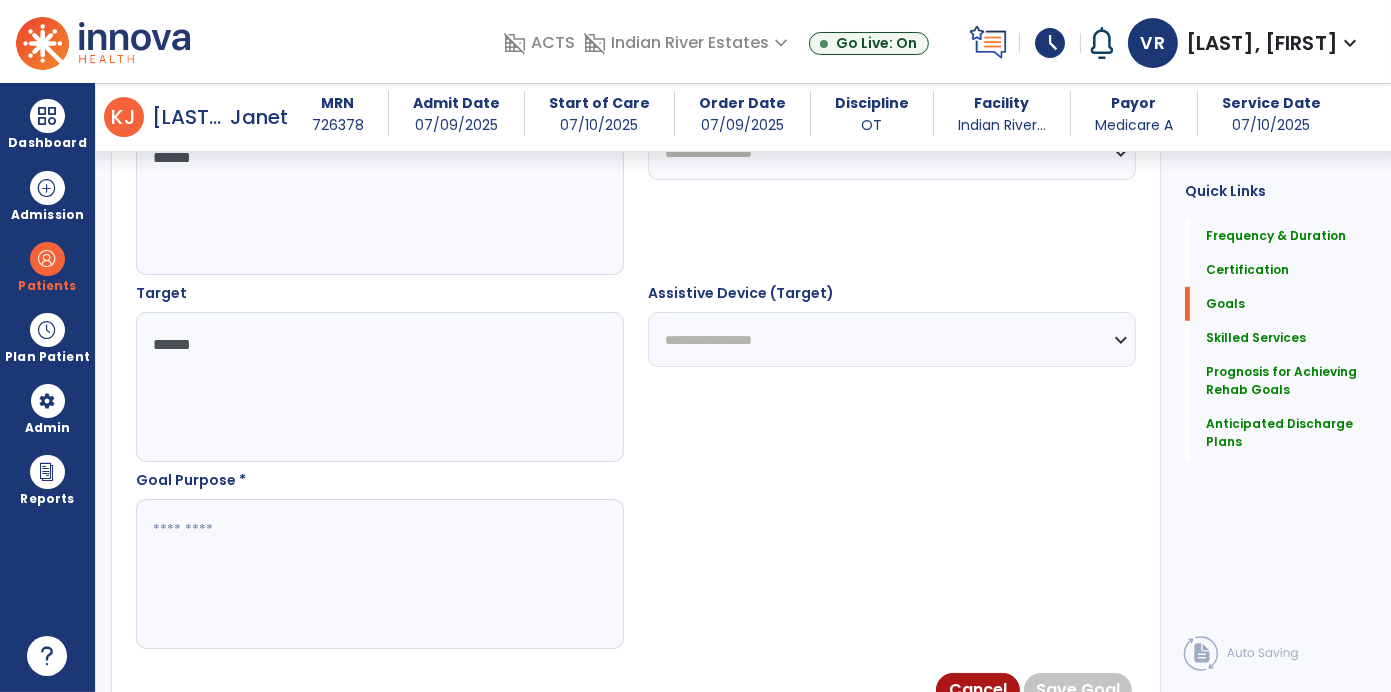 type on "*****" 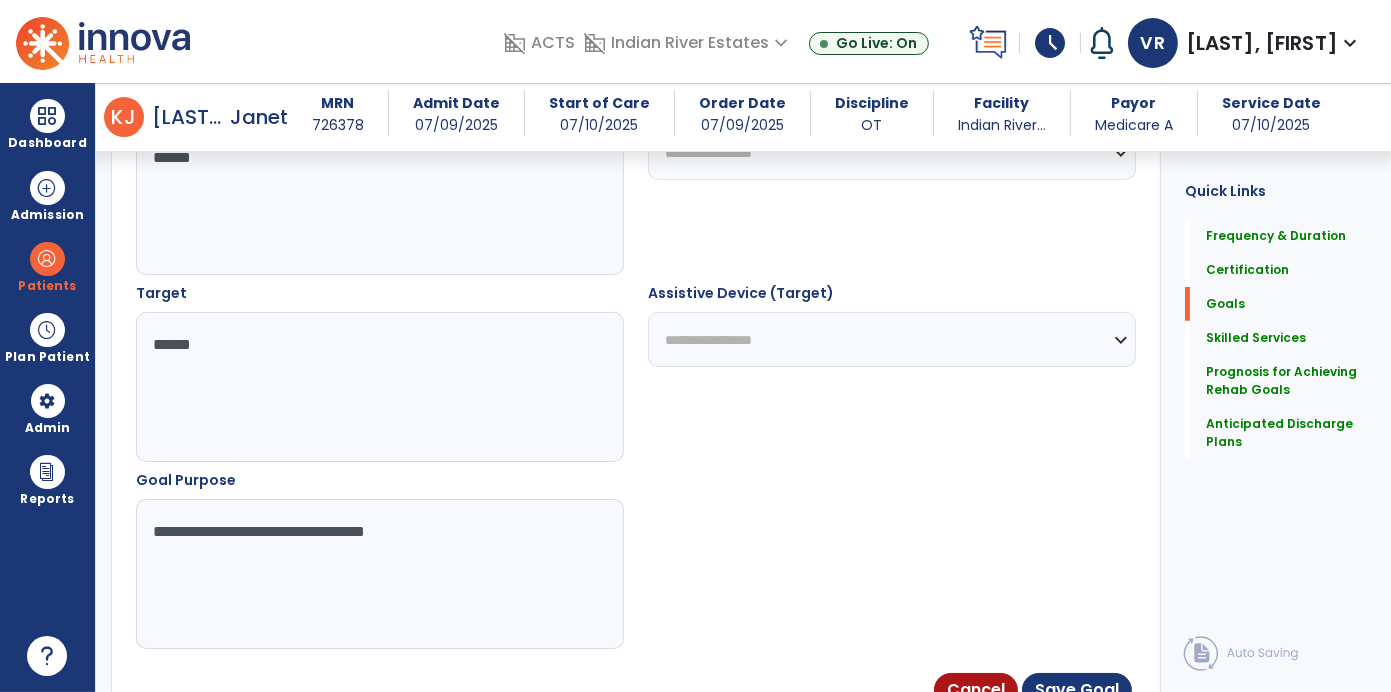 type on "**********" 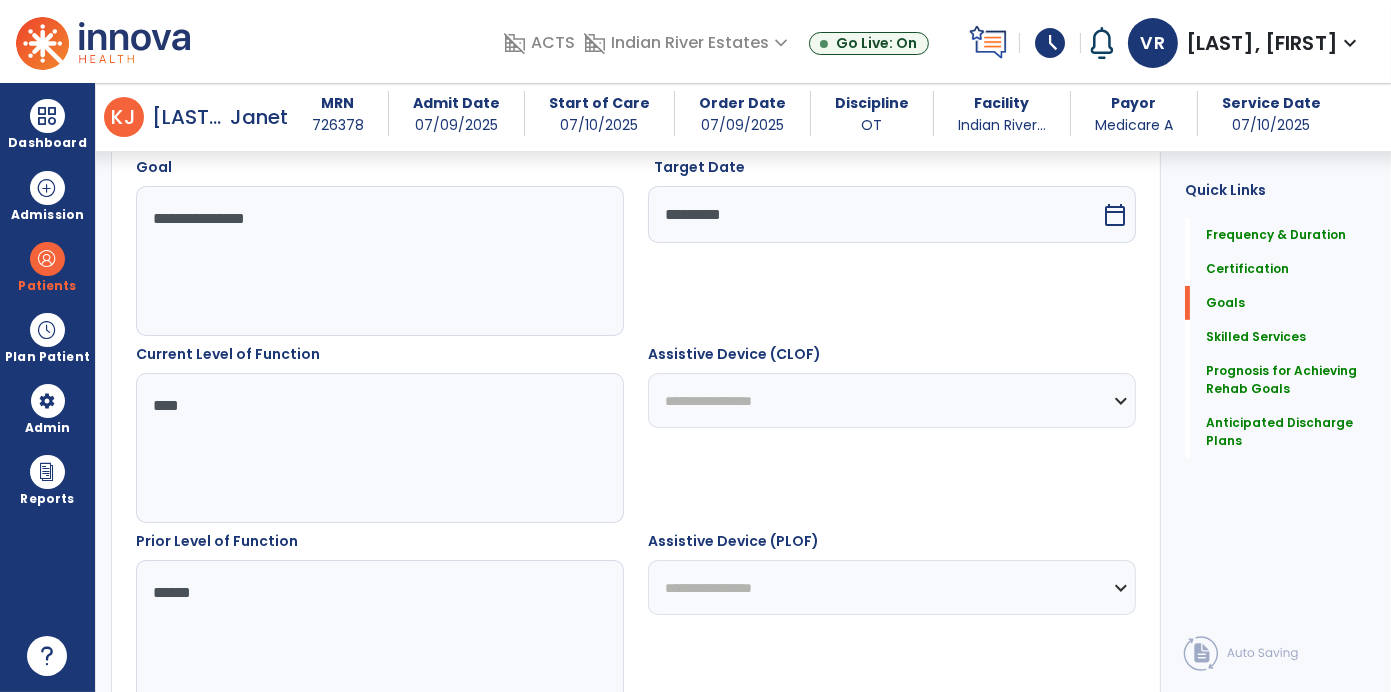scroll, scrollTop: 569, scrollLeft: 0, axis: vertical 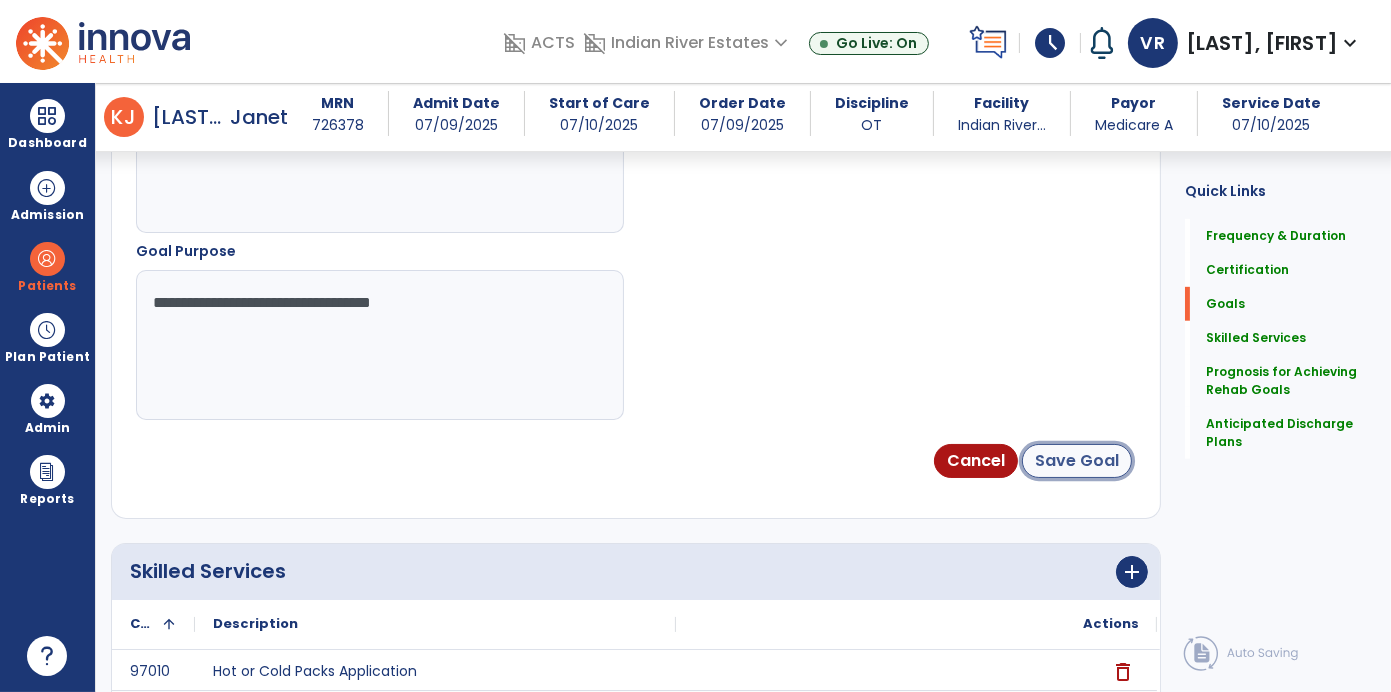 click on "Save Goal" at bounding box center [1077, 461] 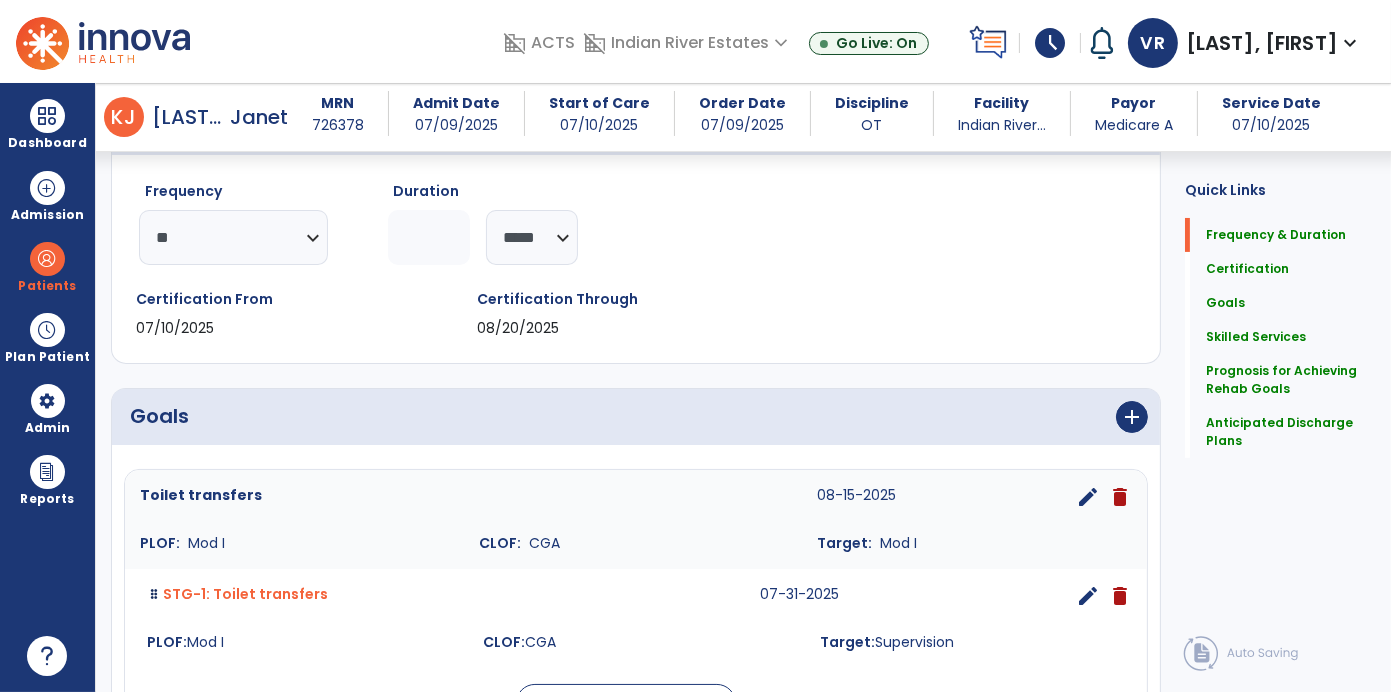 scroll, scrollTop: 221, scrollLeft: 0, axis: vertical 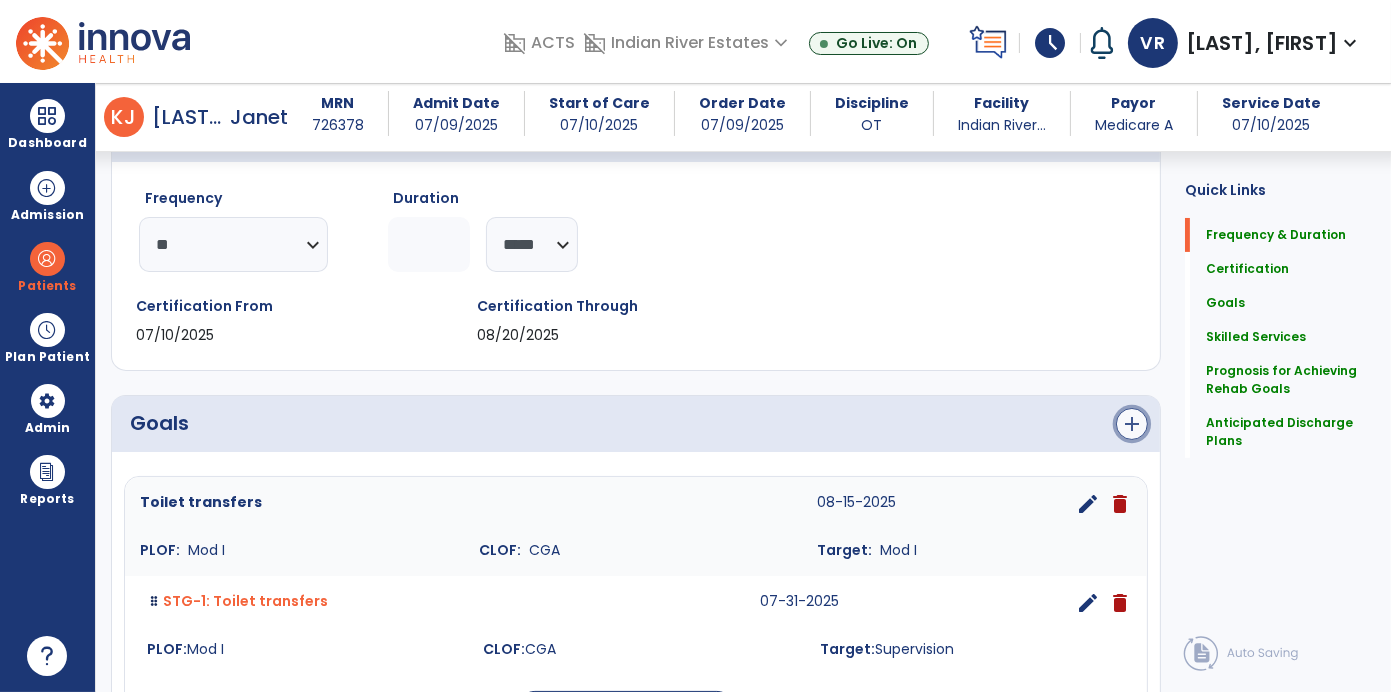 click on "add" at bounding box center (1132, 424) 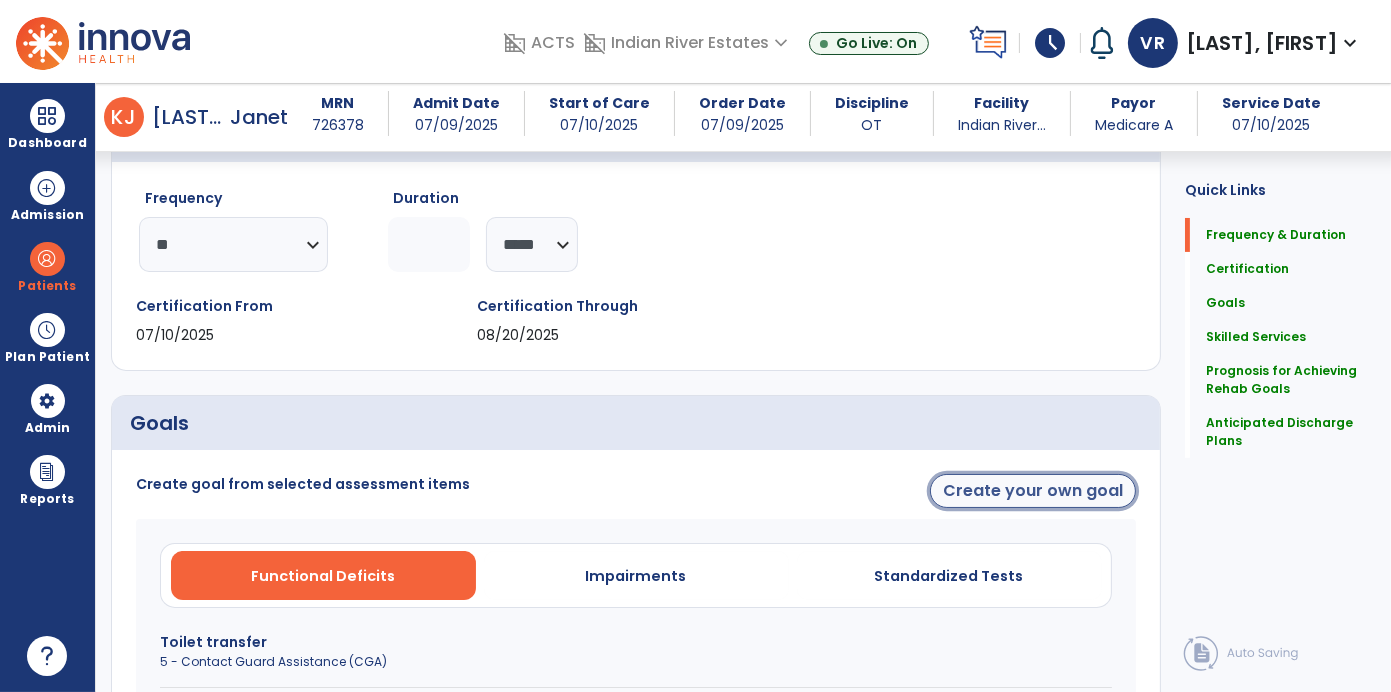 click on "Create your own goal" at bounding box center (1033, 491) 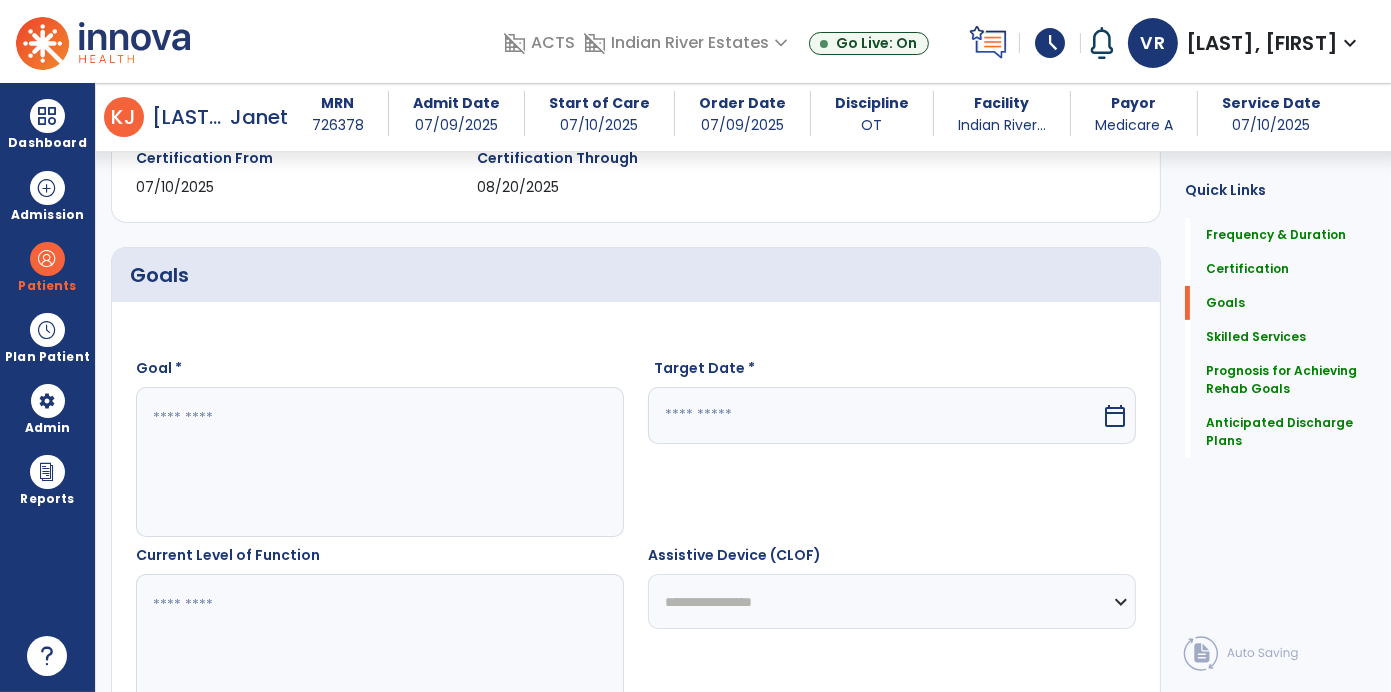 scroll, scrollTop: 374, scrollLeft: 0, axis: vertical 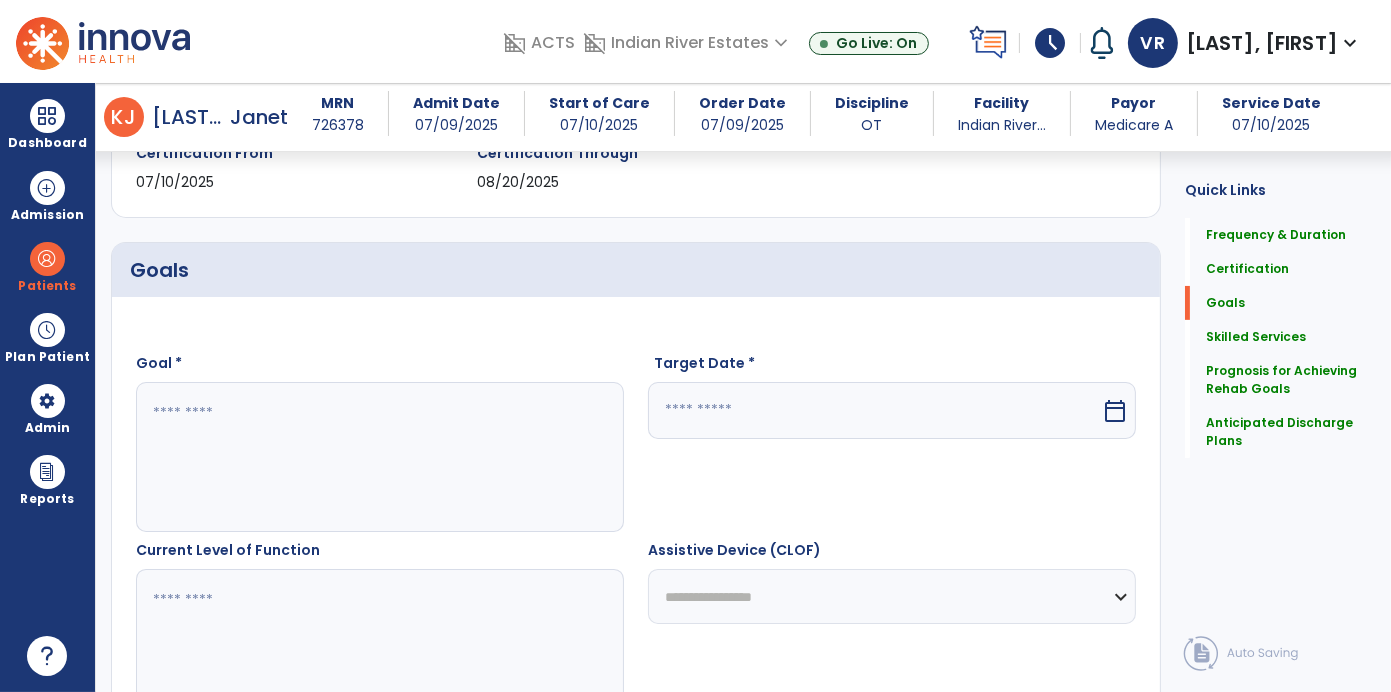 click at bounding box center (379, 457) 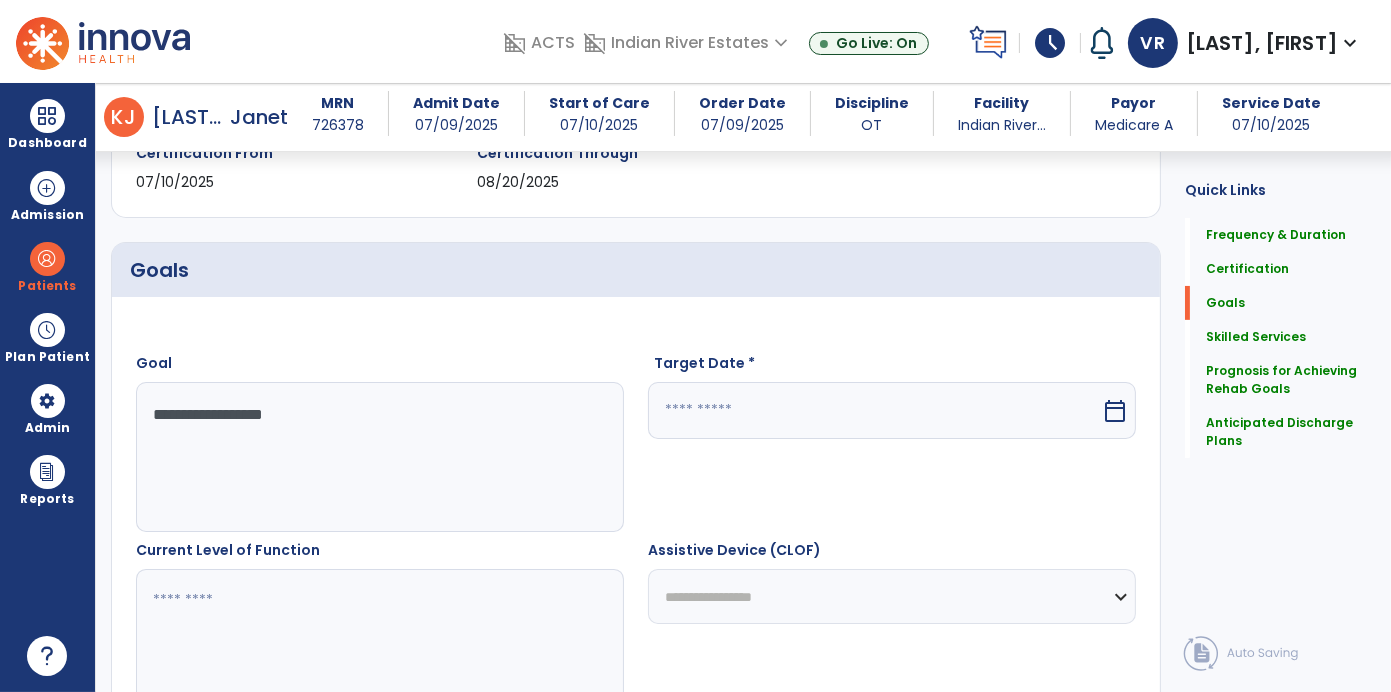 type on "**********" 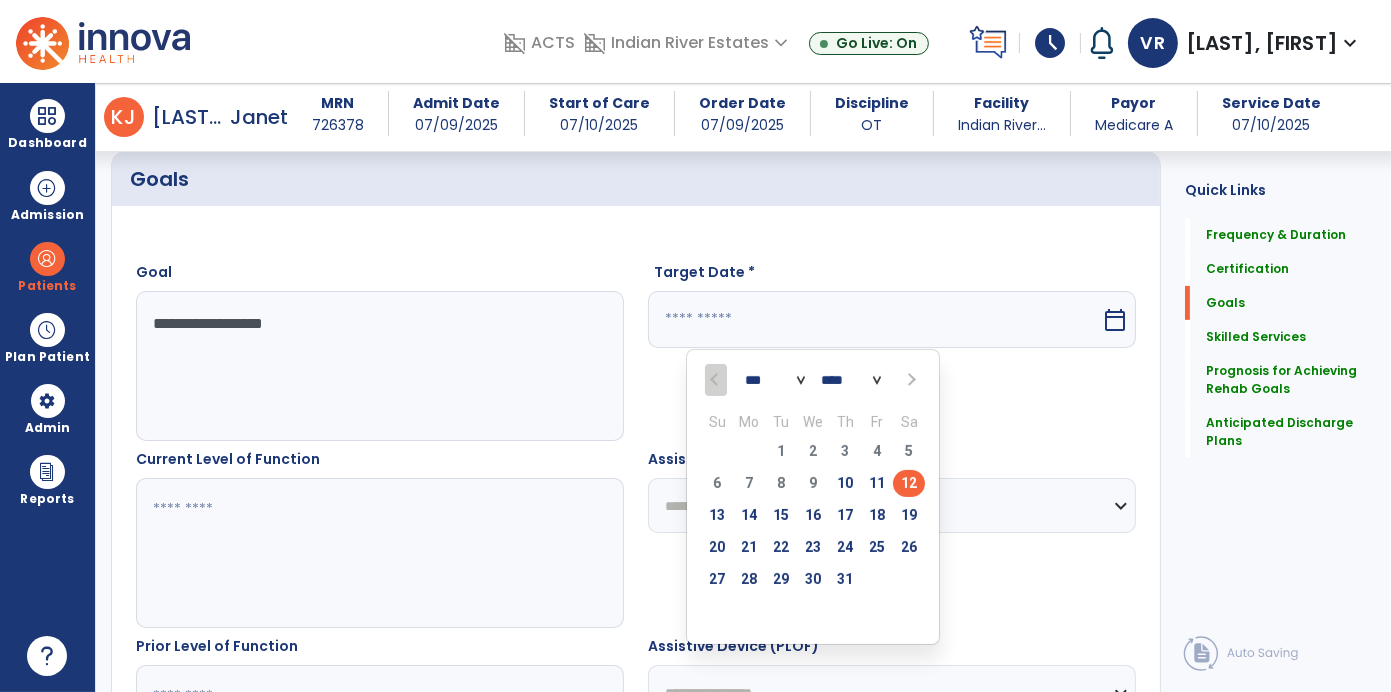 scroll, scrollTop: 468, scrollLeft: 0, axis: vertical 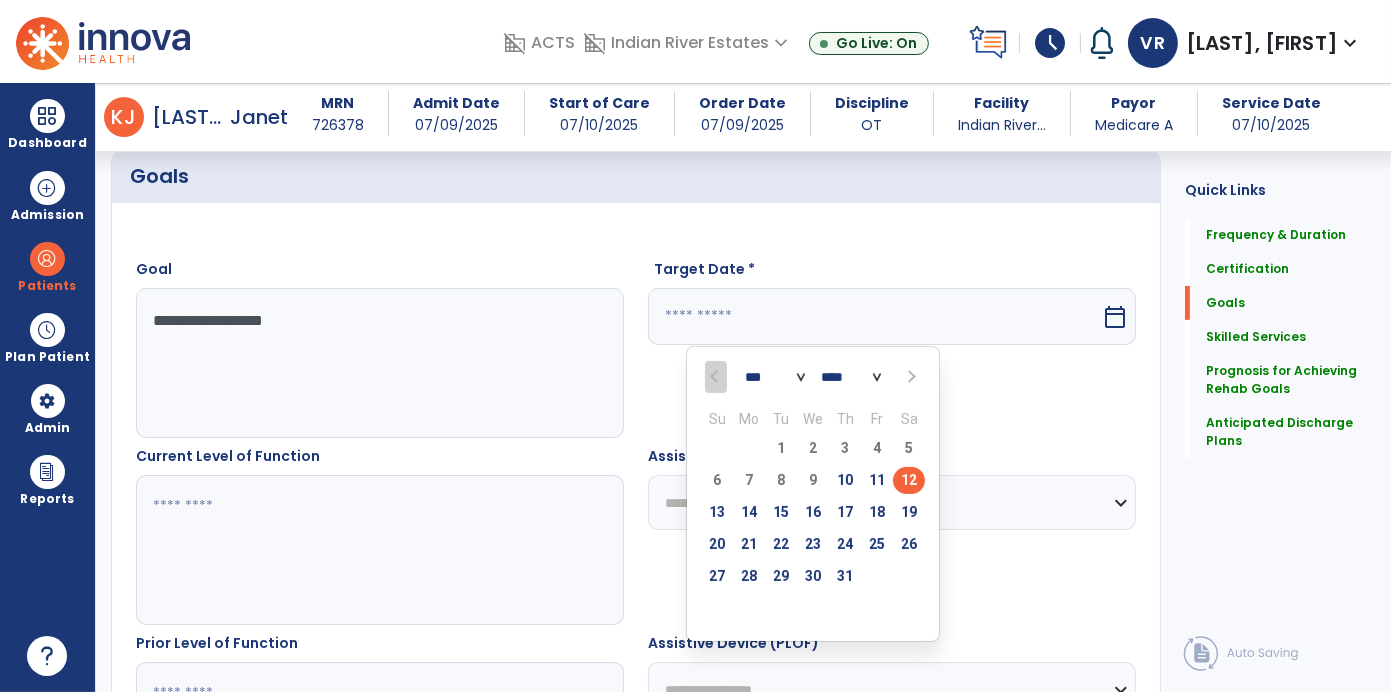 click on "*** ***" at bounding box center [775, 378] 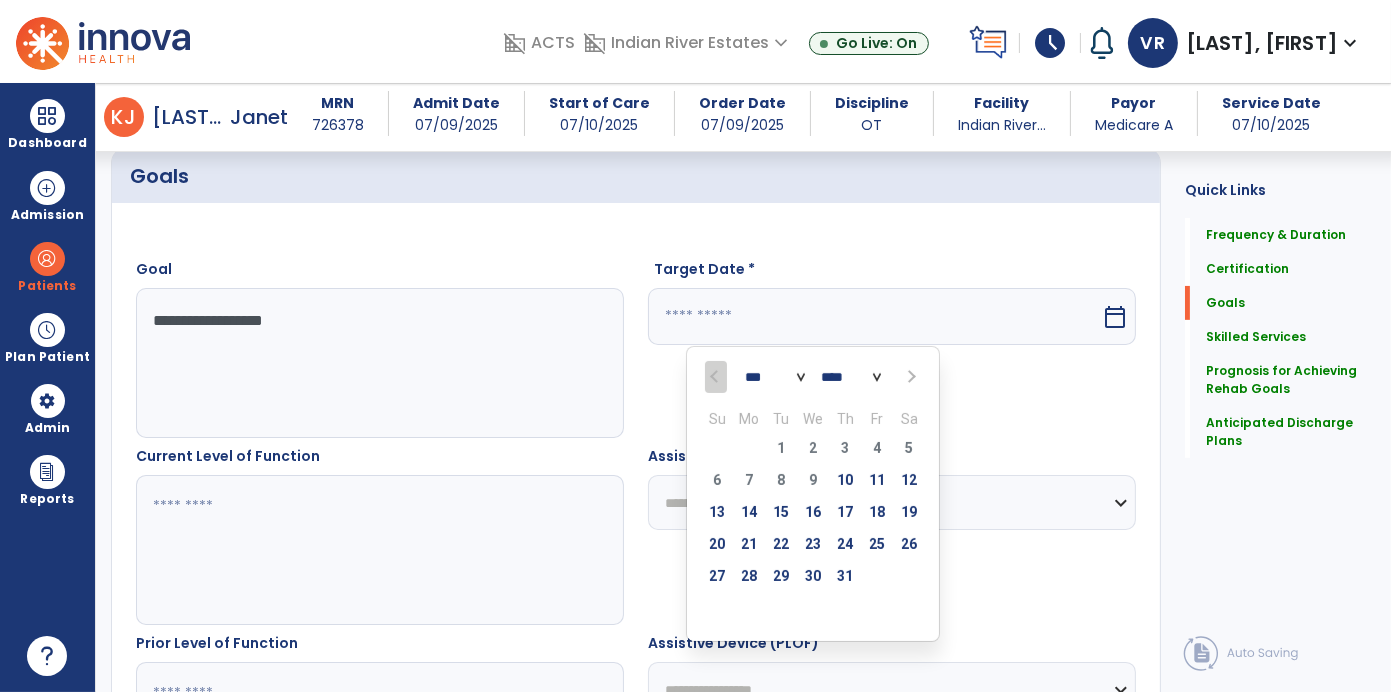 select on "*" 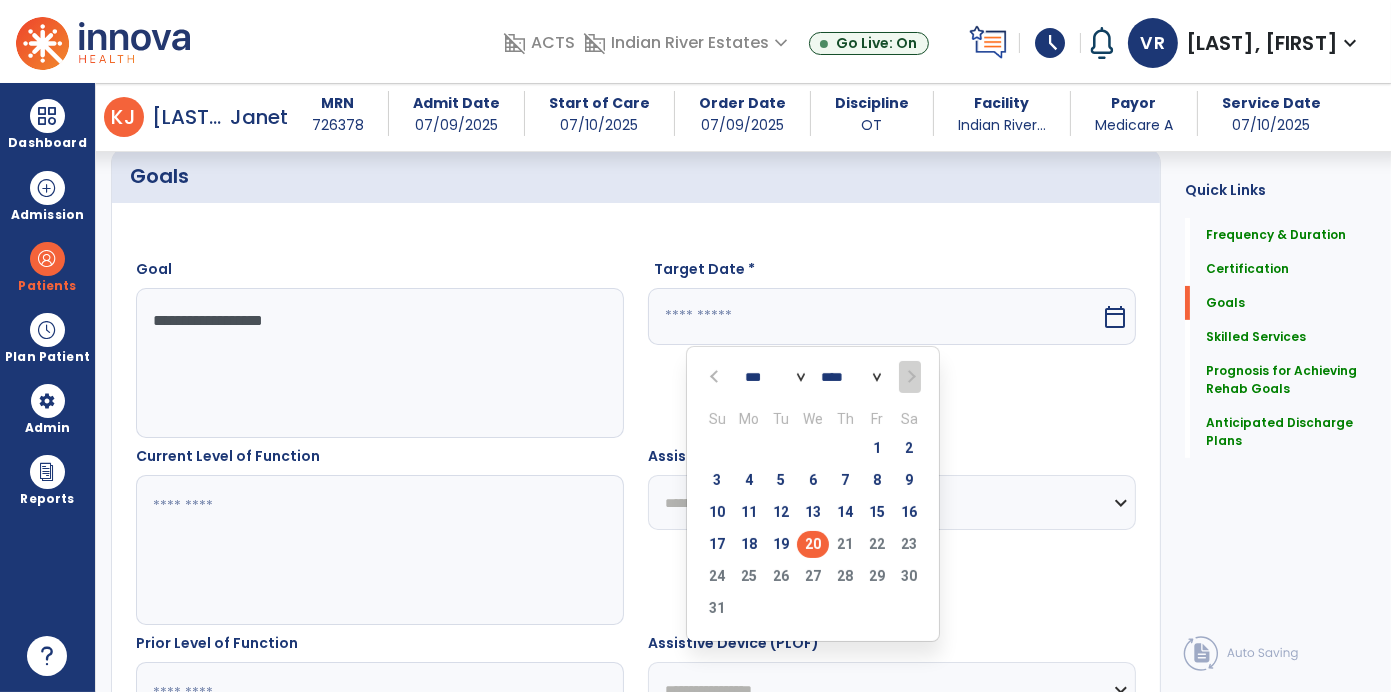 click on "20" at bounding box center [813, 544] 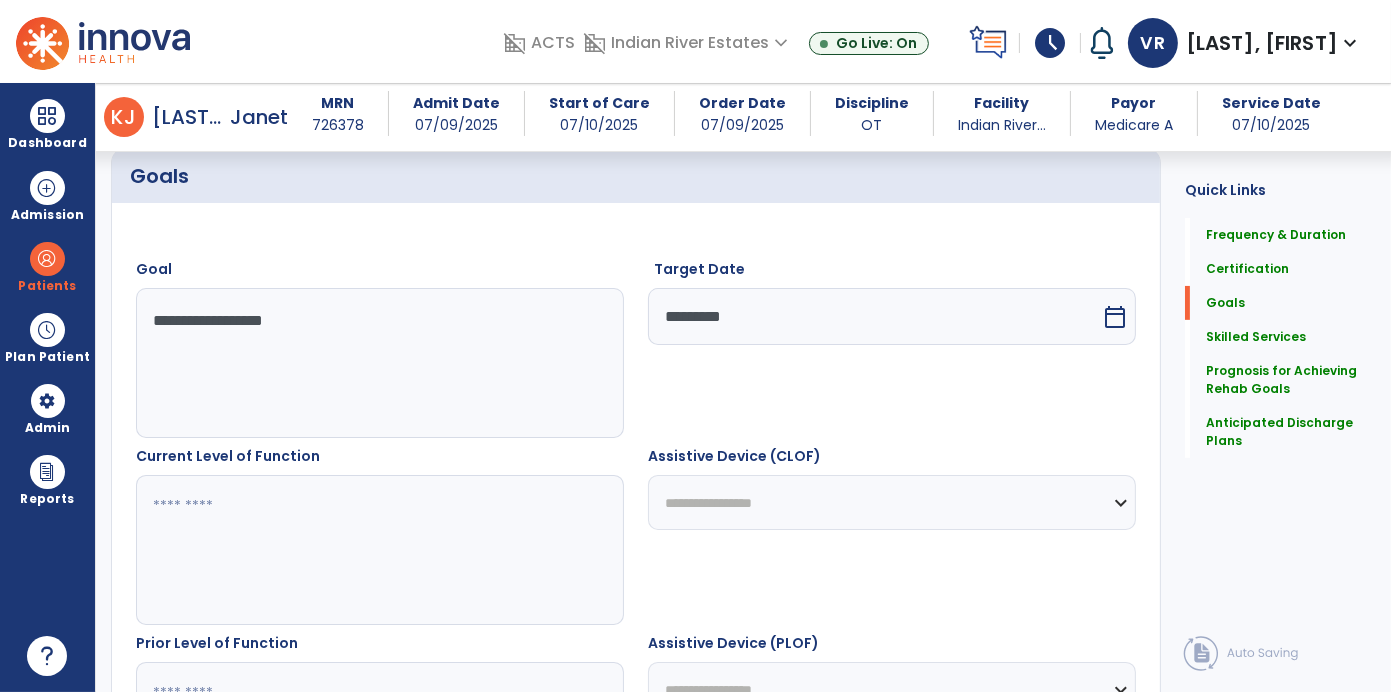 click at bounding box center (379, 550) 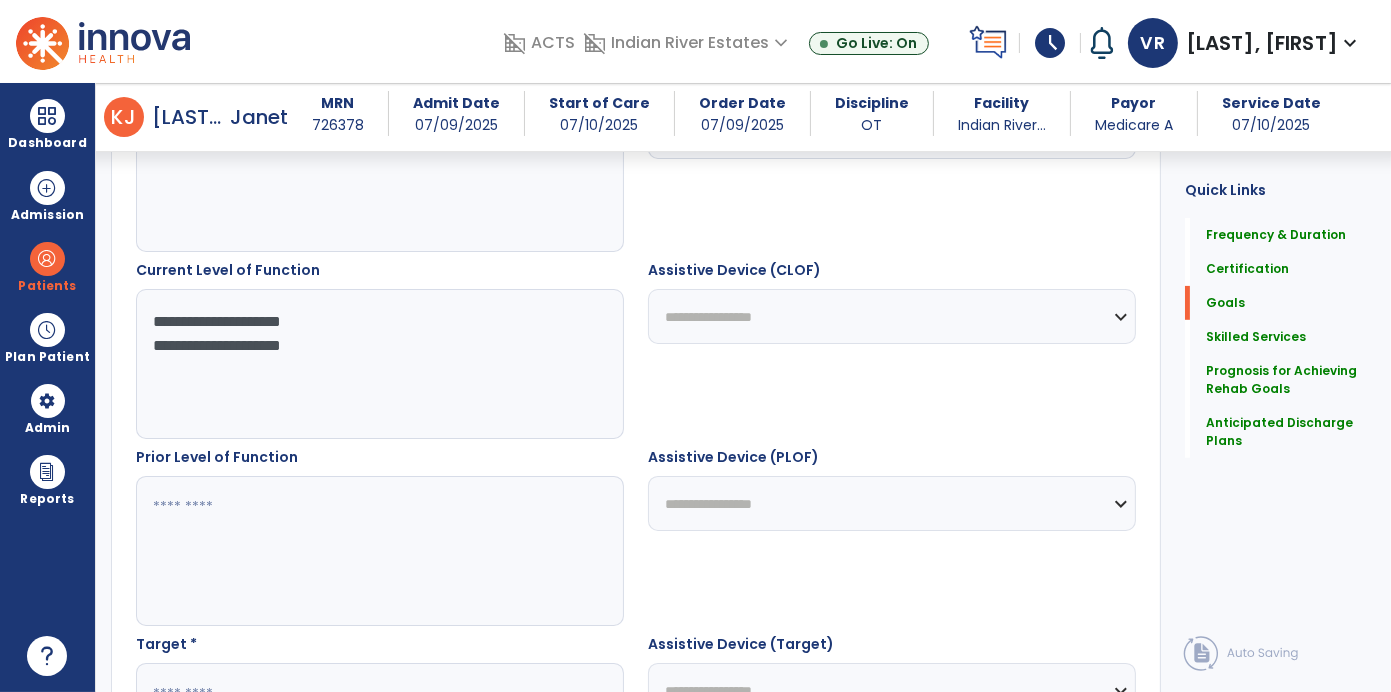 scroll, scrollTop: 654, scrollLeft: 0, axis: vertical 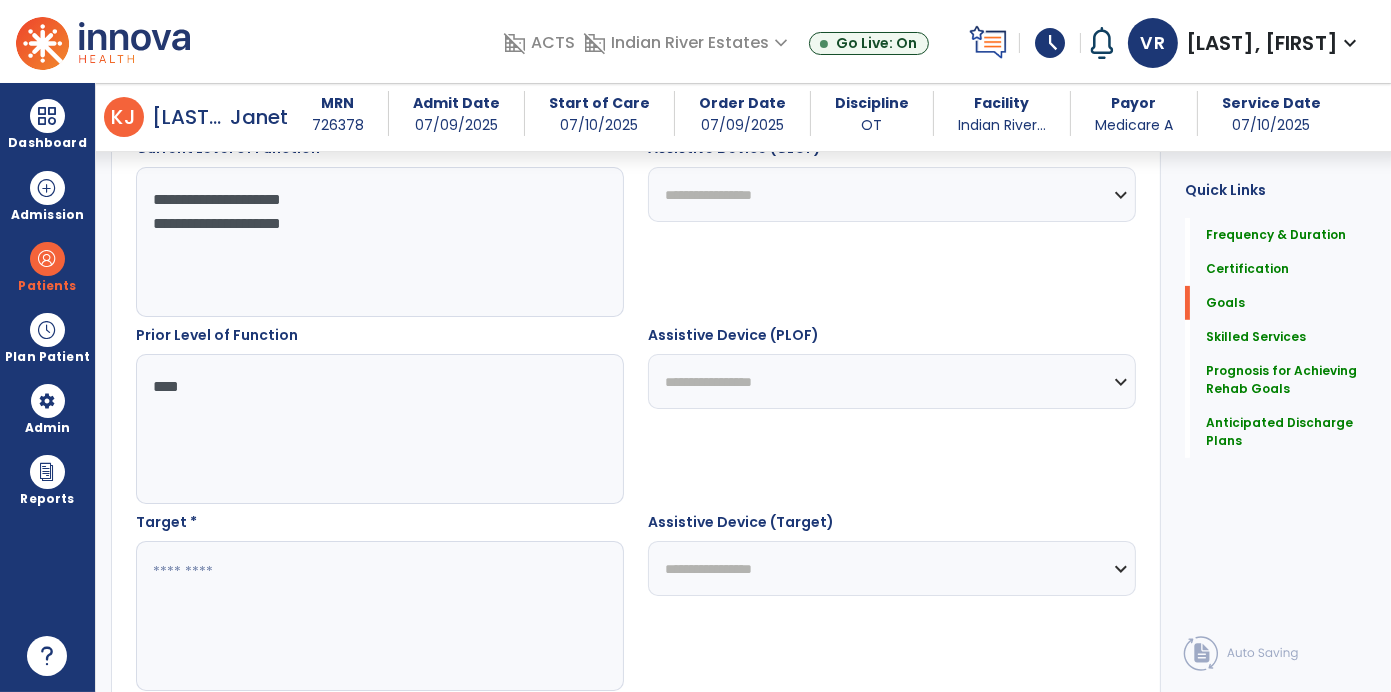 type on "***" 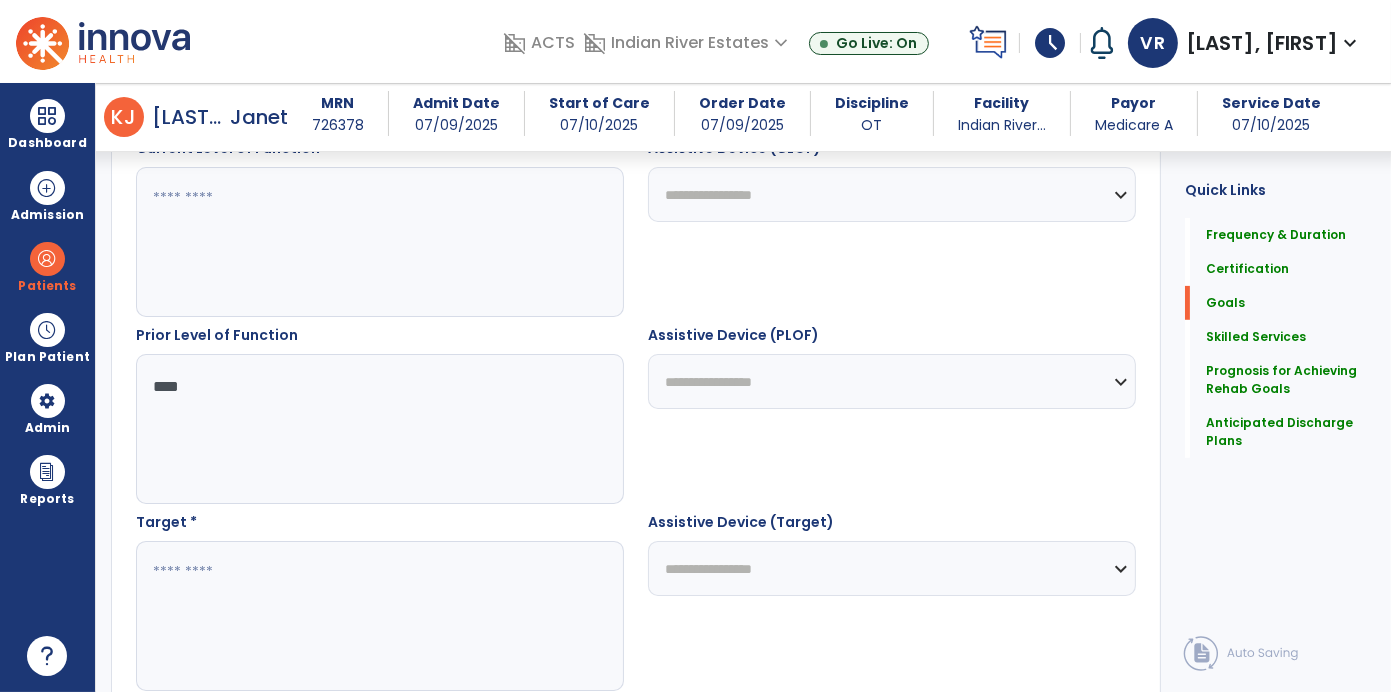 click at bounding box center (379, 242) 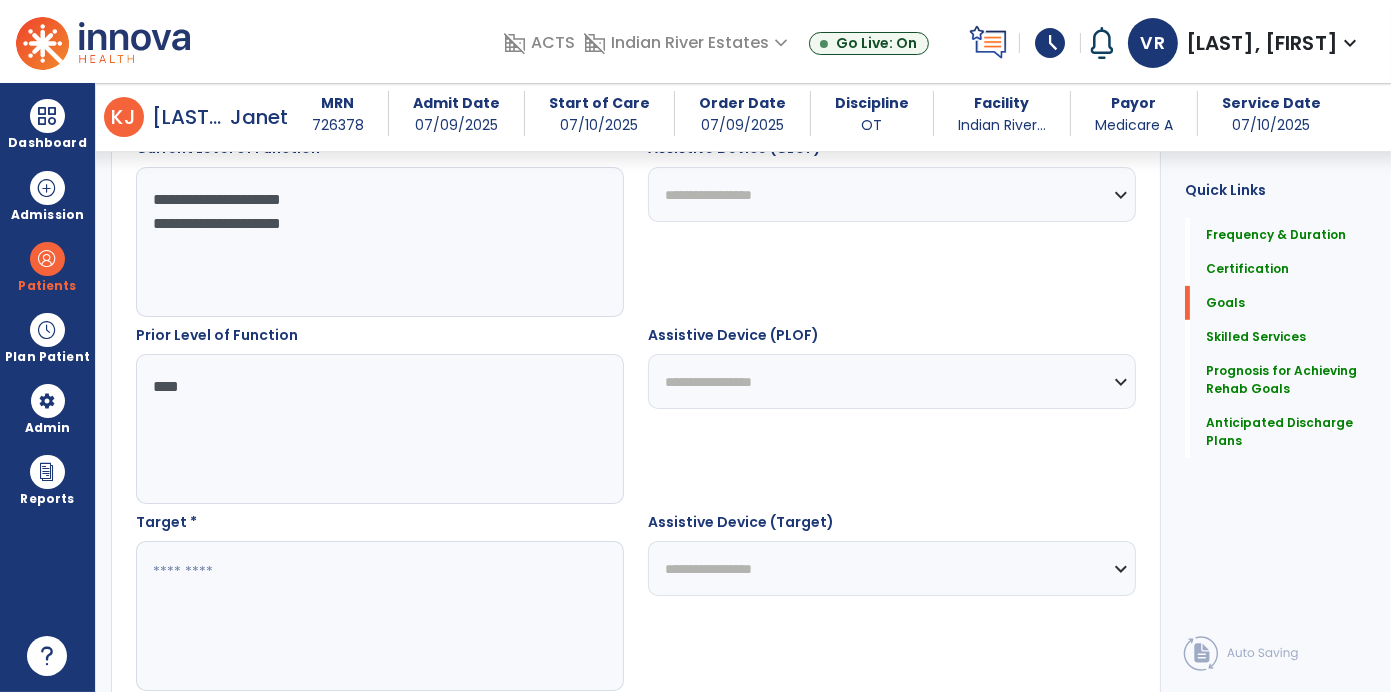 click at bounding box center [379, 616] 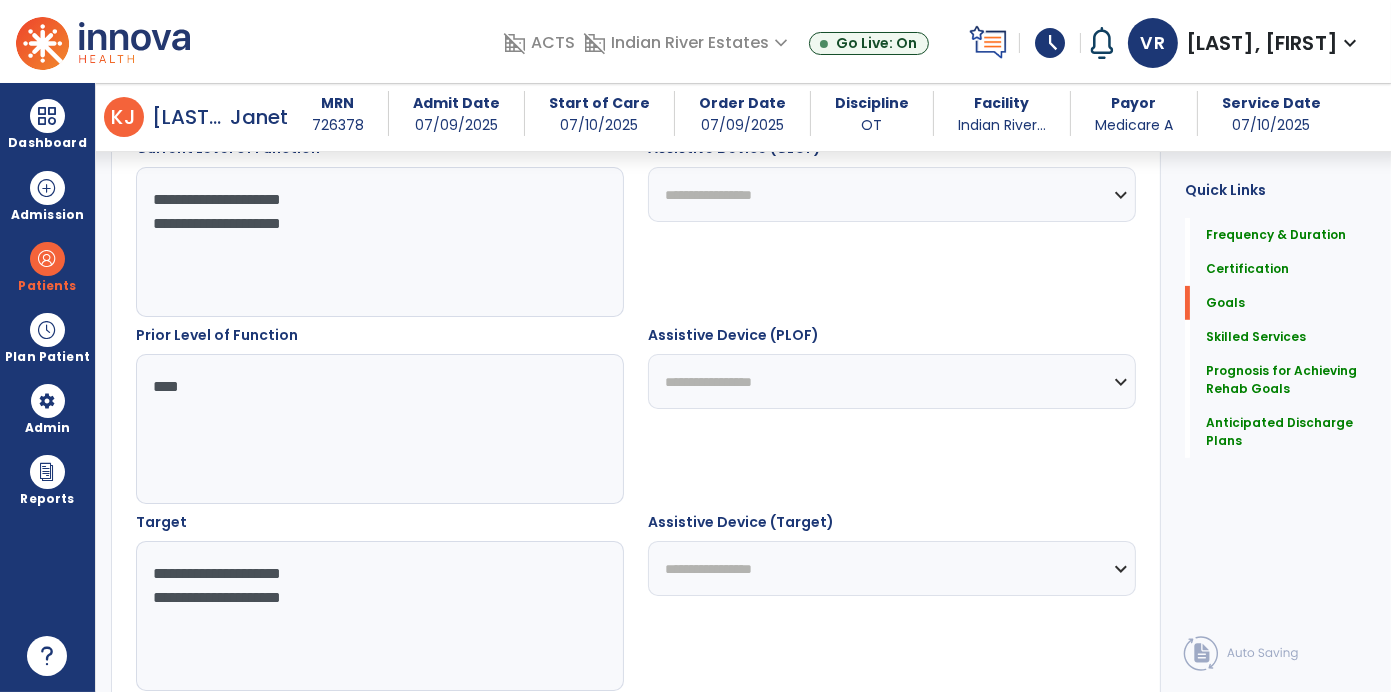 click on "**********" at bounding box center [379, 616] 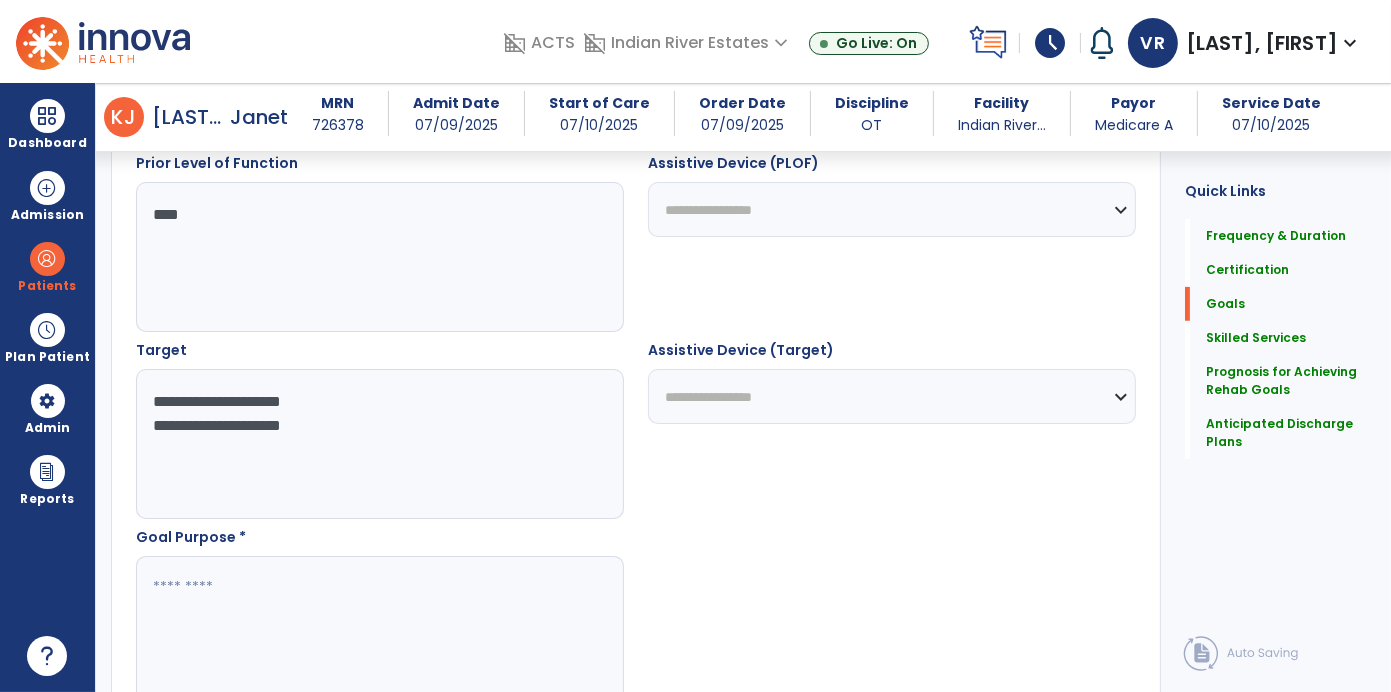 scroll, scrollTop: 967, scrollLeft: 0, axis: vertical 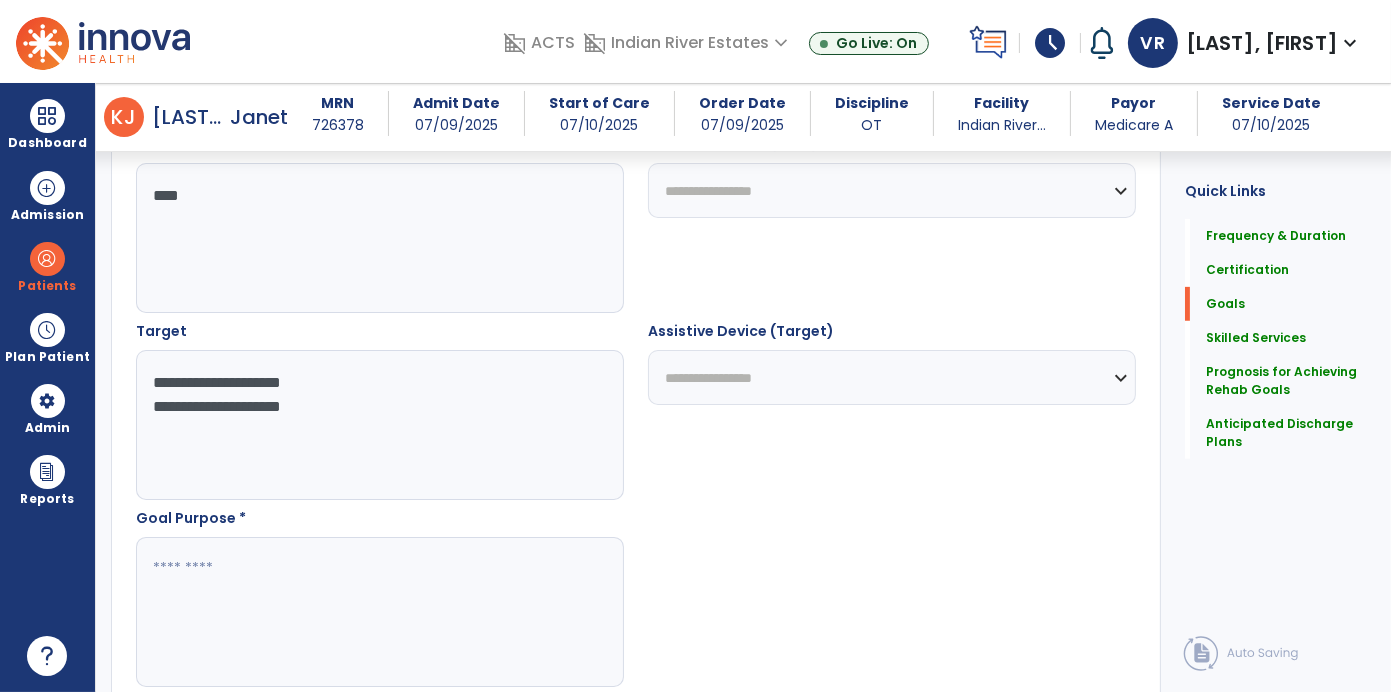 type on "**********" 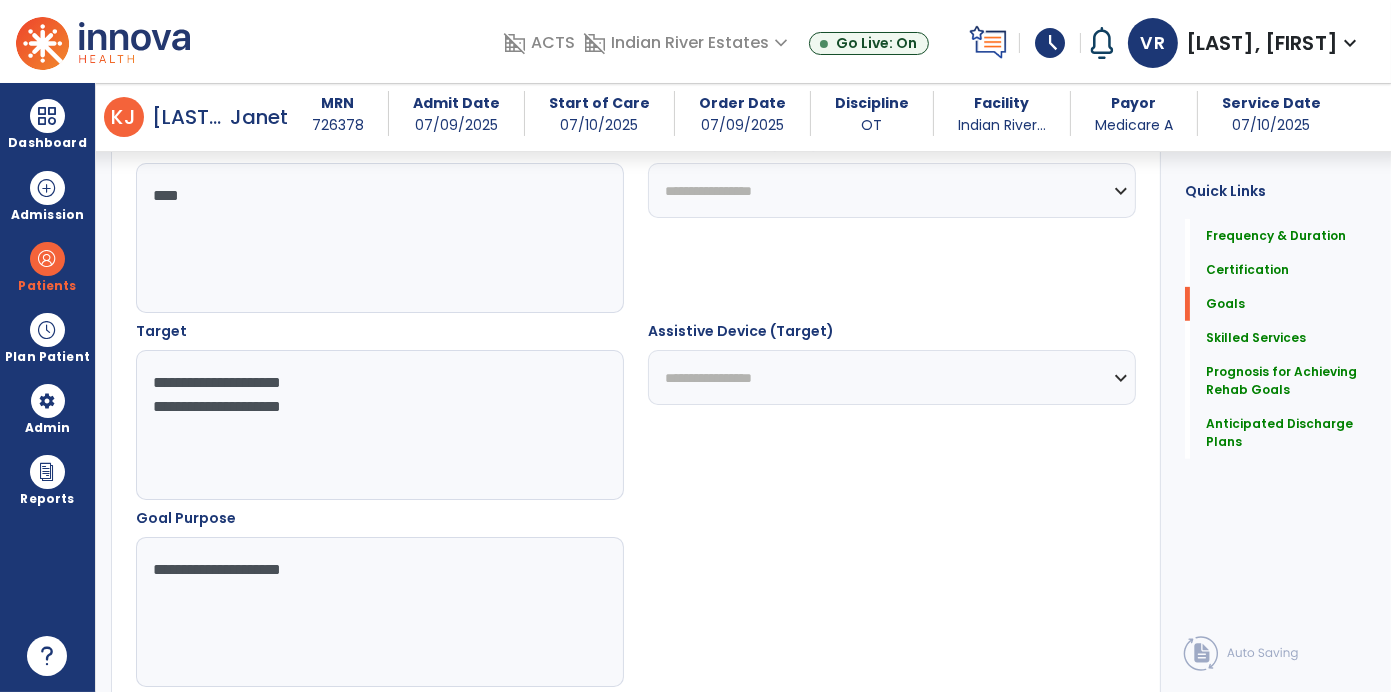 type on "**********" 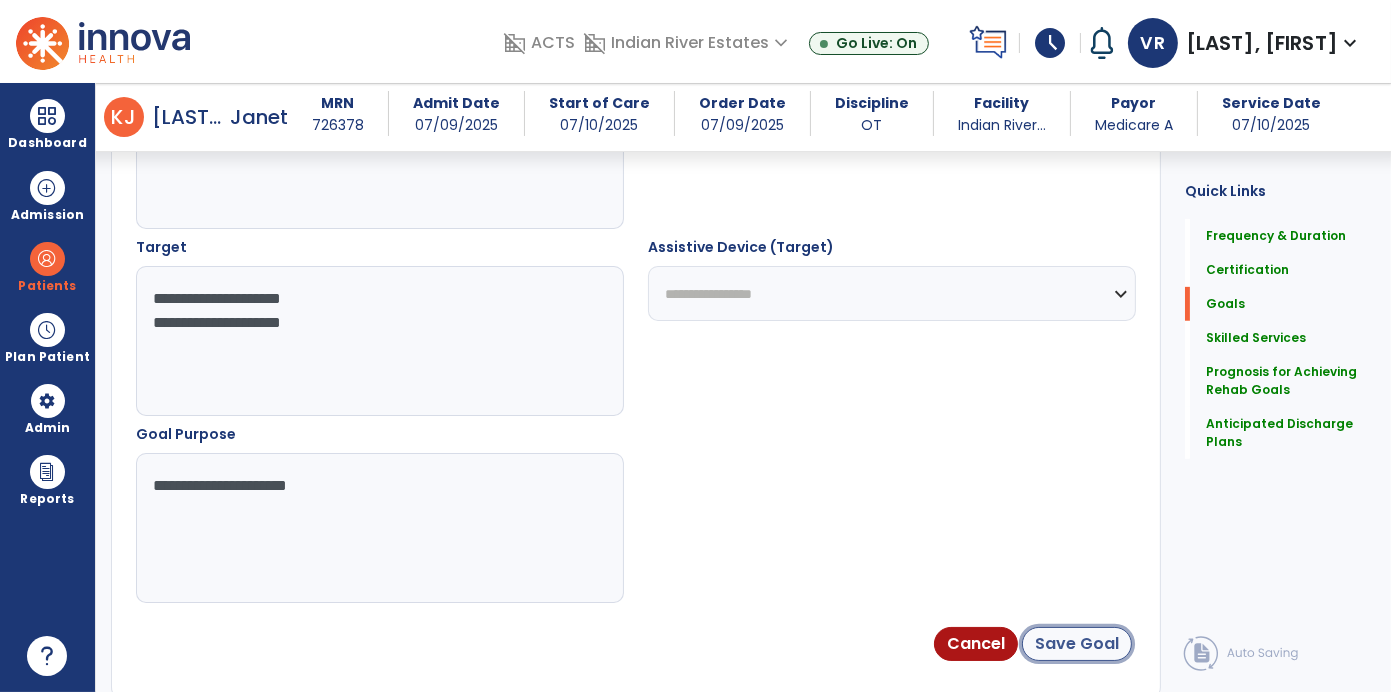 click on "Save Goal" at bounding box center (1077, 644) 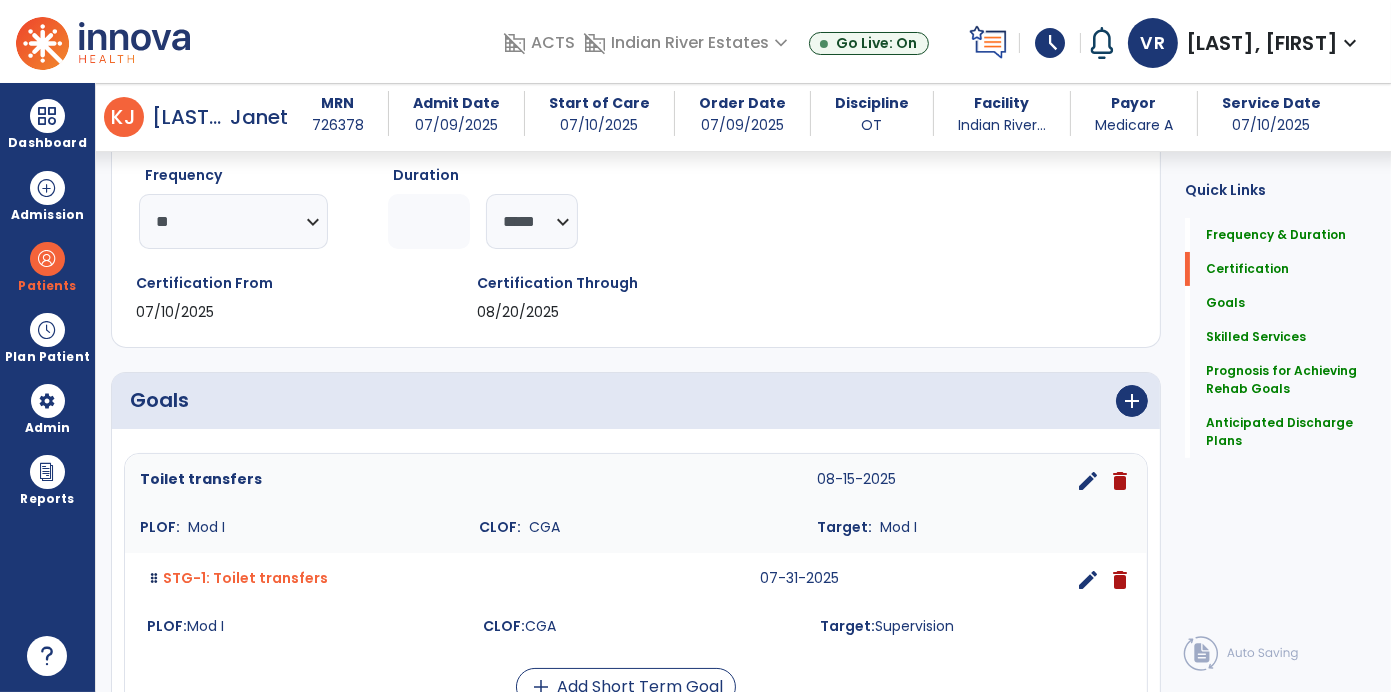 scroll, scrollTop: 0, scrollLeft: 0, axis: both 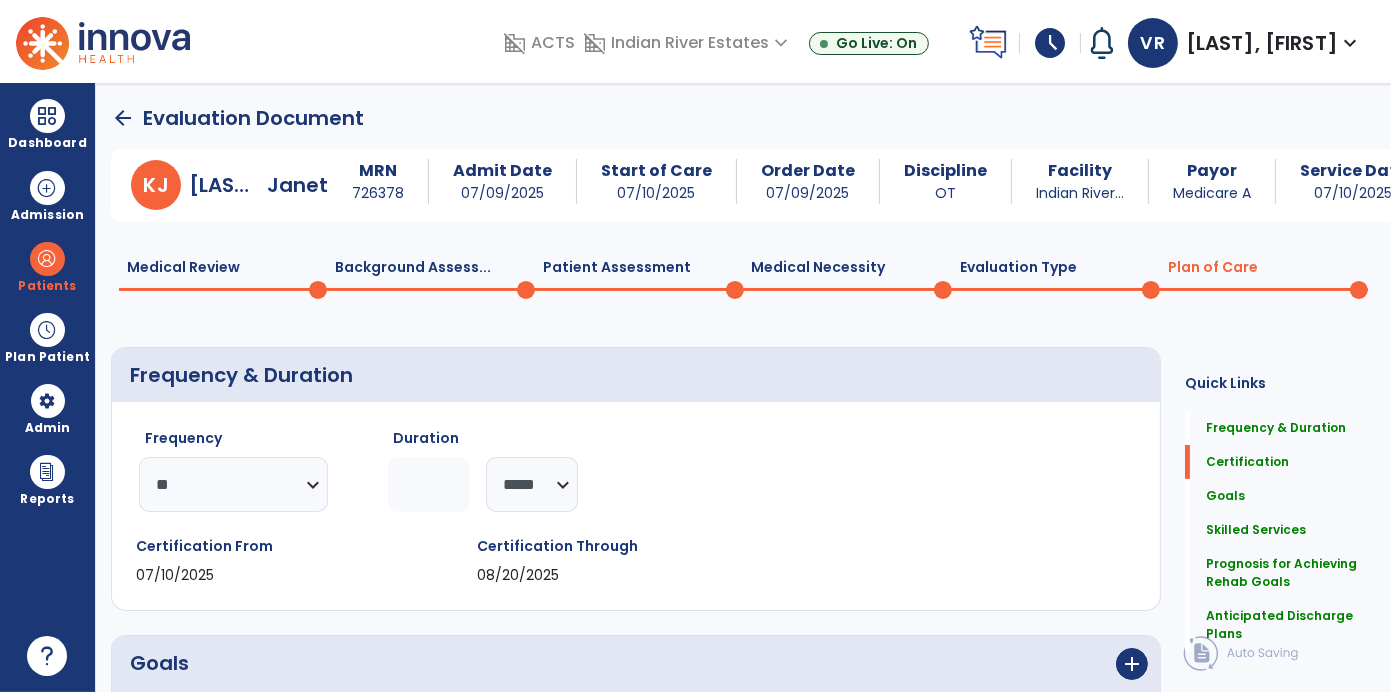 click on "Background Assess...  0" 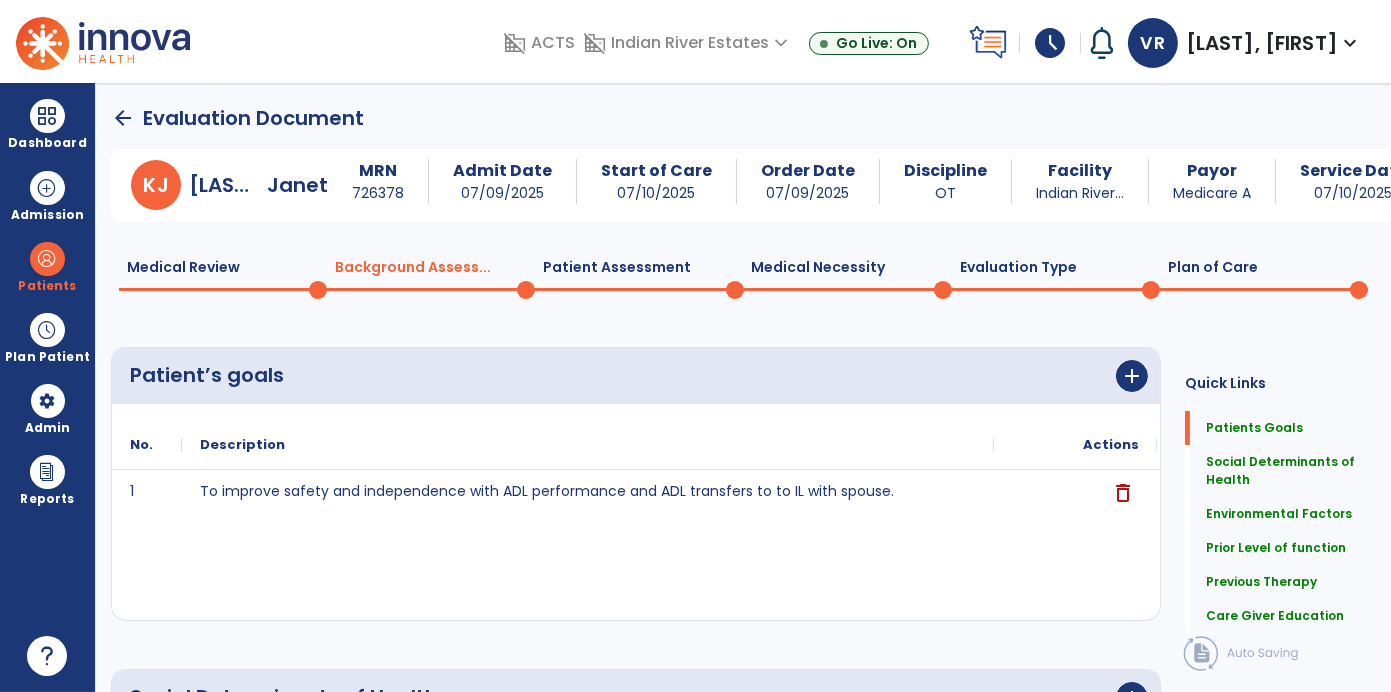 click on "Medical Review  0" 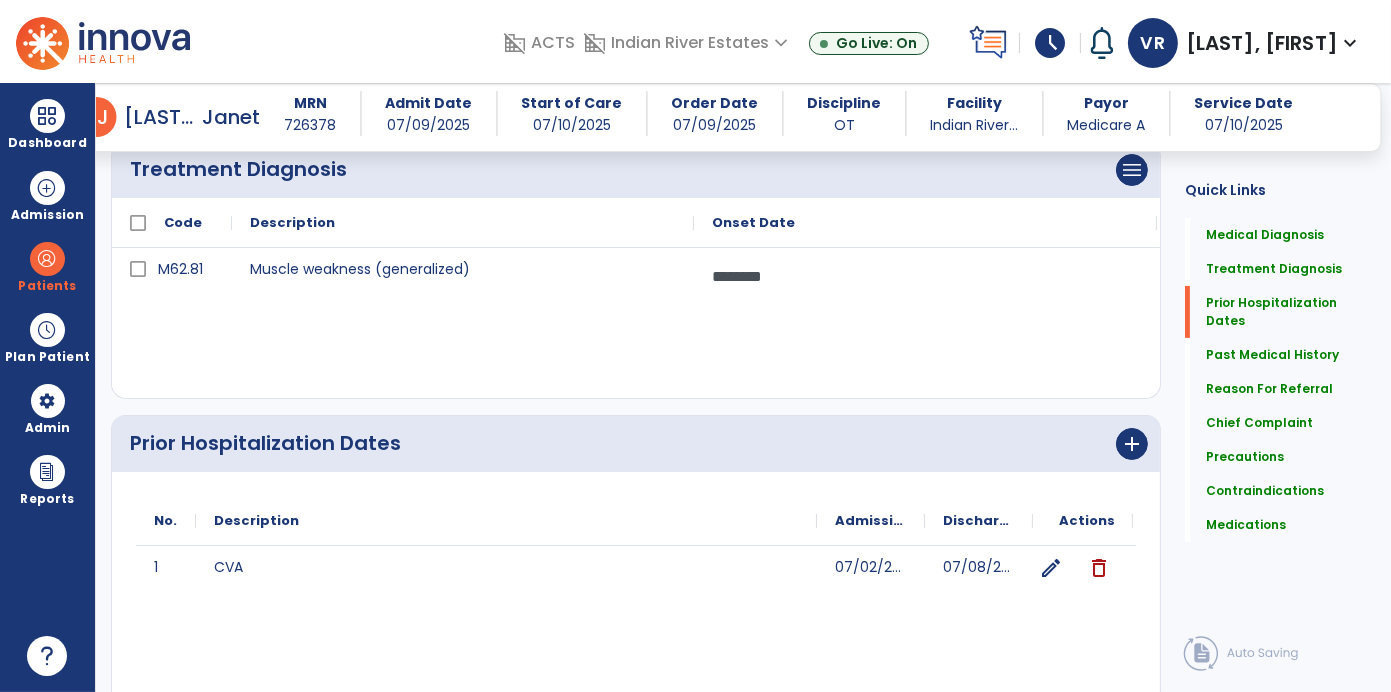 scroll, scrollTop: 0, scrollLeft: 0, axis: both 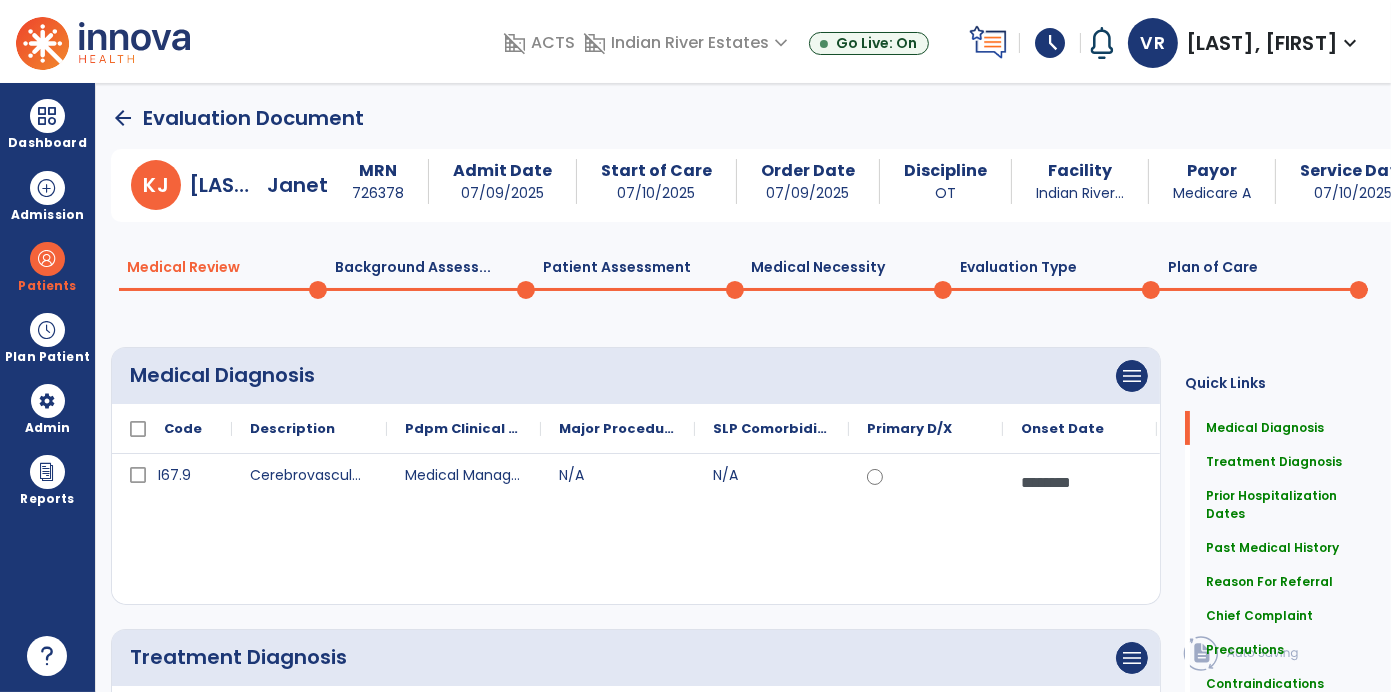 click on "Background Assess...  0" 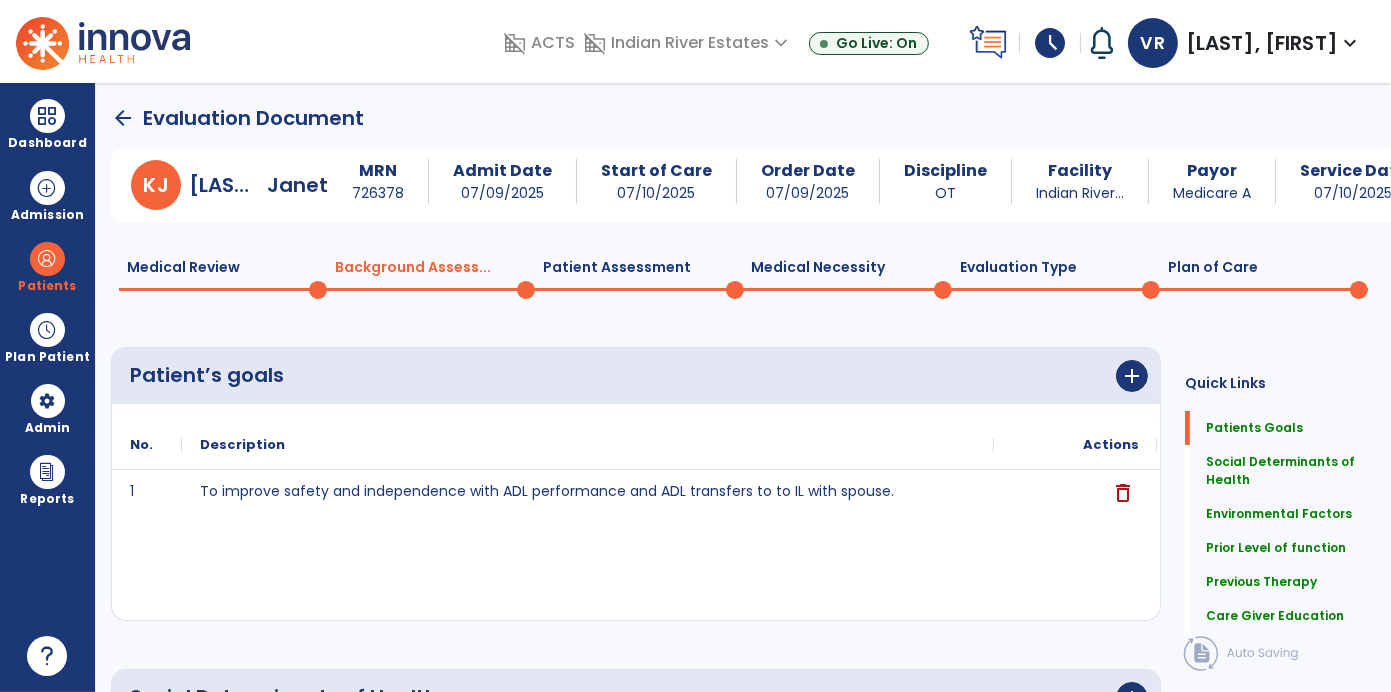 click 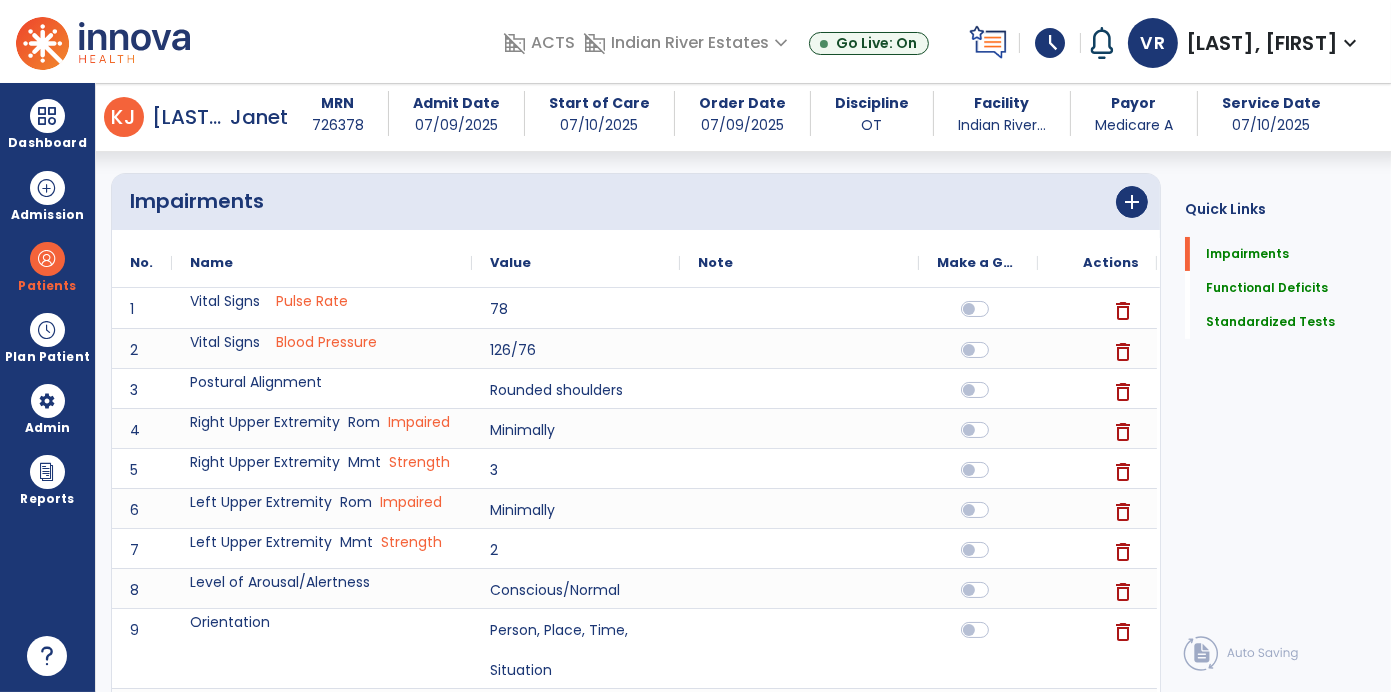 scroll, scrollTop: 0, scrollLeft: 0, axis: both 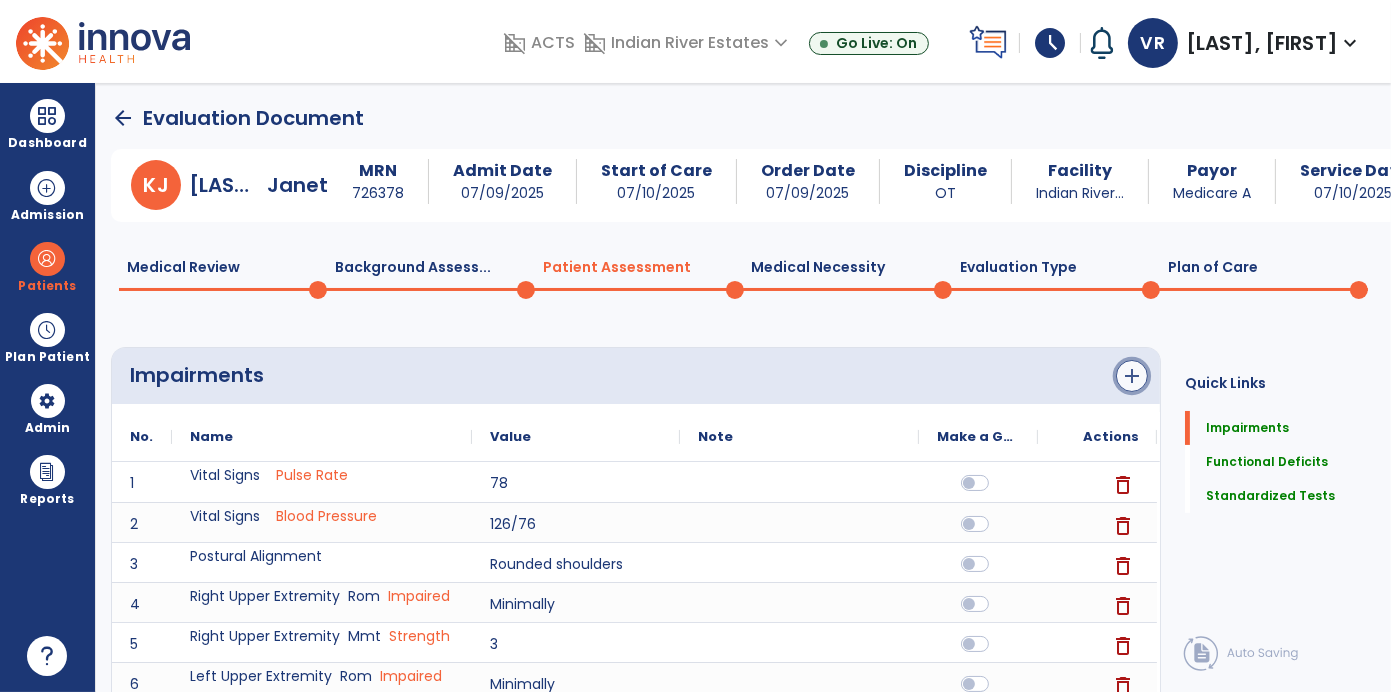 click on "add" 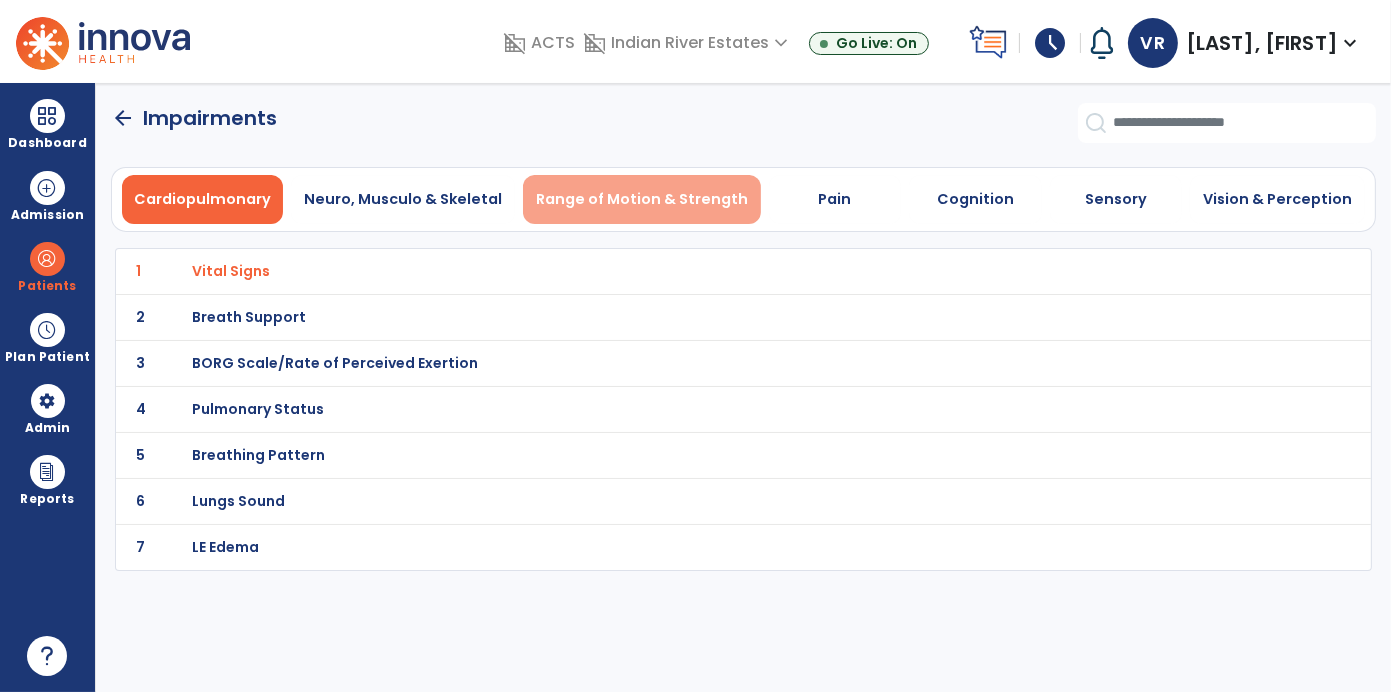click on "Range of Motion & Strength" at bounding box center (642, 199) 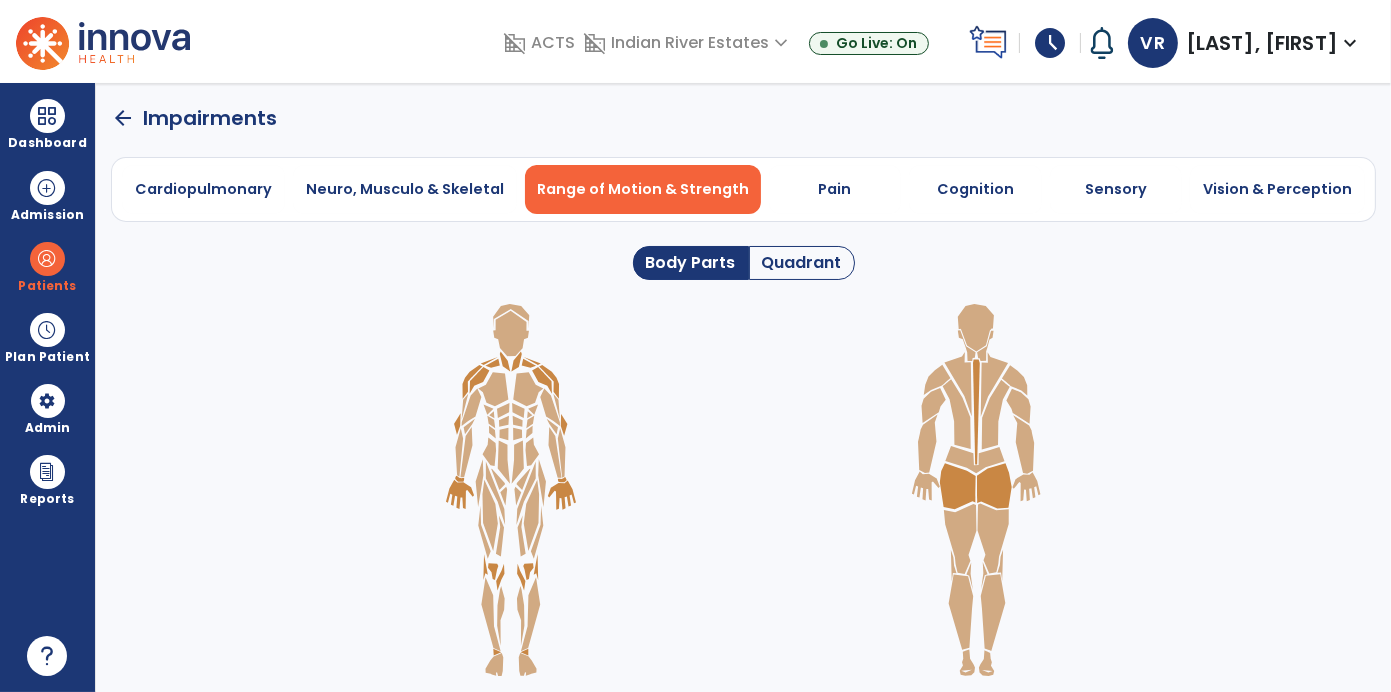 click 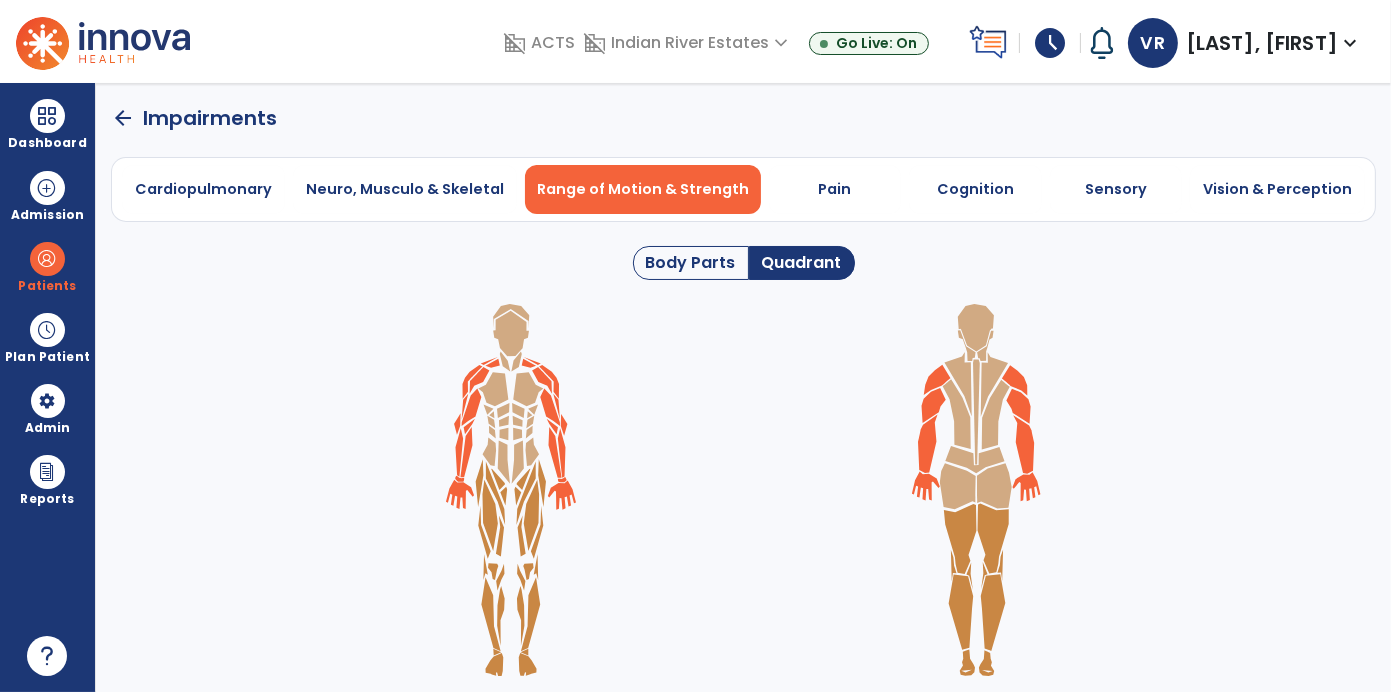 click 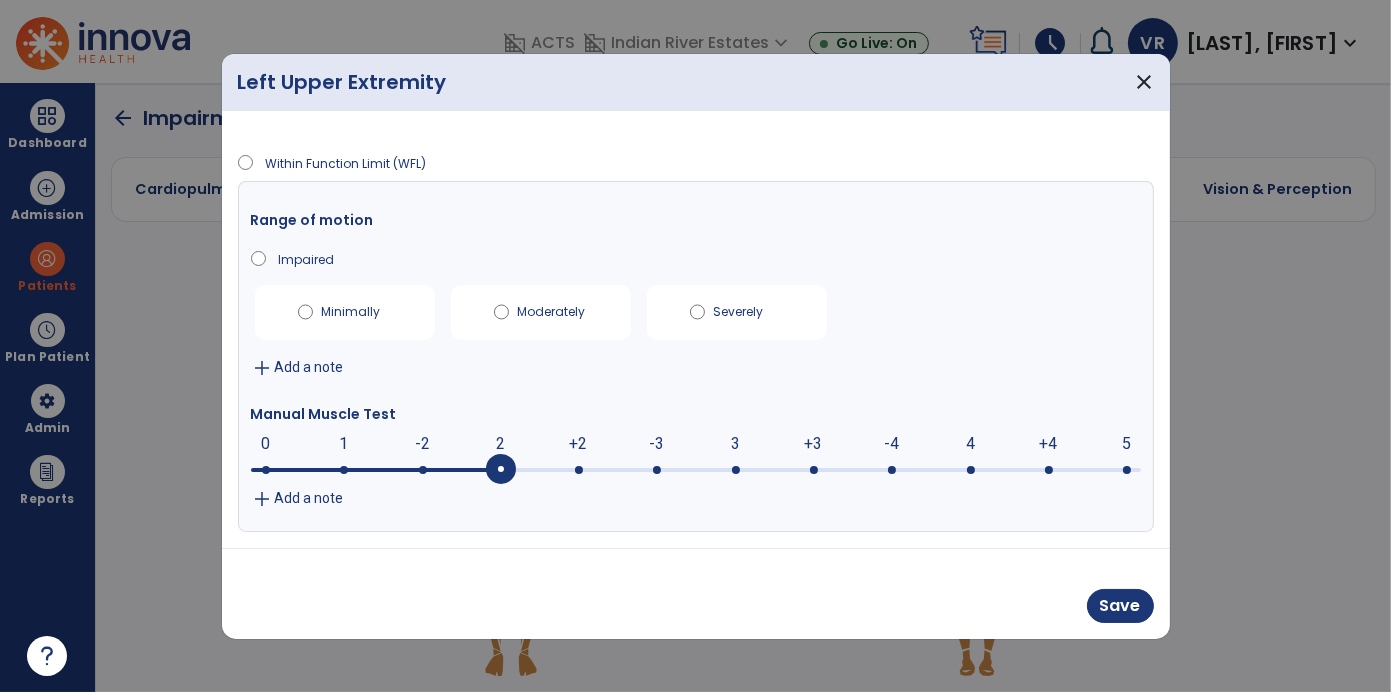 click on "add Add a note" at bounding box center [696, 368] 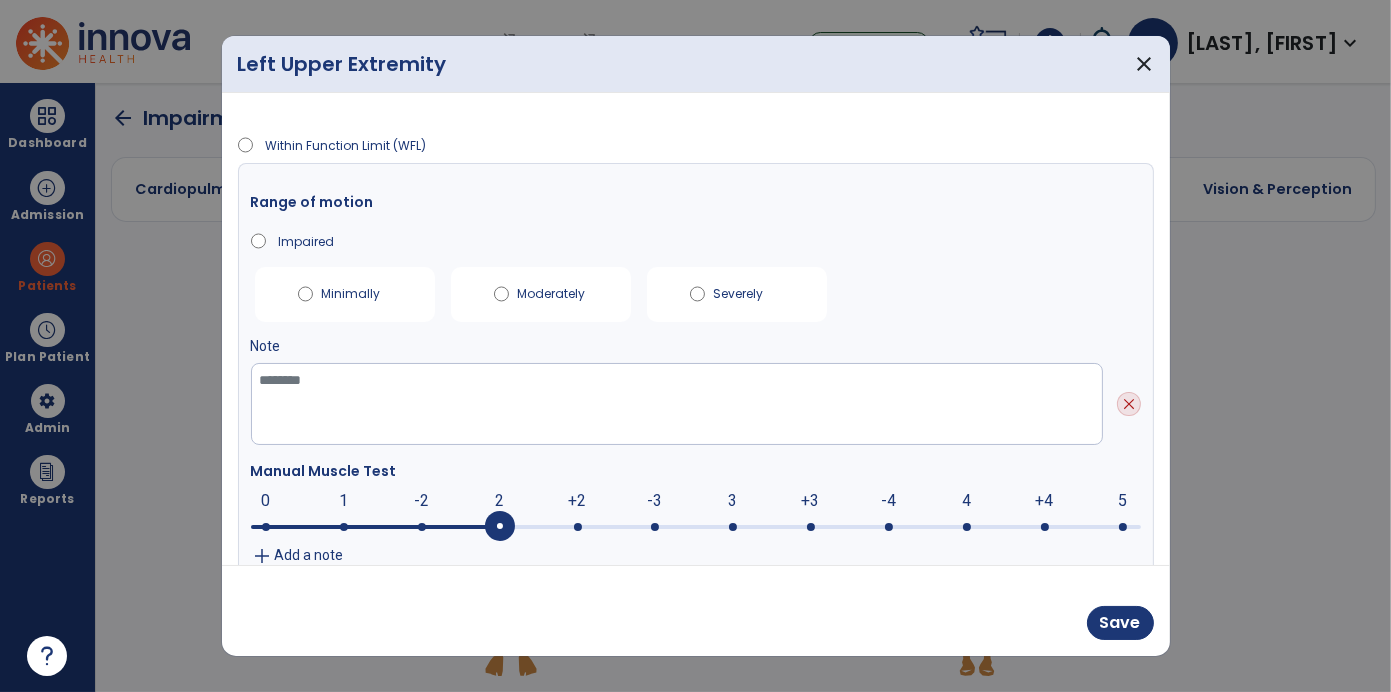 click on "Moderately" at bounding box center (552, 290) 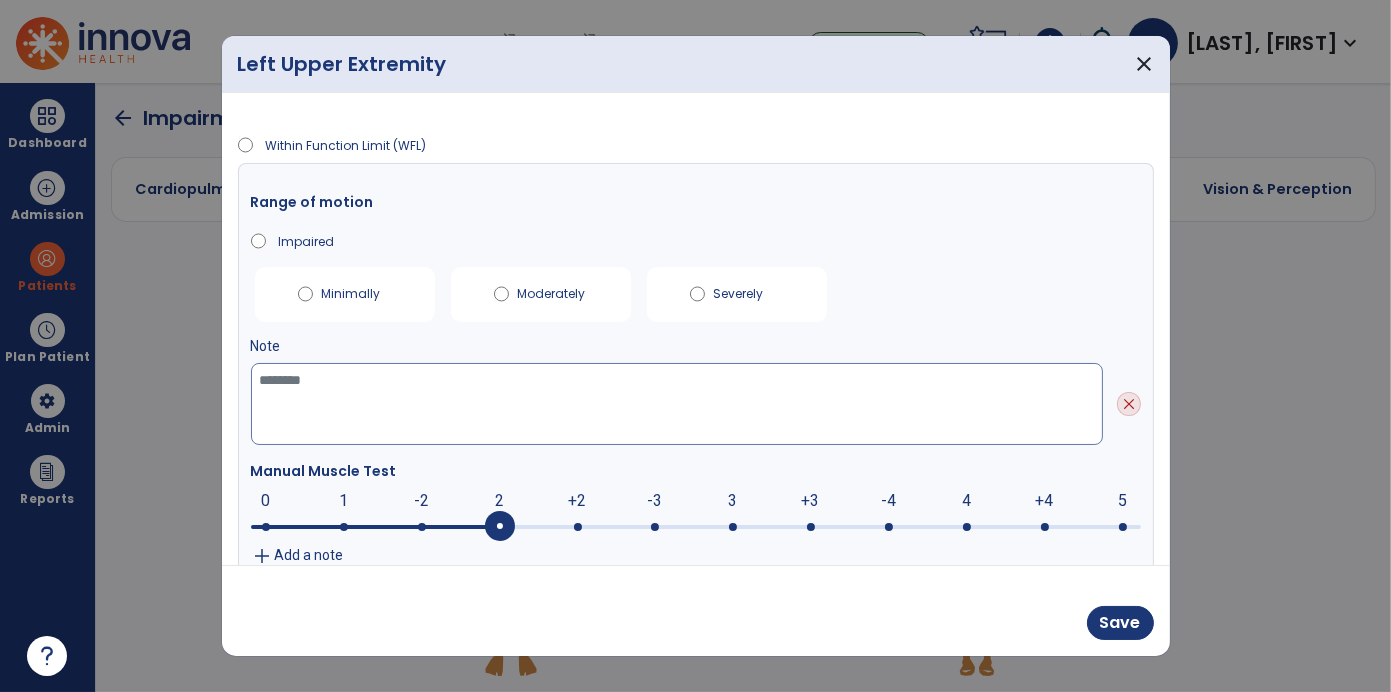 click at bounding box center [677, 404] 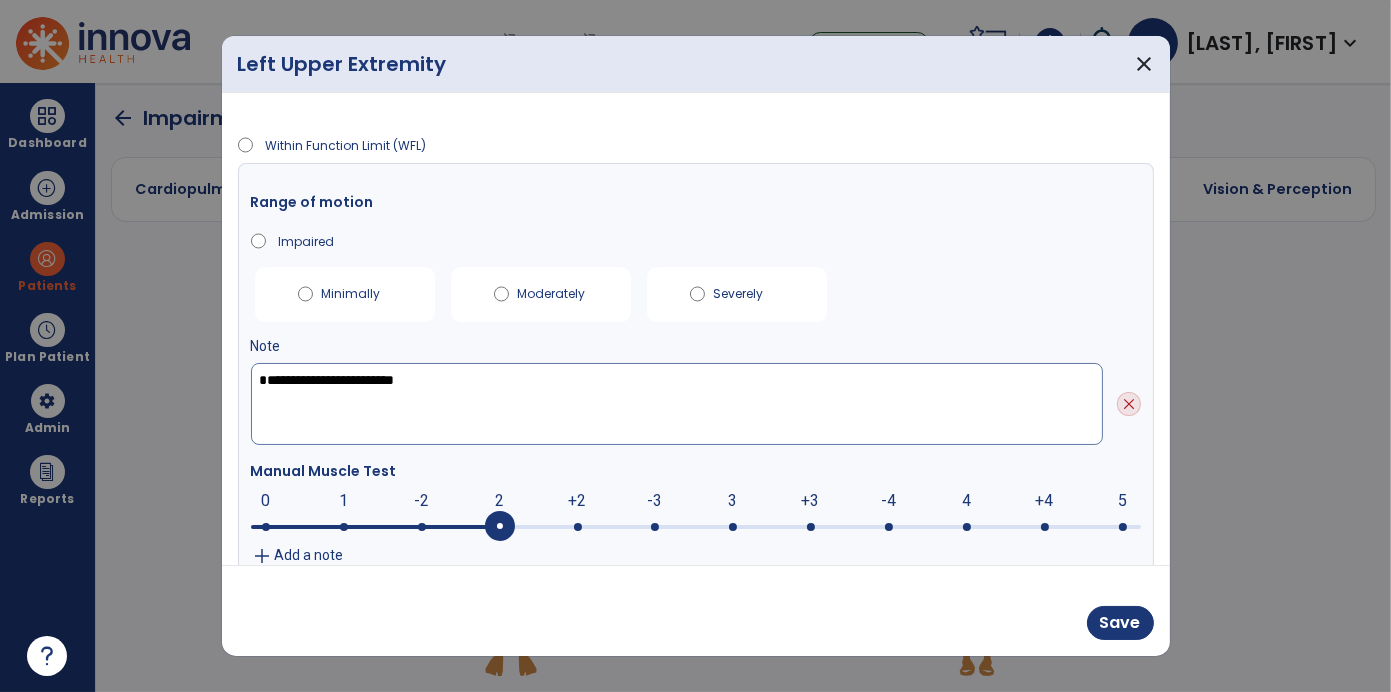 click on "**********" at bounding box center (677, 404) 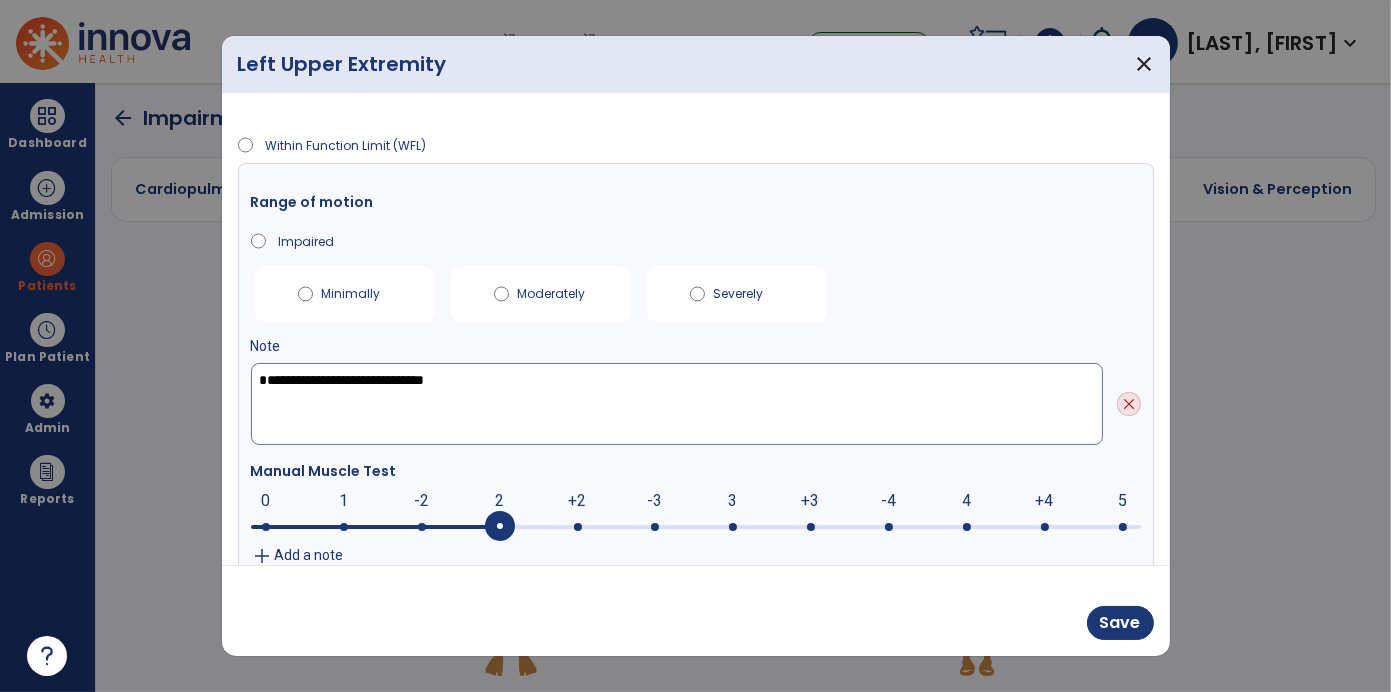 click on "**********" at bounding box center (677, 404) 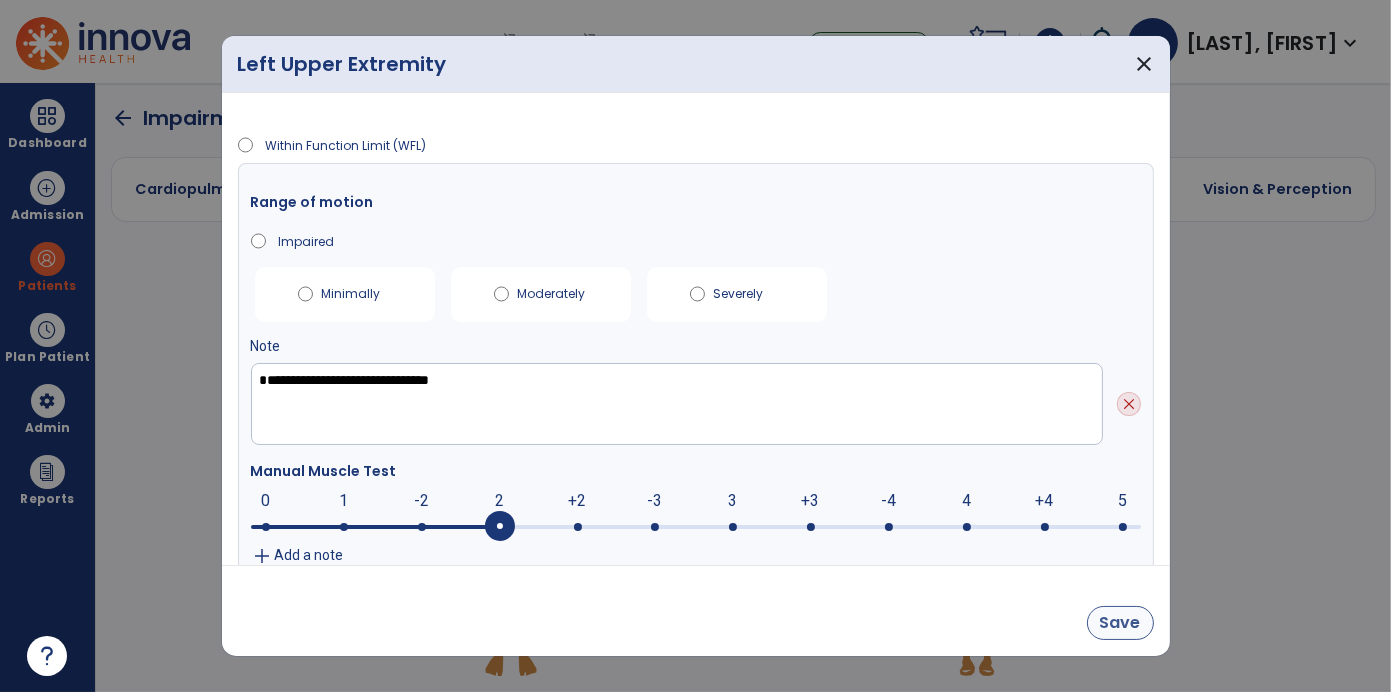 click on "Save" at bounding box center (1120, 623) 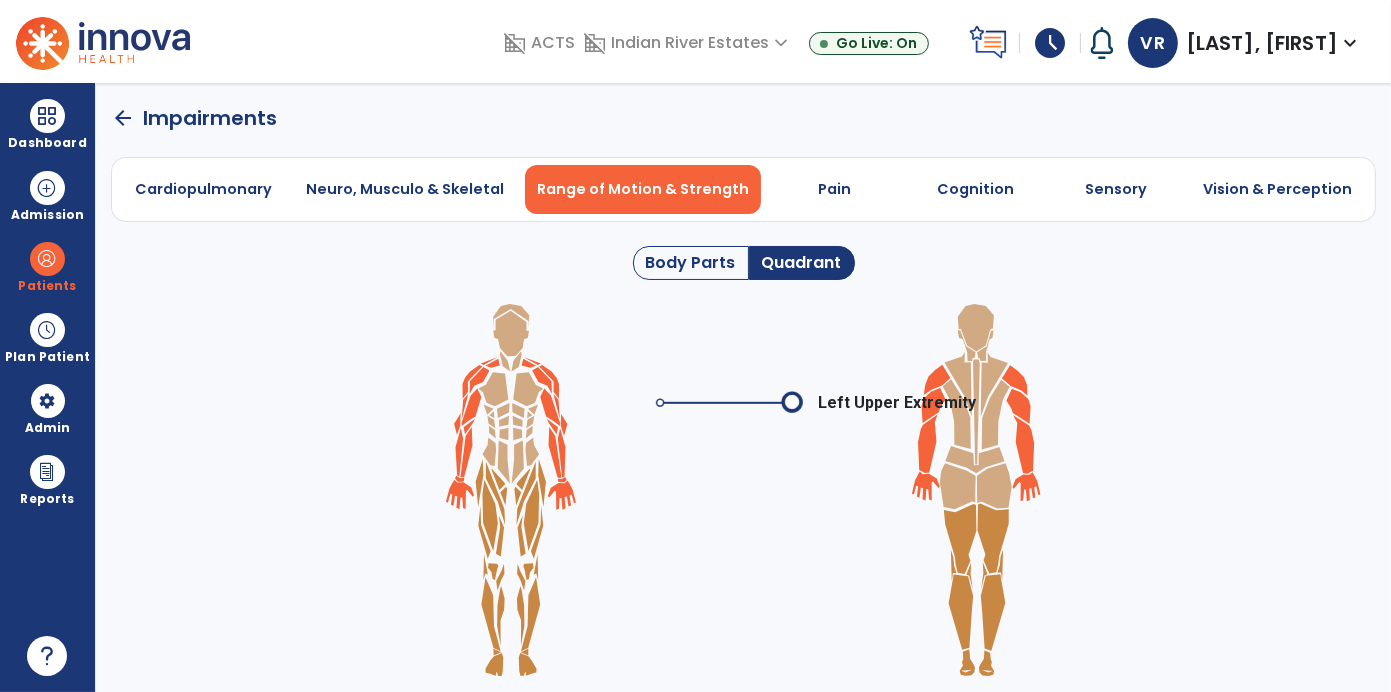 click on "arrow_back" 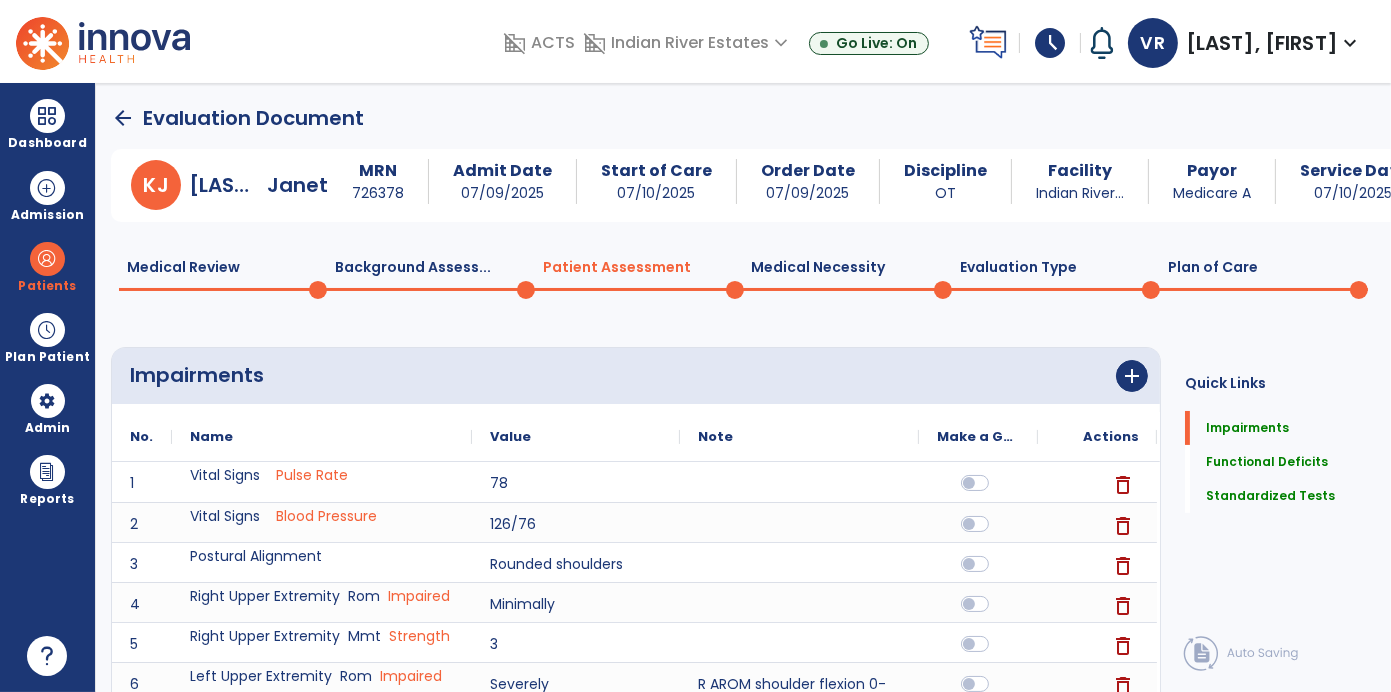 click on "Plan of Care  0" 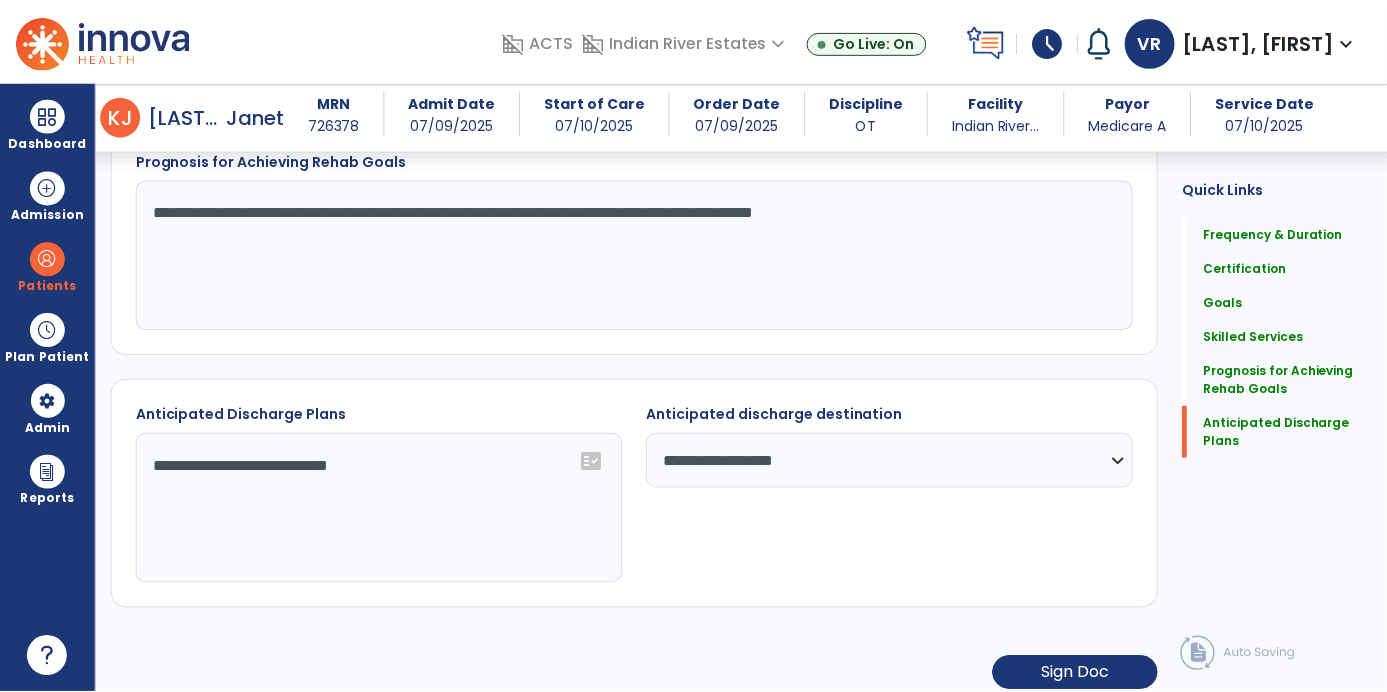 scroll, scrollTop: 2110, scrollLeft: 0, axis: vertical 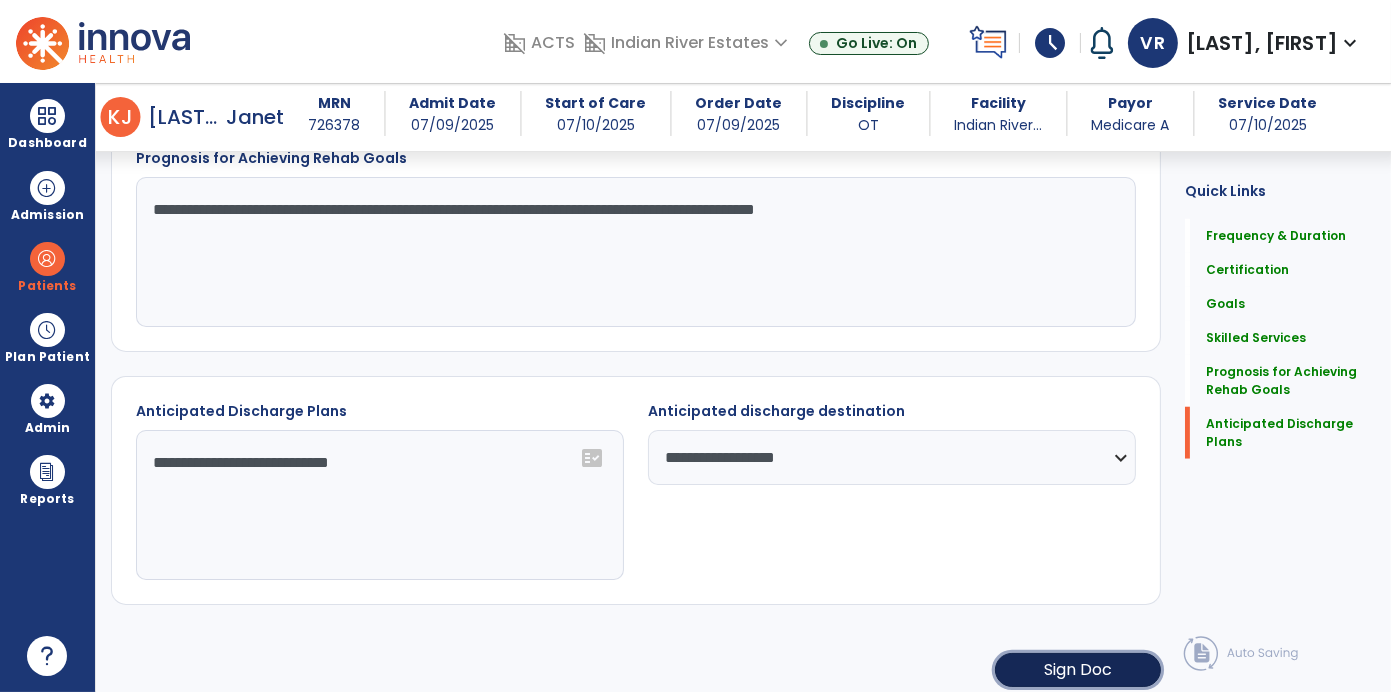 click on "Sign Doc" 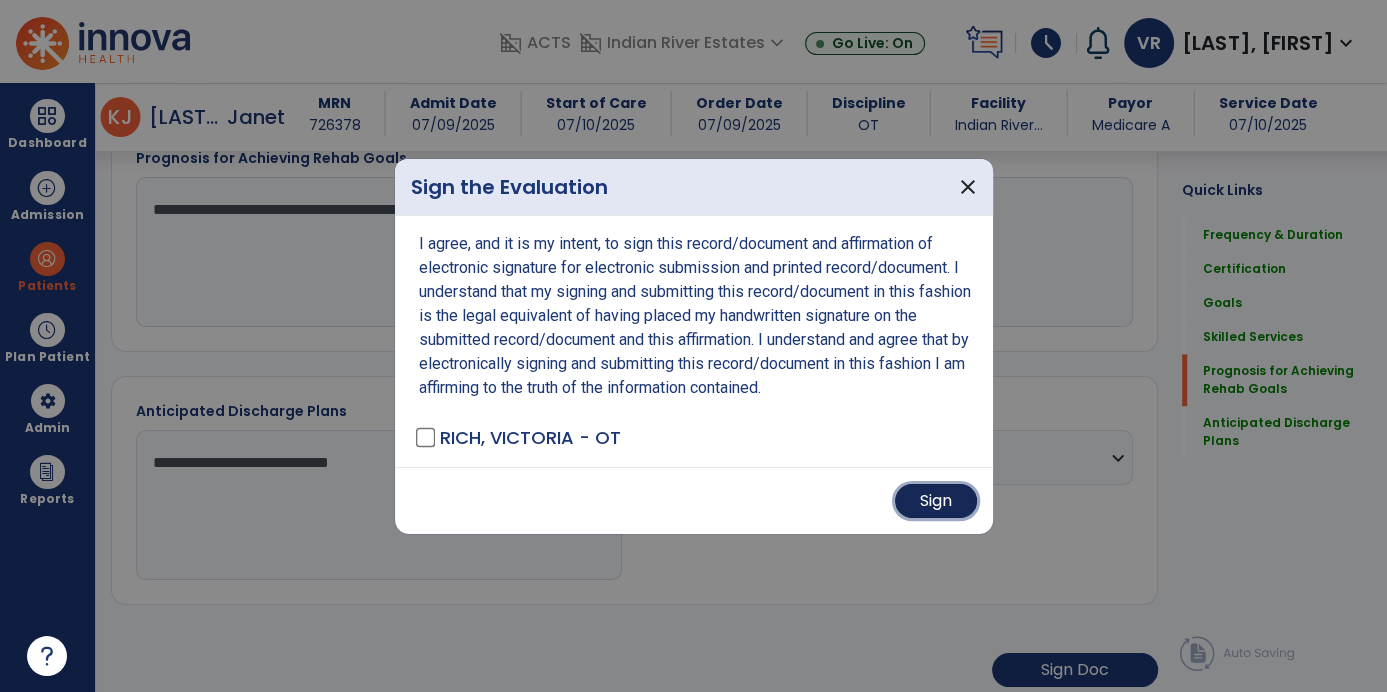 click on "Sign" at bounding box center [936, 501] 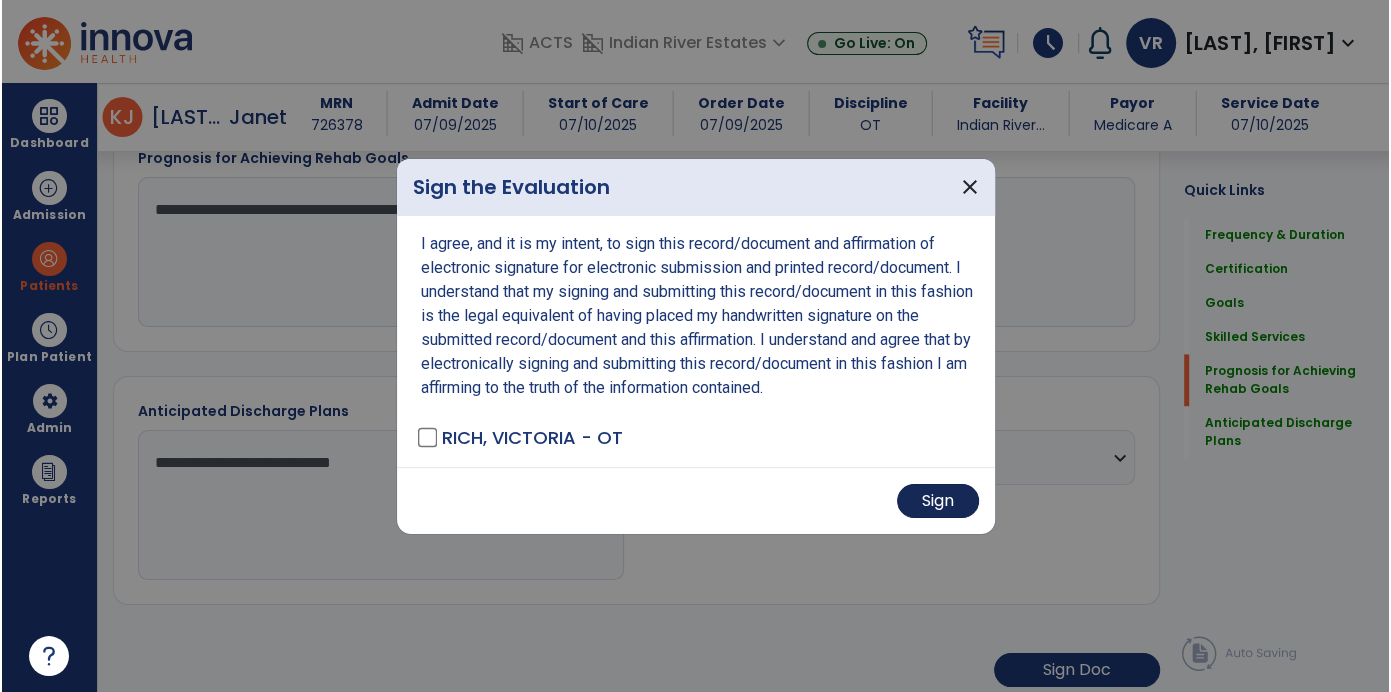 scroll, scrollTop: 2109, scrollLeft: 0, axis: vertical 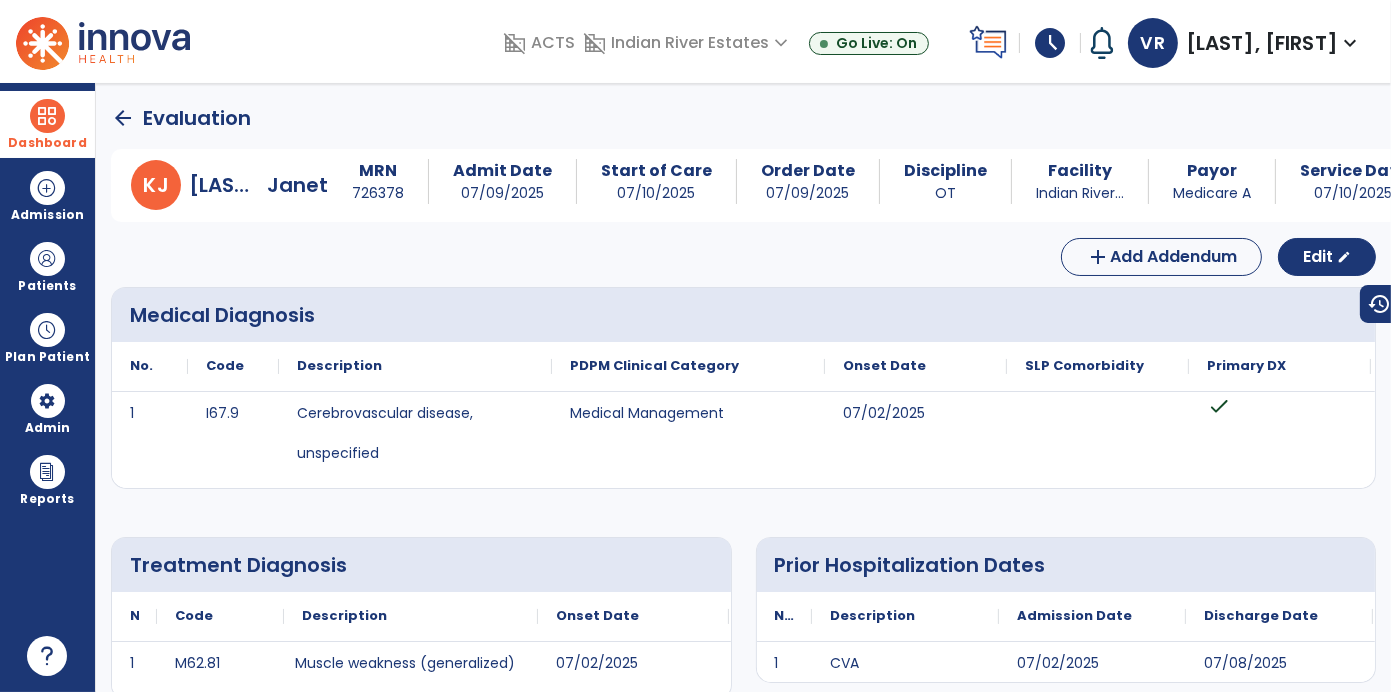 click at bounding box center (47, 116) 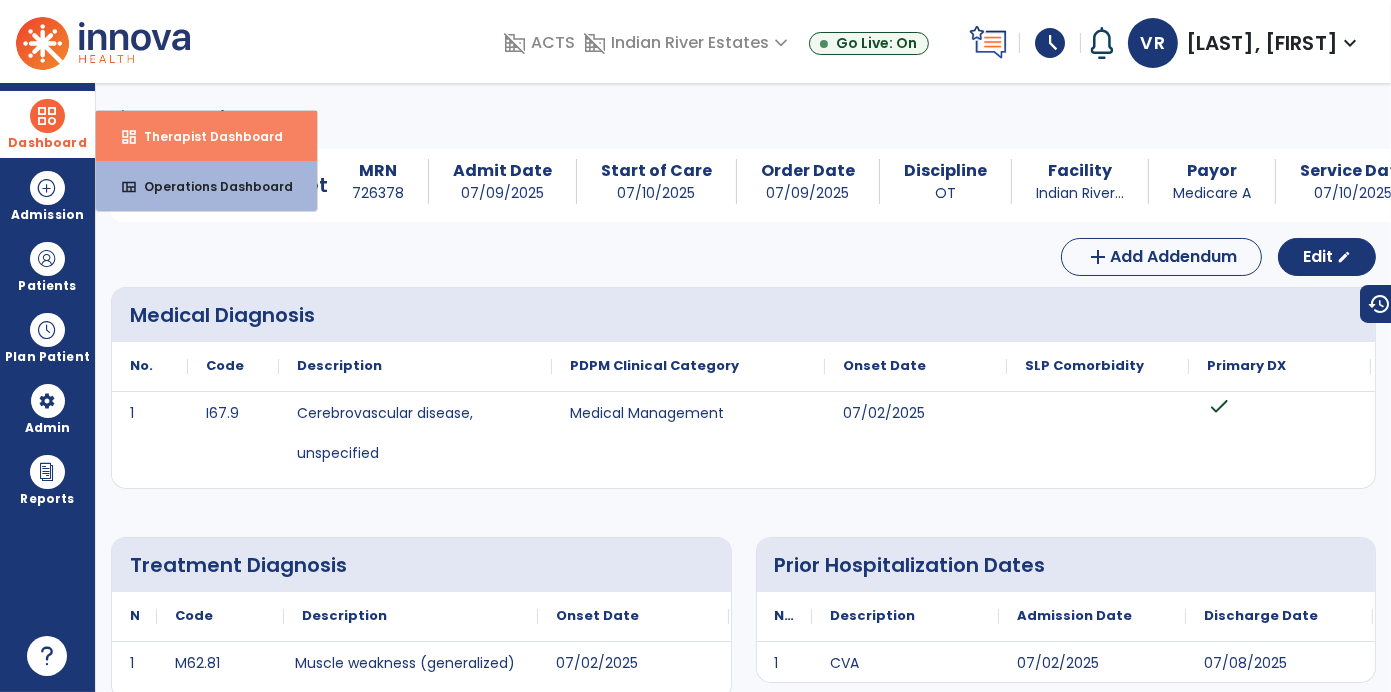 click on "dashboard  Therapist Dashboard" at bounding box center [206, 136] 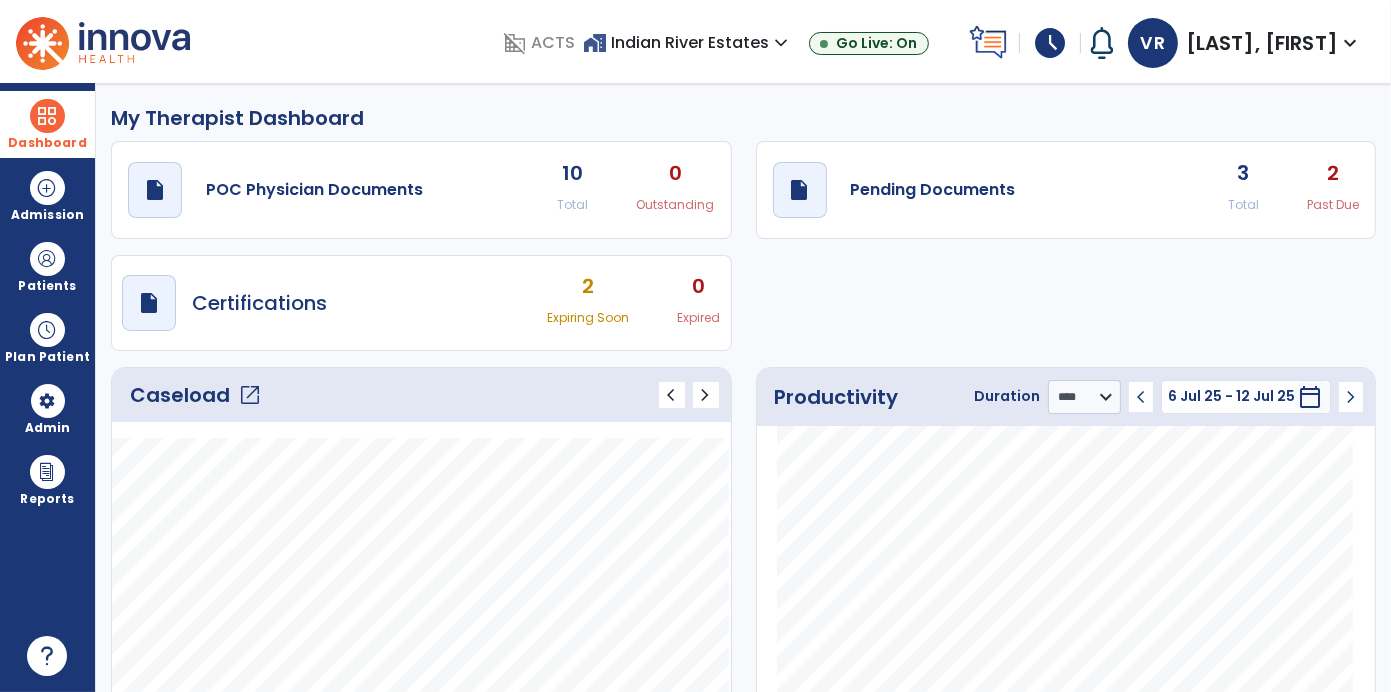 click on "draft   open_in_new  Pending Documents 3 Total 2 Past Due" 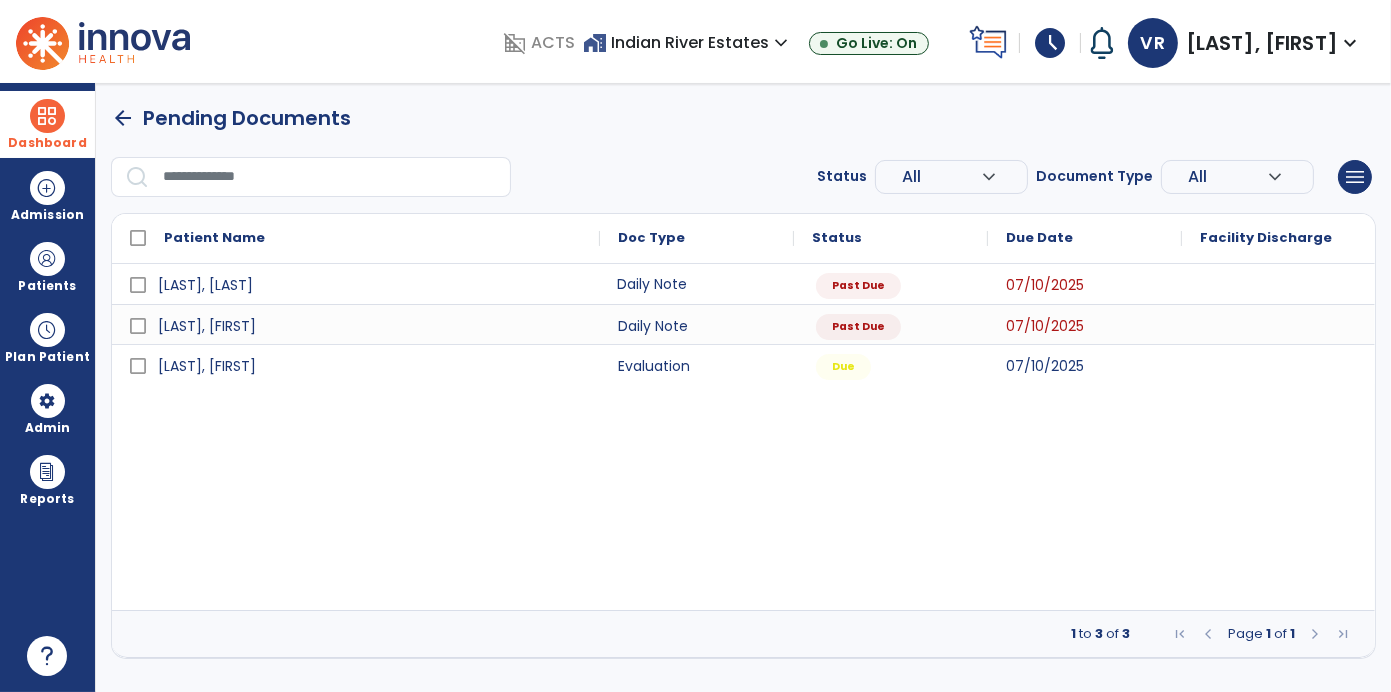 click on "Daily Note" at bounding box center (697, 284) 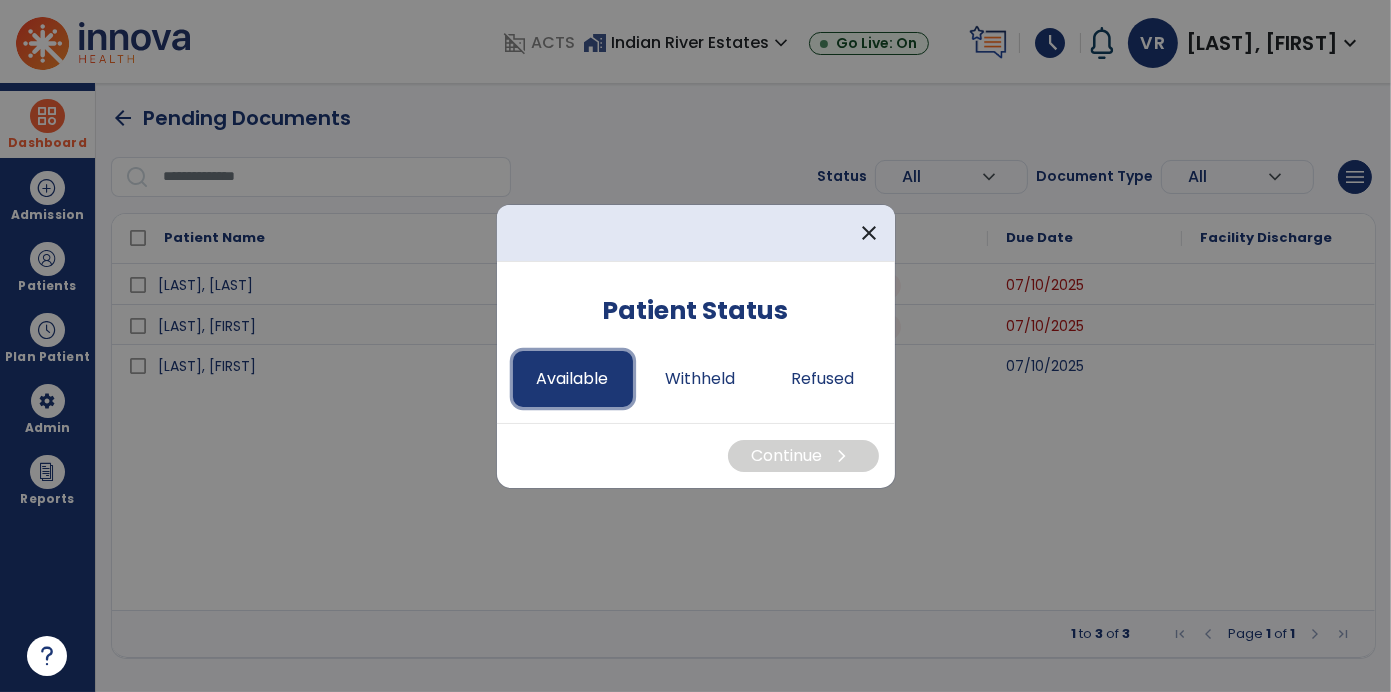 click on "Available" at bounding box center (573, 379) 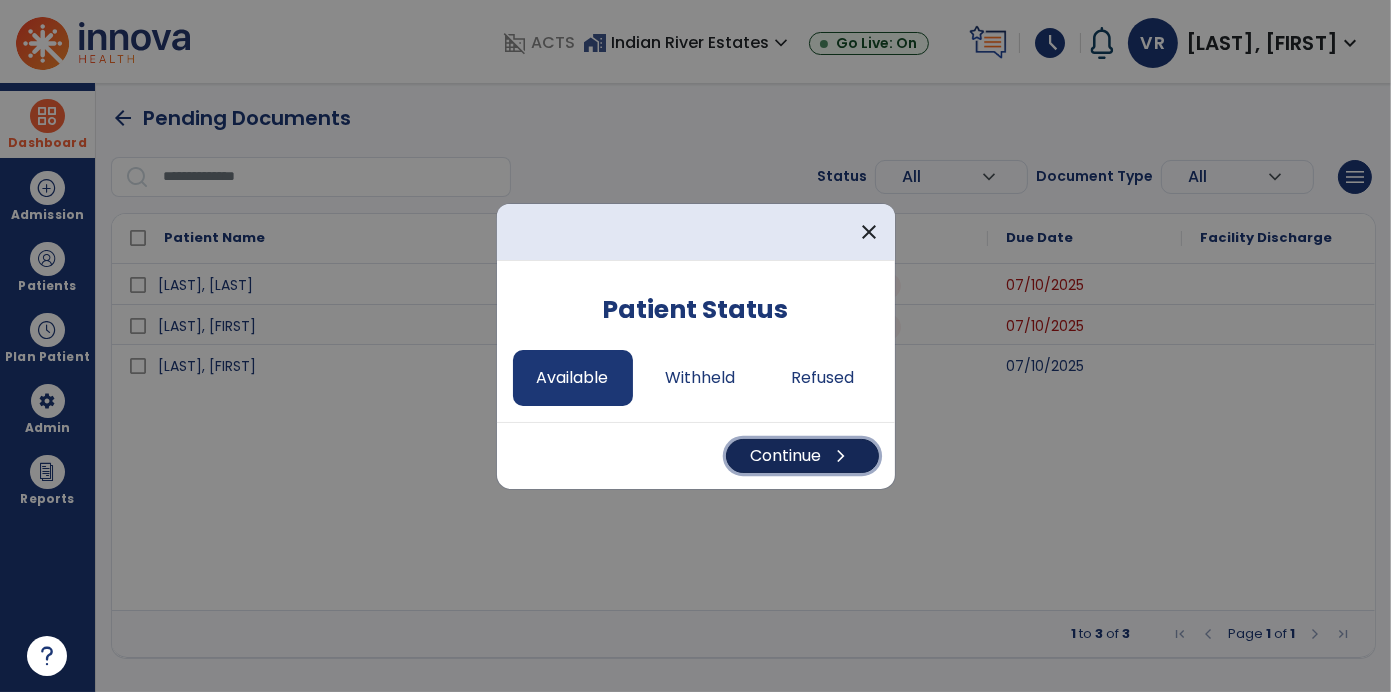 click on "Continue   chevron_right" at bounding box center (802, 456) 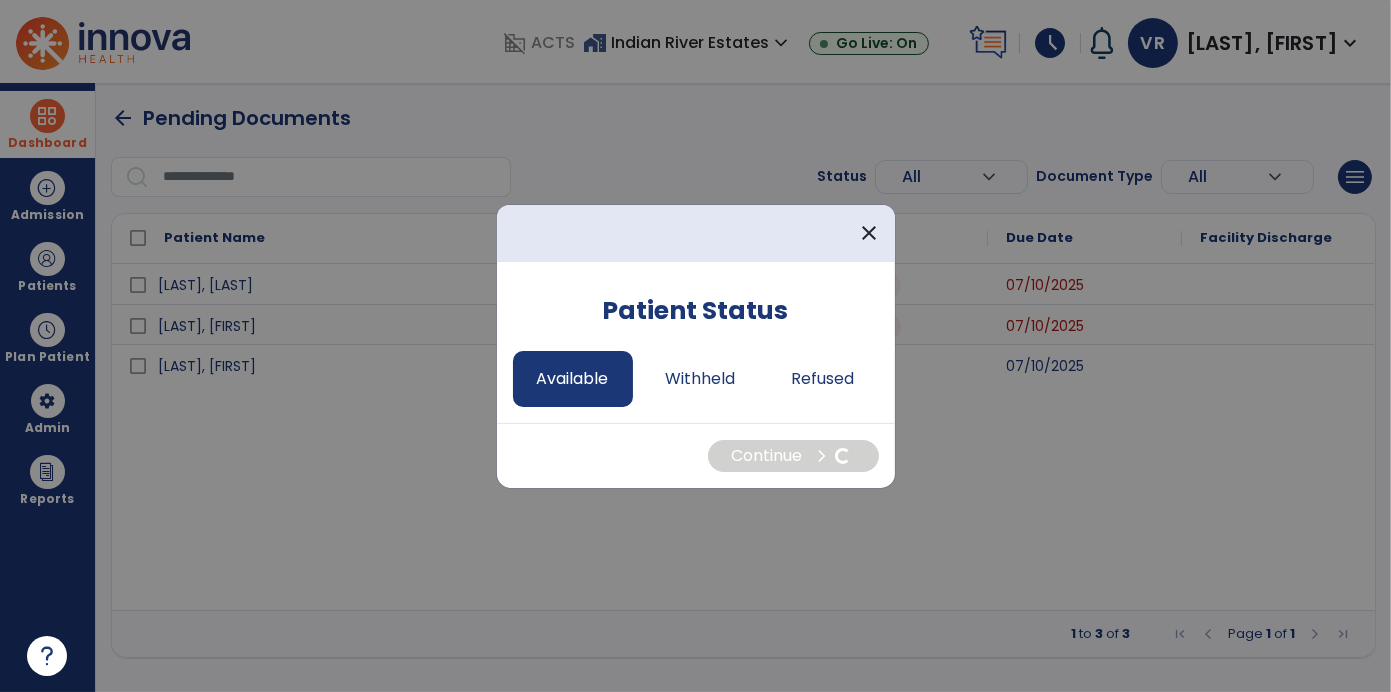 select on "*" 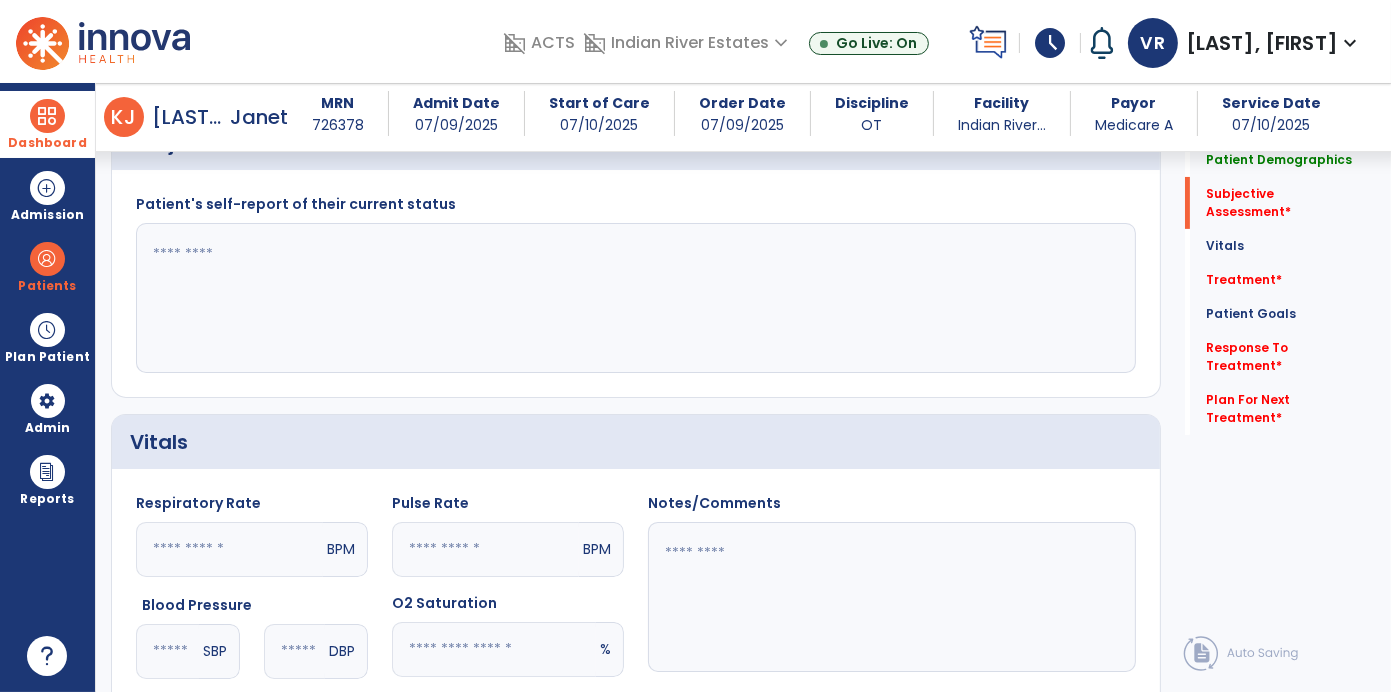 click 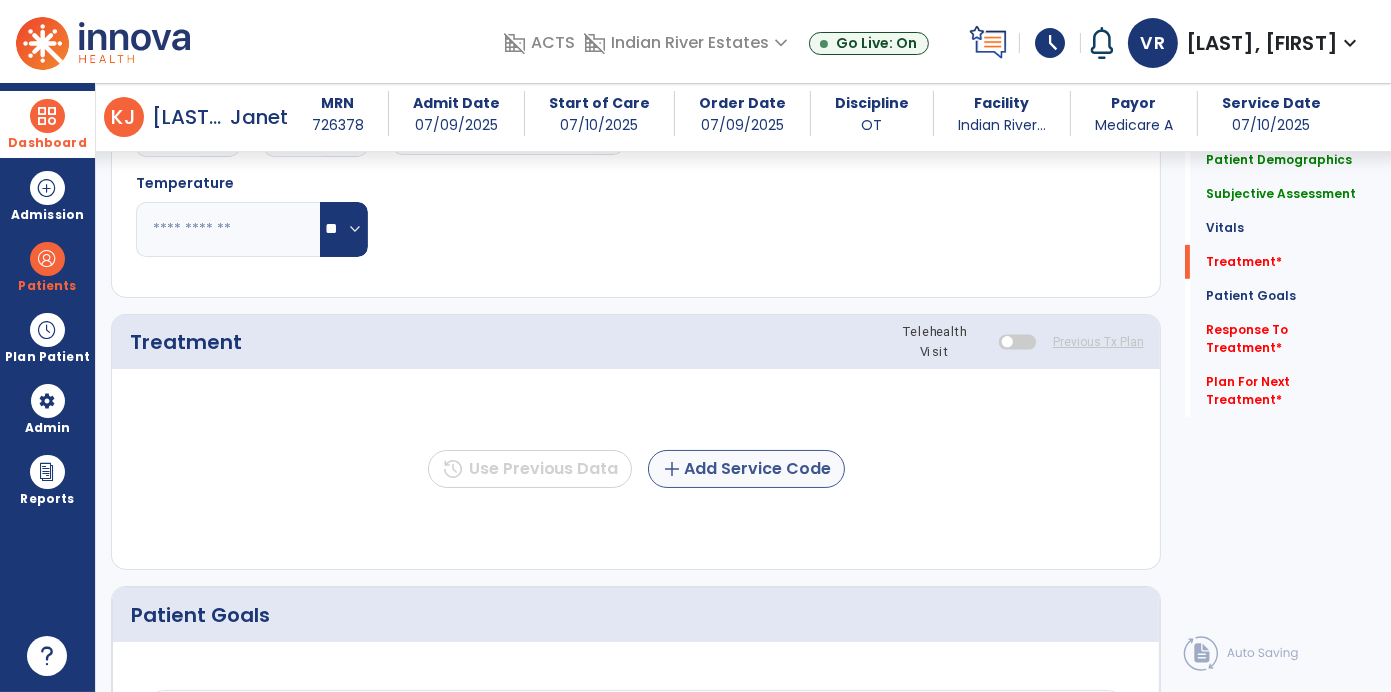 type on "**********" 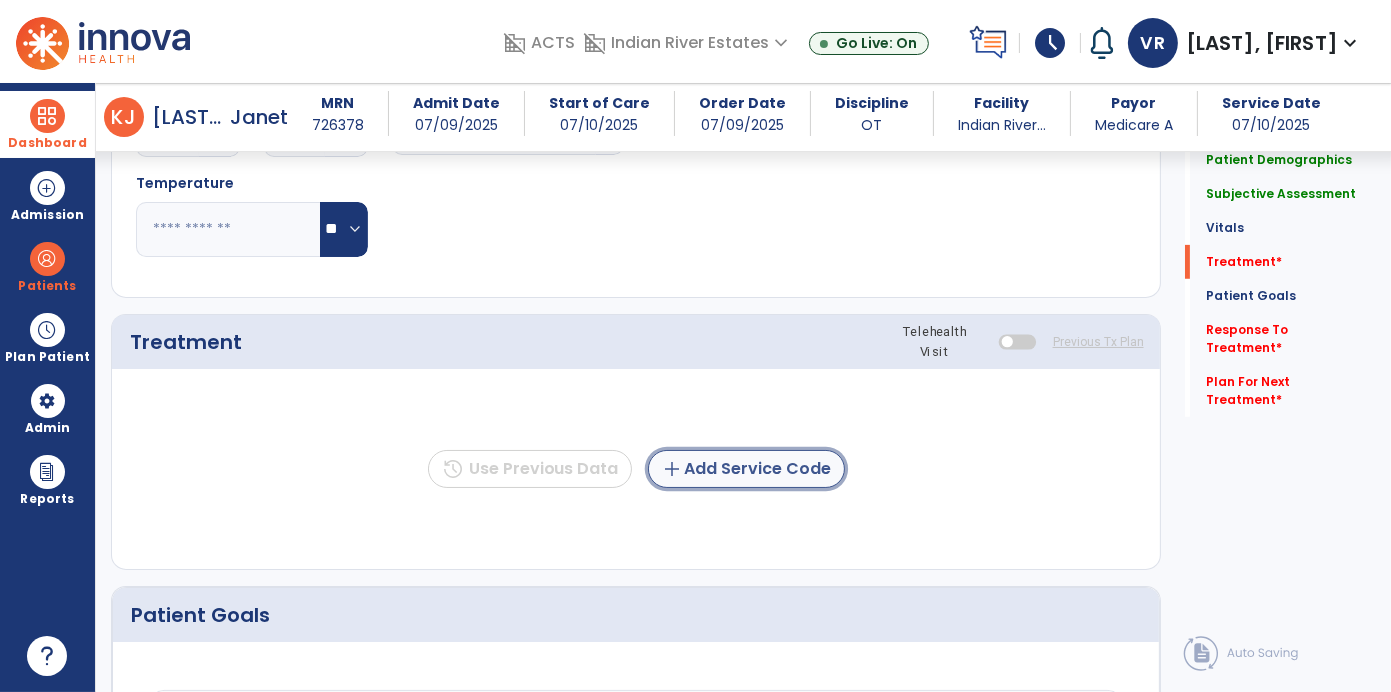 click on "add  Add Service Code" 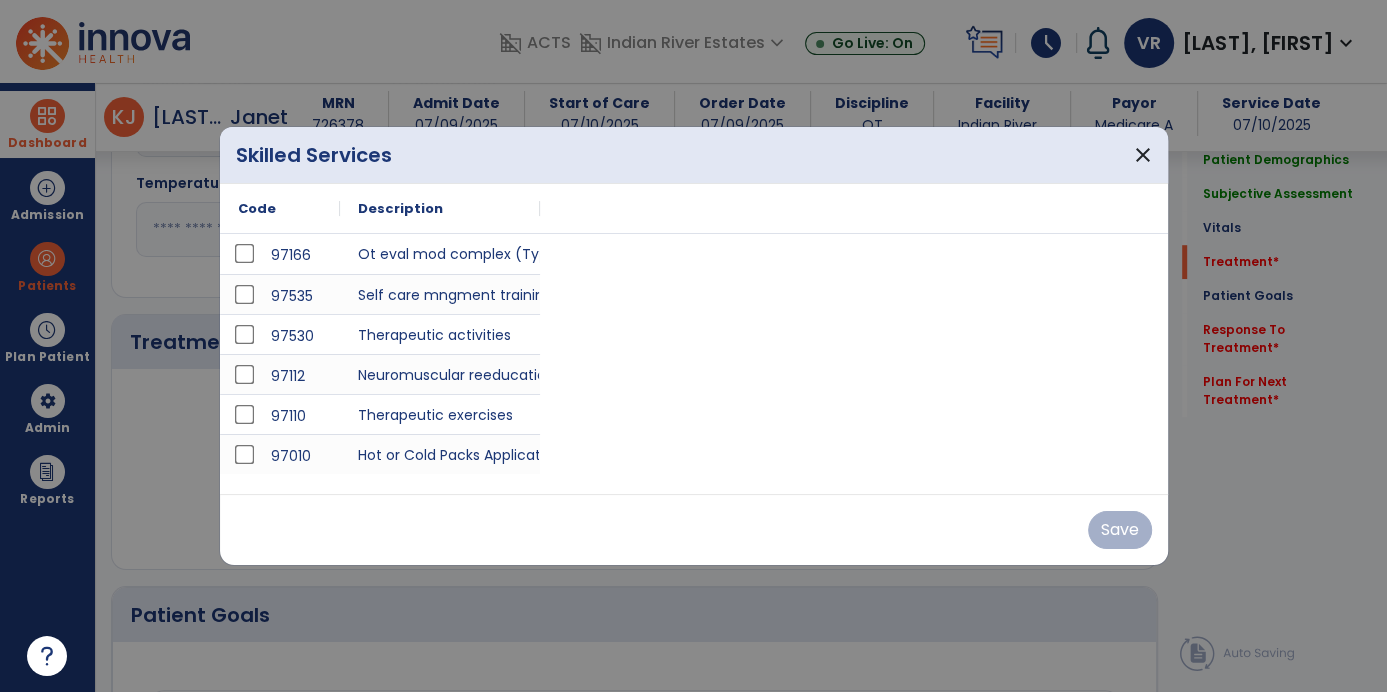 scroll, scrollTop: 935, scrollLeft: 0, axis: vertical 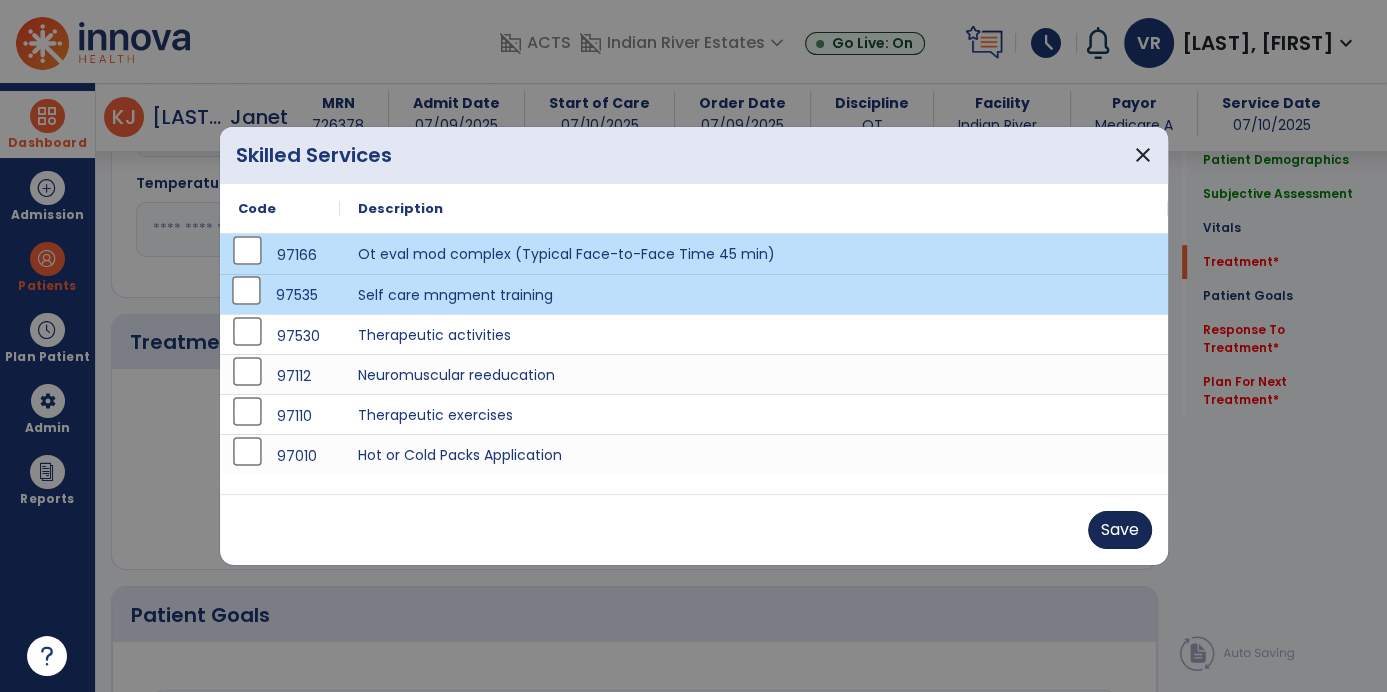 click on "Save" at bounding box center [1120, 530] 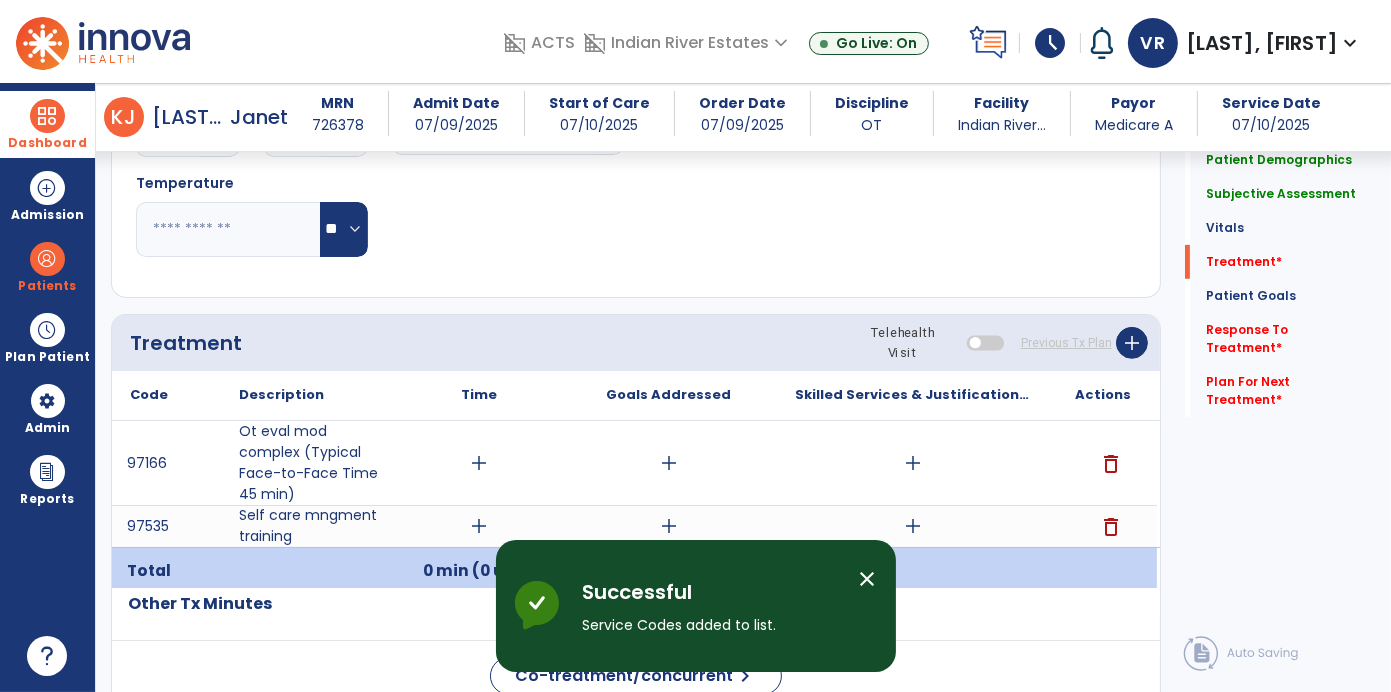 click on "add" at bounding box center [479, 463] 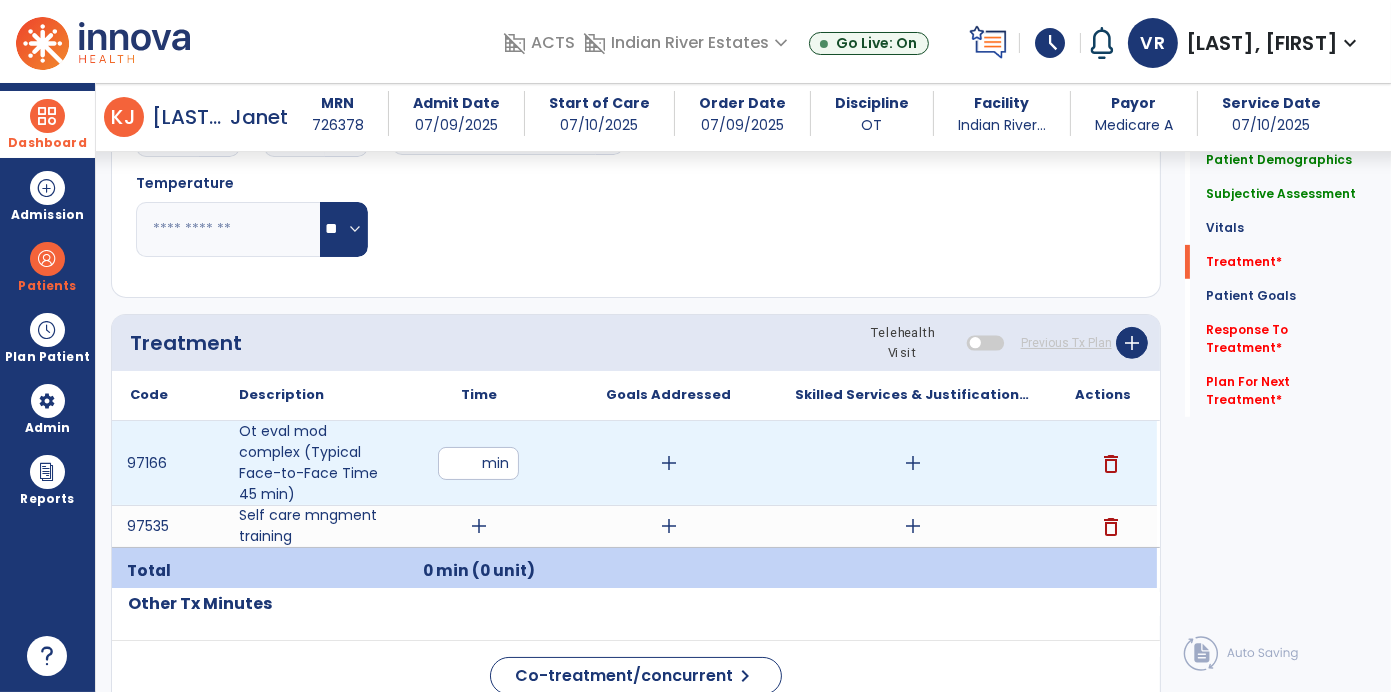 type on "**" 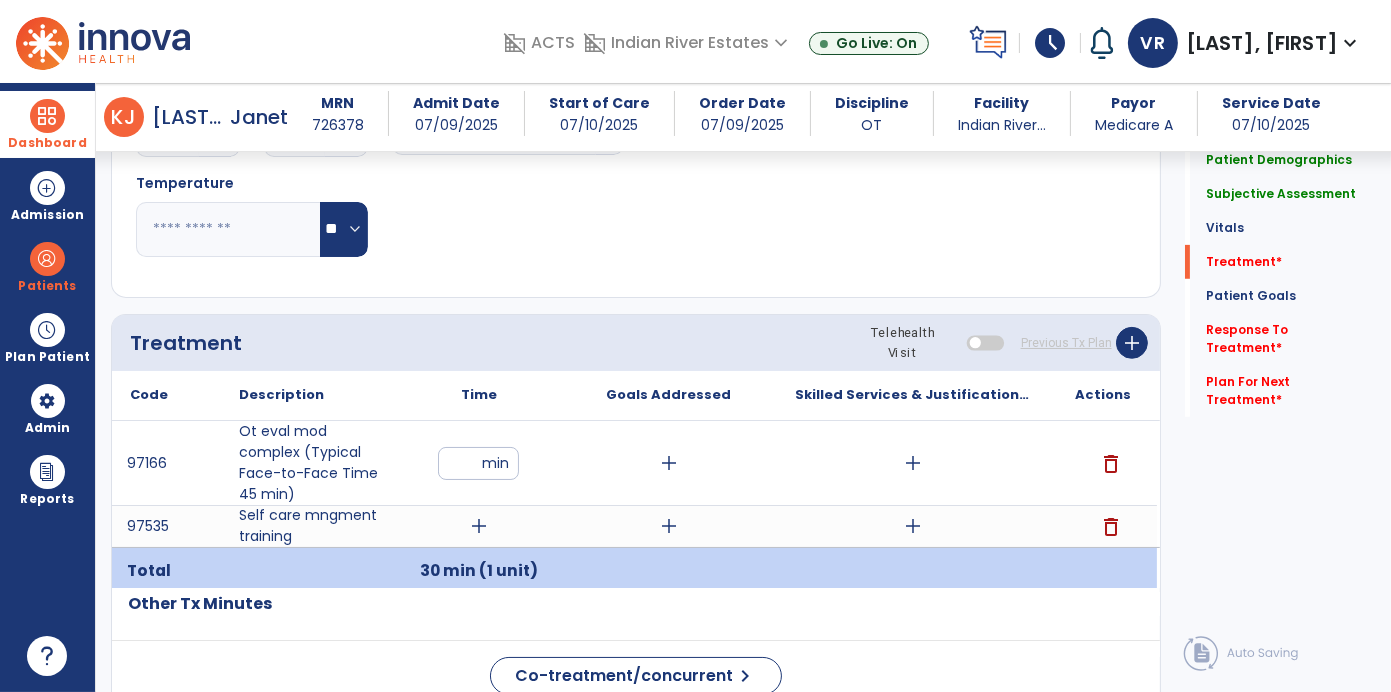 click on "add" at bounding box center [912, 463] 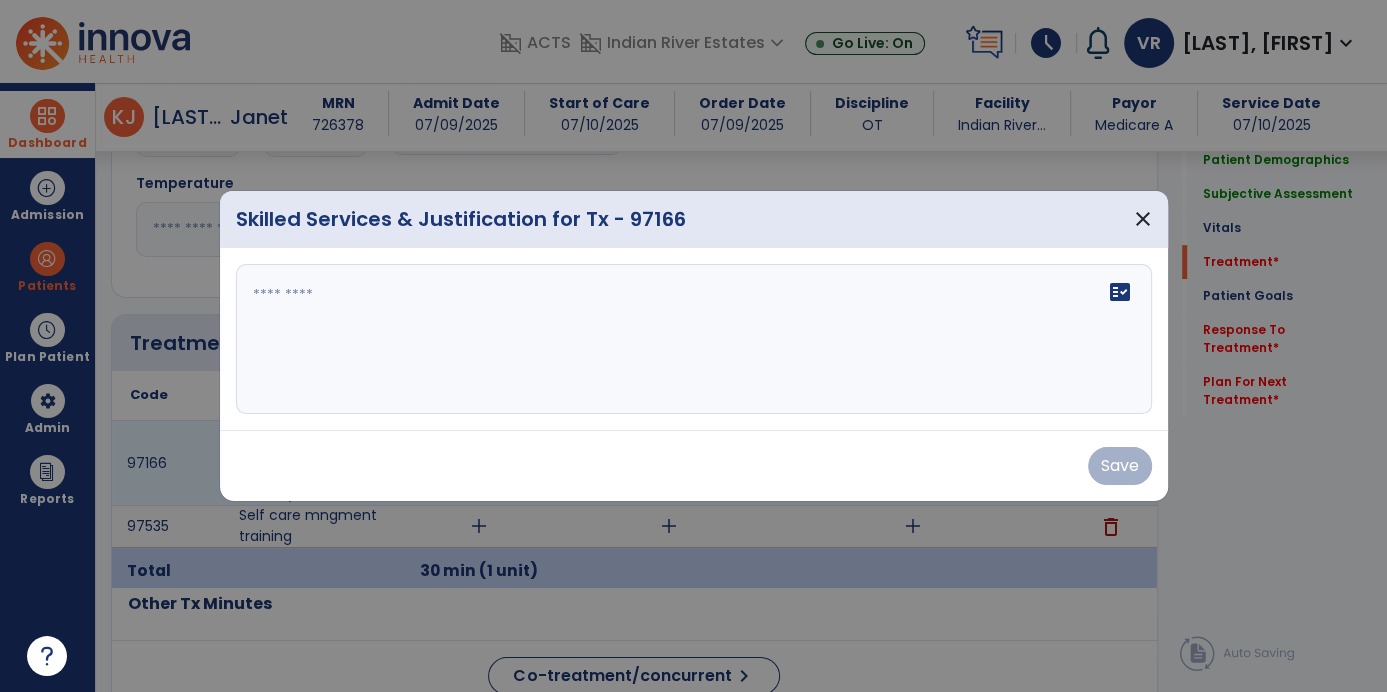 scroll, scrollTop: 935, scrollLeft: 0, axis: vertical 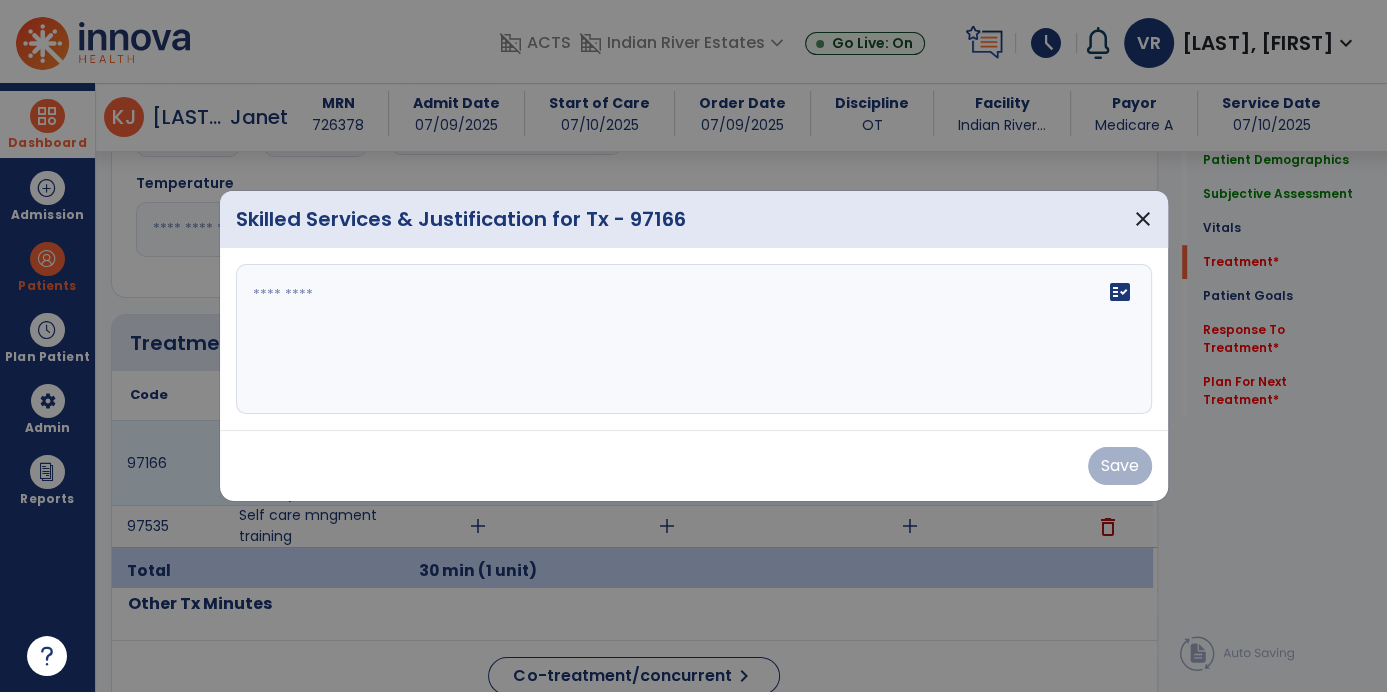 click 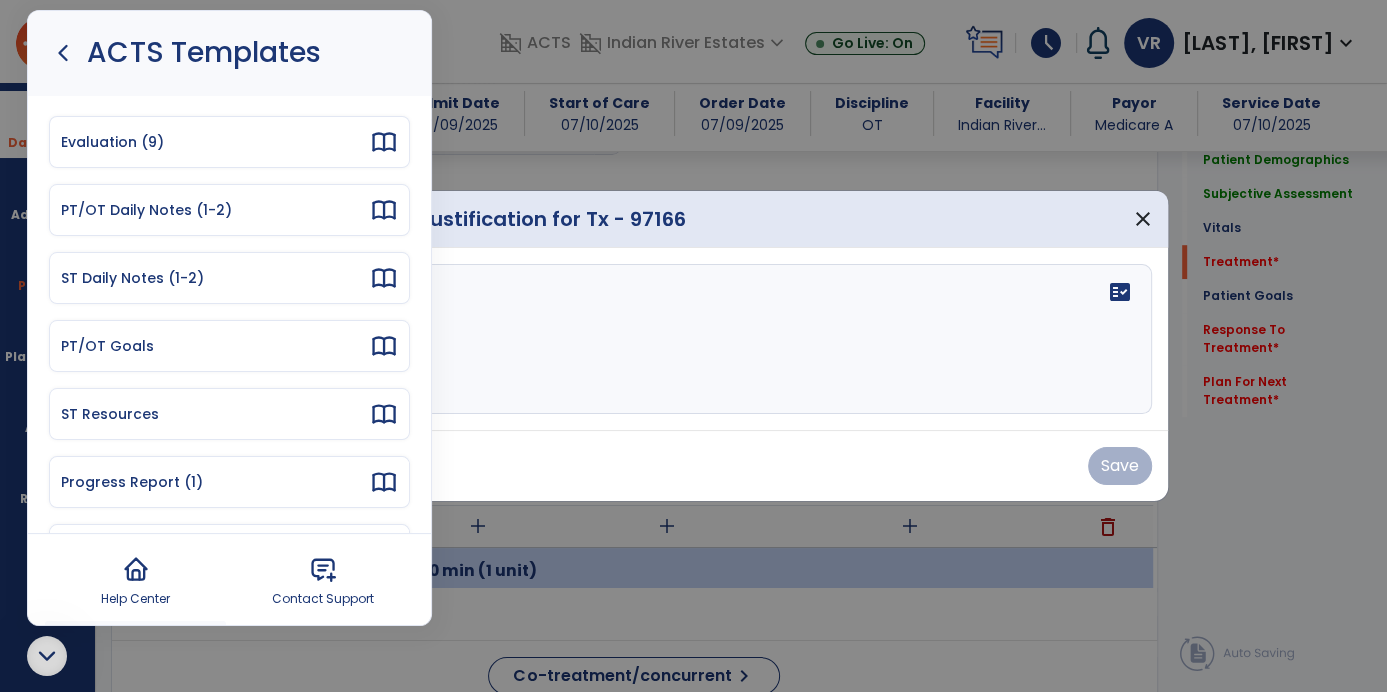 click on "Evaluation (9)" at bounding box center [215, 142] 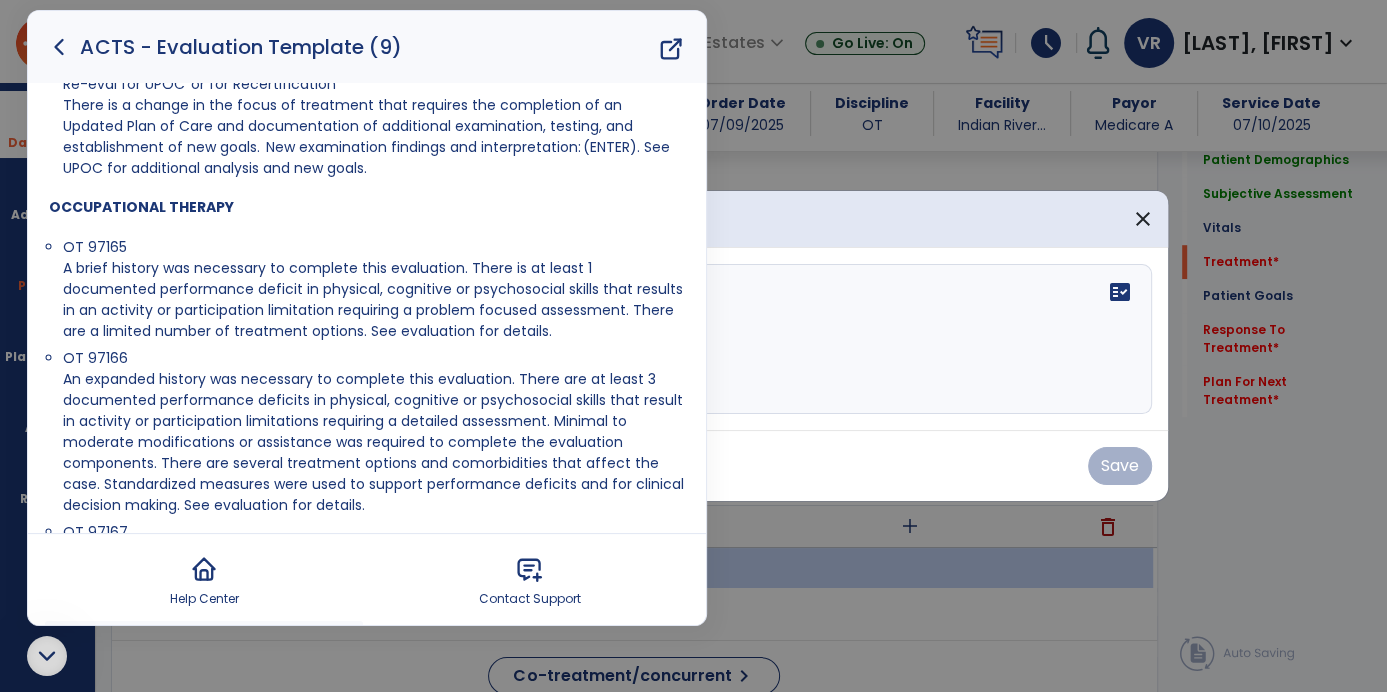 scroll, scrollTop: 1779, scrollLeft: 0, axis: vertical 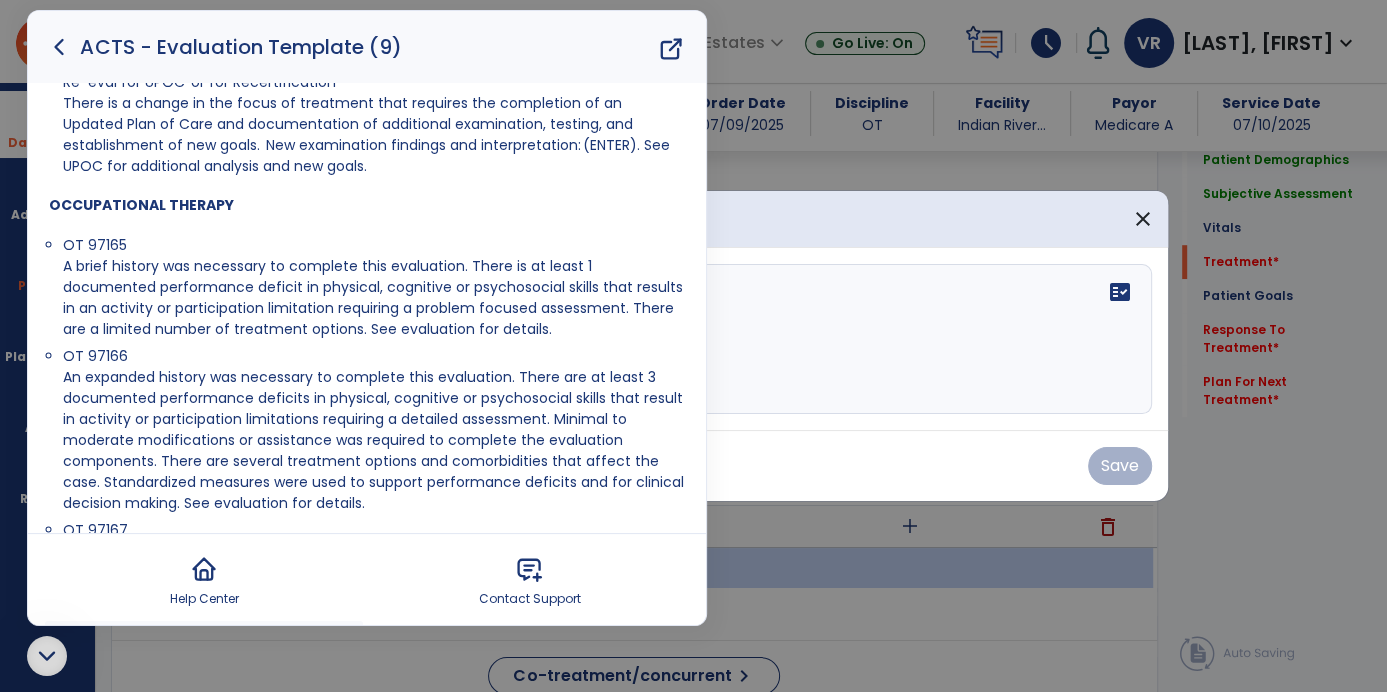click on "A brief history was necessary to complete this evaluation. There is at least 1 documented performance deficit in physical, cognitive or psychosocial skills that results in an activity or participation limitation requiring a problem focused assessment. There are a limited number of treatment options. See evaluation for details." at bounding box center (373, 297) 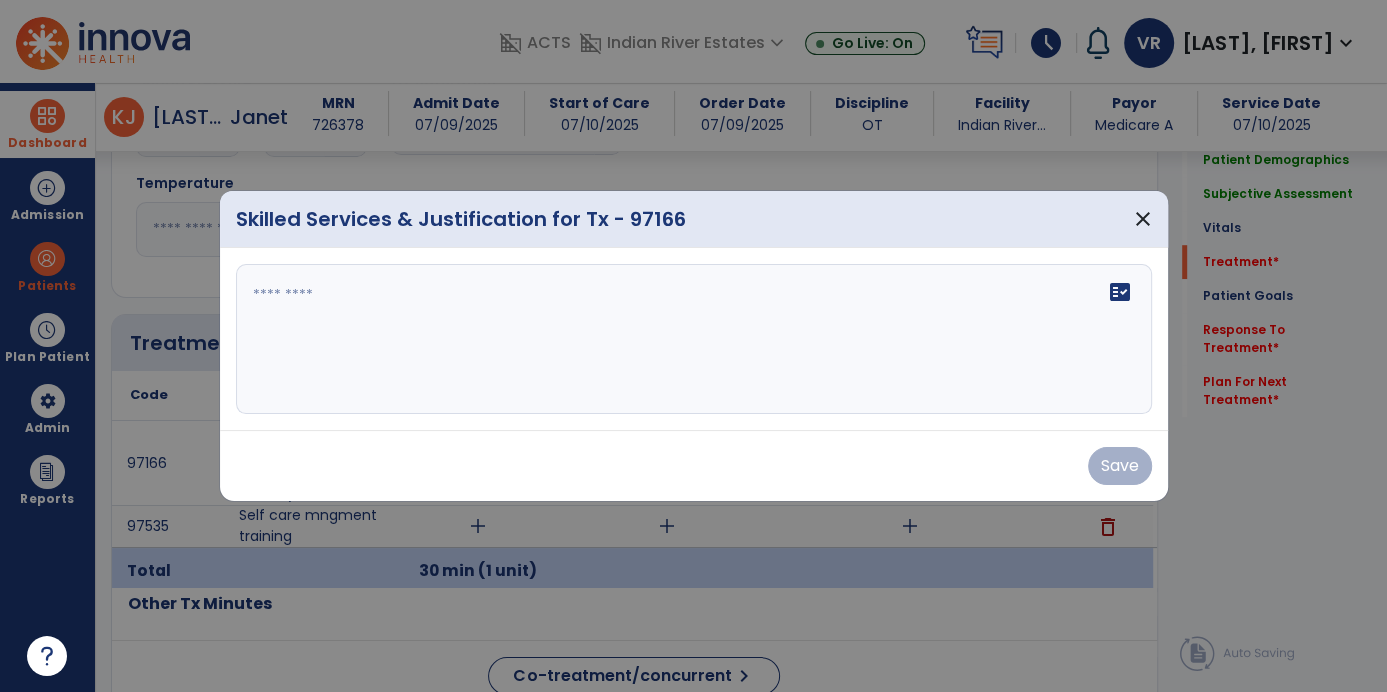 scroll, scrollTop: 0, scrollLeft: 0, axis: both 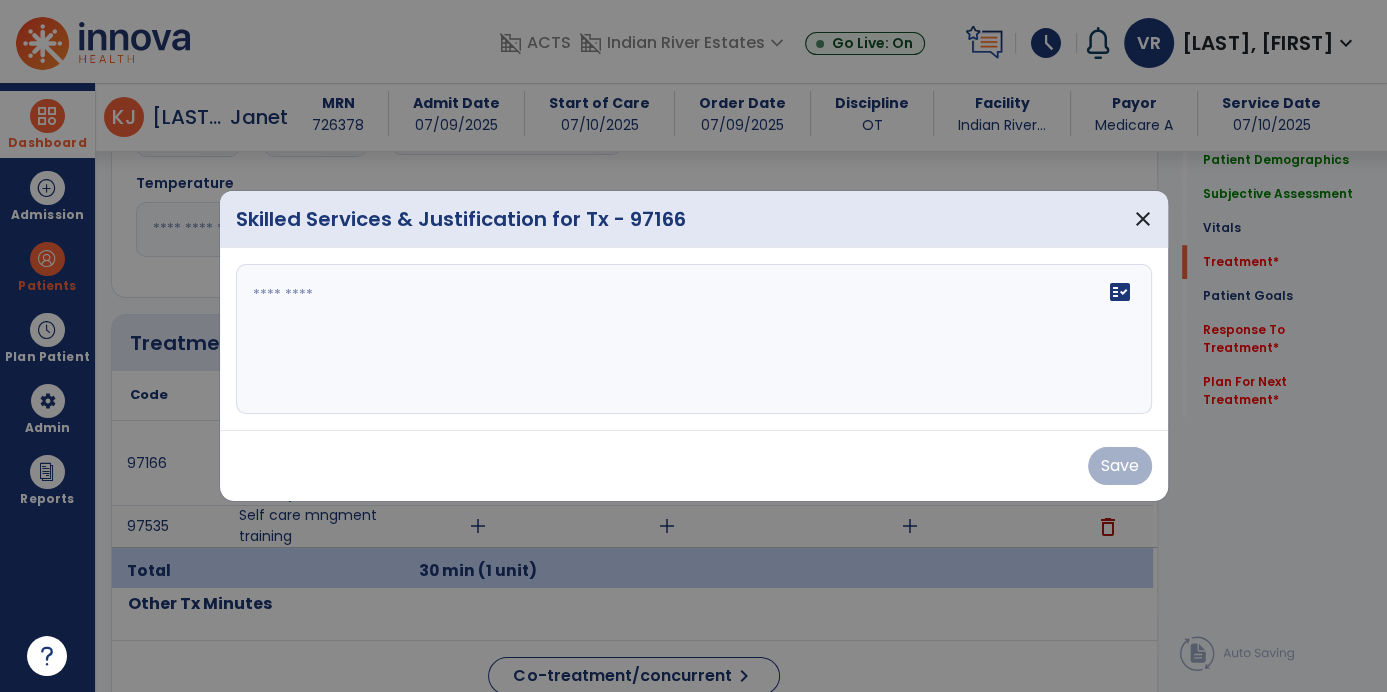 click at bounding box center (694, 339) 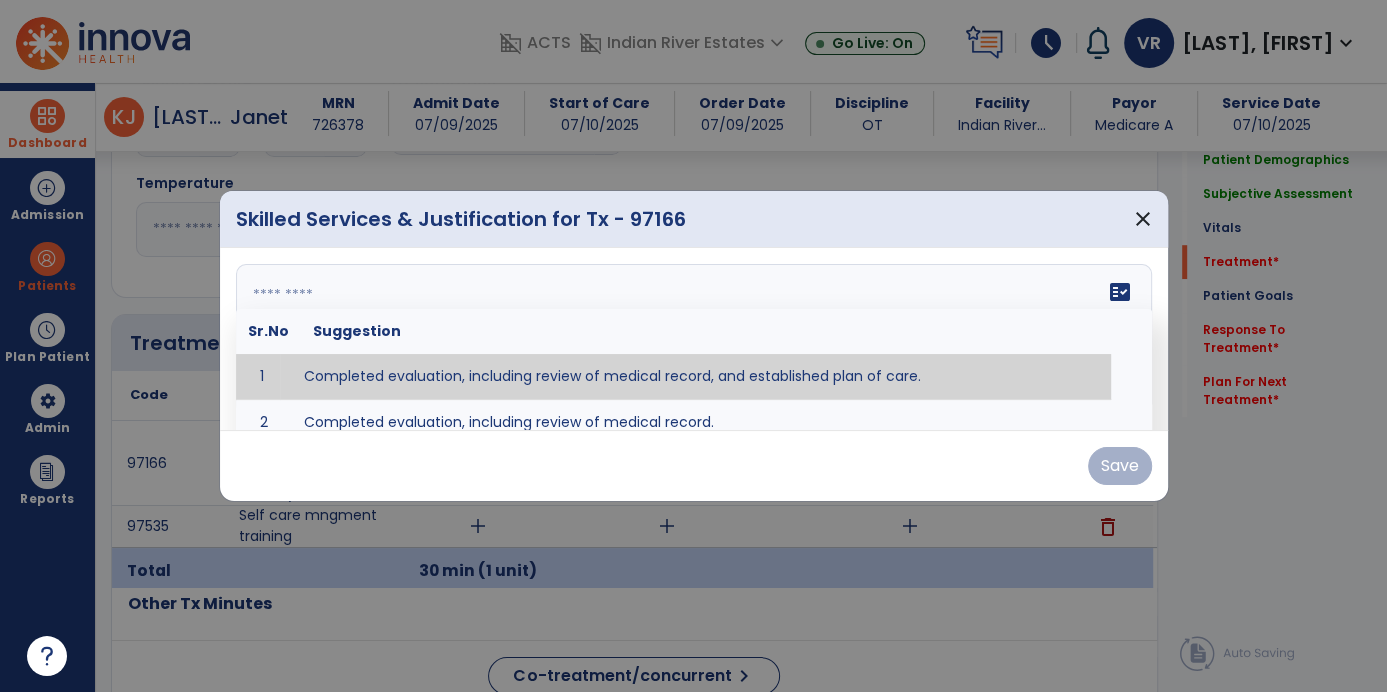 click at bounding box center (692, 339) 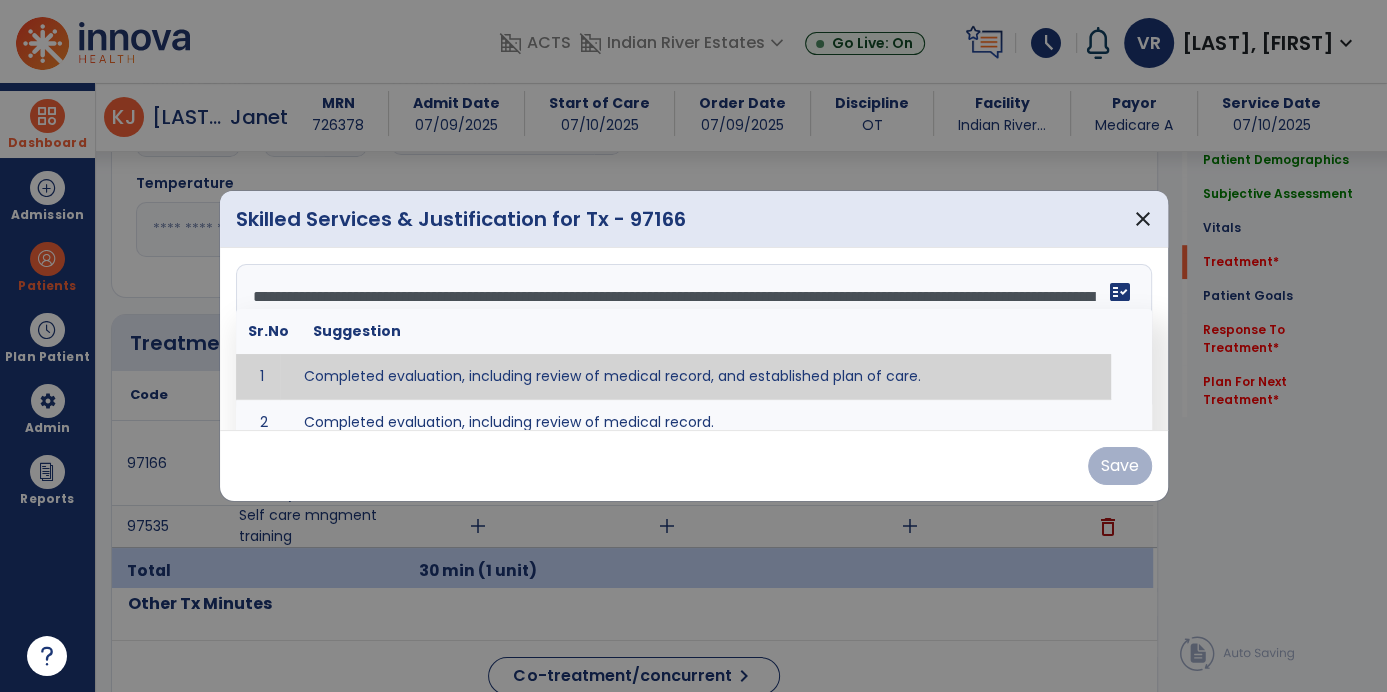 scroll, scrollTop: 14, scrollLeft: 0, axis: vertical 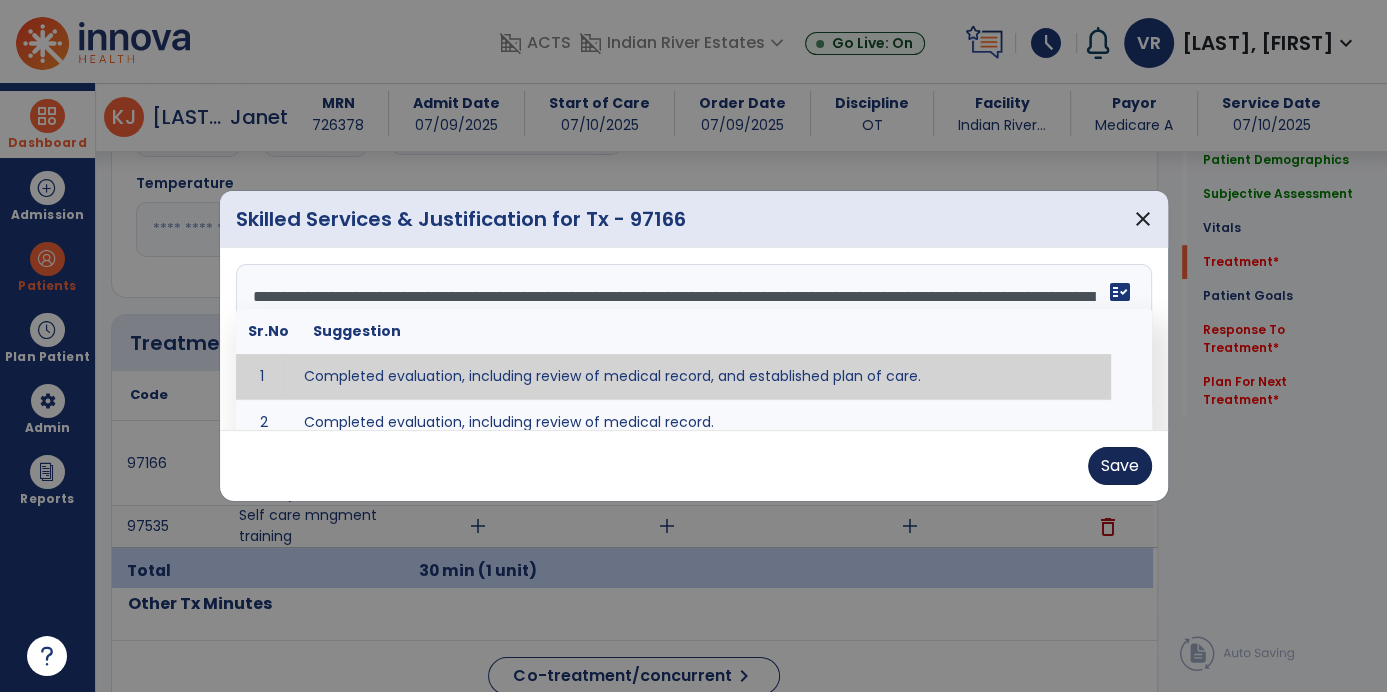 type on "**********" 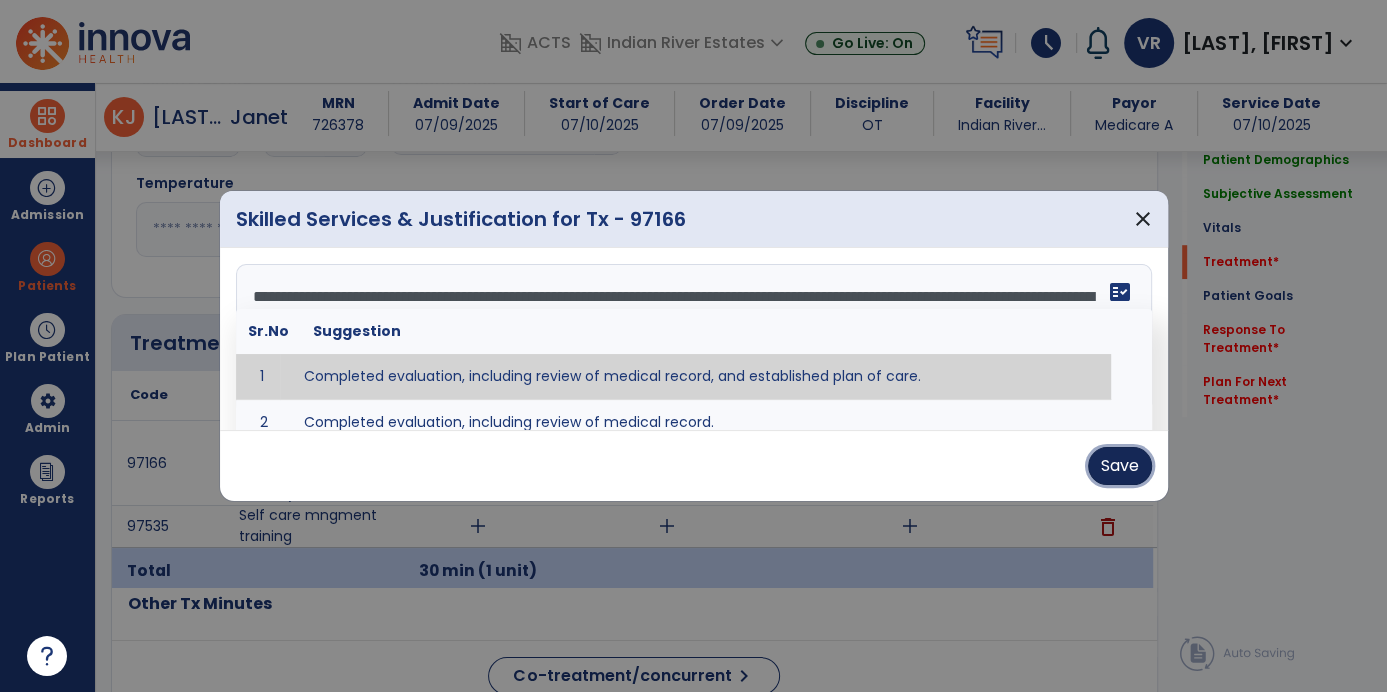 click on "Save" at bounding box center (1120, 466) 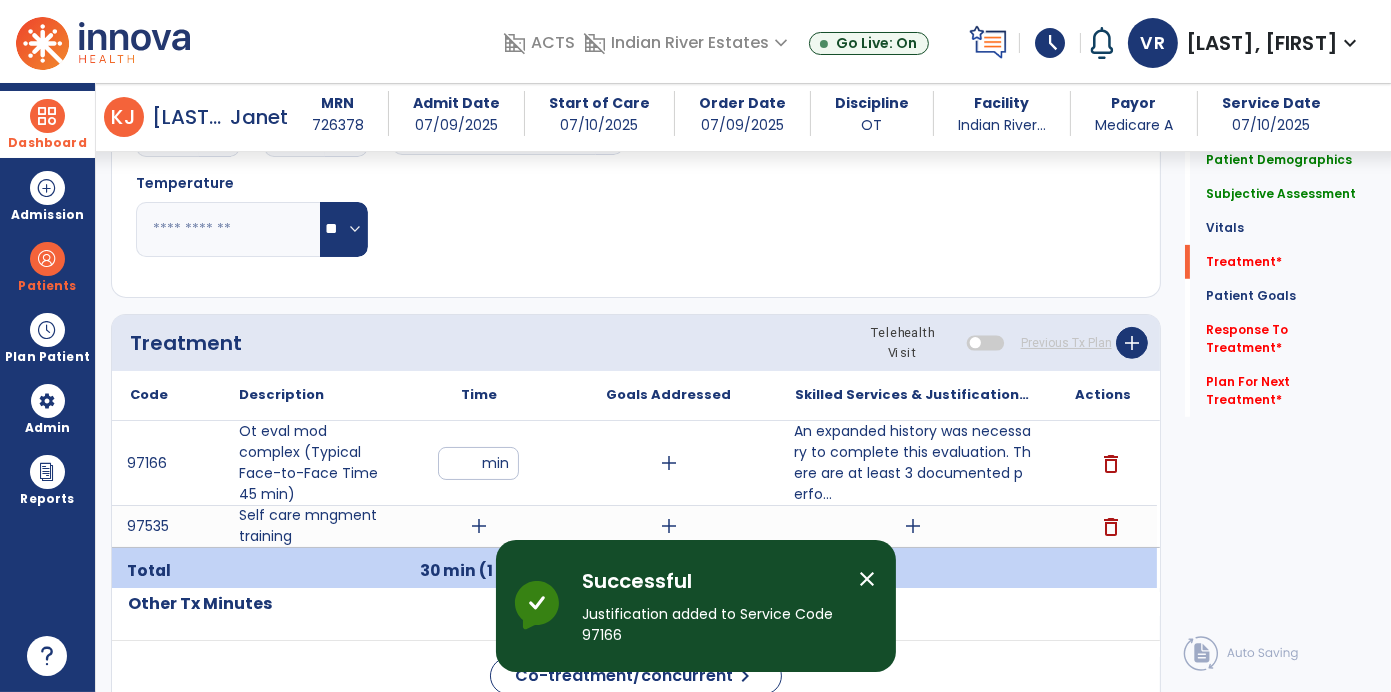 click on "add" at bounding box center [479, 526] 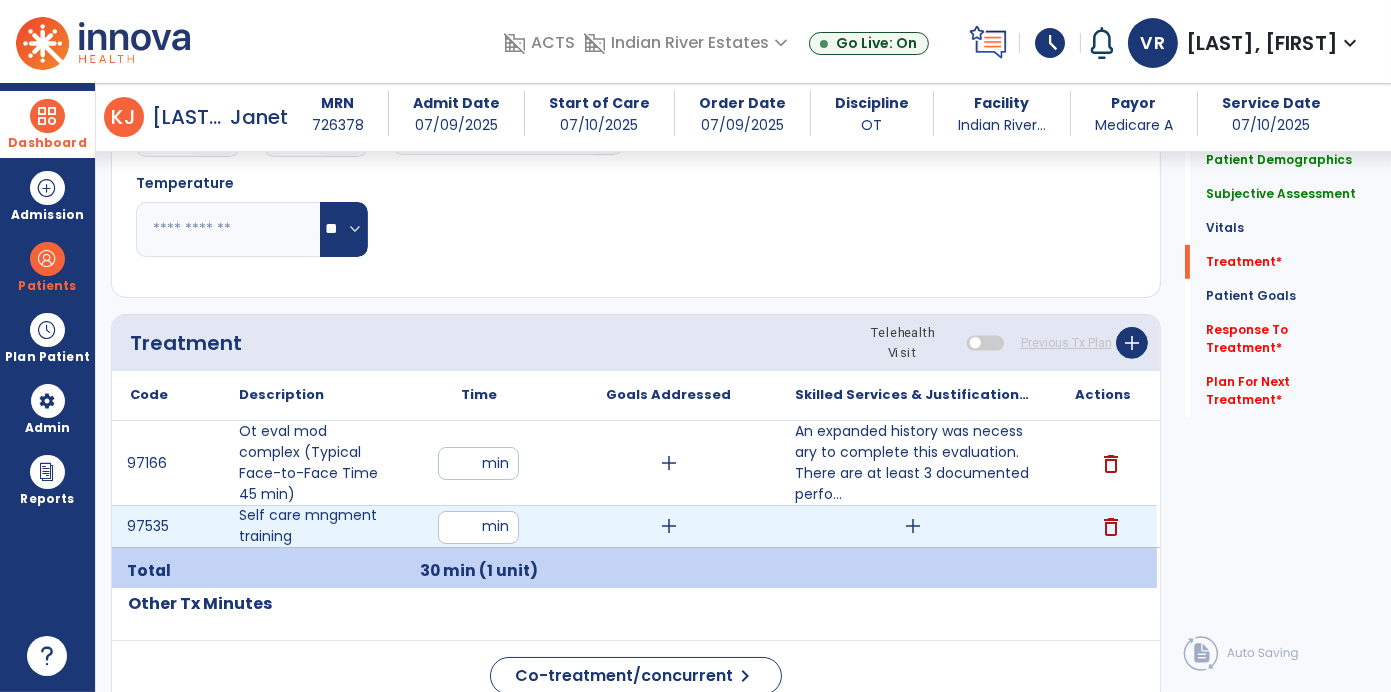 type on "**" 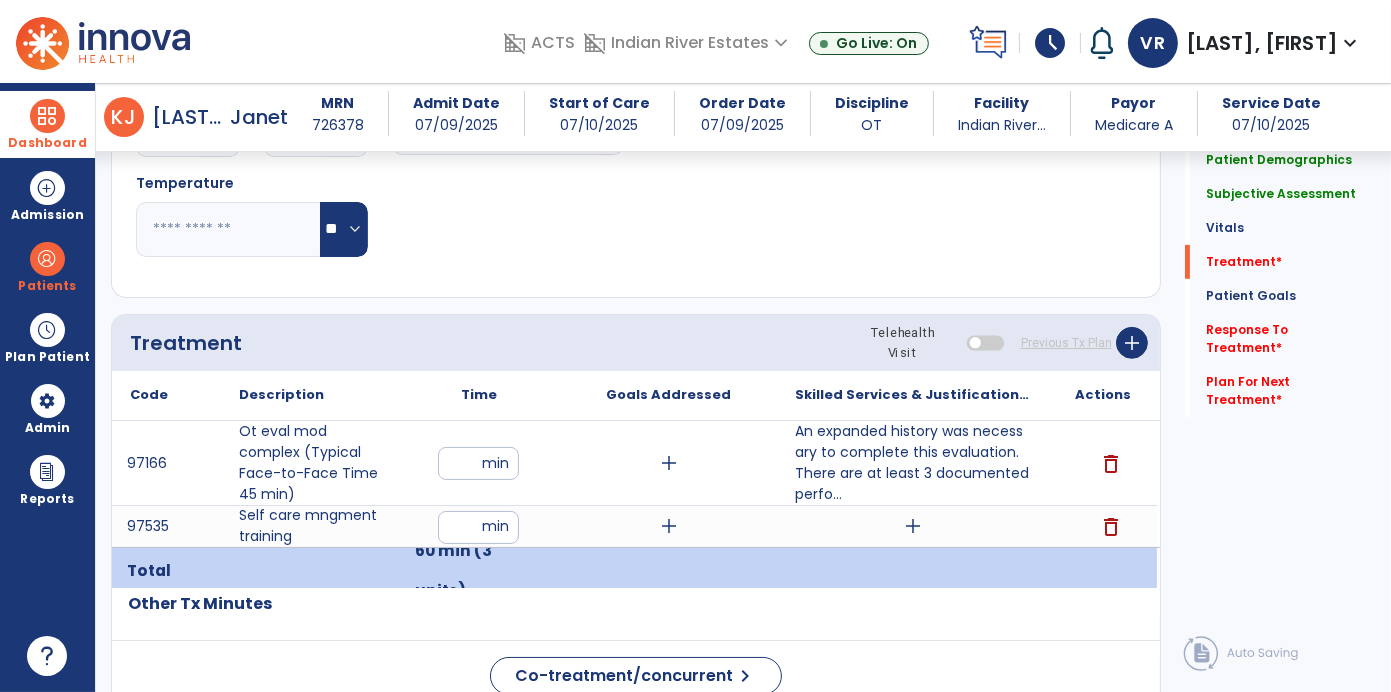 click on "add" at bounding box center (912, 526) 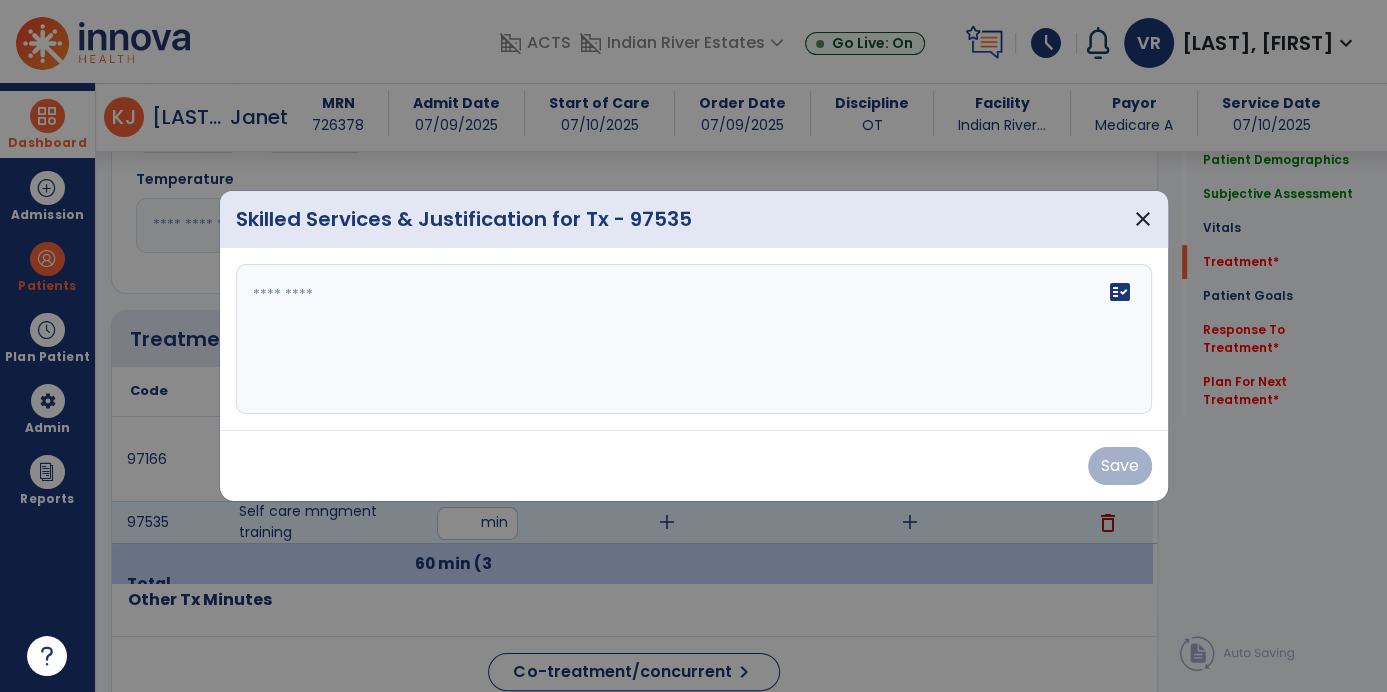 scroll, scrollTop: 935, scrollLeft: 0, axis: vertical 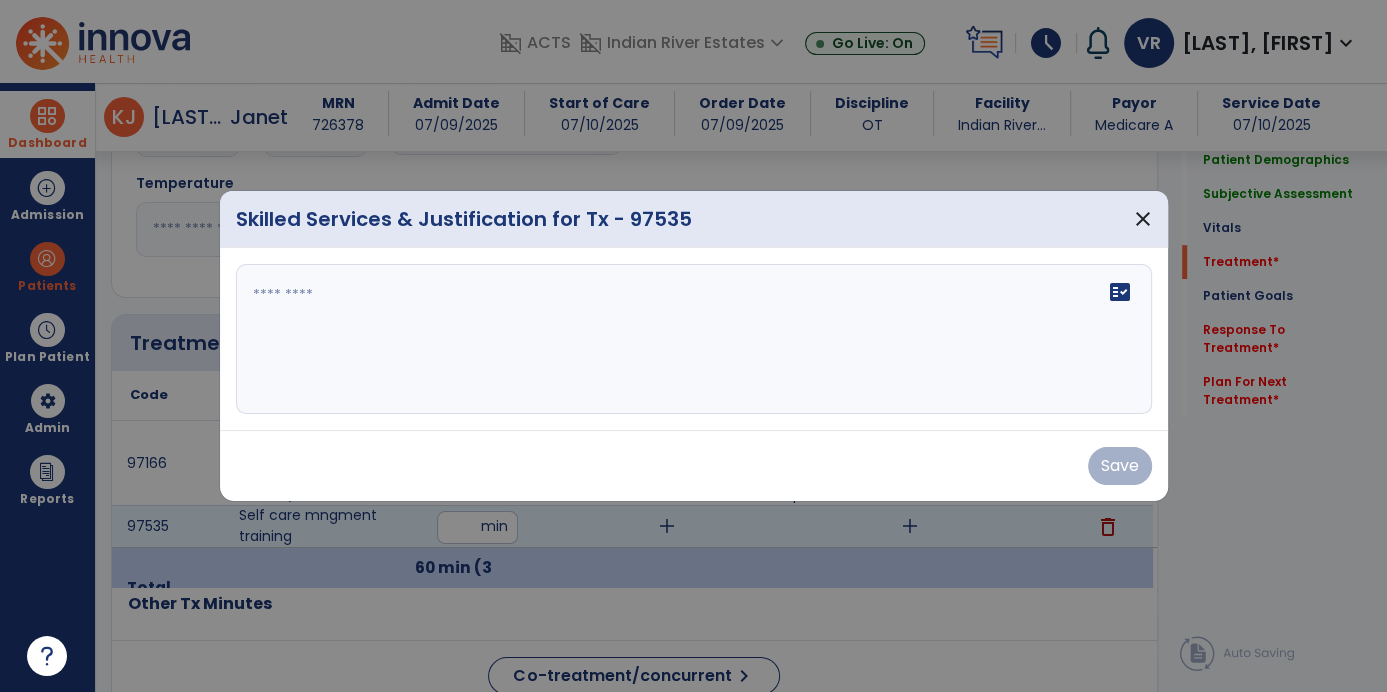 click on "fact_check" at bounding box center (694, 339) 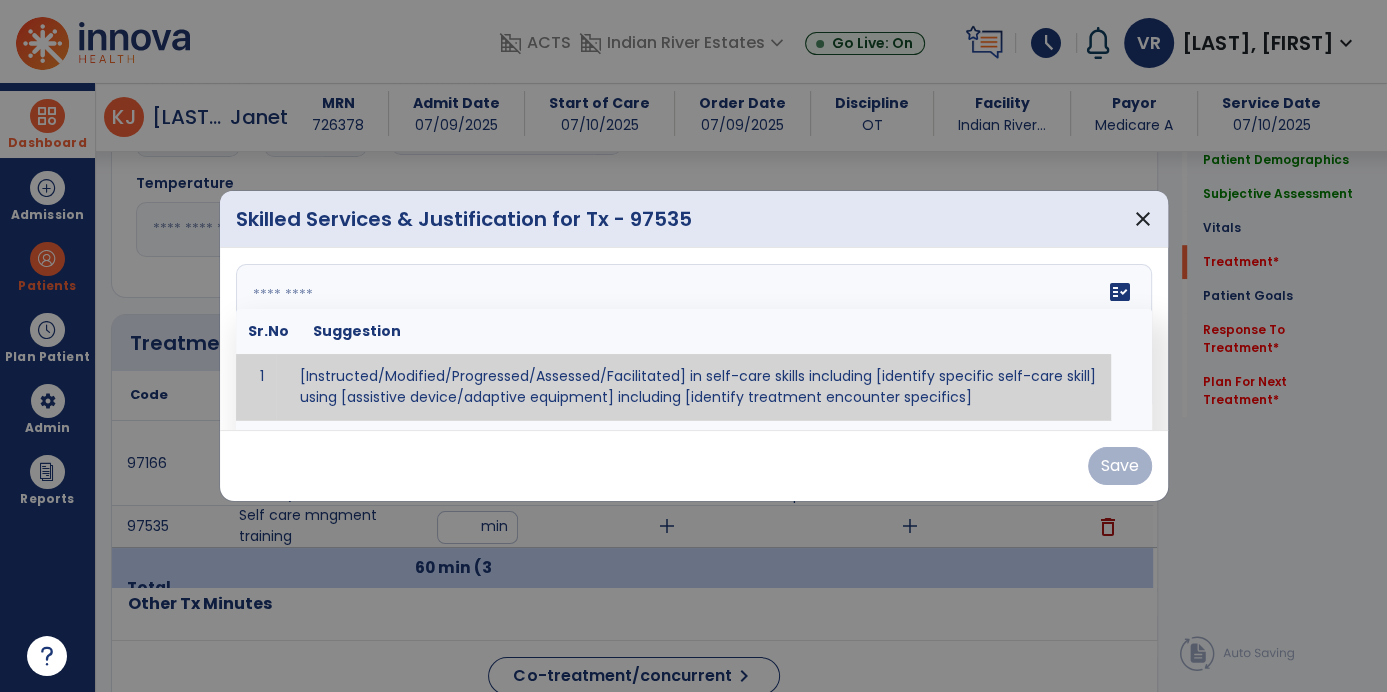 click at bounding box center (47, 656) 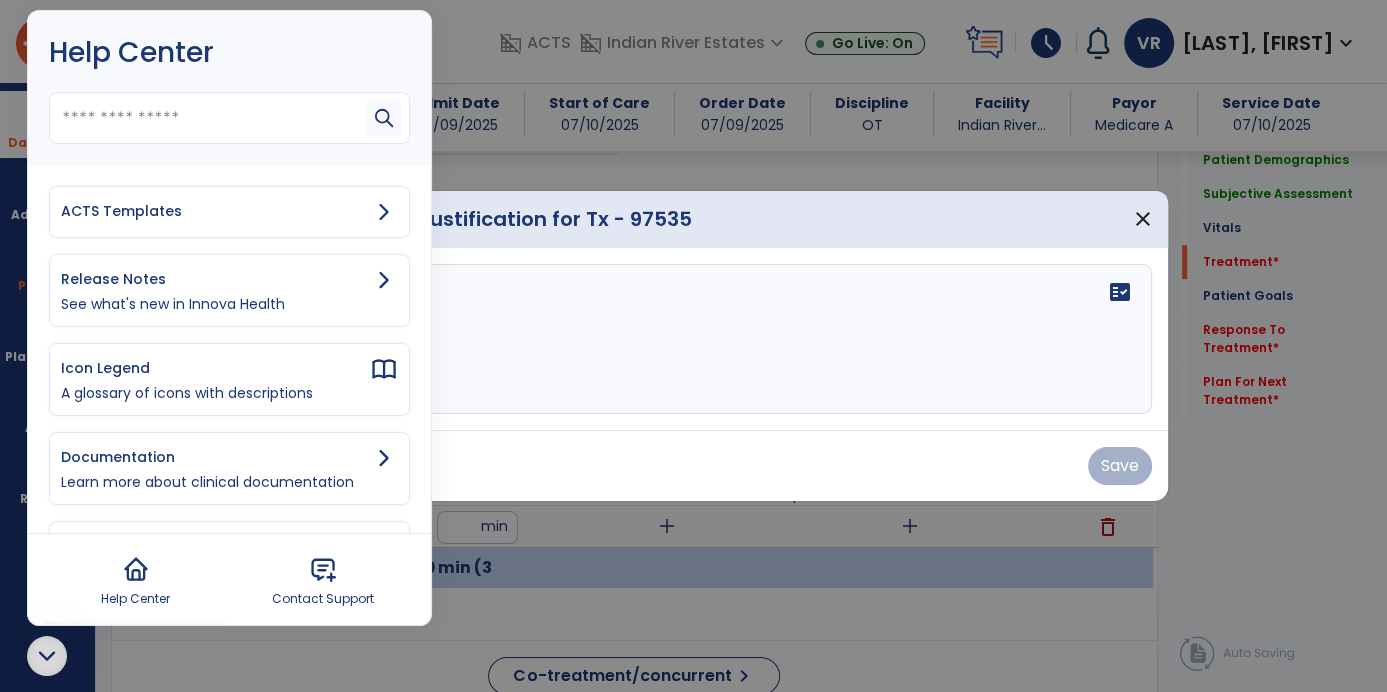click 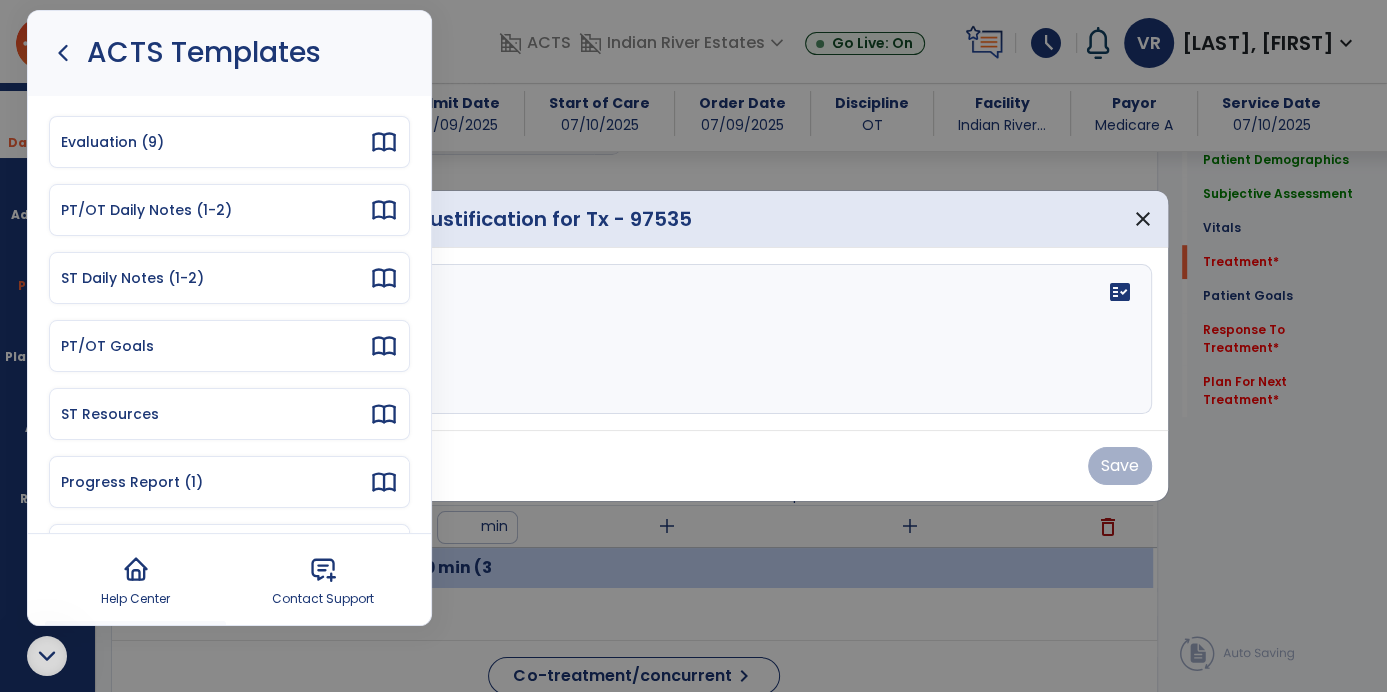 click on "PT/OT Daily Notes (1-2)" at bounding box center (215, 210) 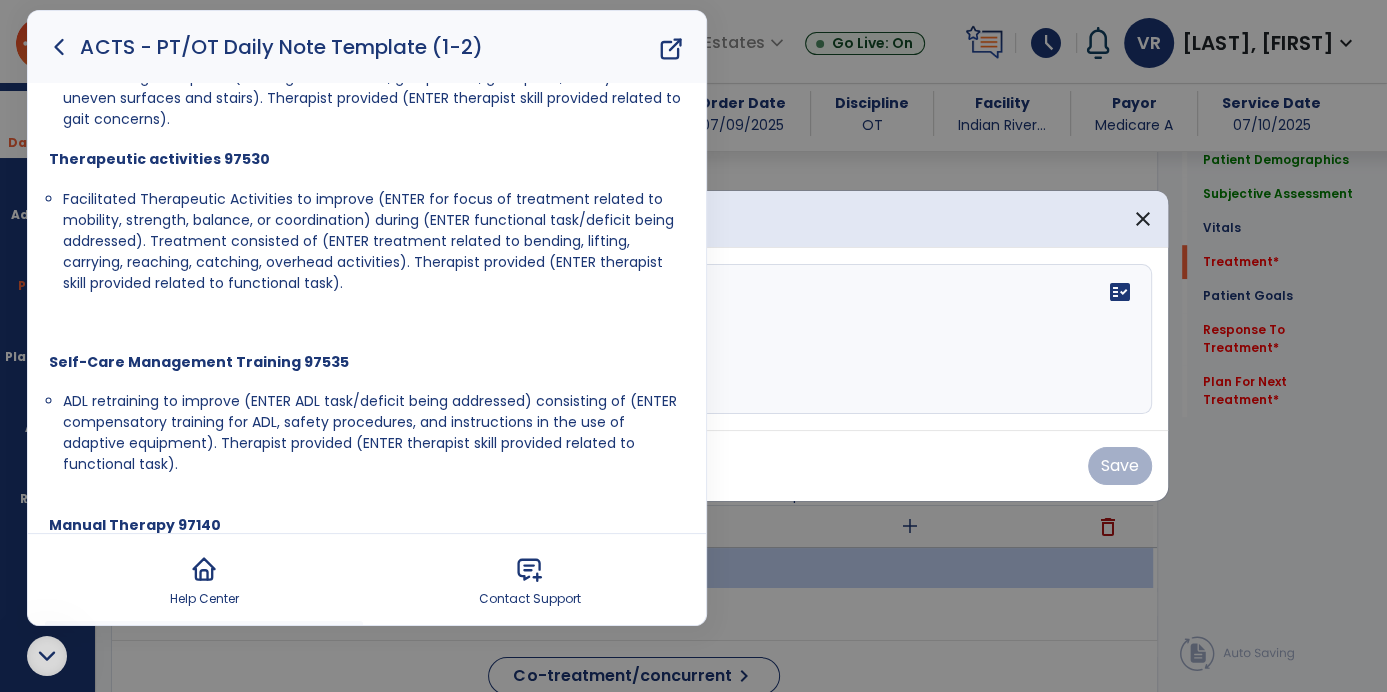 scroll, scrollTop: 702, scrollLeft: 0, axis: vertical 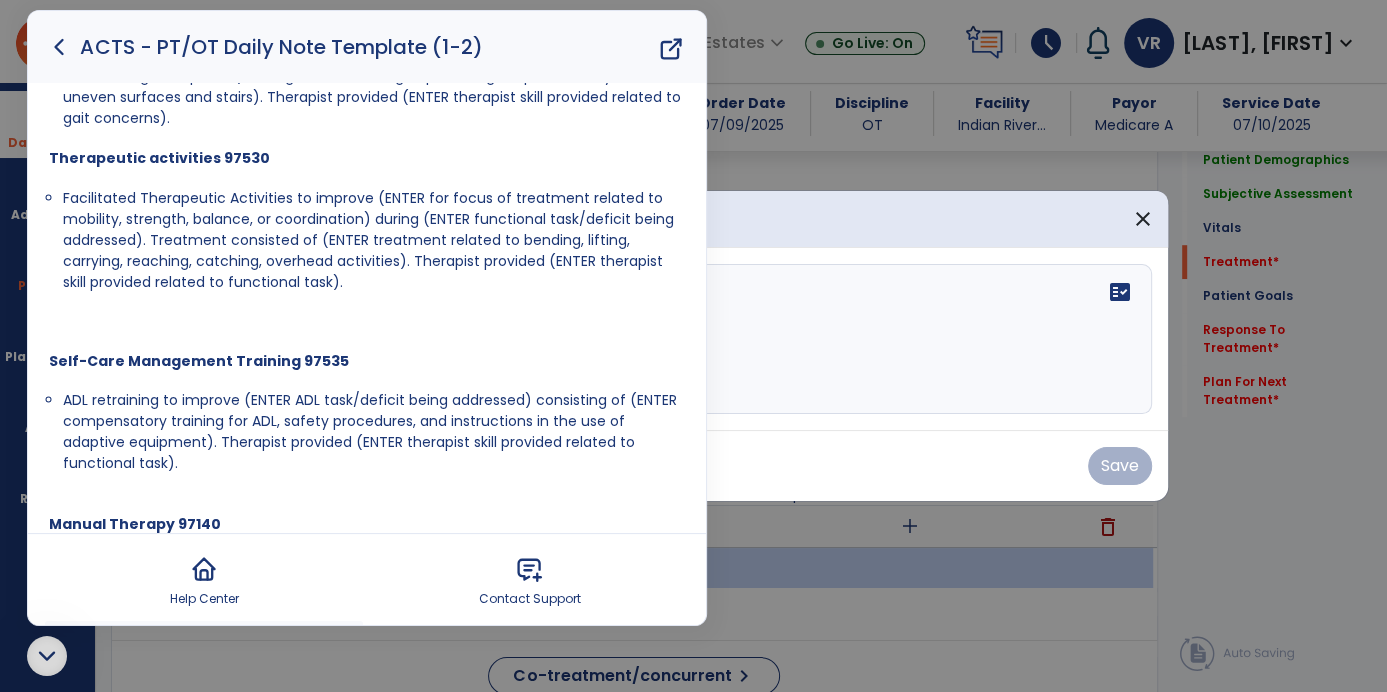 click at bounding box center [47, 656] 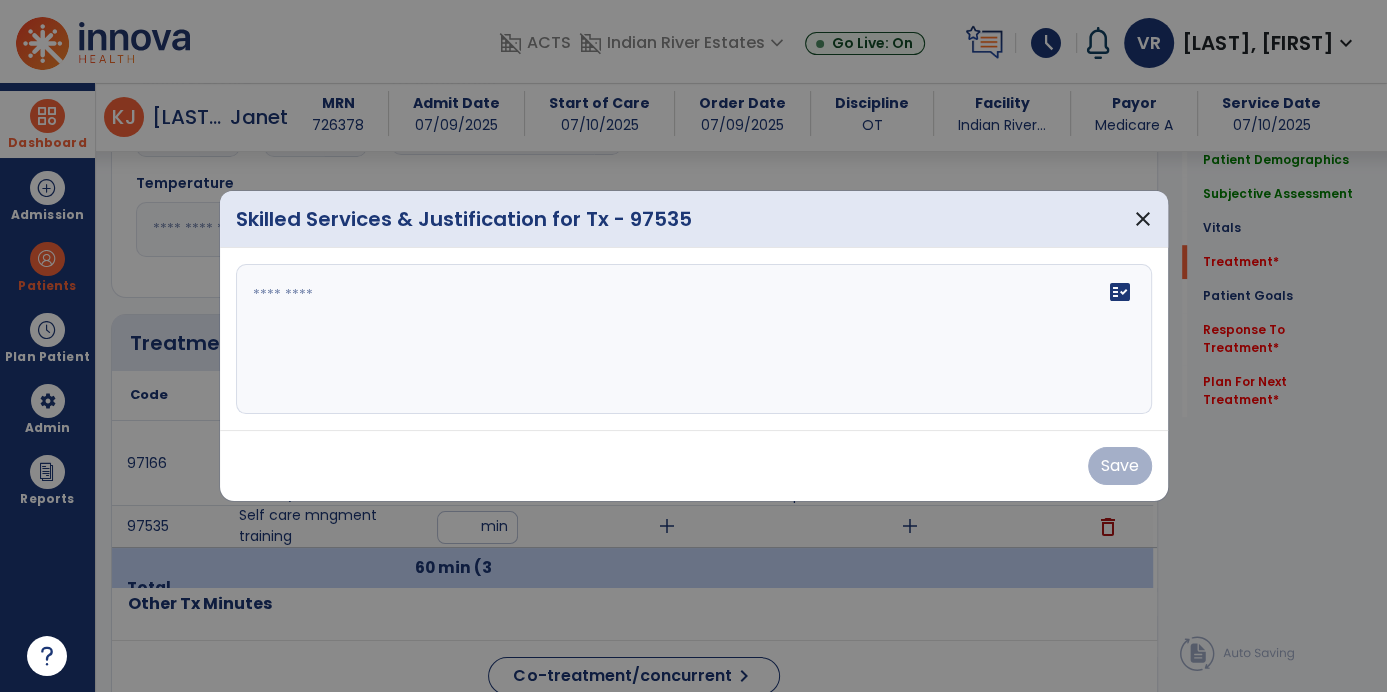 scroll, scrollTop: 0, scrollLeft: 0, axis: both 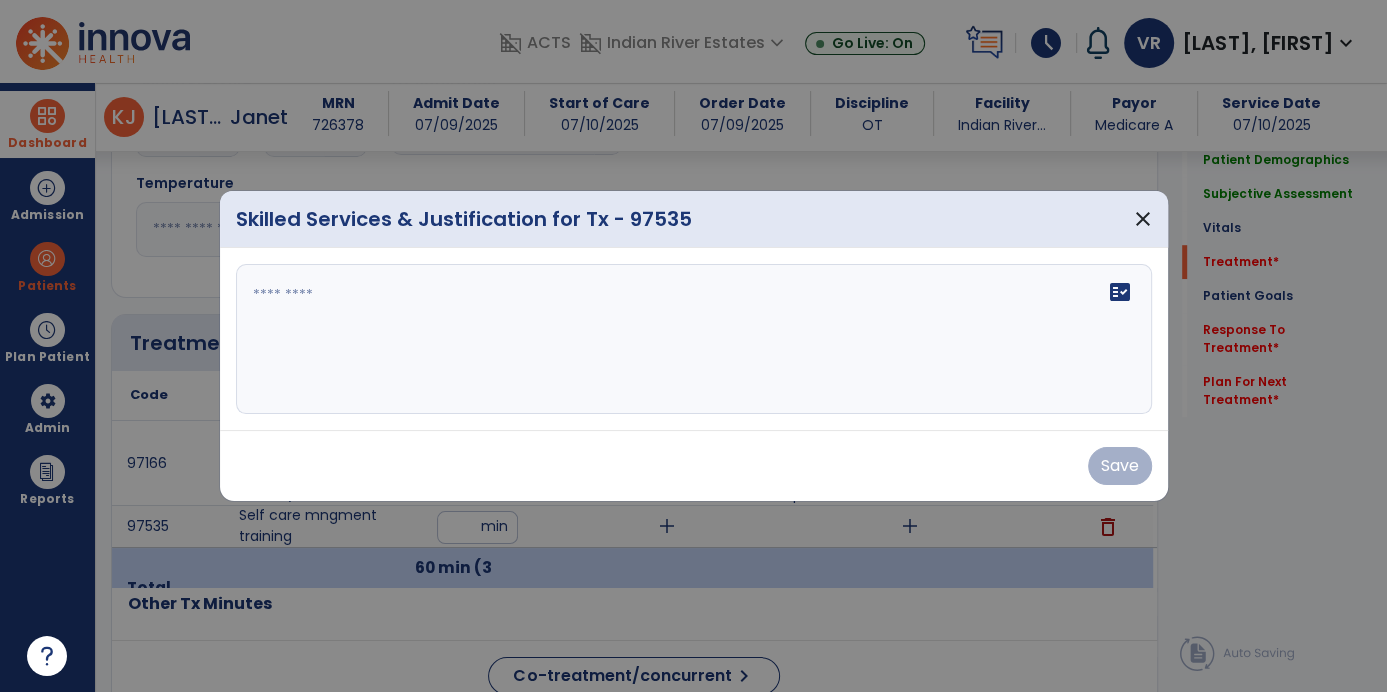 click at bounding box center (694, 339) 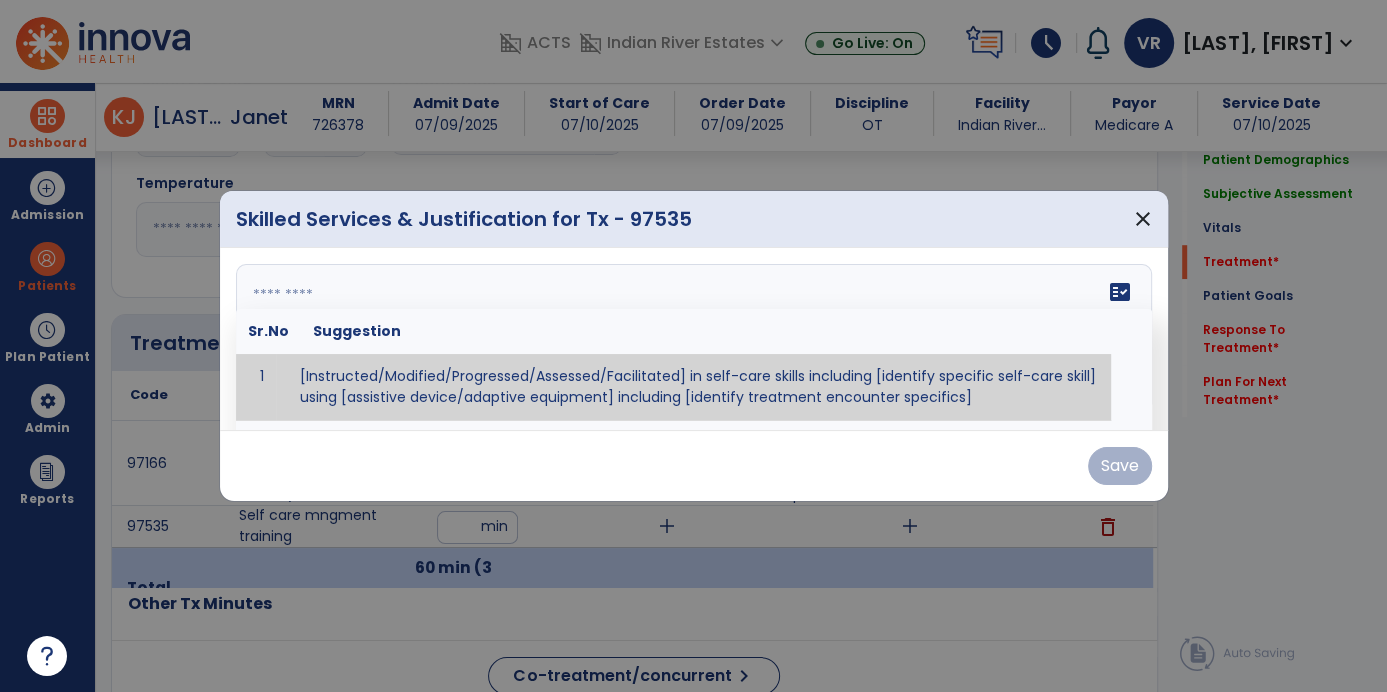 click at bounding box center (692, 339) 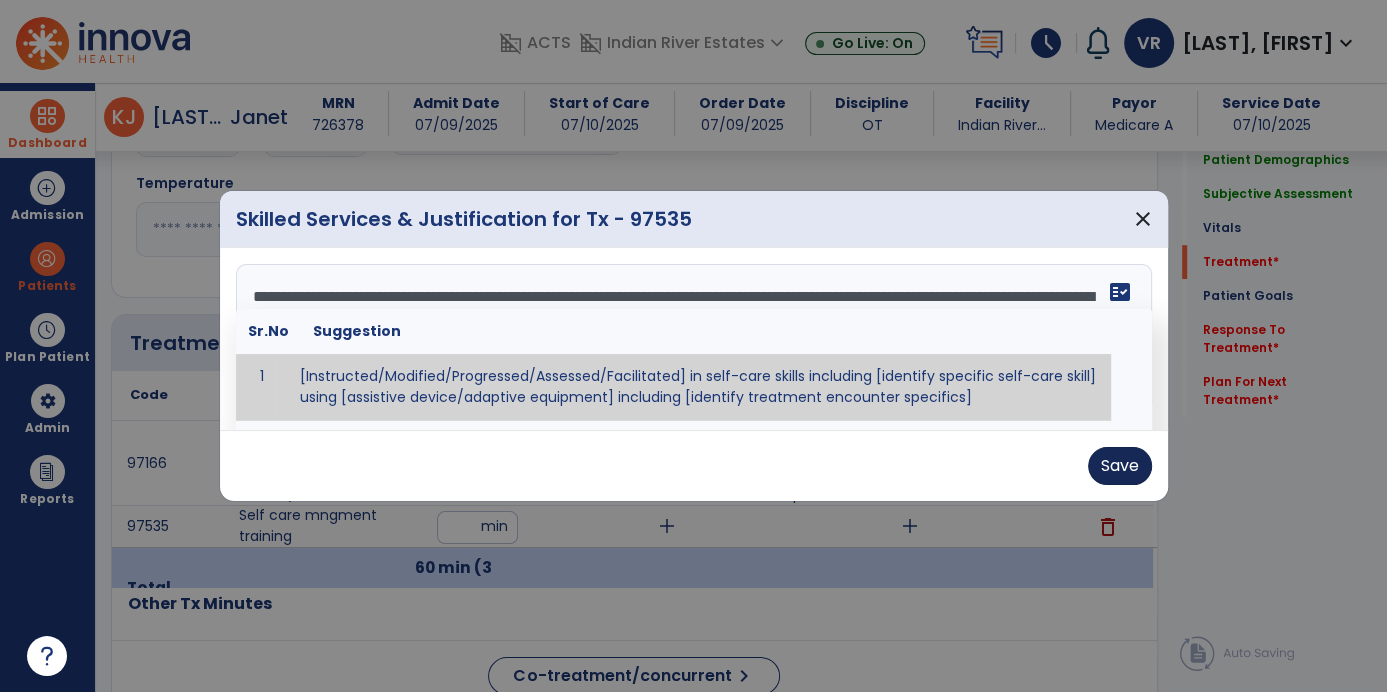type on "**********" 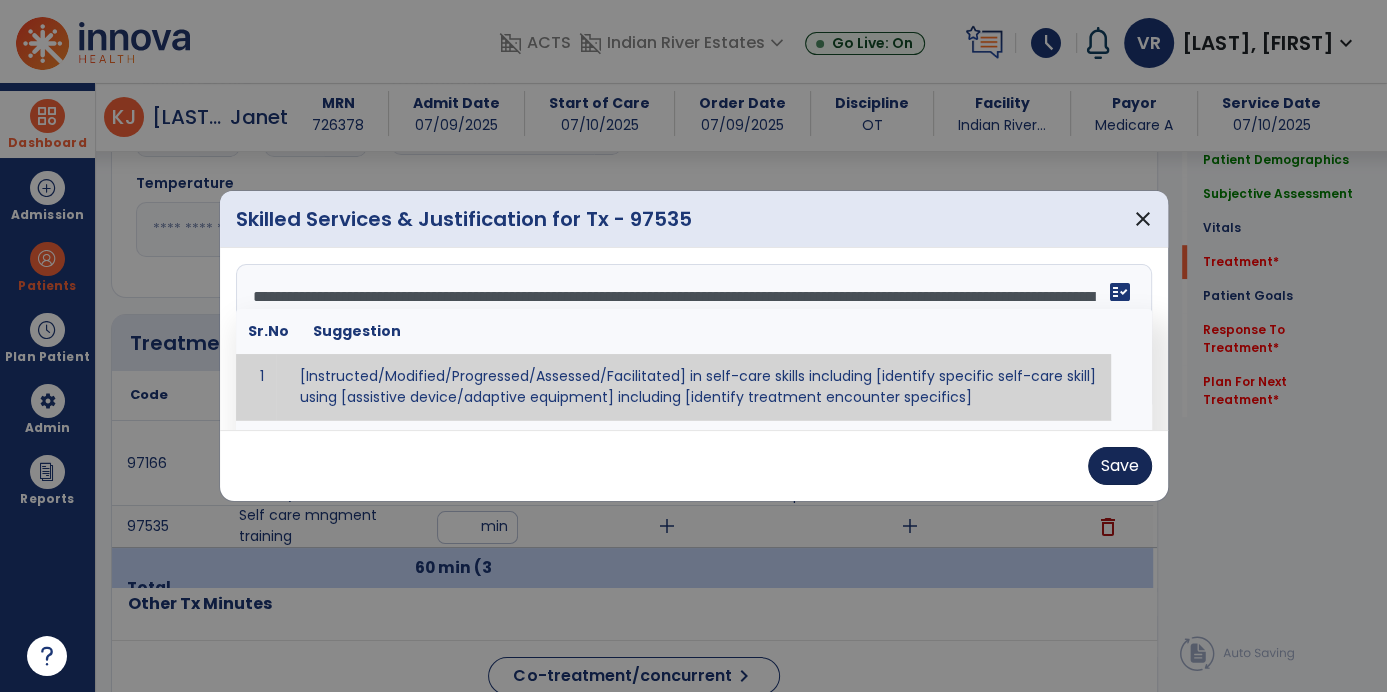 click on "Save" at bounding box center (1120, 466) 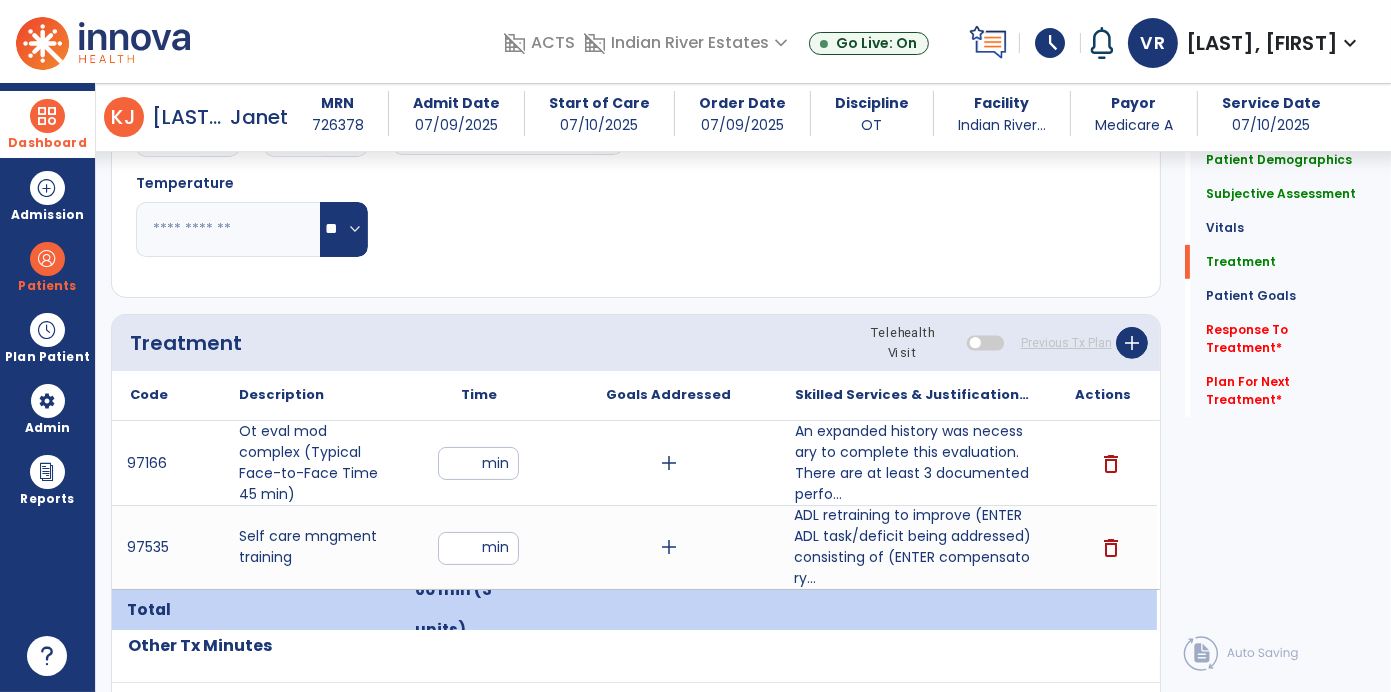 click on "ADL retraining to improve (ENTER ADL task/deficit being addressed) consisting of (ENTER compensatory..." at bounding box center (912, 547) 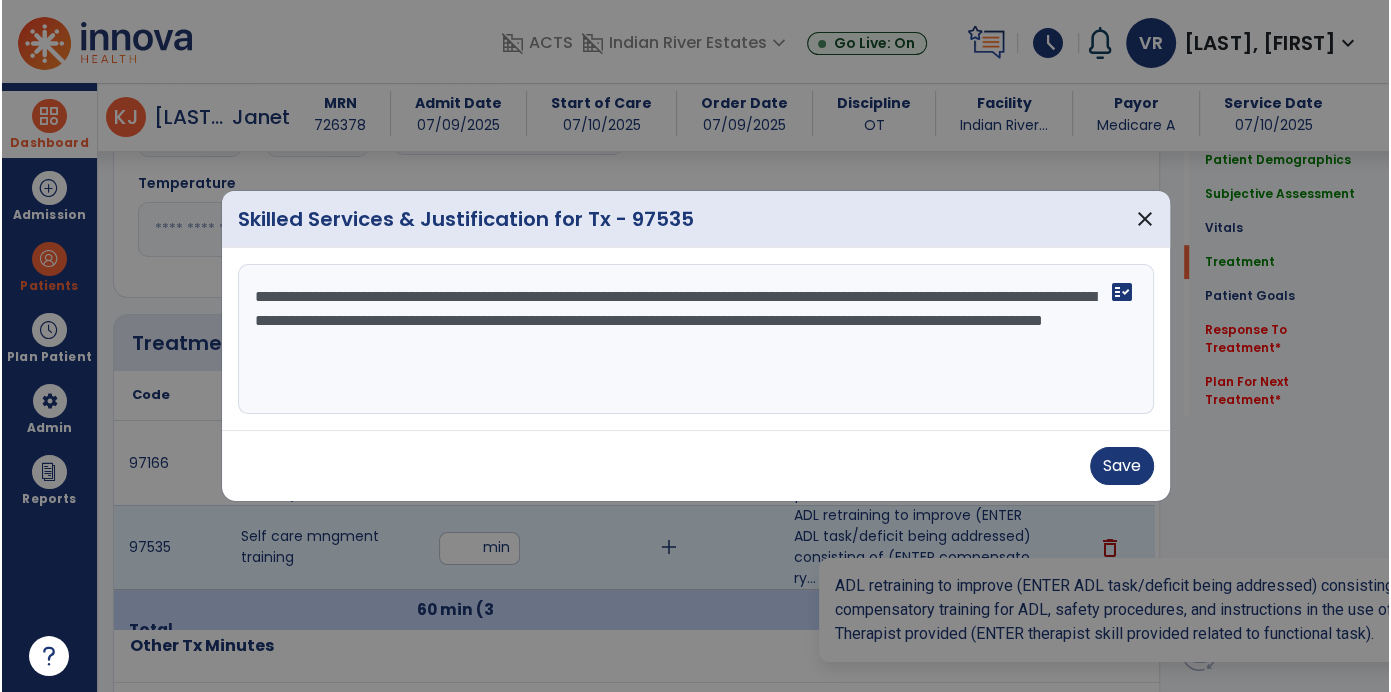 scroll, scrollTop: 935, scrollLeft: 0, axis: vertical 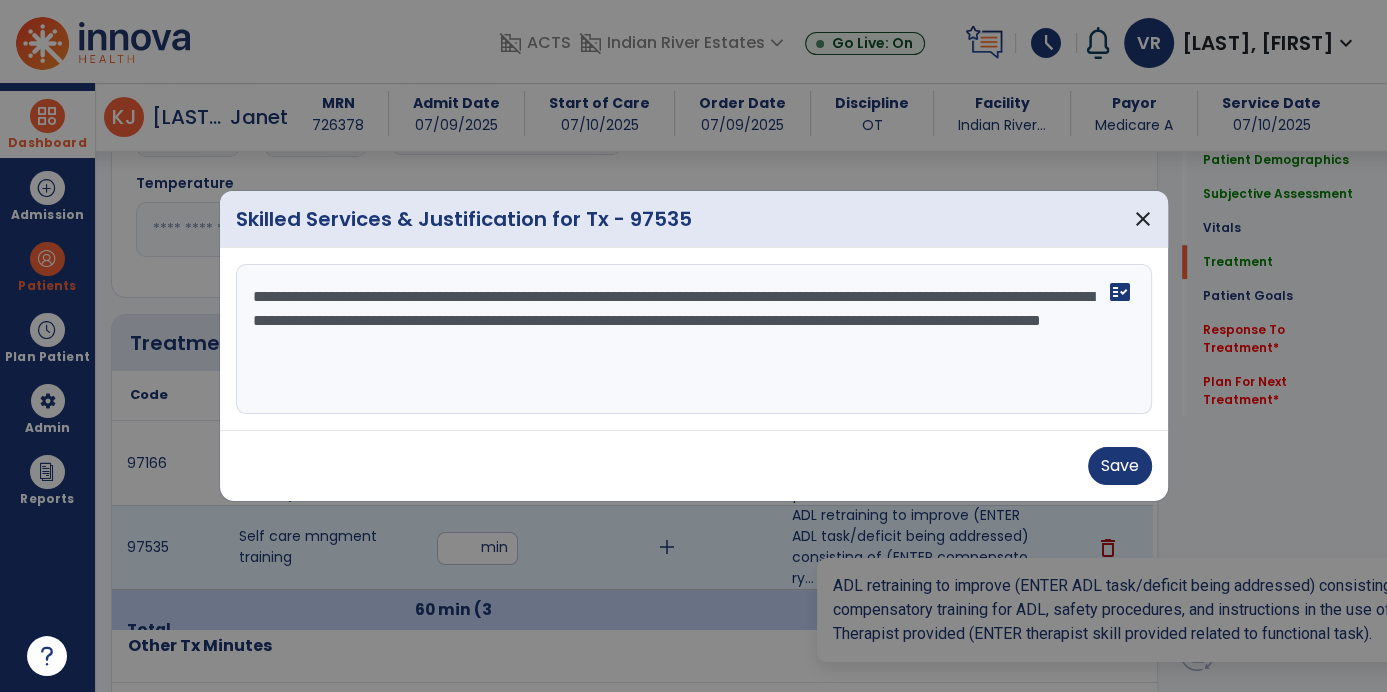 click on "**********" at bounding box center [694, 339] 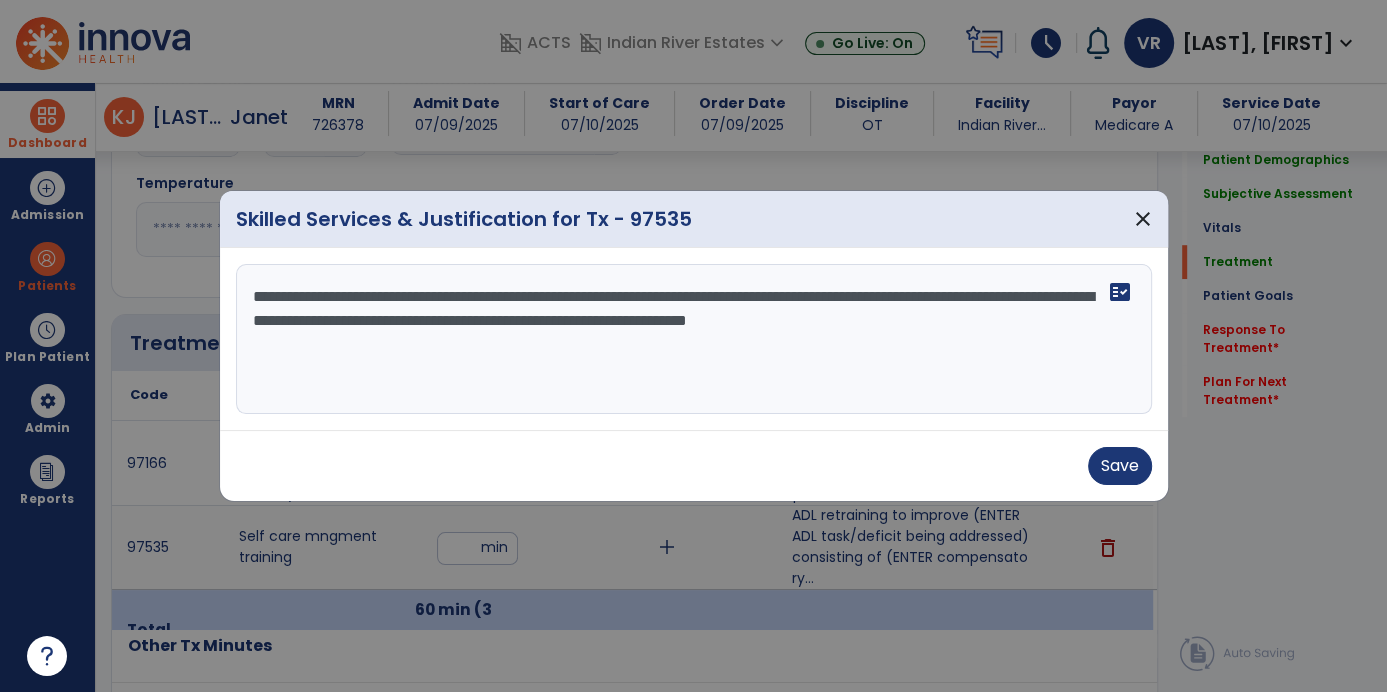 click on "**********" at bounding box center (694, 339) 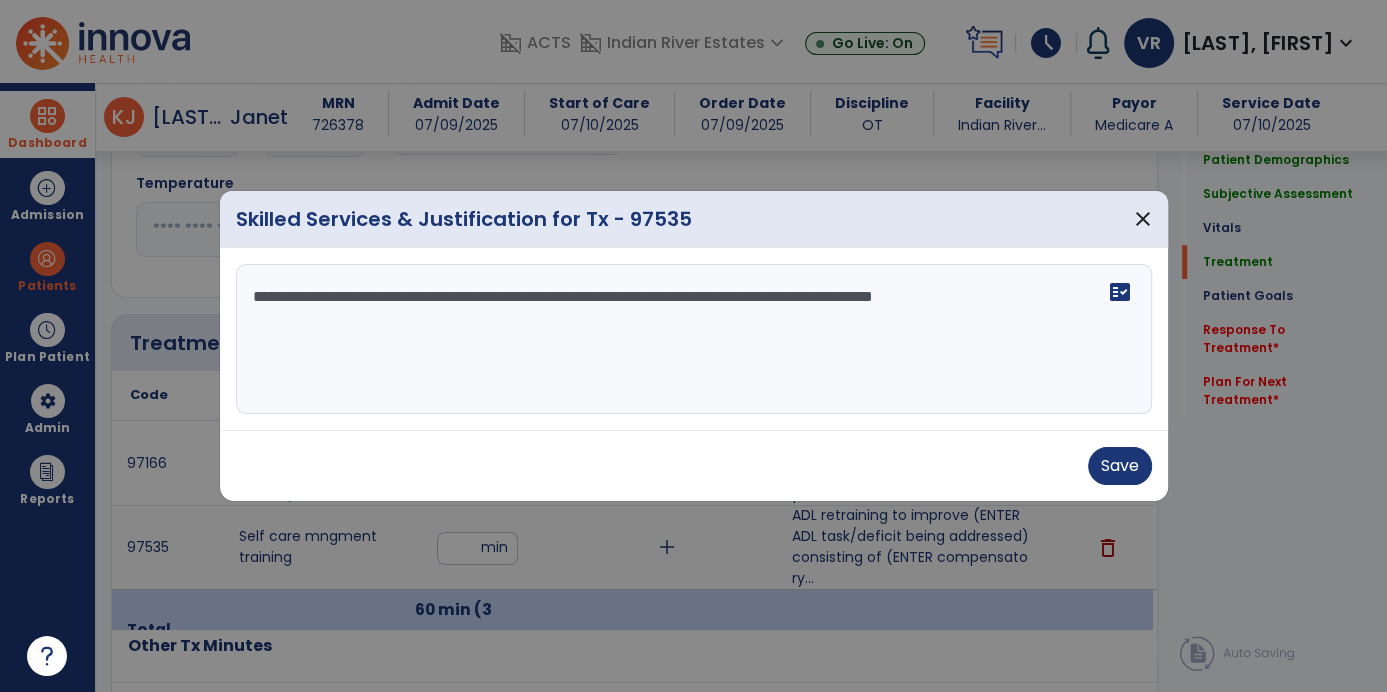 click on "**********" at bounding box center (694, 339) 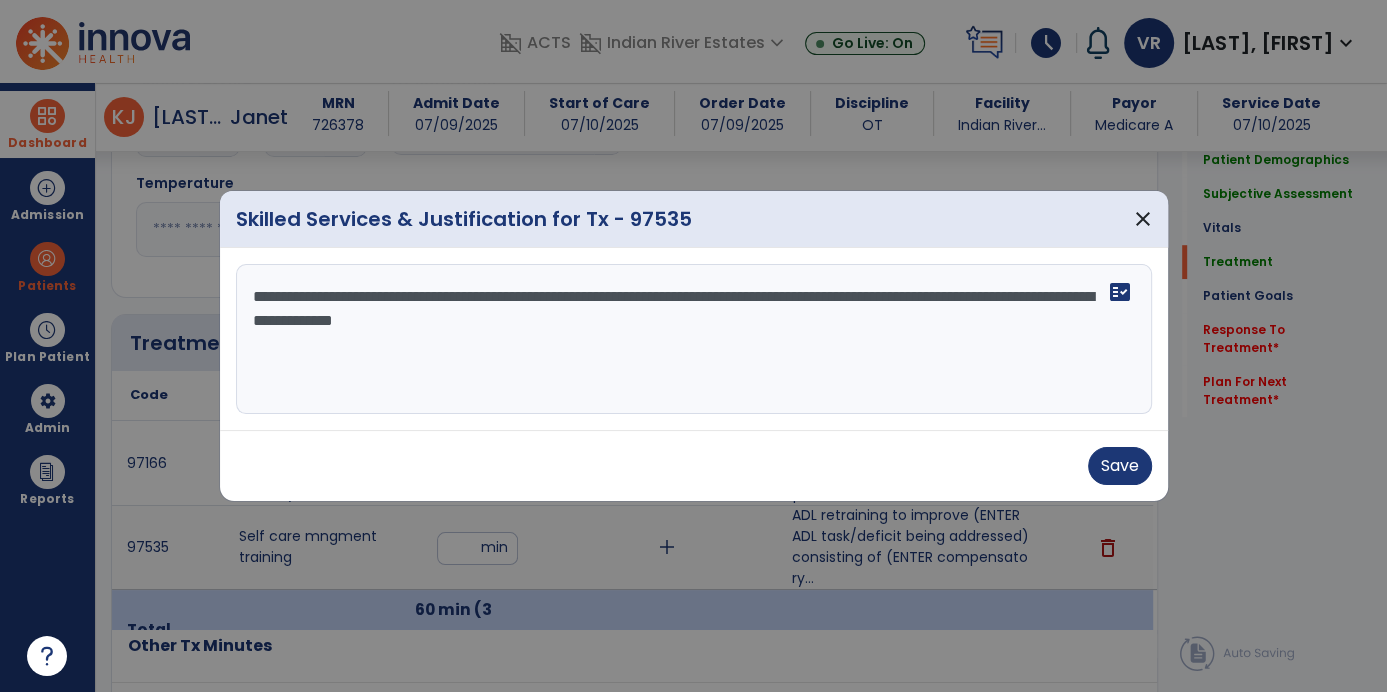 click on "**********" at bounding box center (694, 339) 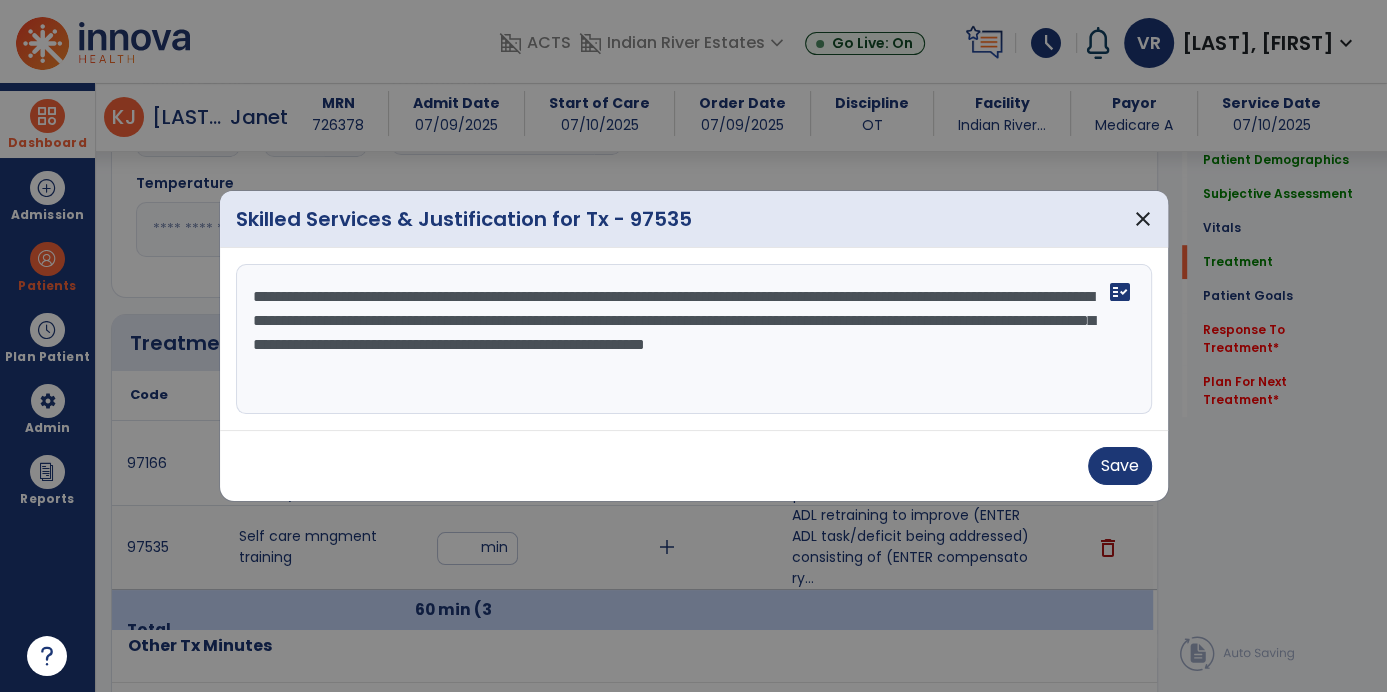click on "**********" at bounding box center [694, 339] 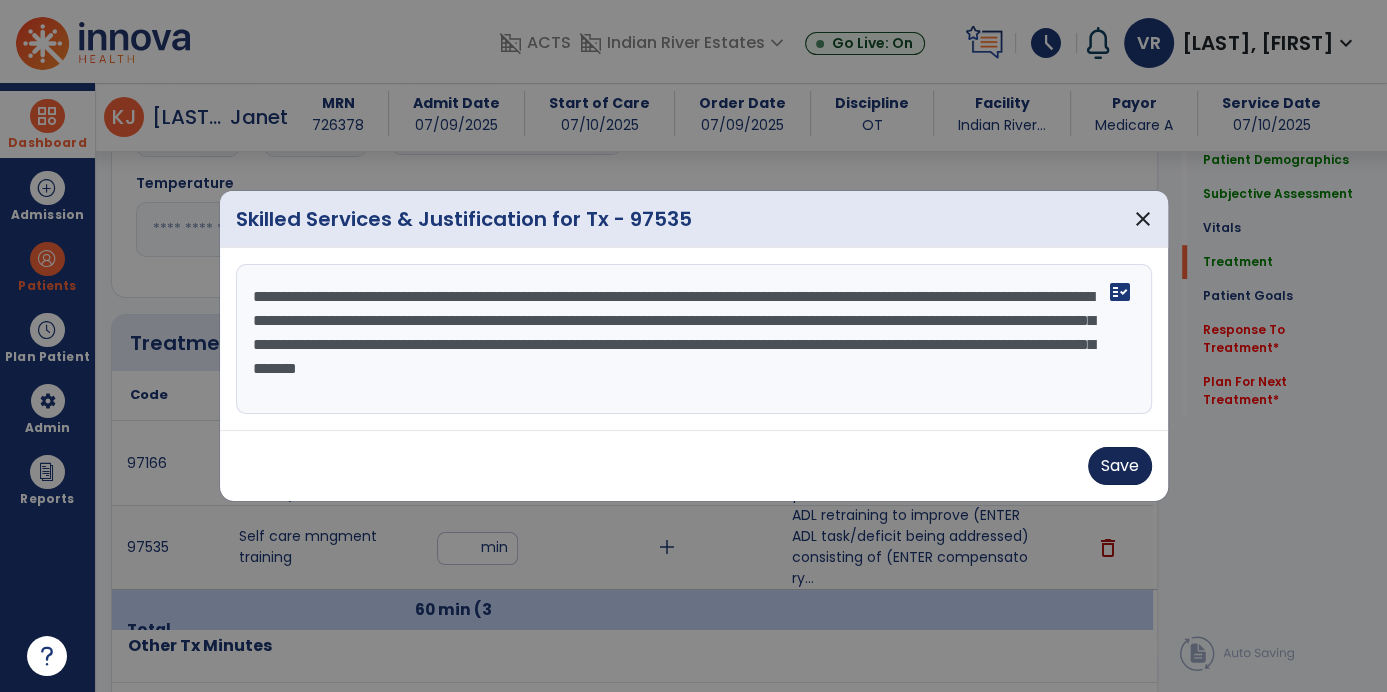 type on "**********" 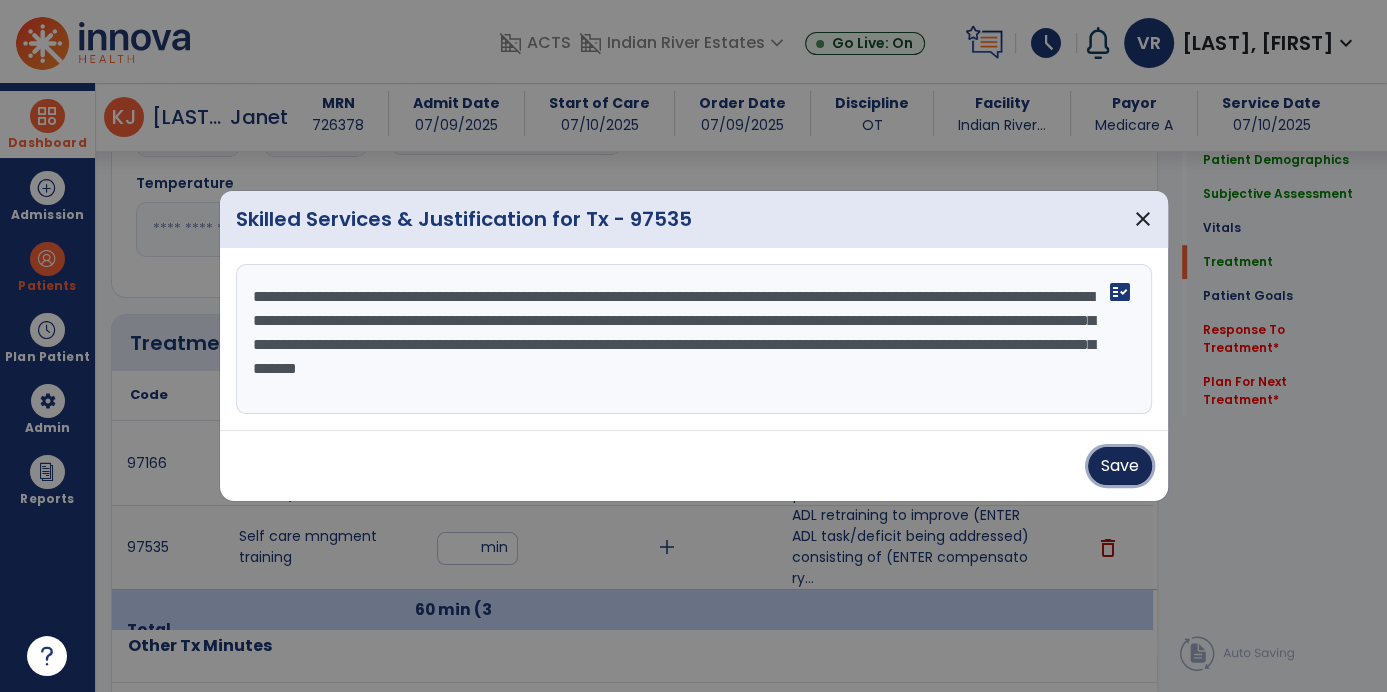 click on "Save" at bounding box center (1120, 466) 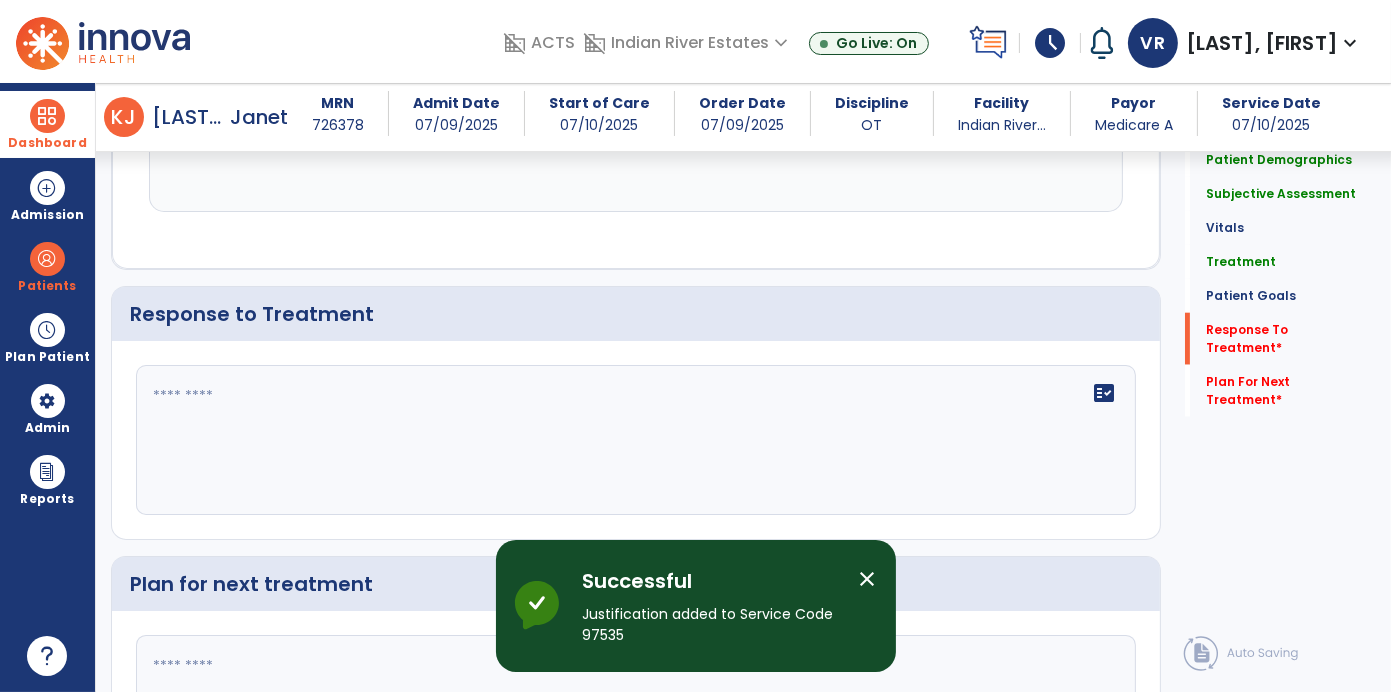 scroll, scrollTop: 2595, scrollLeft: 0, axis: vertical 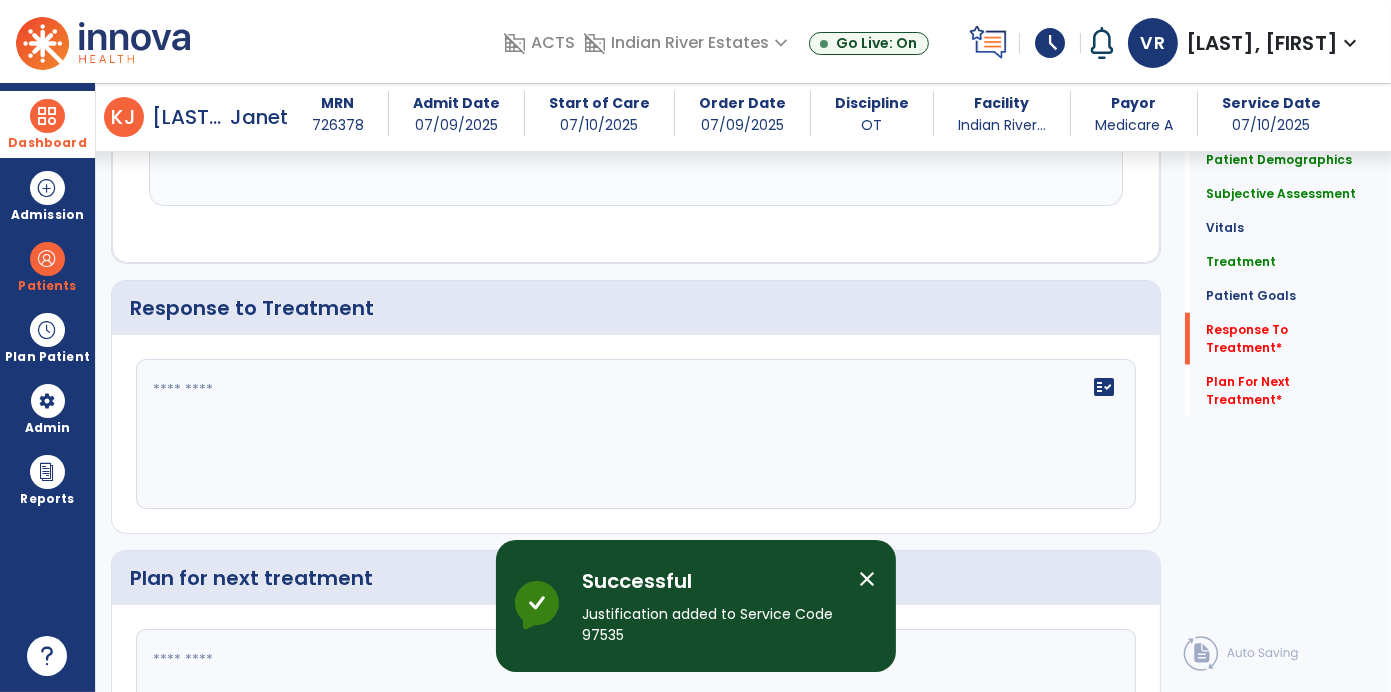 click on "fact_check" 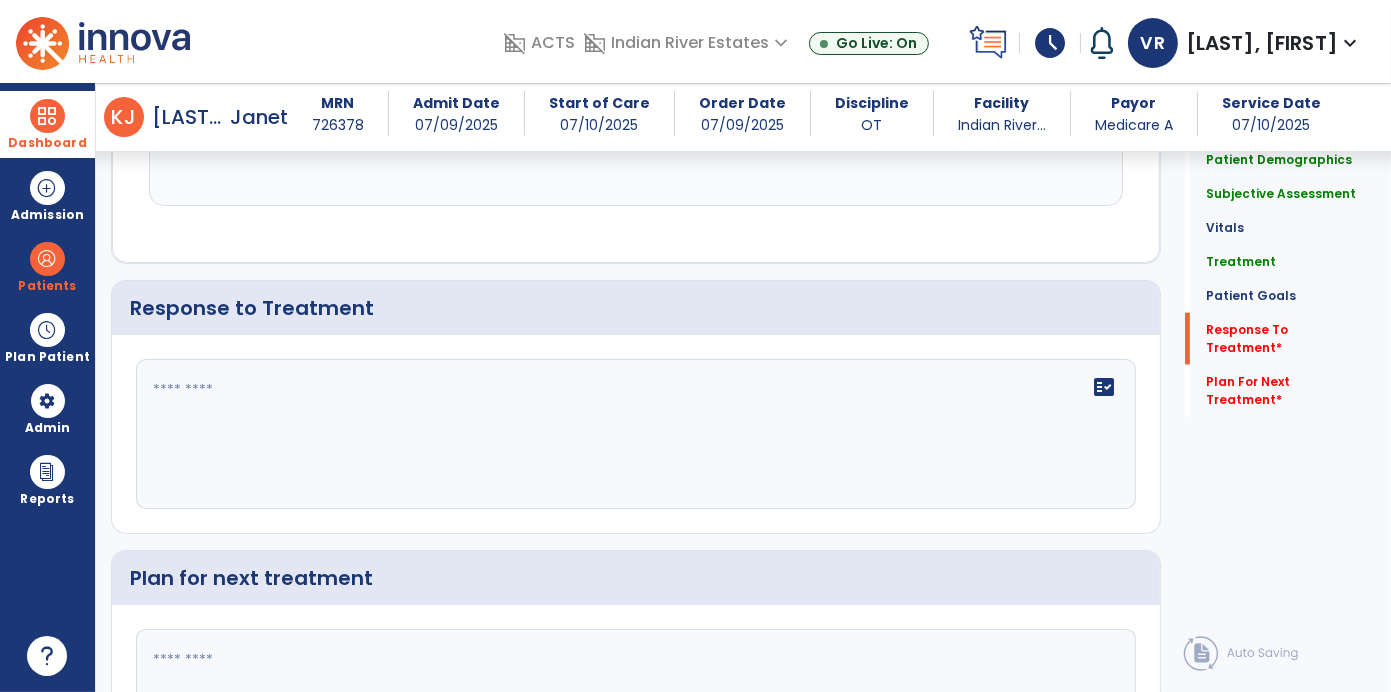 click on "fact_check" 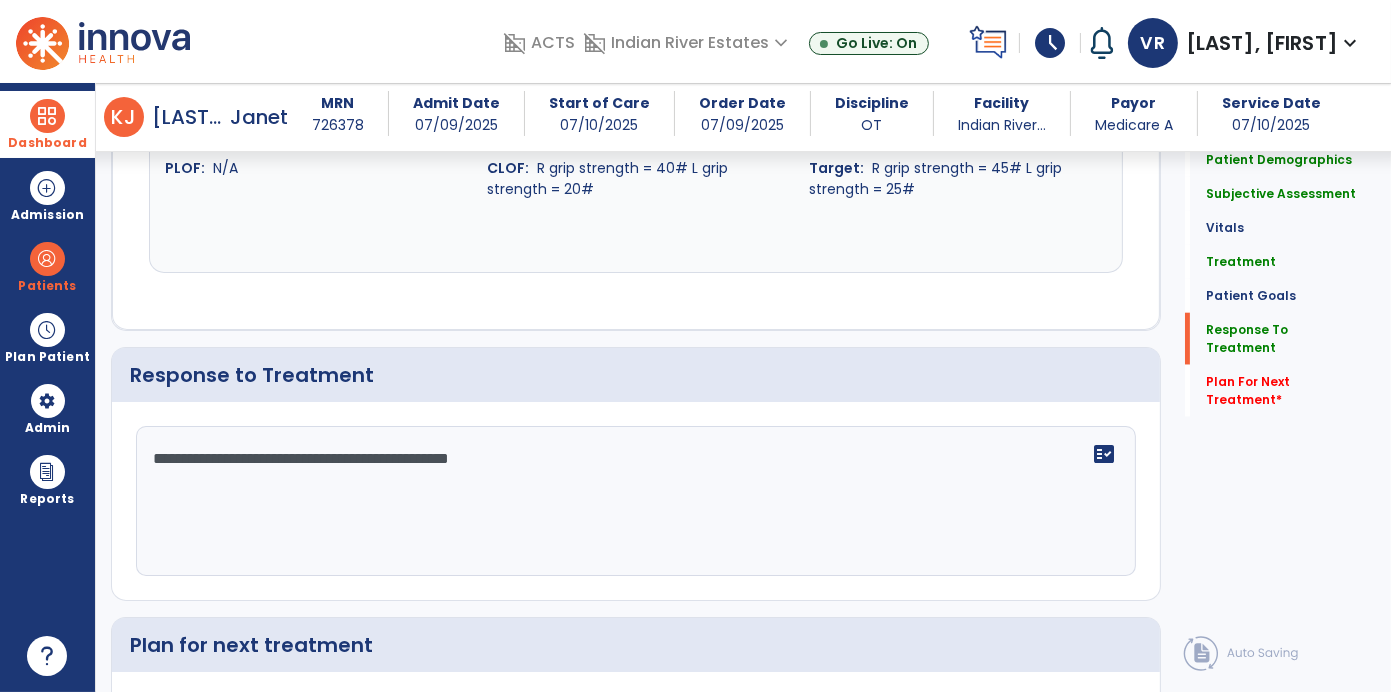scroll, scrollTop: 2595, scrollLeft: 0, axis: vertical 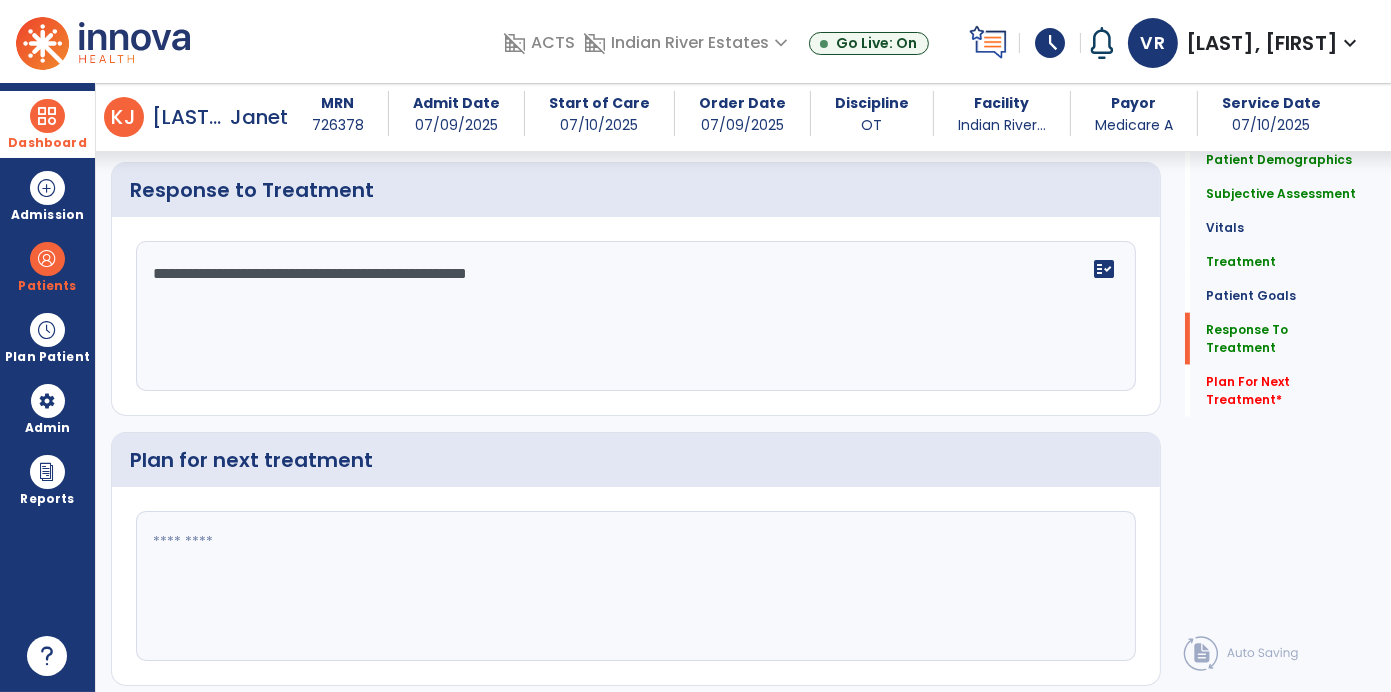 type on "**********" 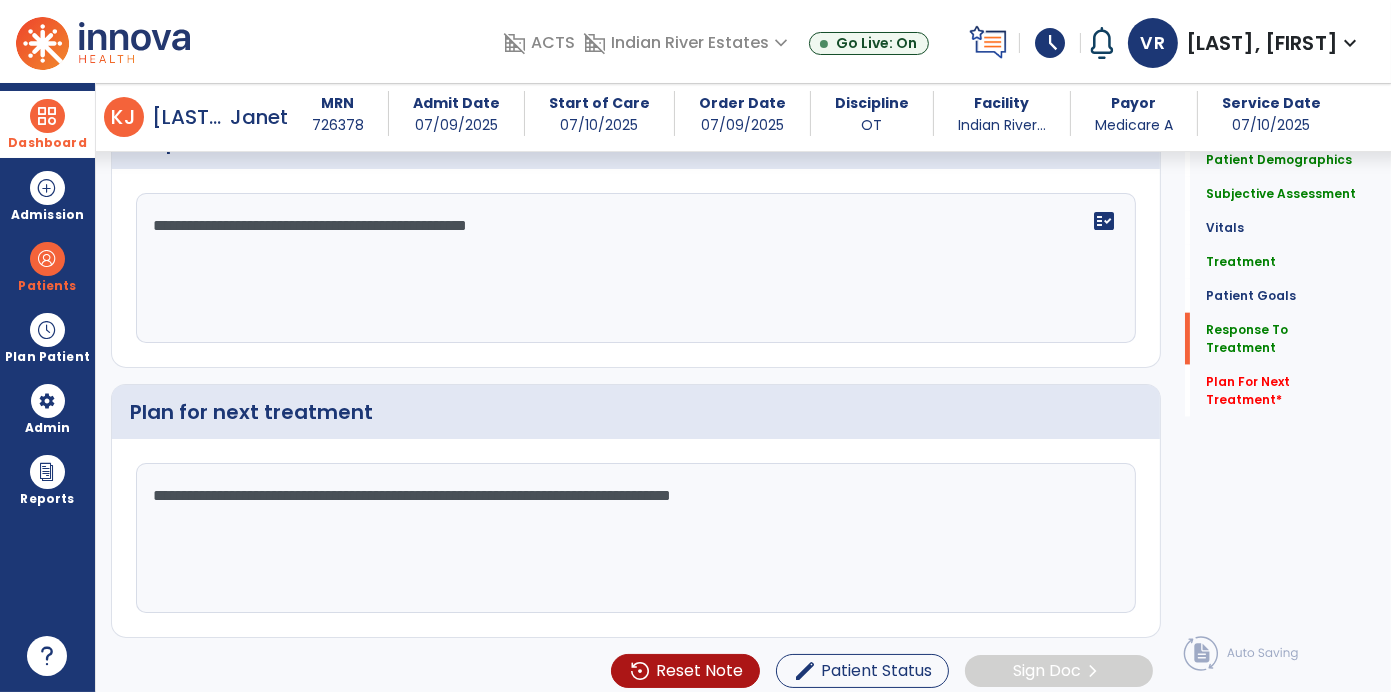 scroll, scrollTop: 2756, scrollLeft: 0, axis: vertical 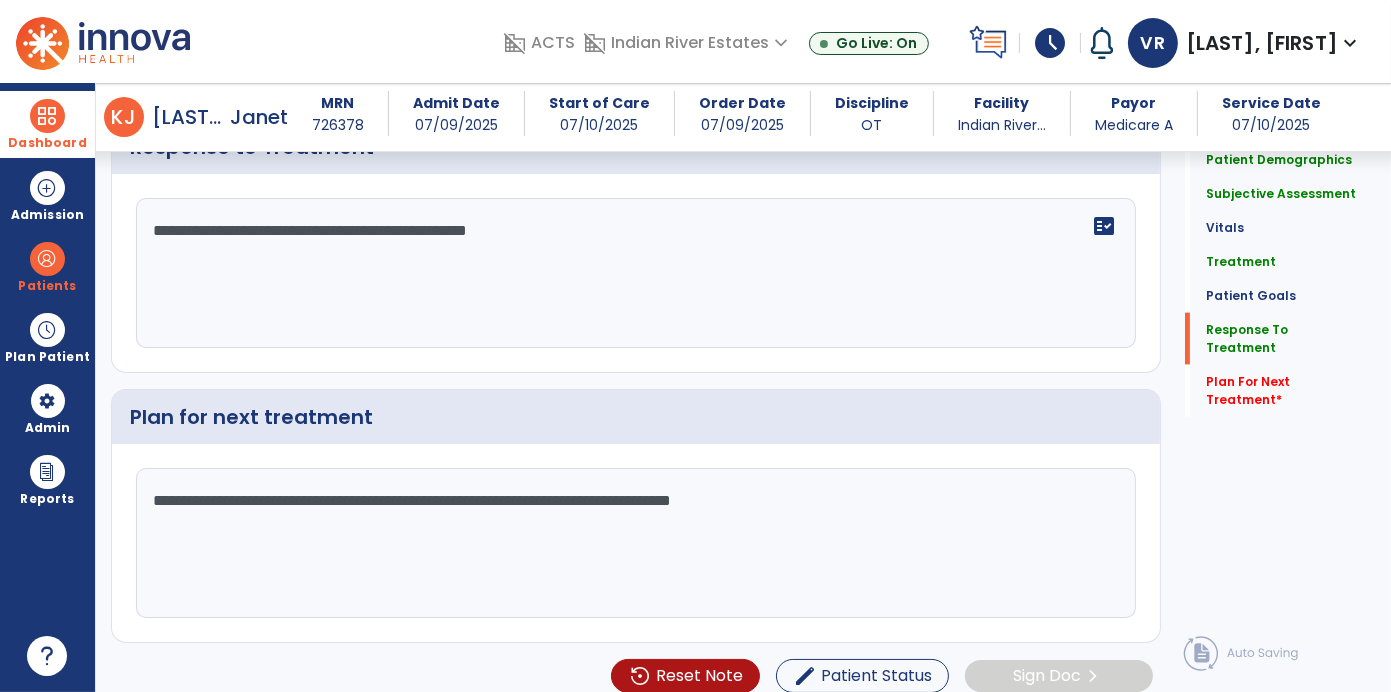click on "**********" 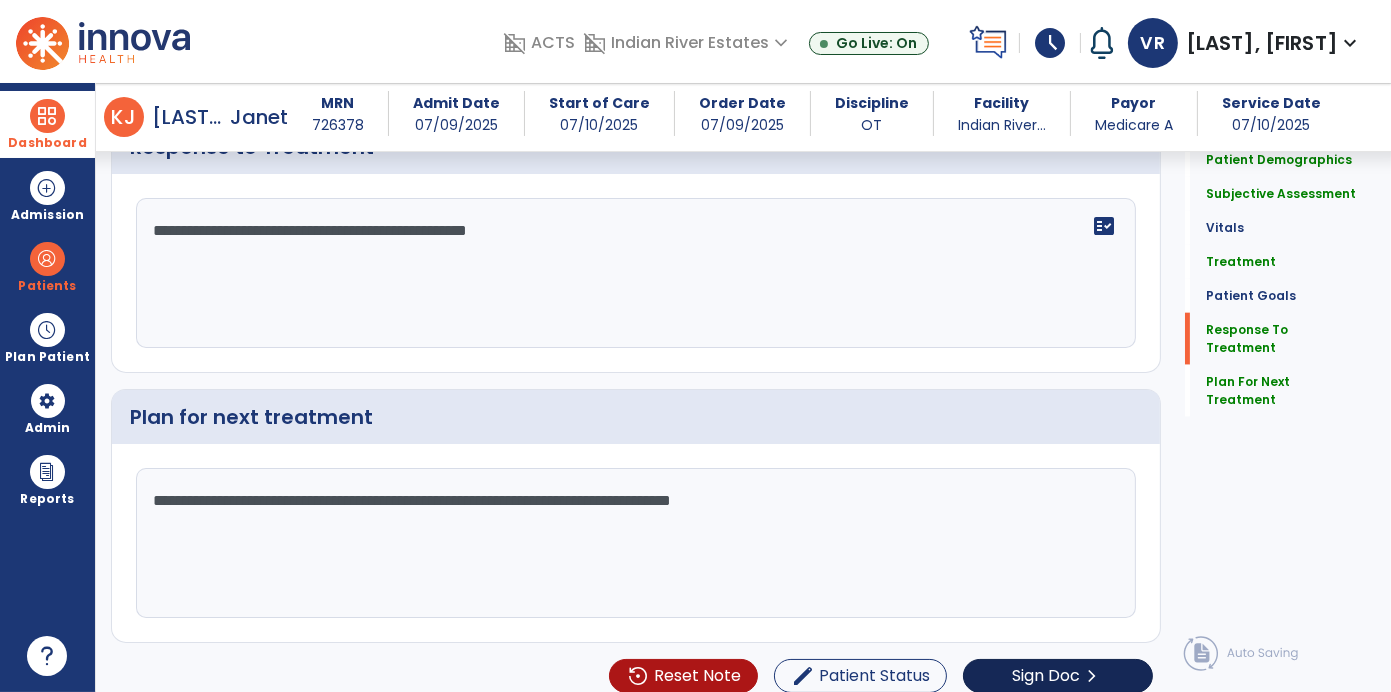 type on "**********" 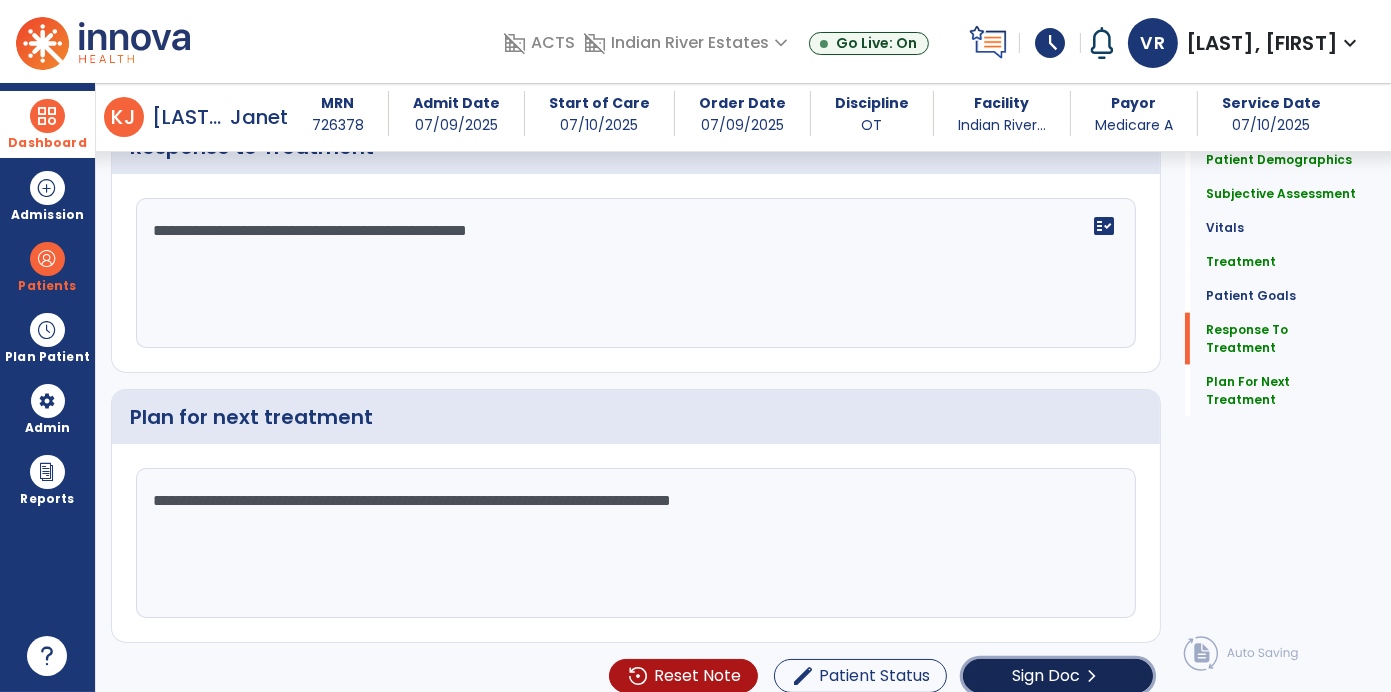 click on "Sign Doc" 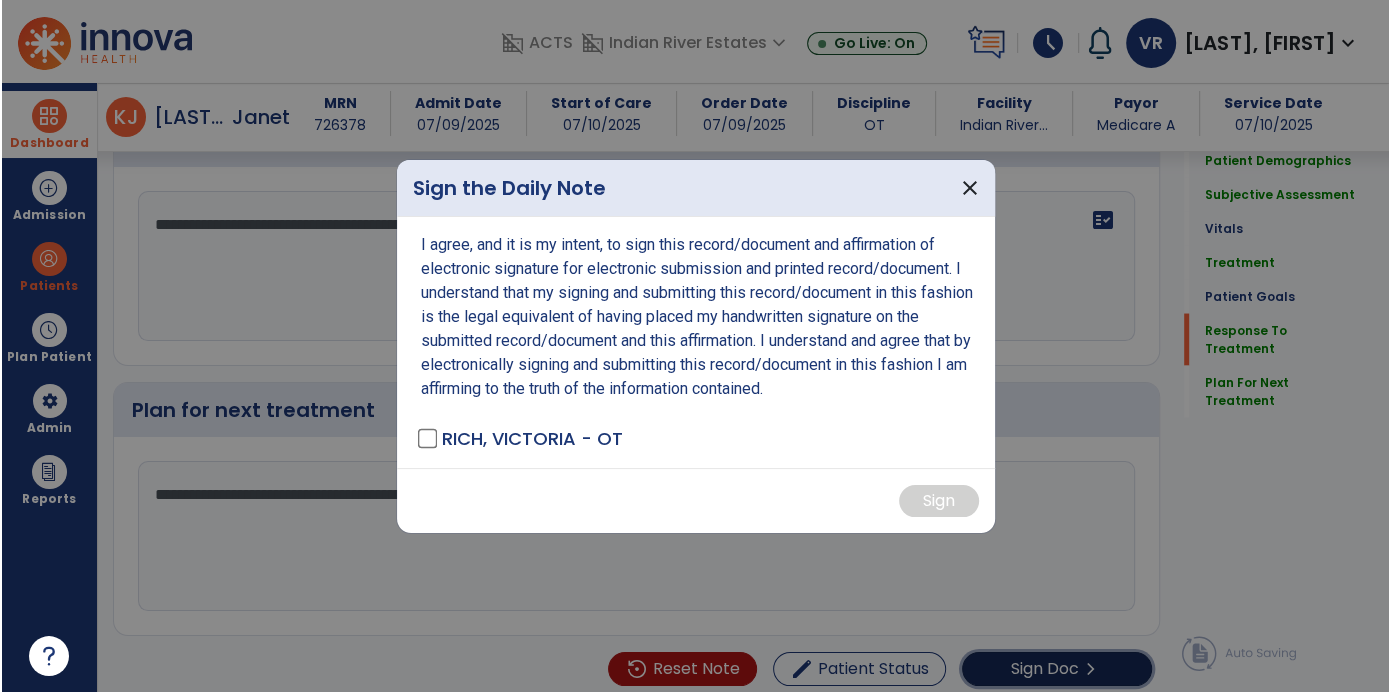 scroll, scrollTop: 2756, scrollLeft: 0, axis: vertical 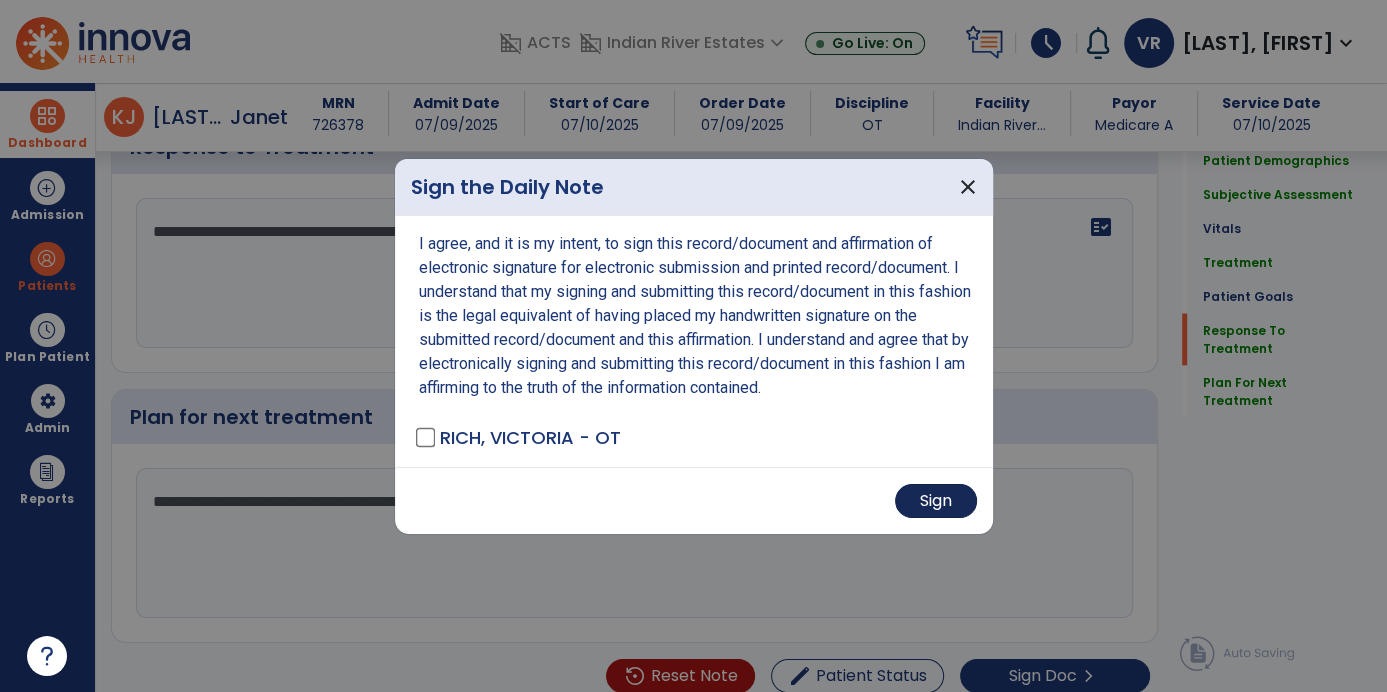 click on "Sign" at bounding box center [936, 501] 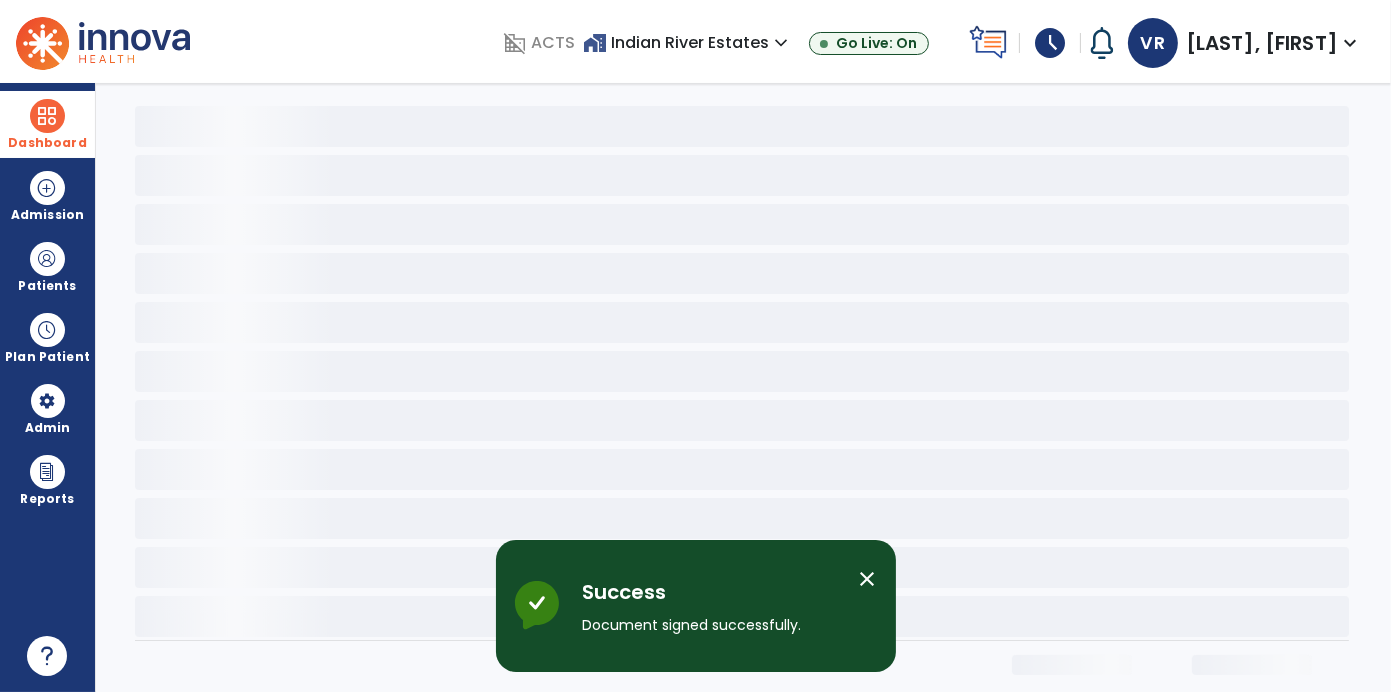 scroll, scrollTop: 0, scrollLeft: 0, axis: both 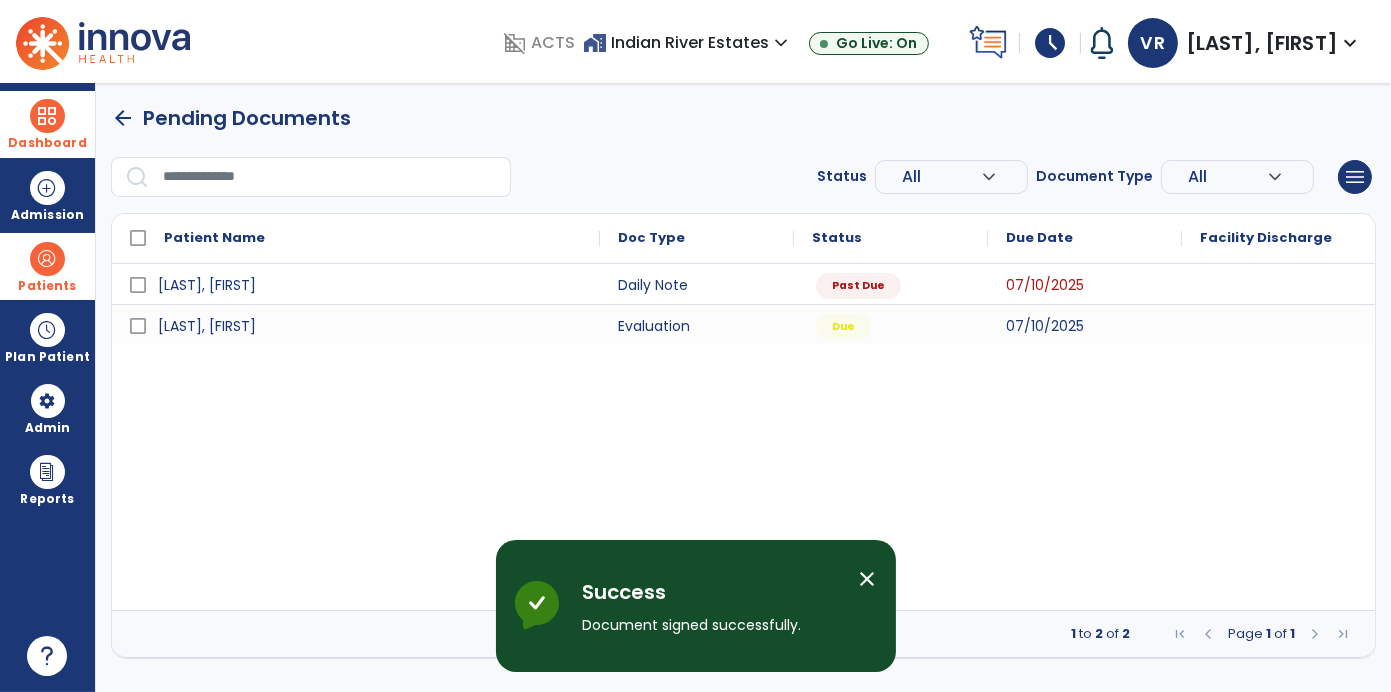 click at bounding box center (47, 259) 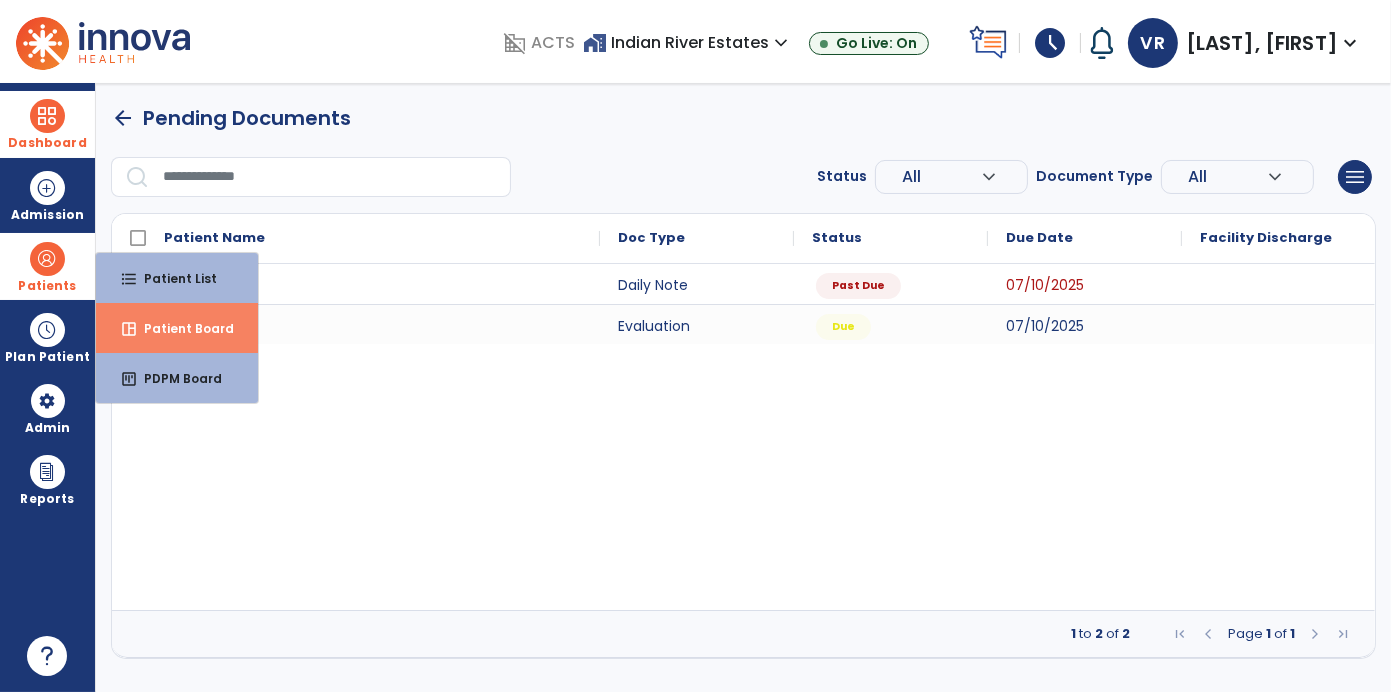 click on "space_dashboard" at bounding box center [129, 329] 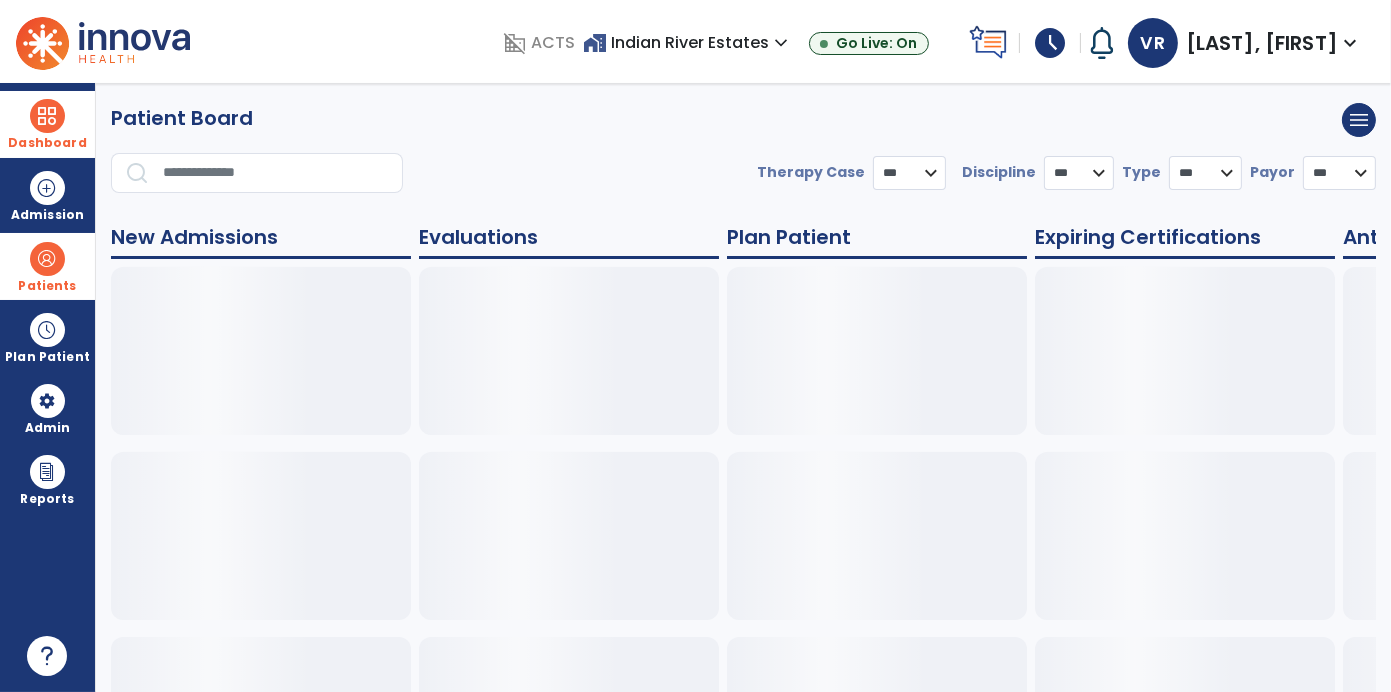 select on "***" 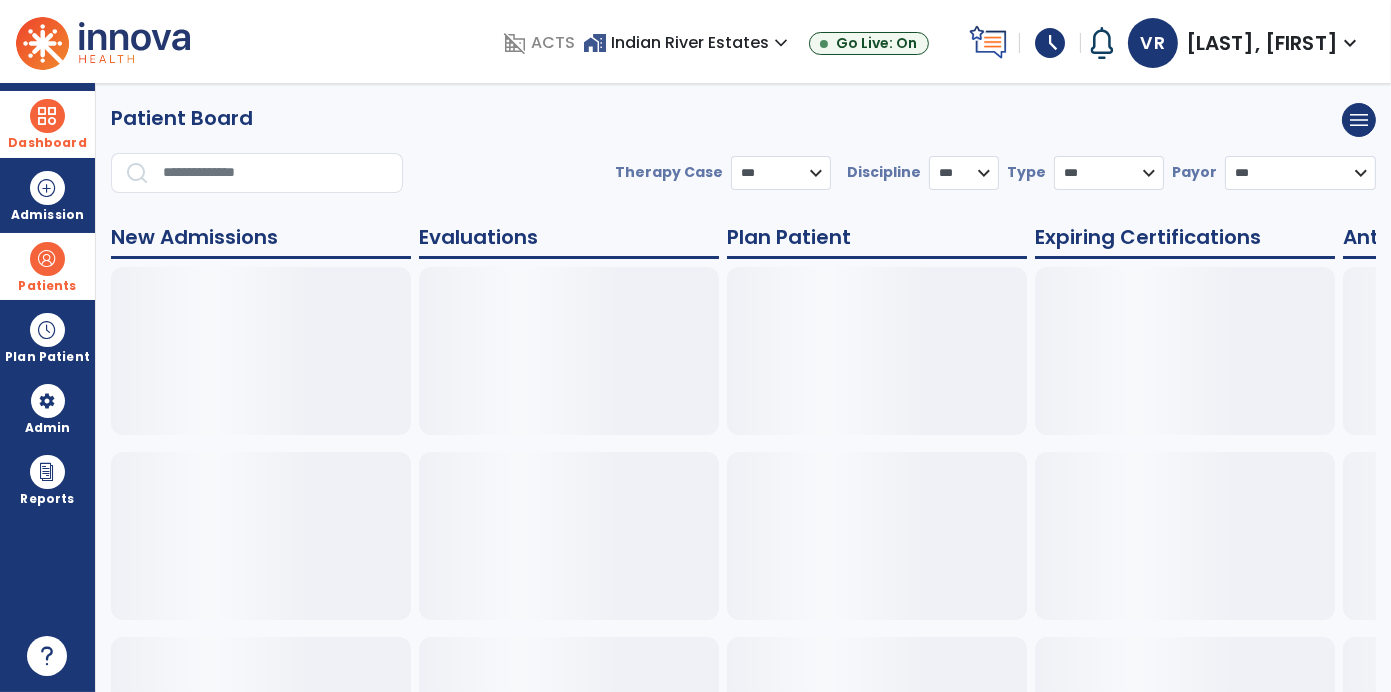 click at bounding box center [47, 259] 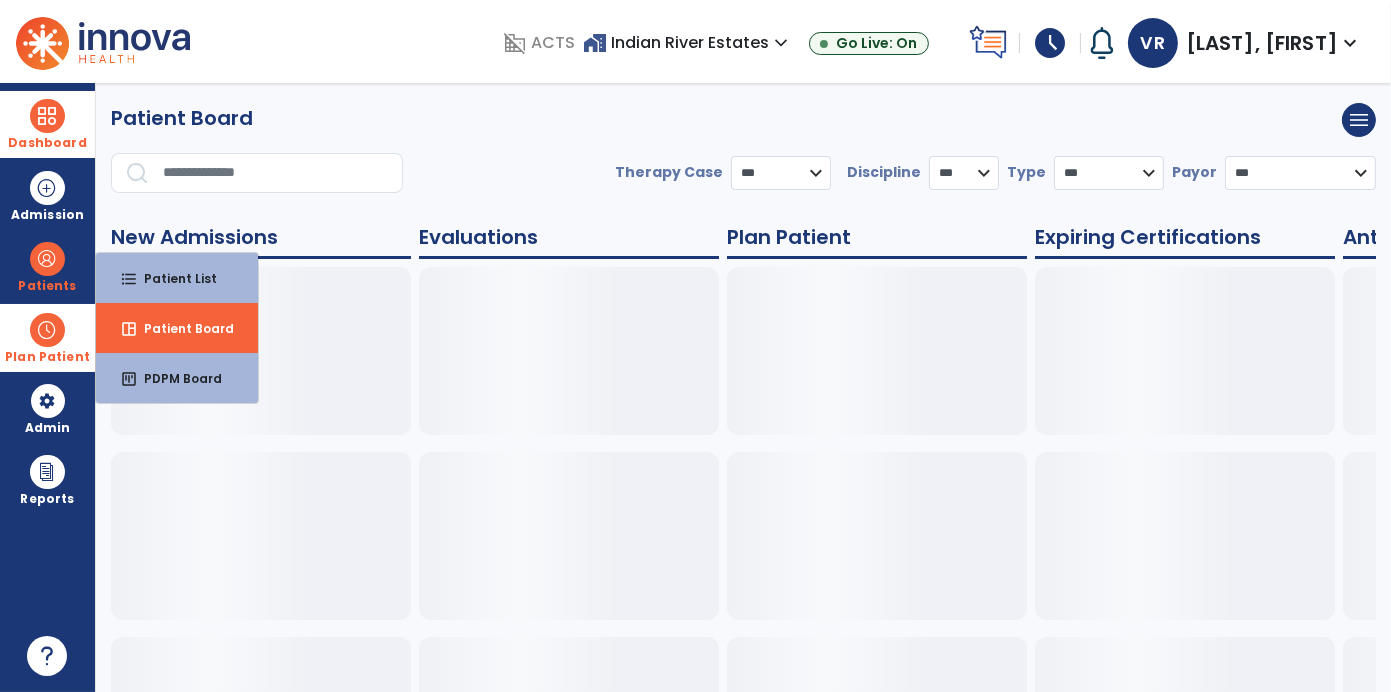 click at bounding box center [47, 330] 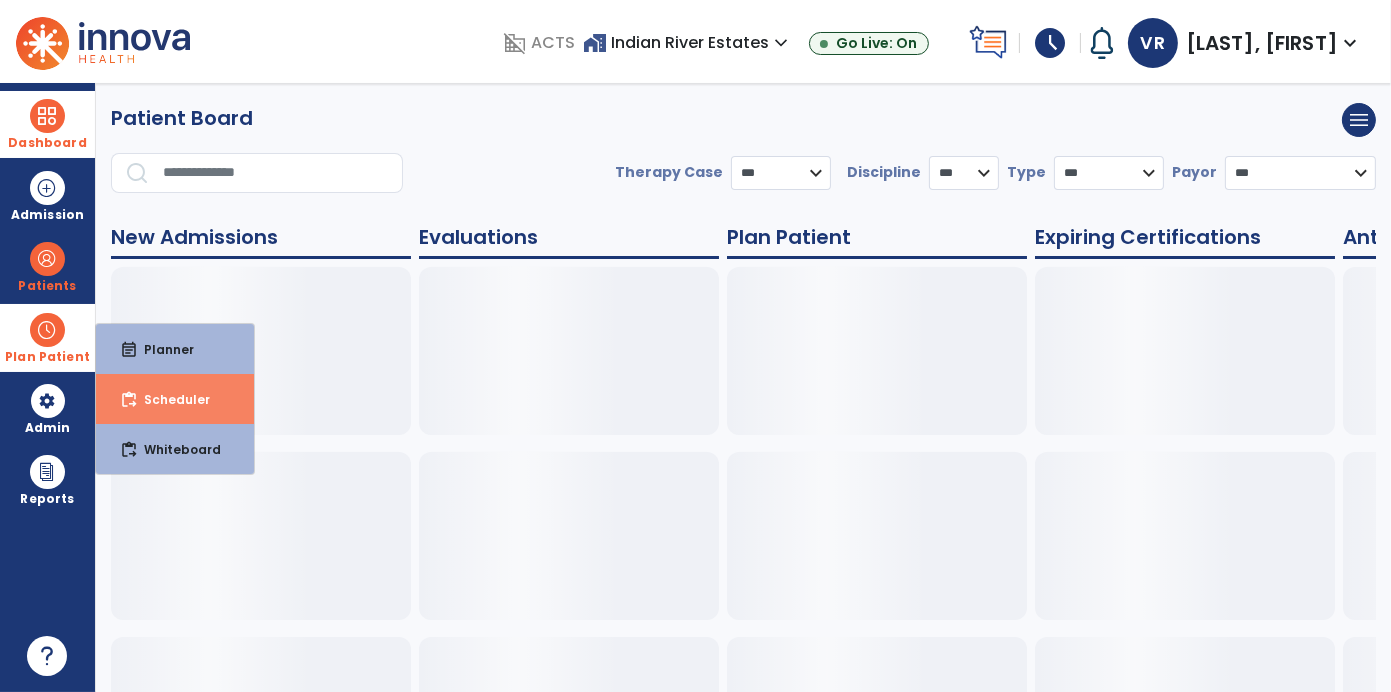 click on "content_paste_go" at bounding box center [129, 400] 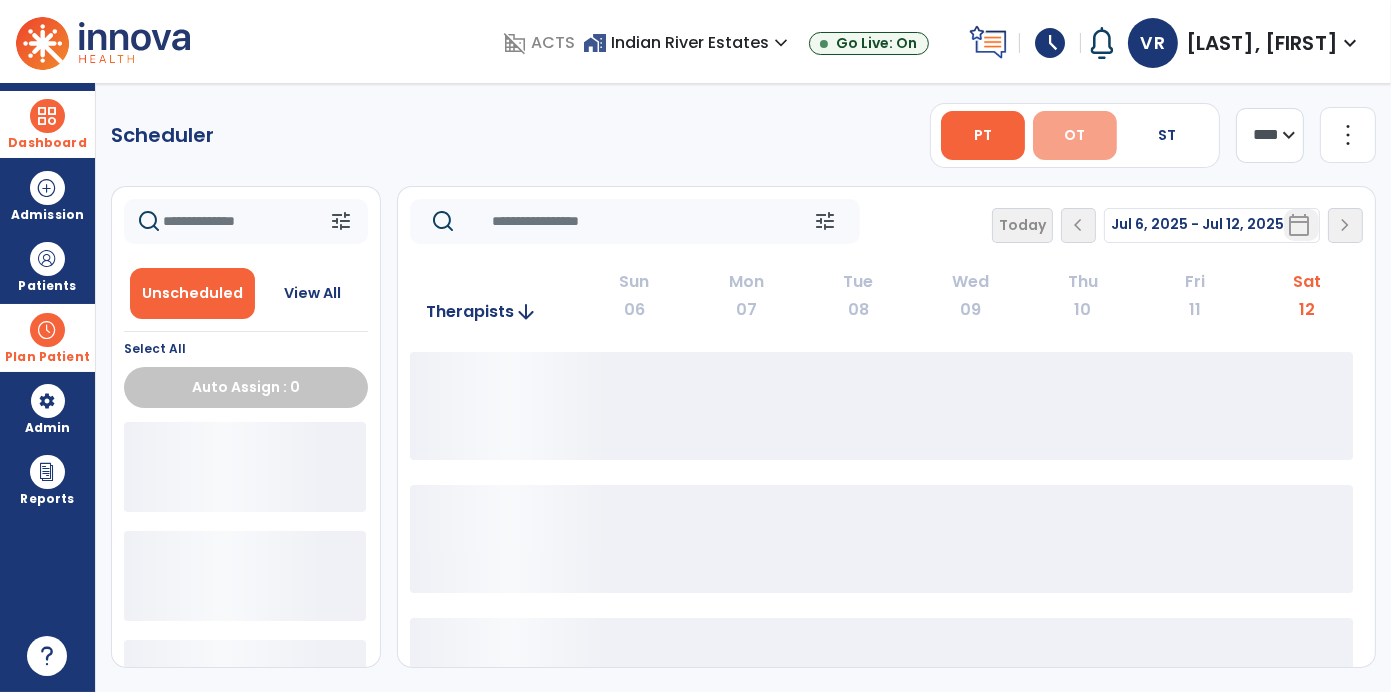 click on "OT" at bounding box center (1074, 135) 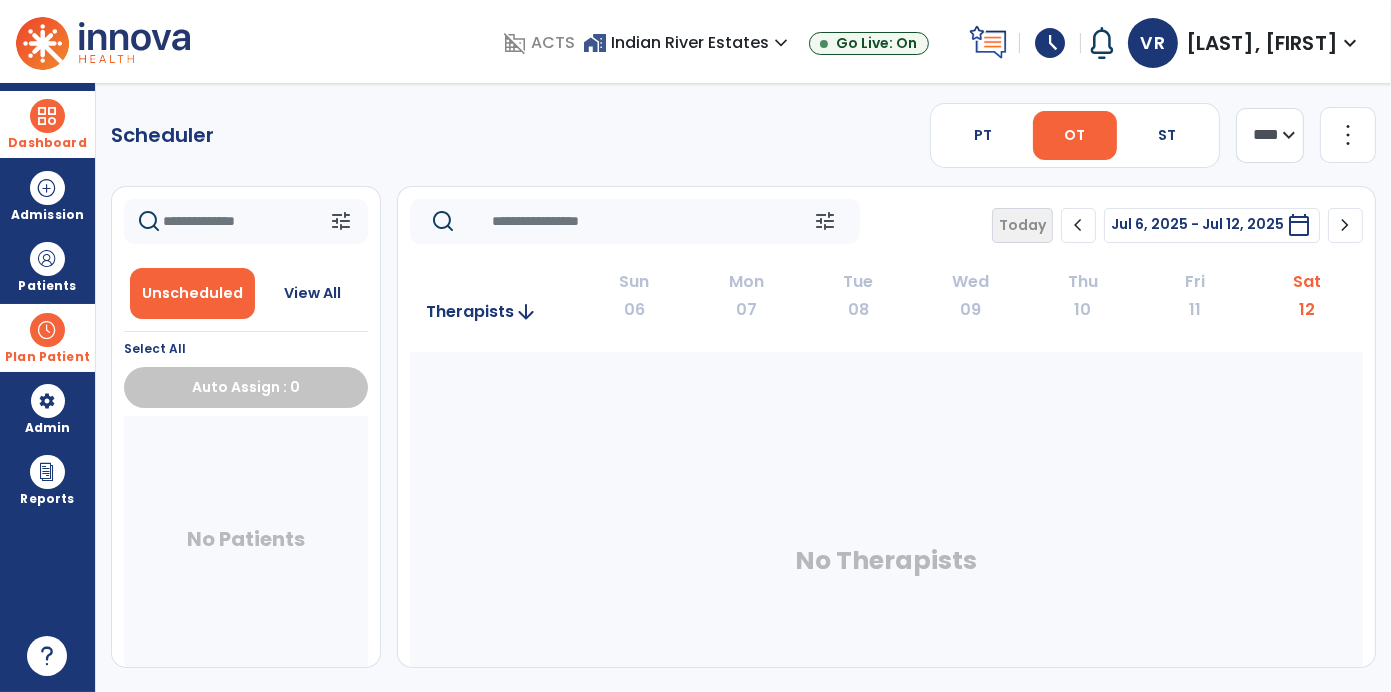 click 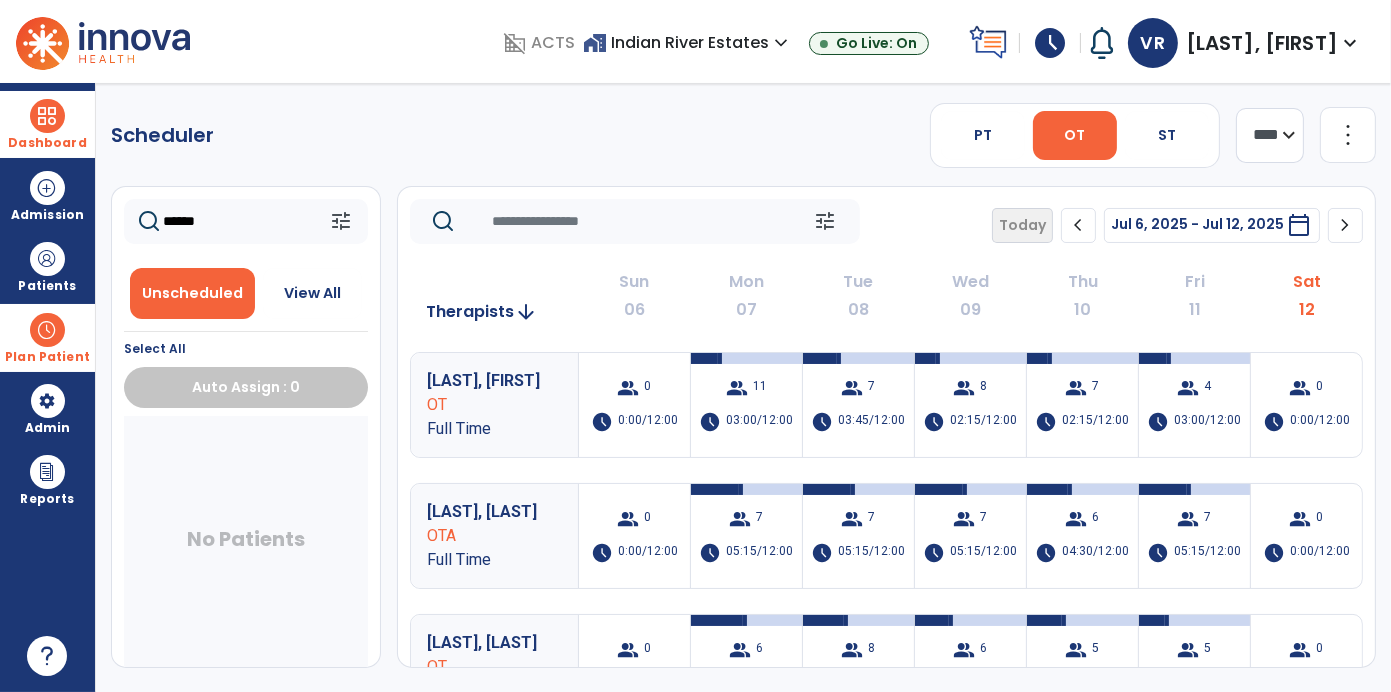 type on "******" 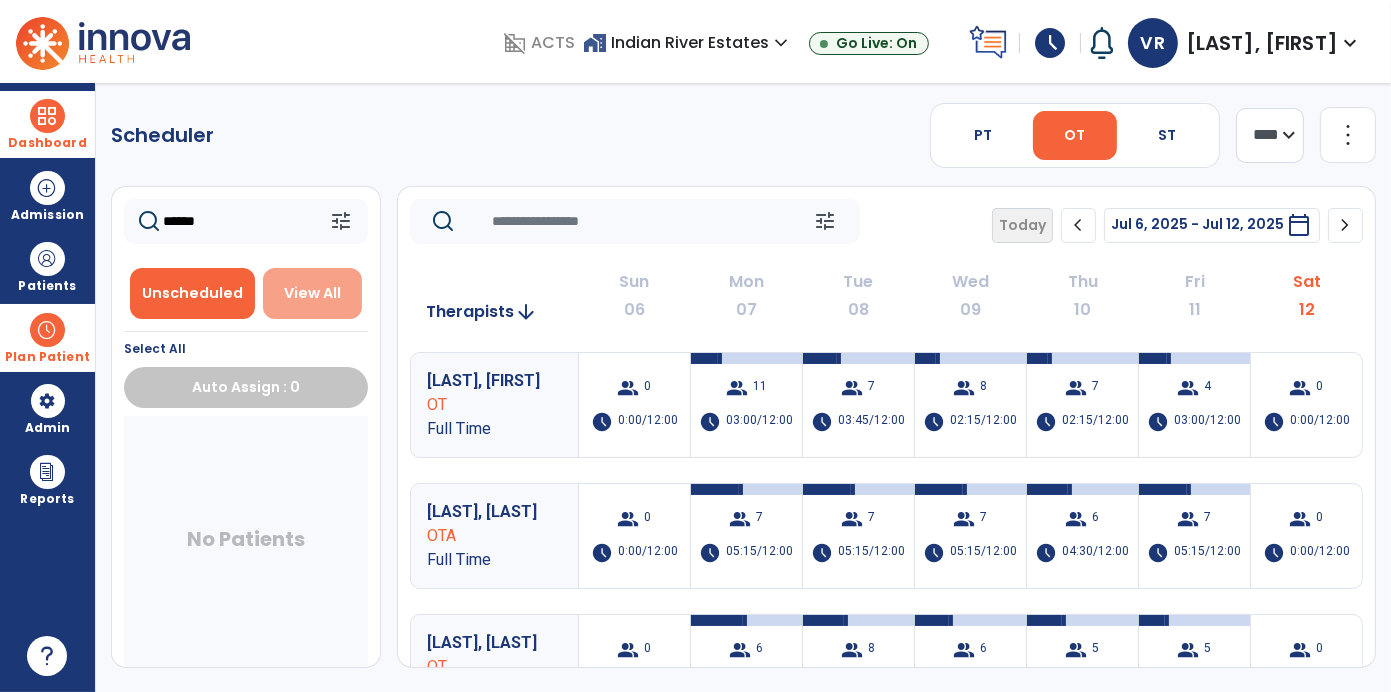click on "View All" at bounding box center [313, 293] 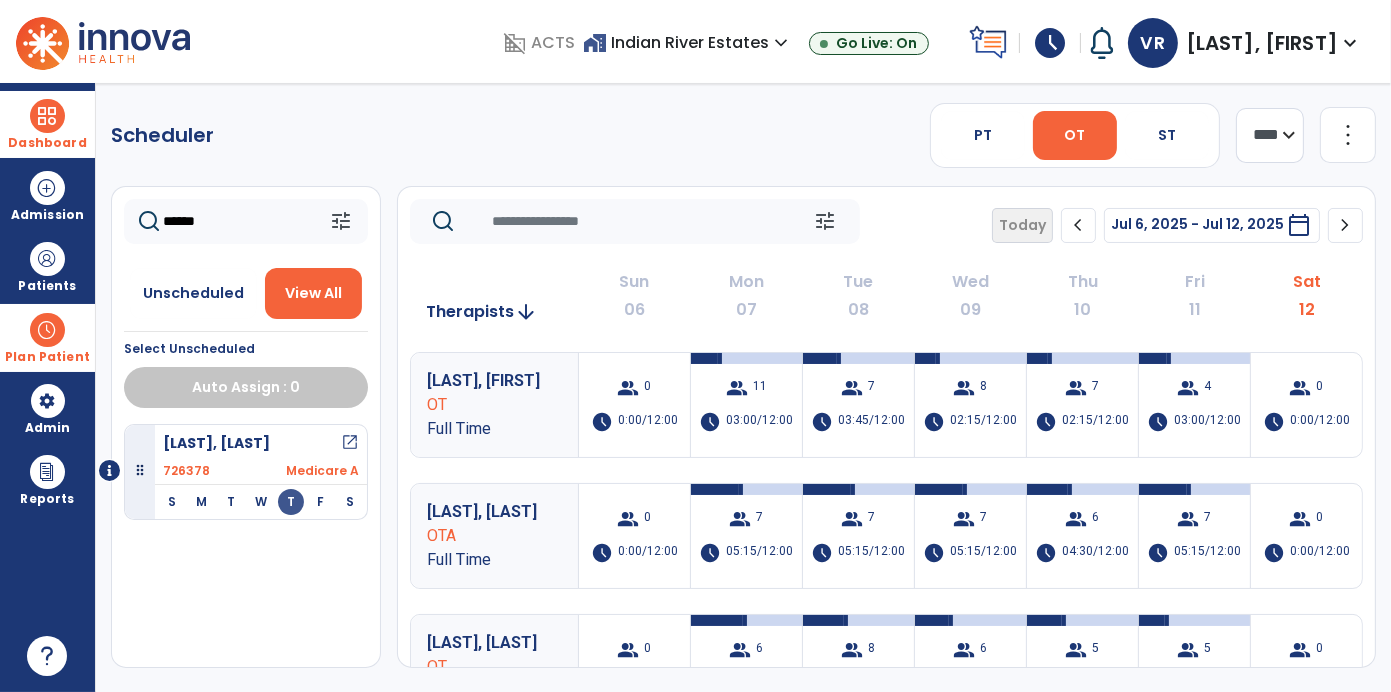 click on "open_in_new" at bounding box center [350, 443] 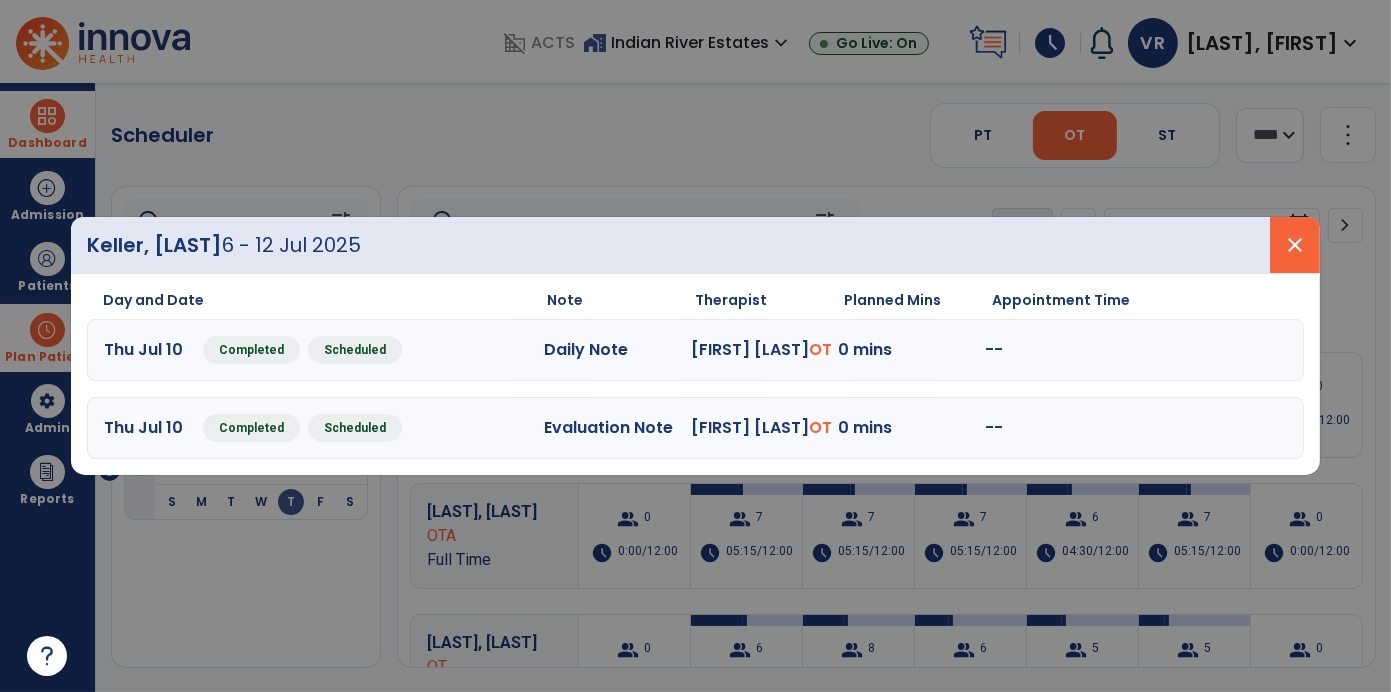 click on "close" at bounding box center [1295, 245] 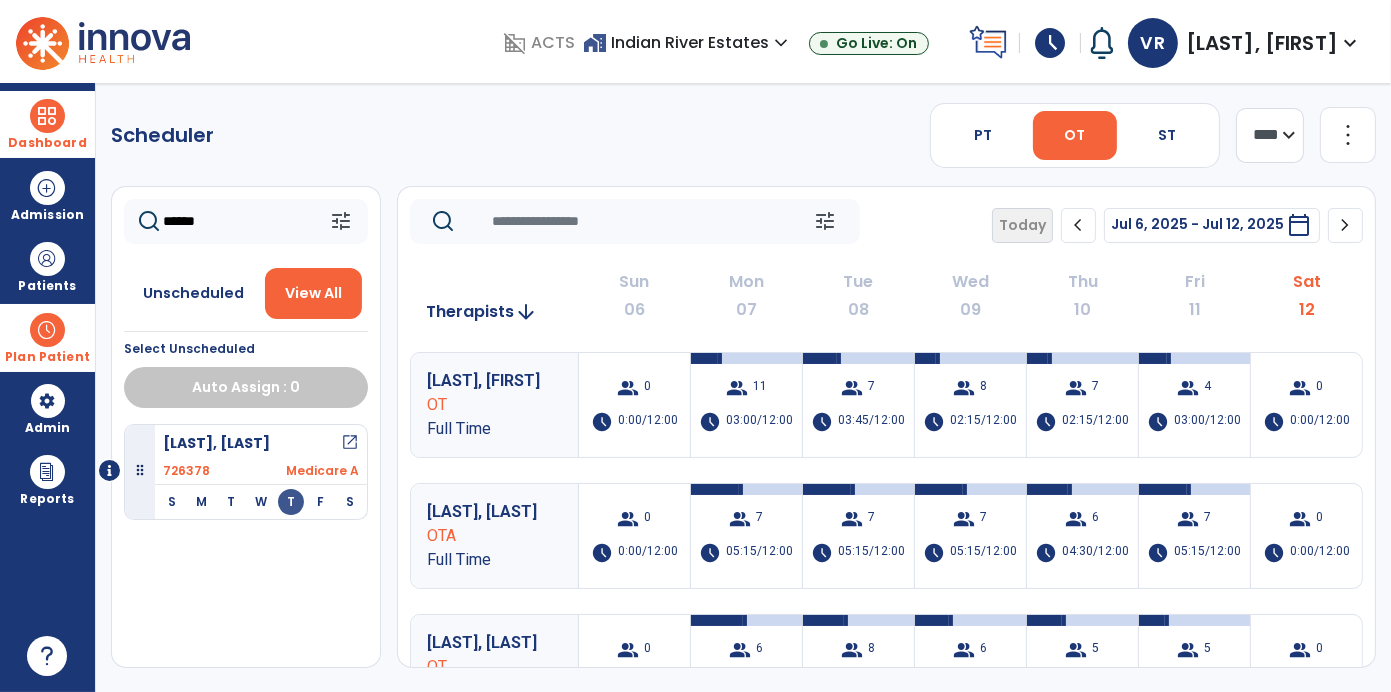 click at bounding box center [47, 330] 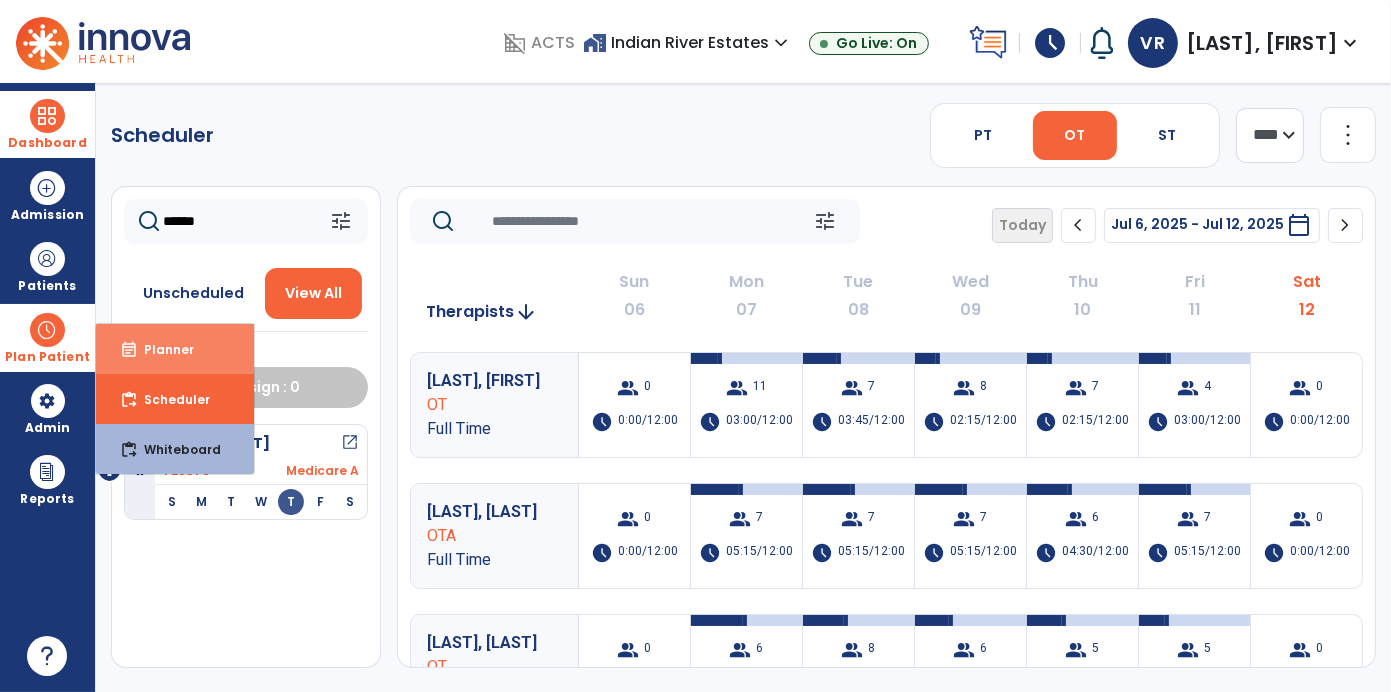 click on "event_note  Planner" at bounding box center [175, 349] 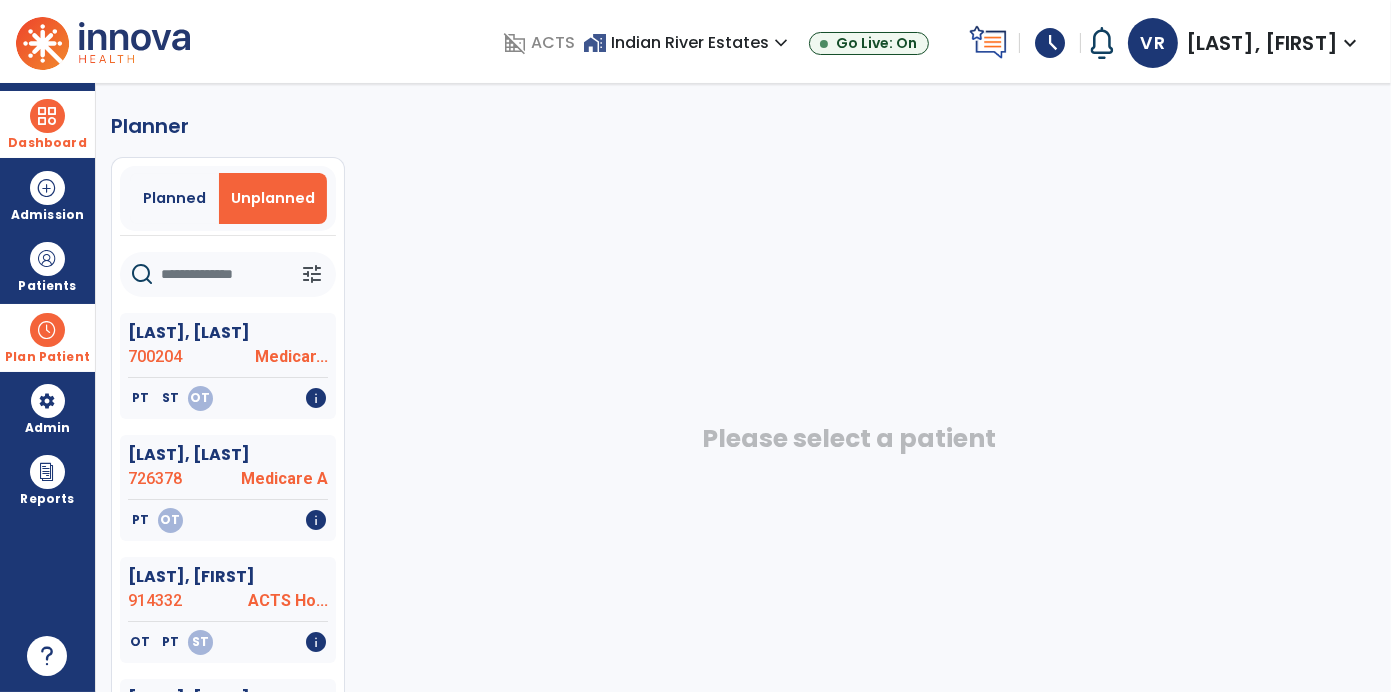 click 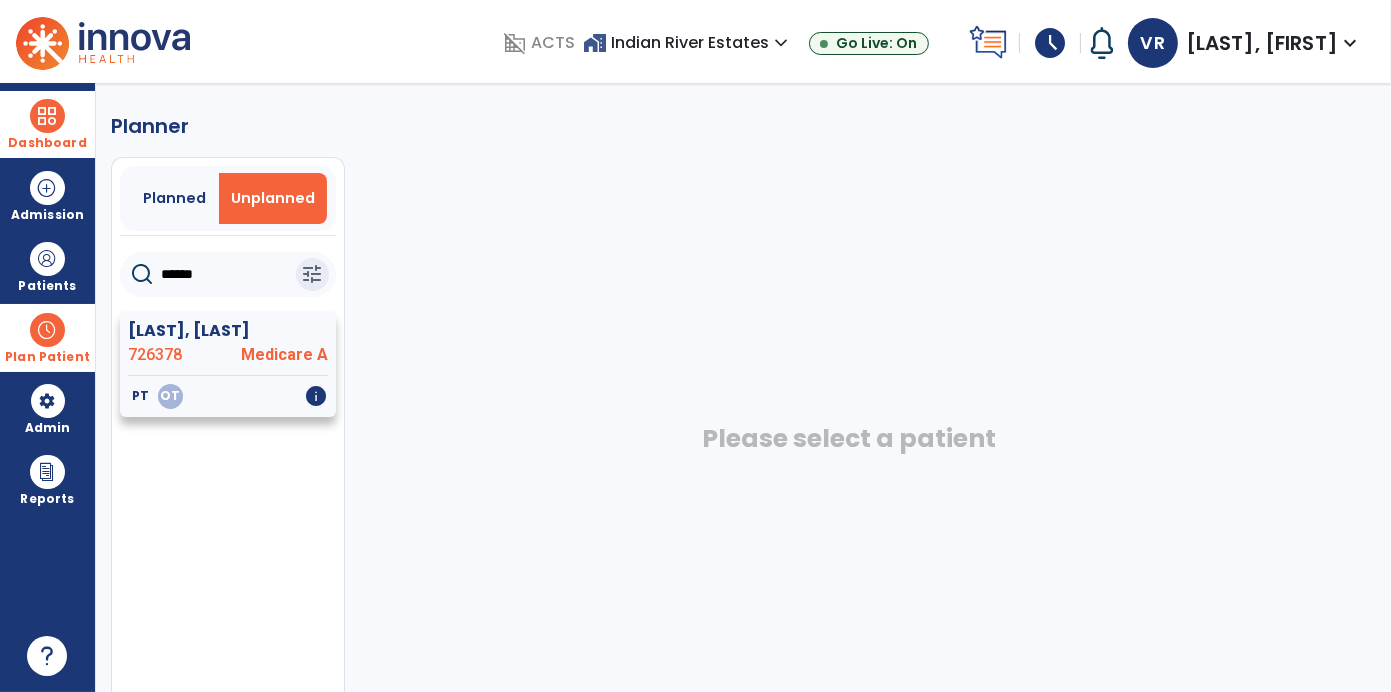 type on "******" 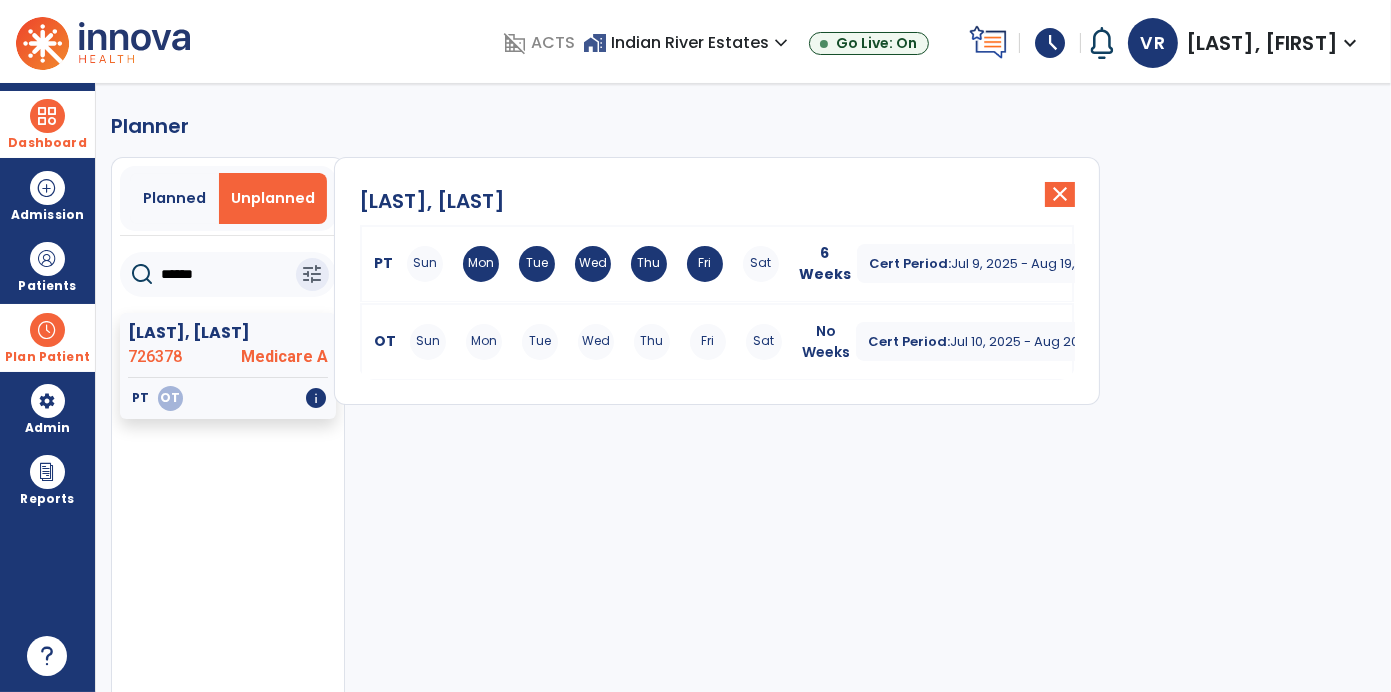 click on "Mon" at bounding box center (484, 342) 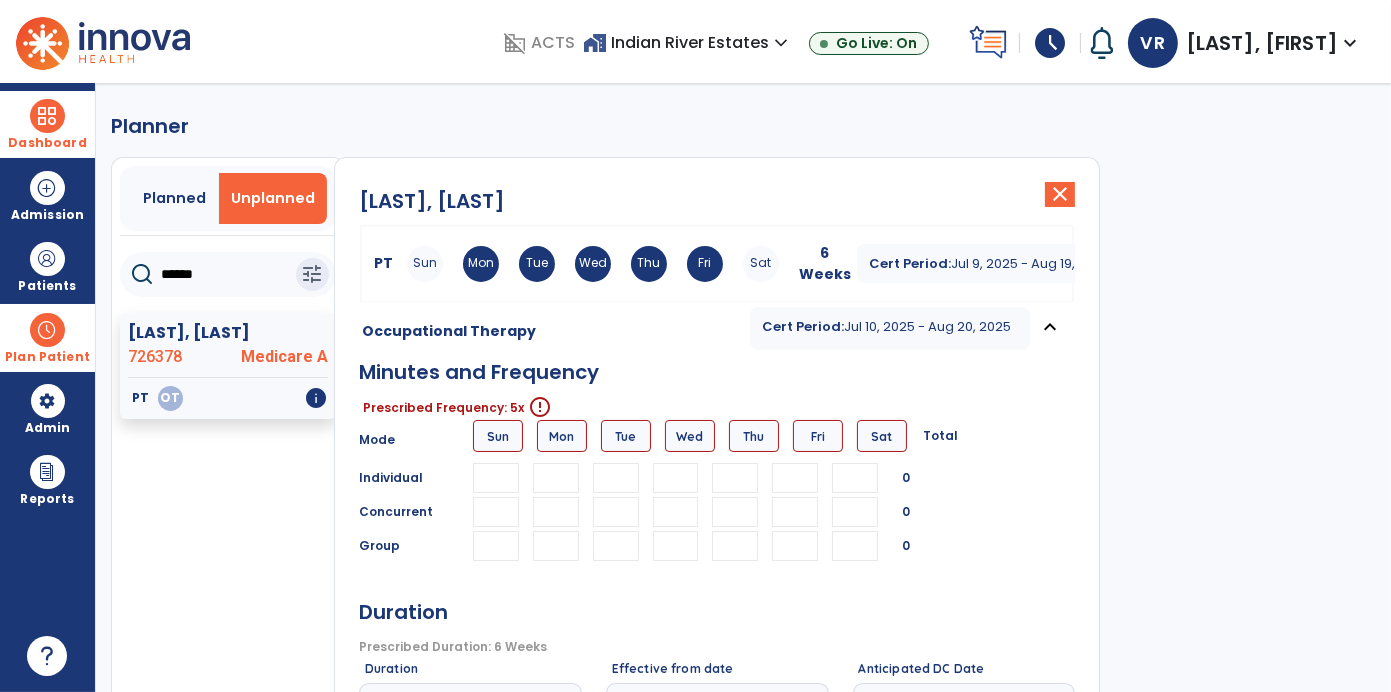 click on "Mon" at bounding box center (562, 436) 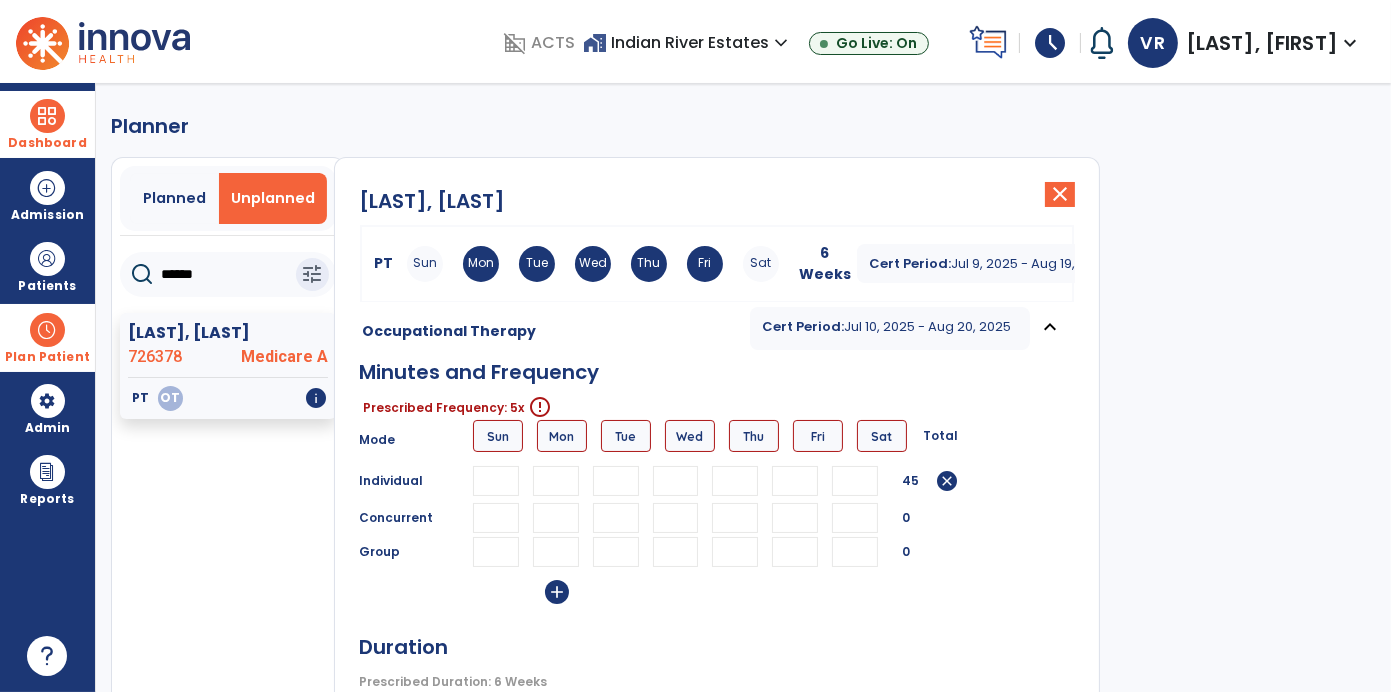 type on "**" 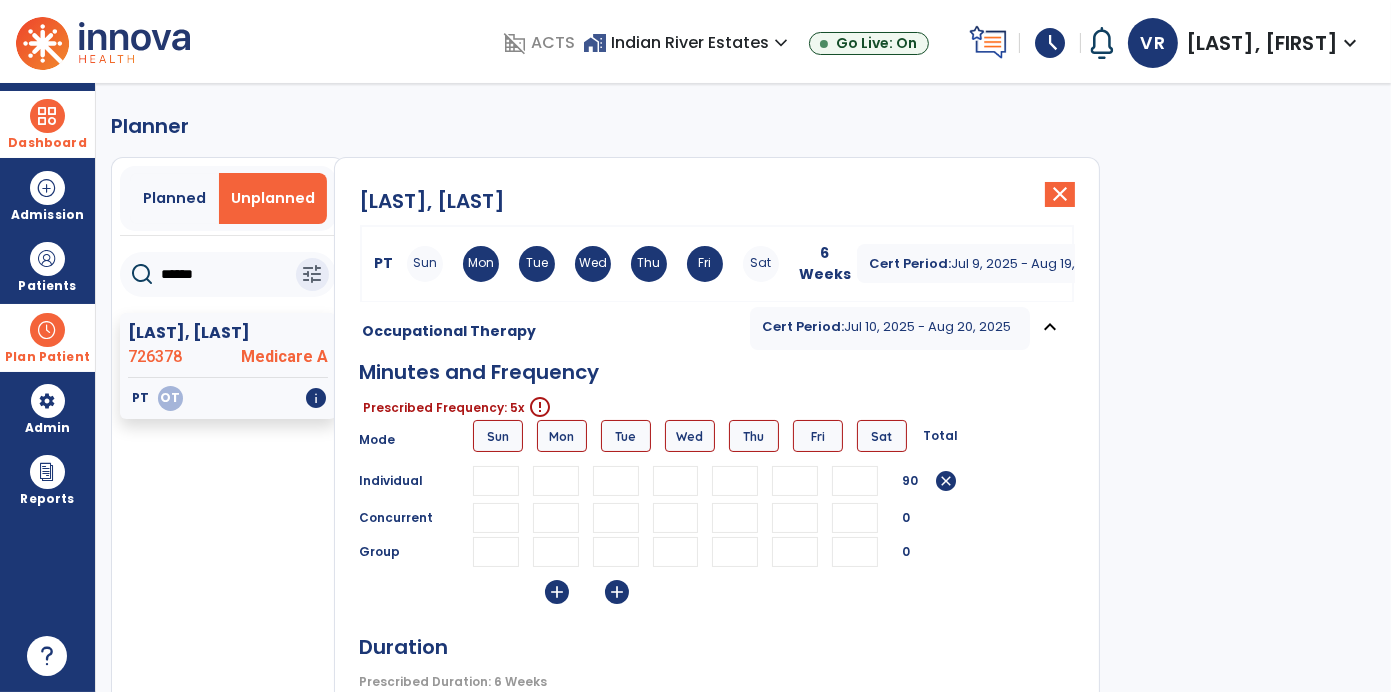 type on "**" 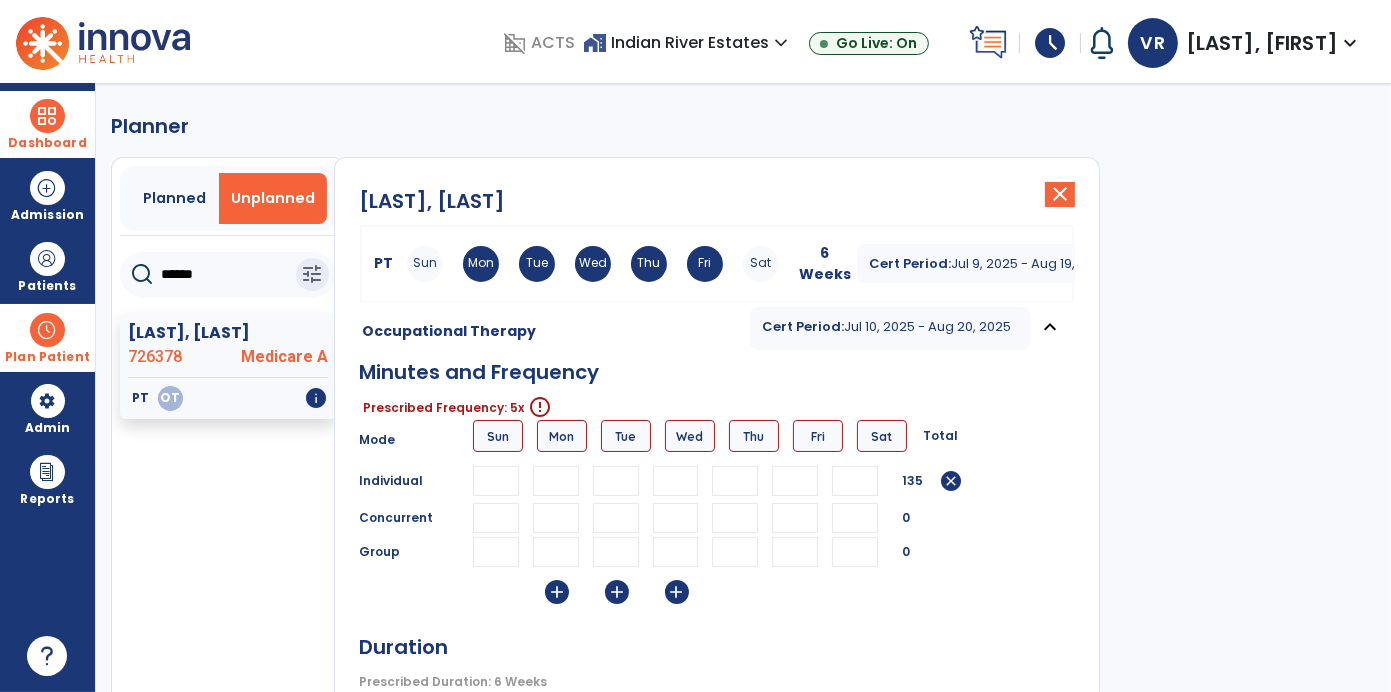 type on "**" 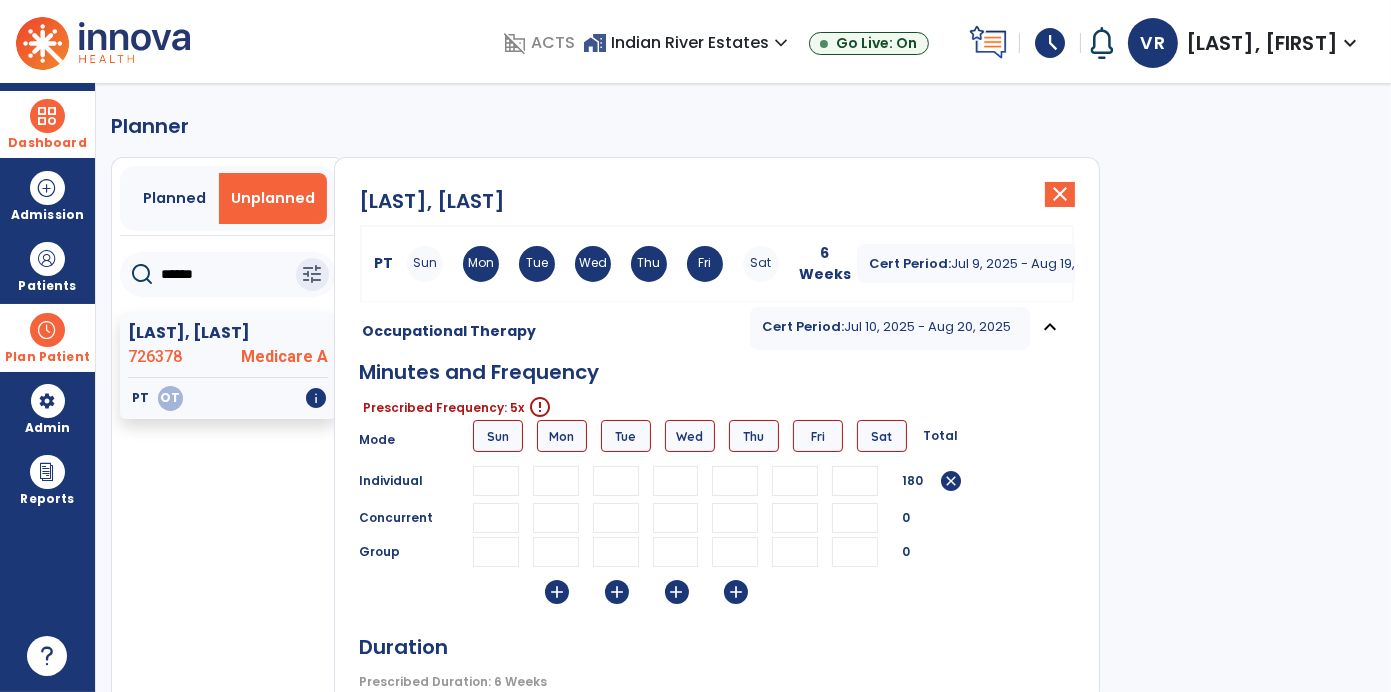 type on "**" 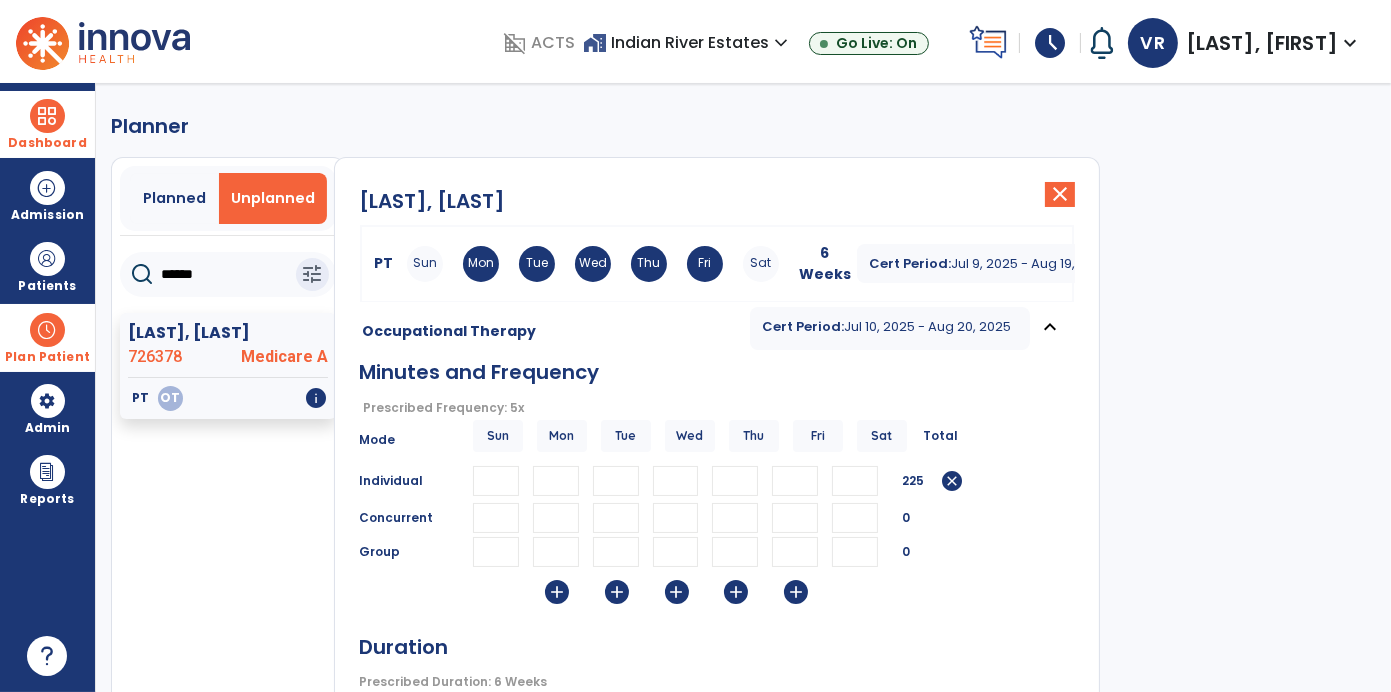 type on "**" 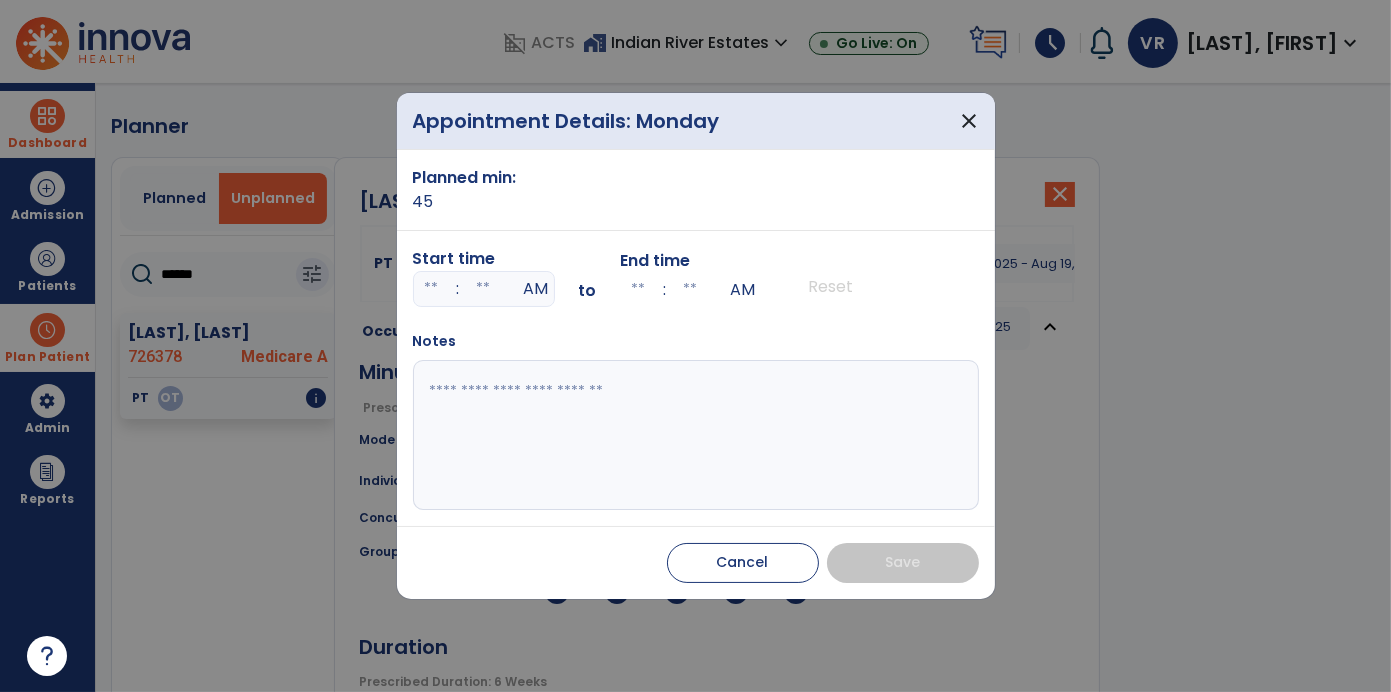 click on ":" at bounding box center (458, 289) 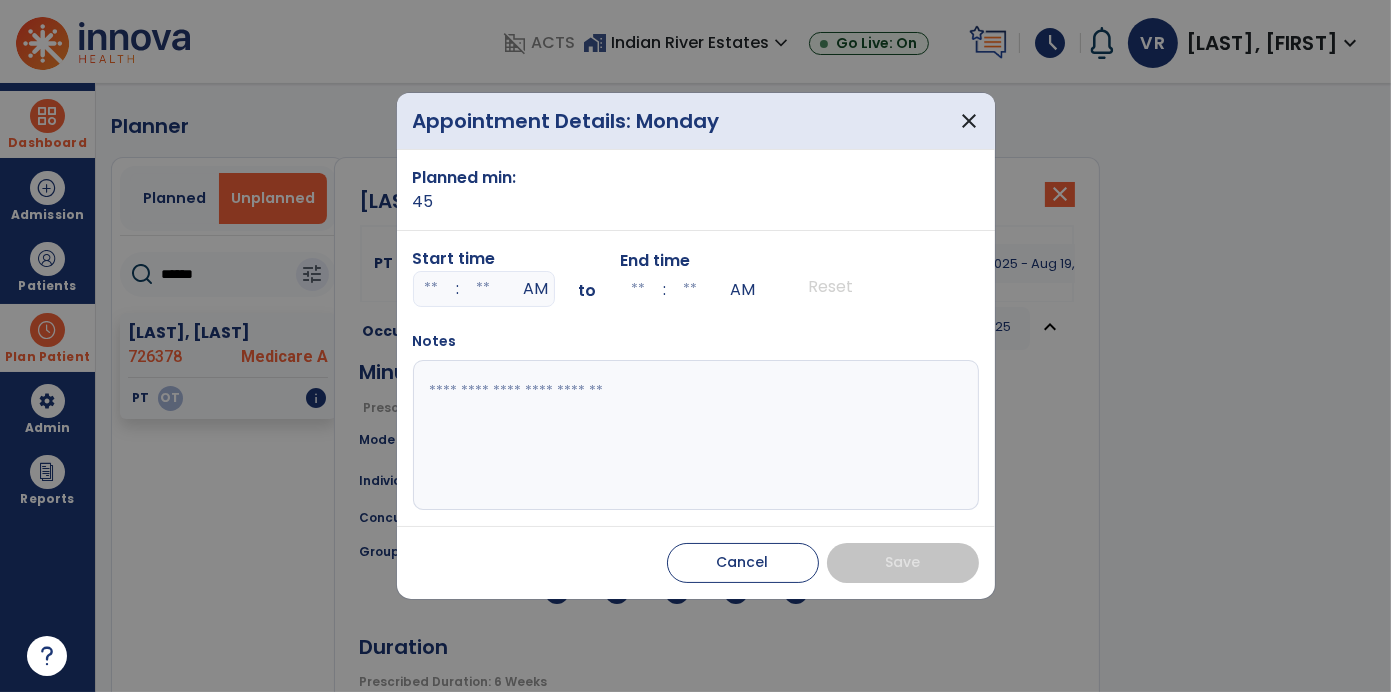 click at bounding box center (432, 289) 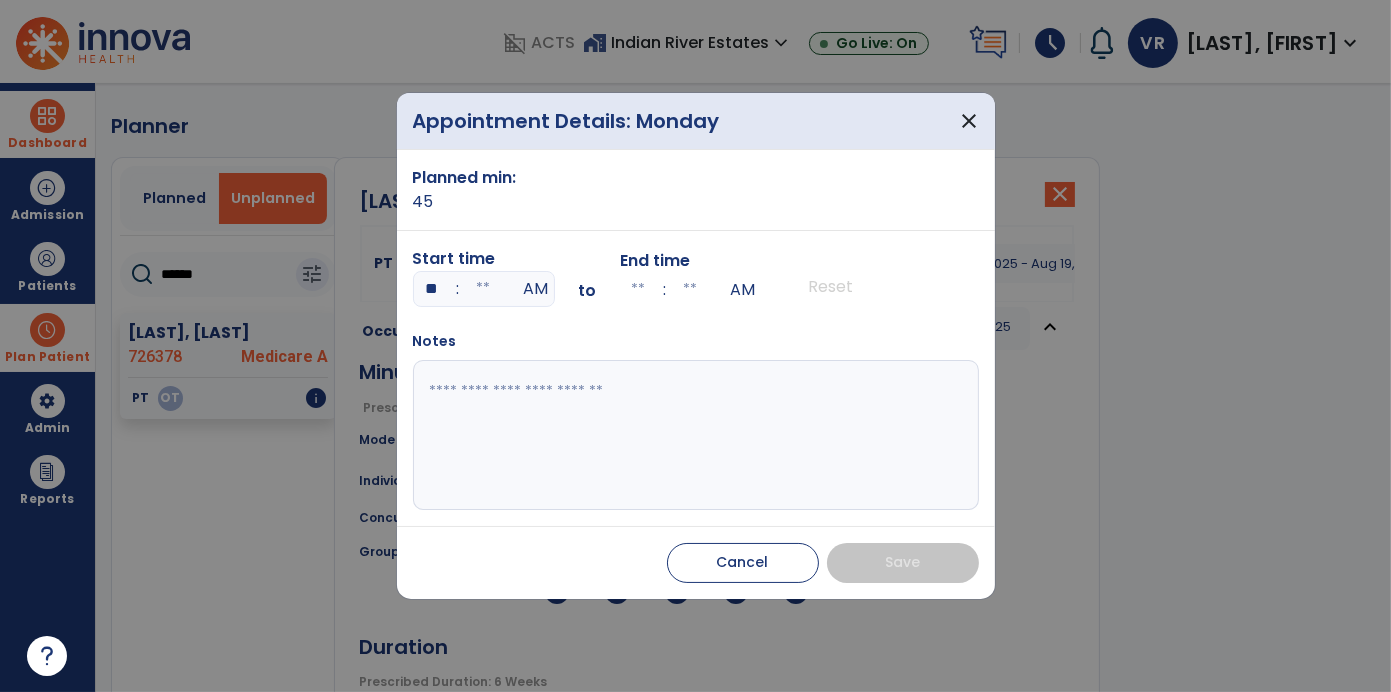 type on "**" 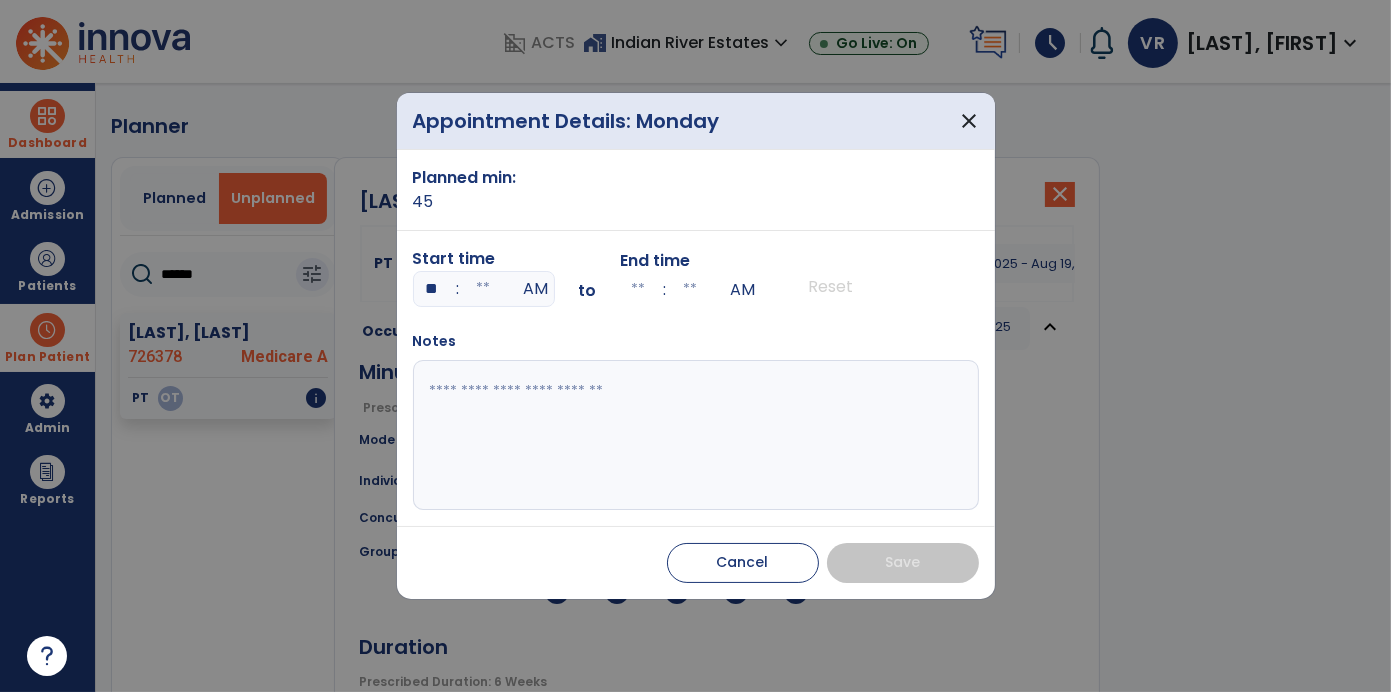 click at bounding box center (484, 289) 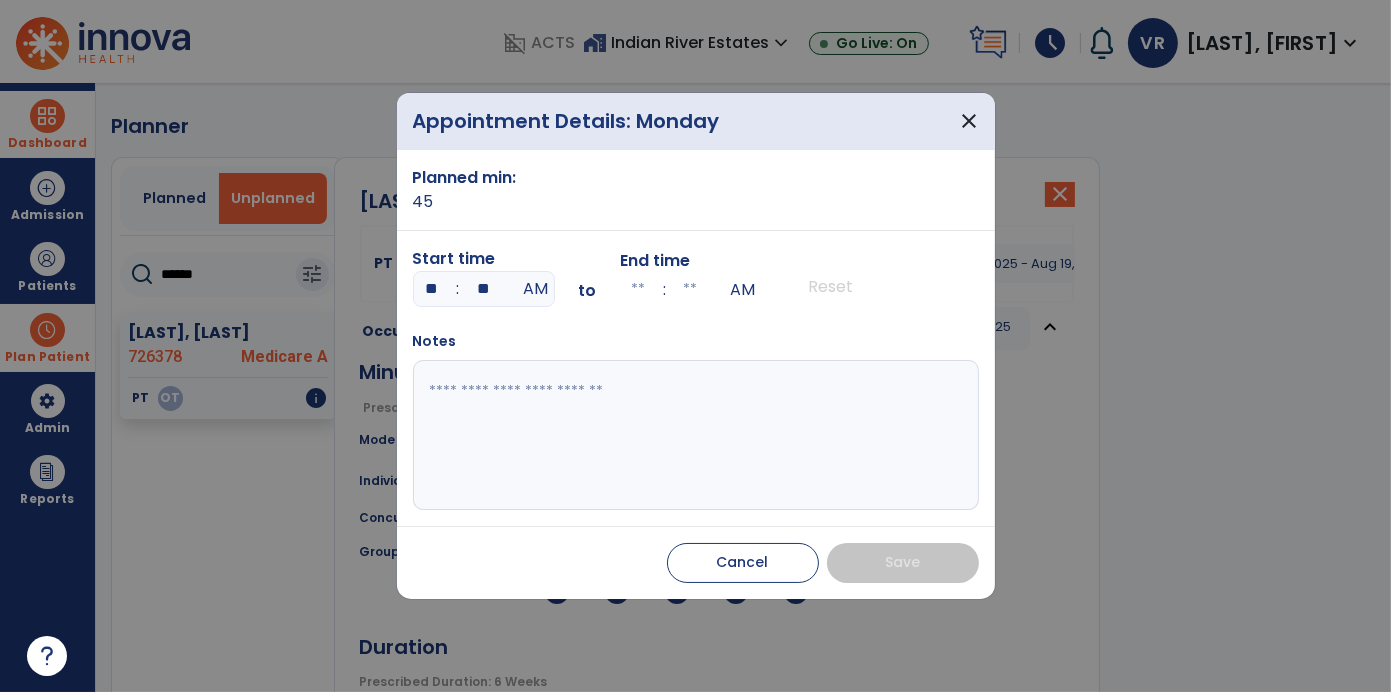 type on "**" 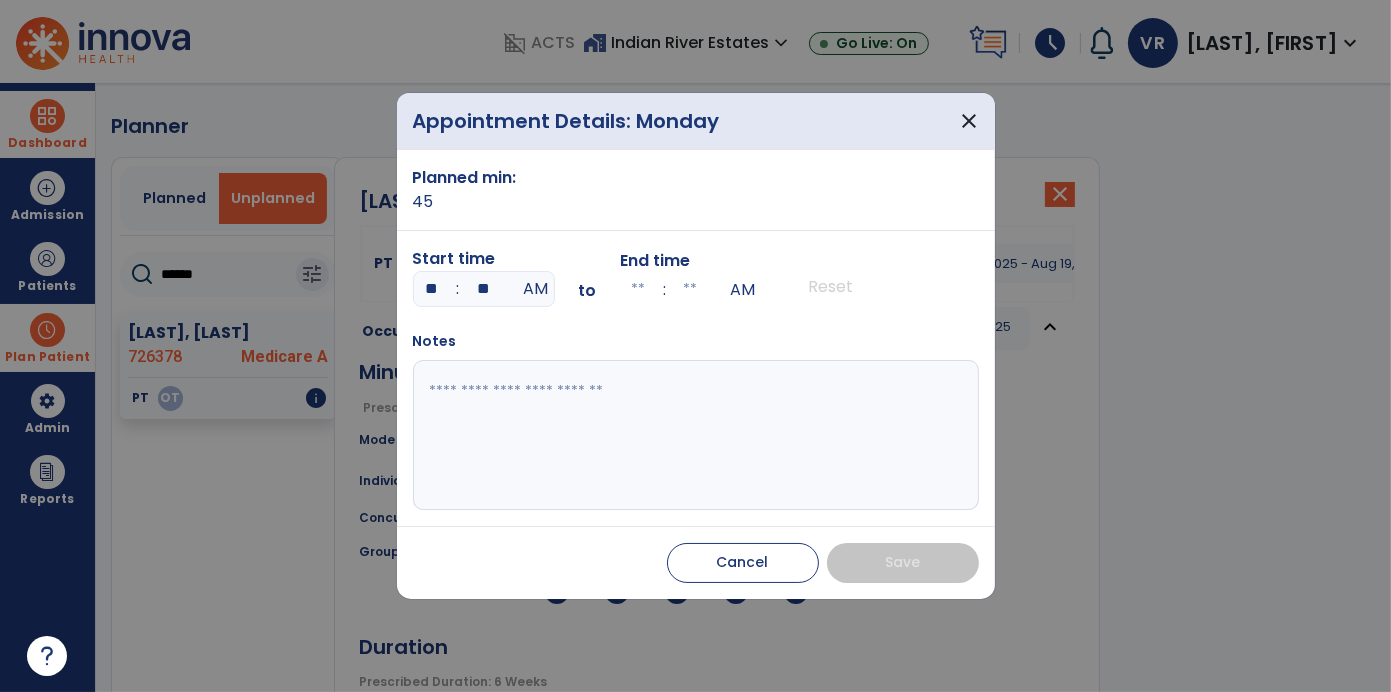 type on "**" 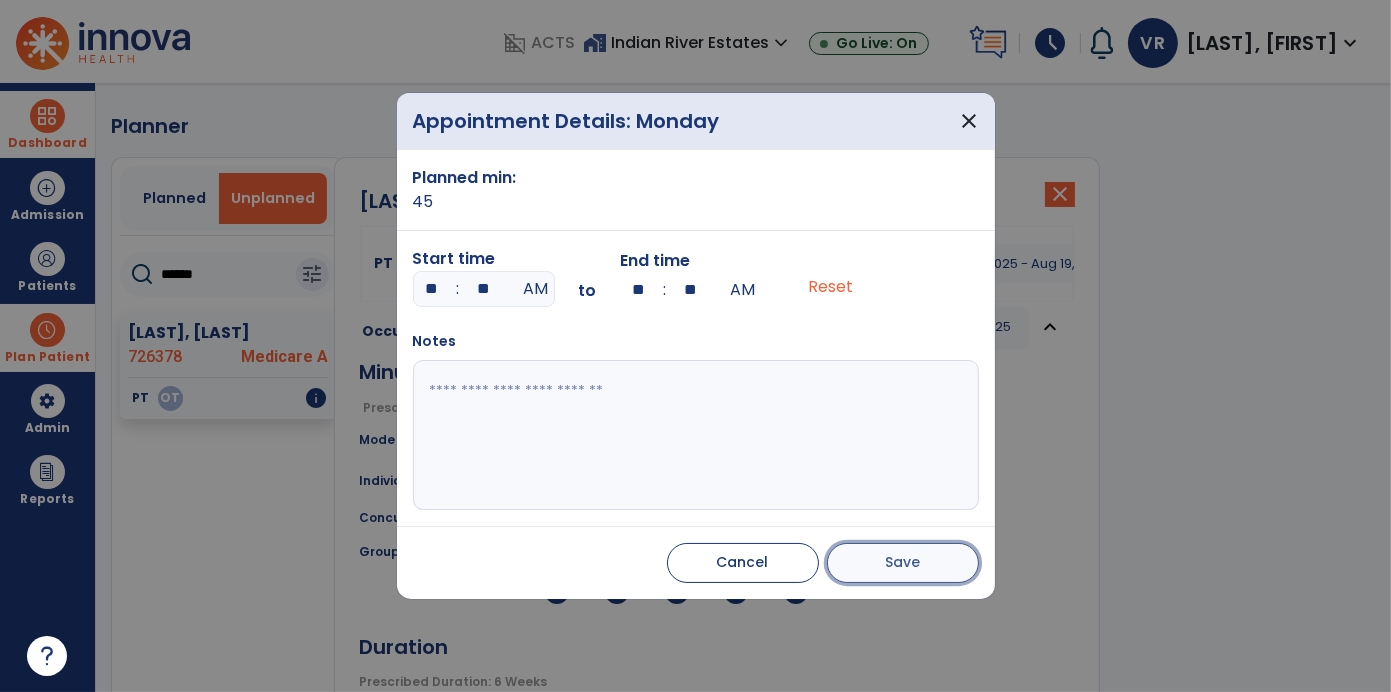 click on "Save" at bounding box center [902, 562] 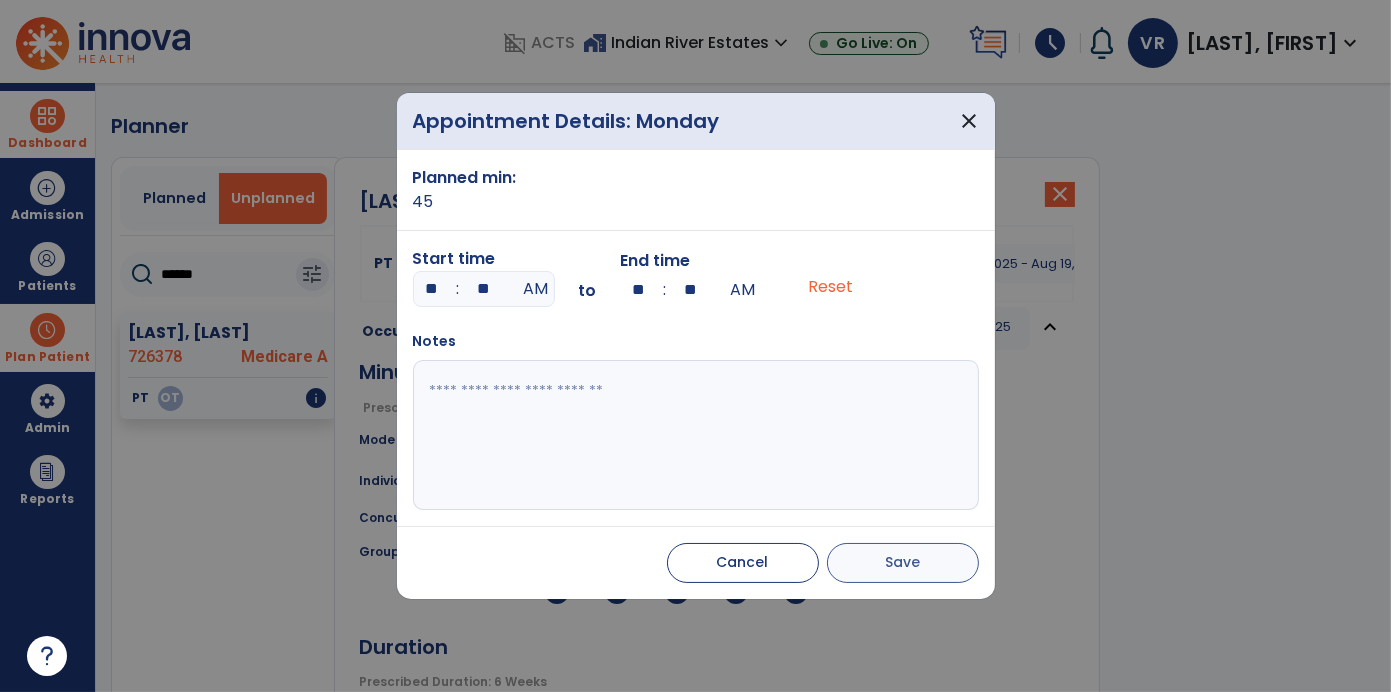 type 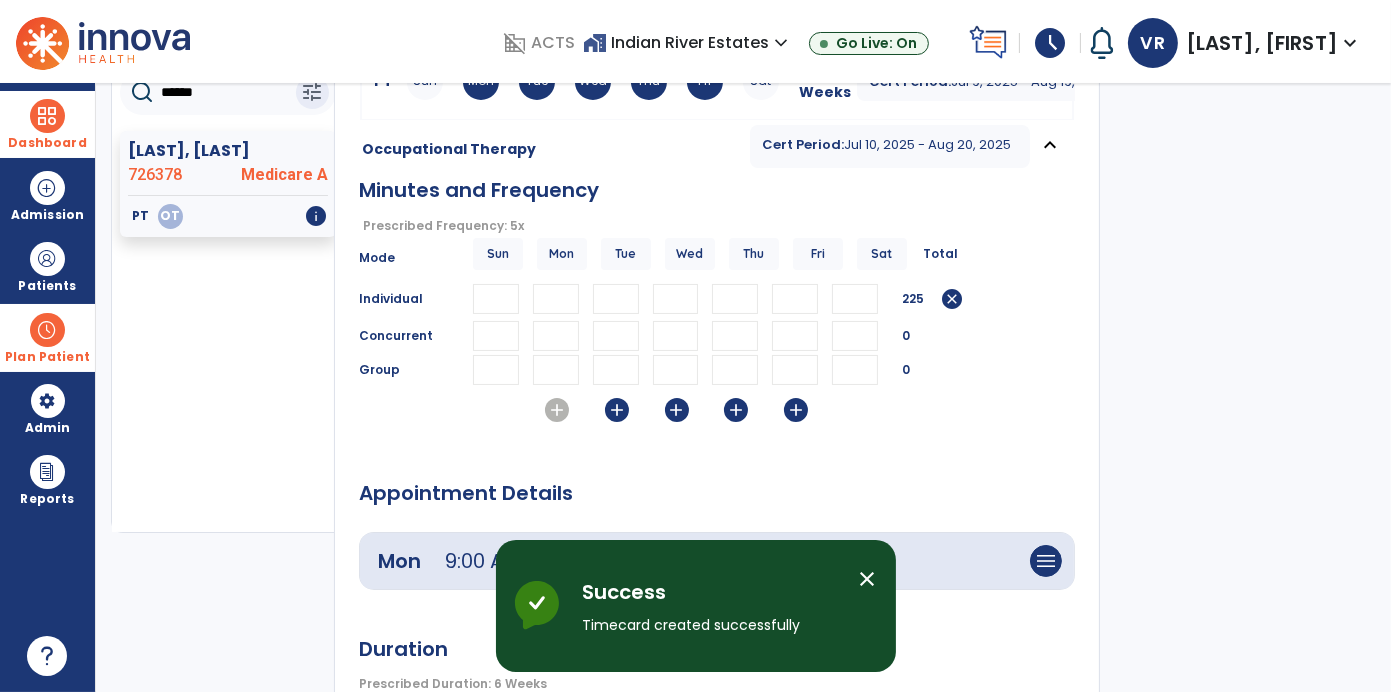 scroll, scrollTop: 189, scrollLeft: 0, axis: vertical 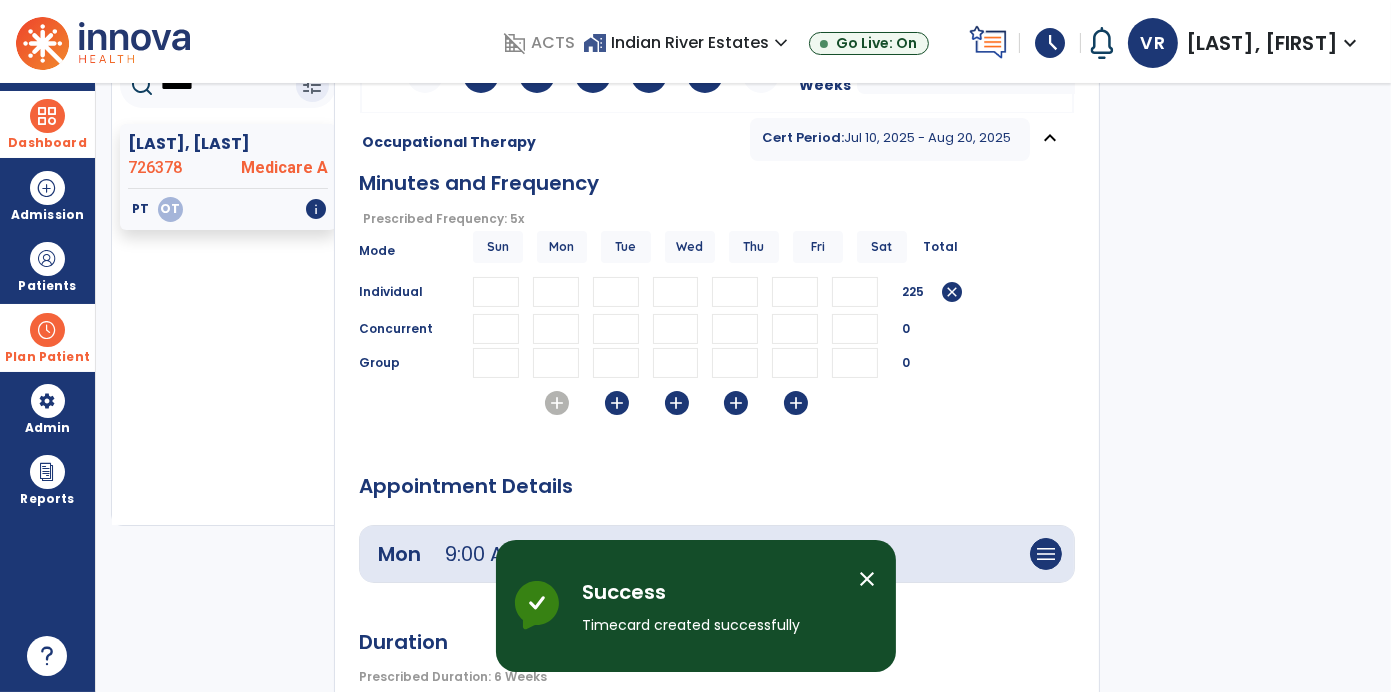 click on "add" at bounding box center [617, 403] 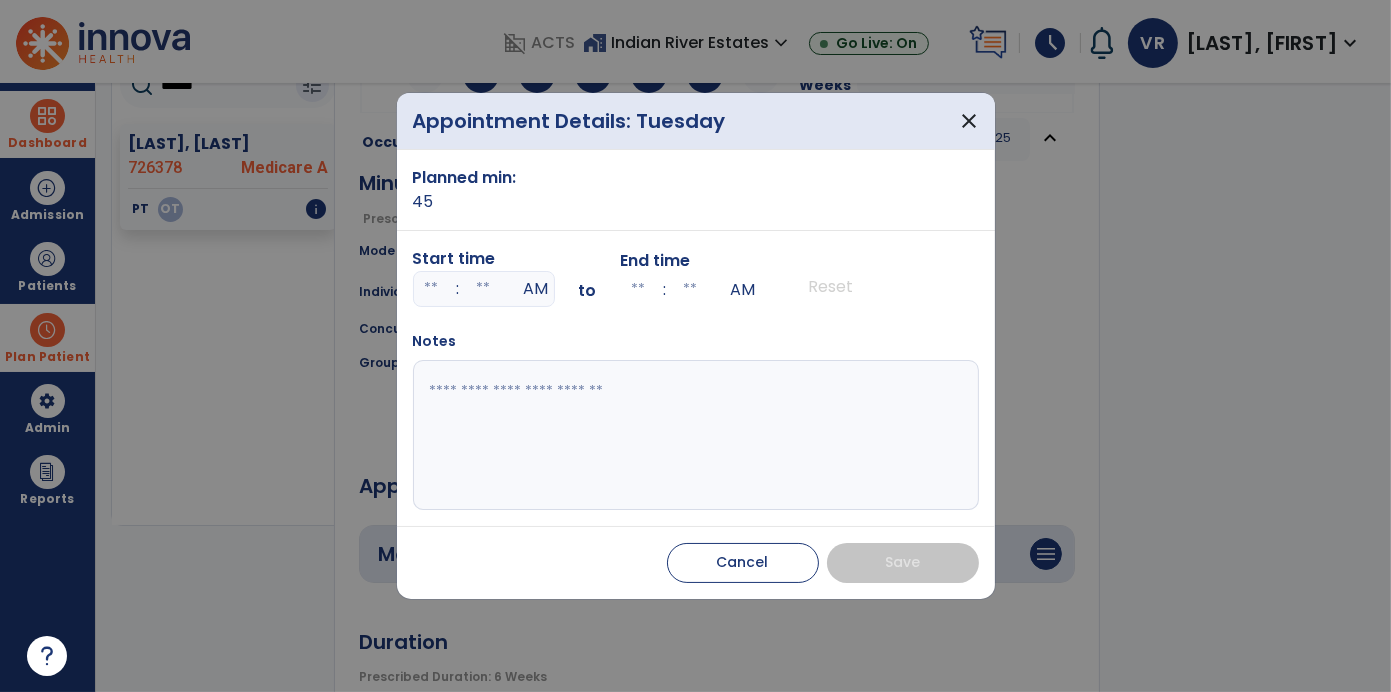 click at bounding box center [432, 289] 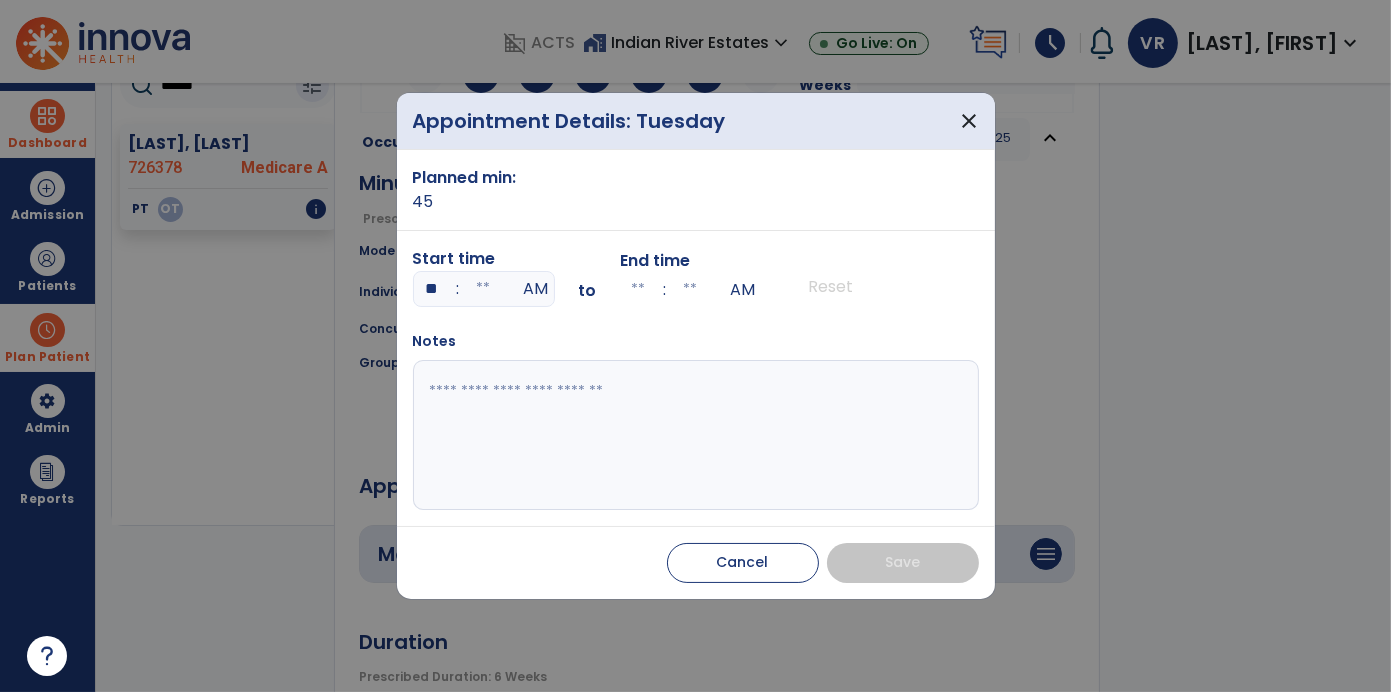 type on "**" 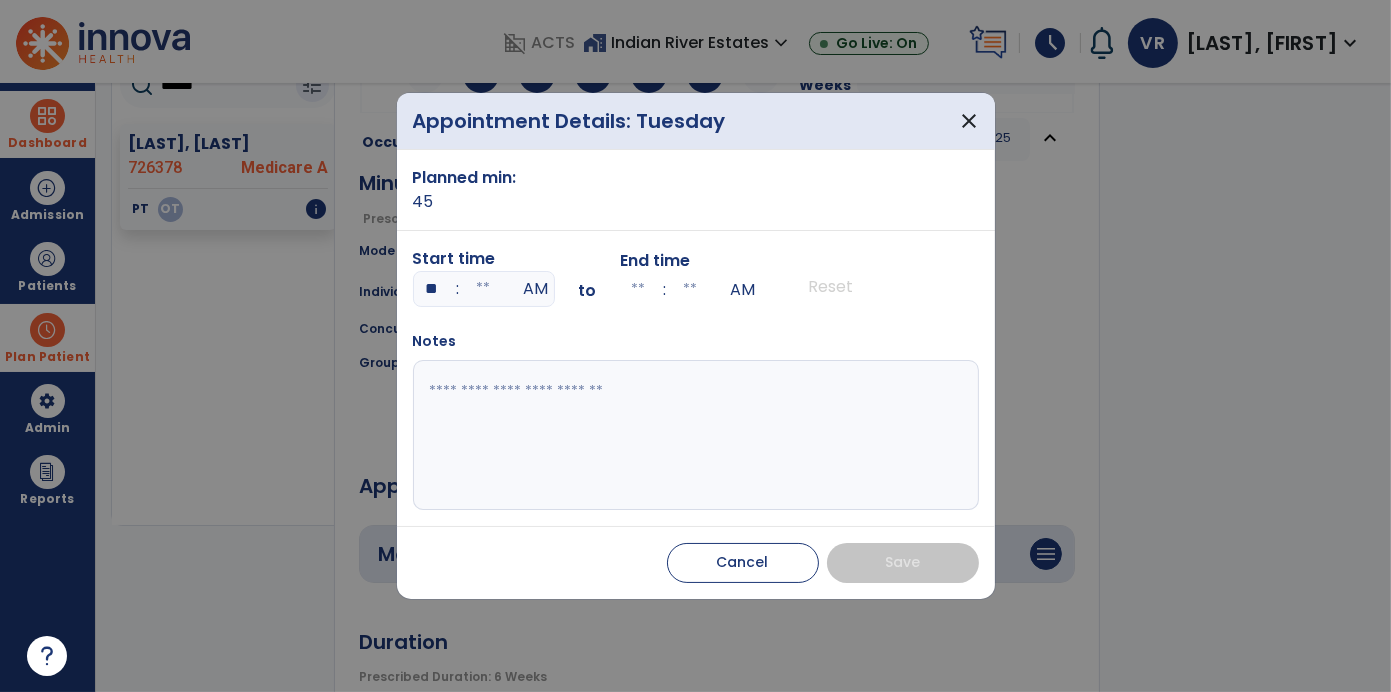click at bounding box center (484, 289) 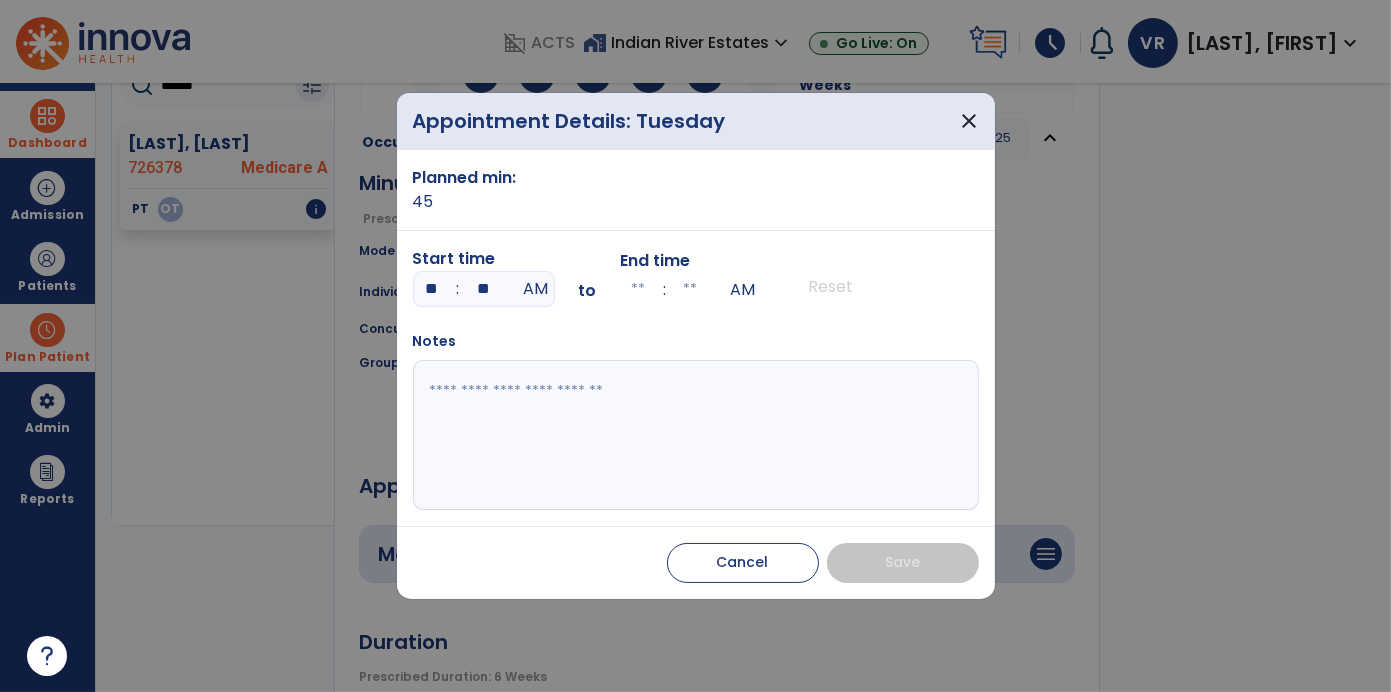 type on "**" 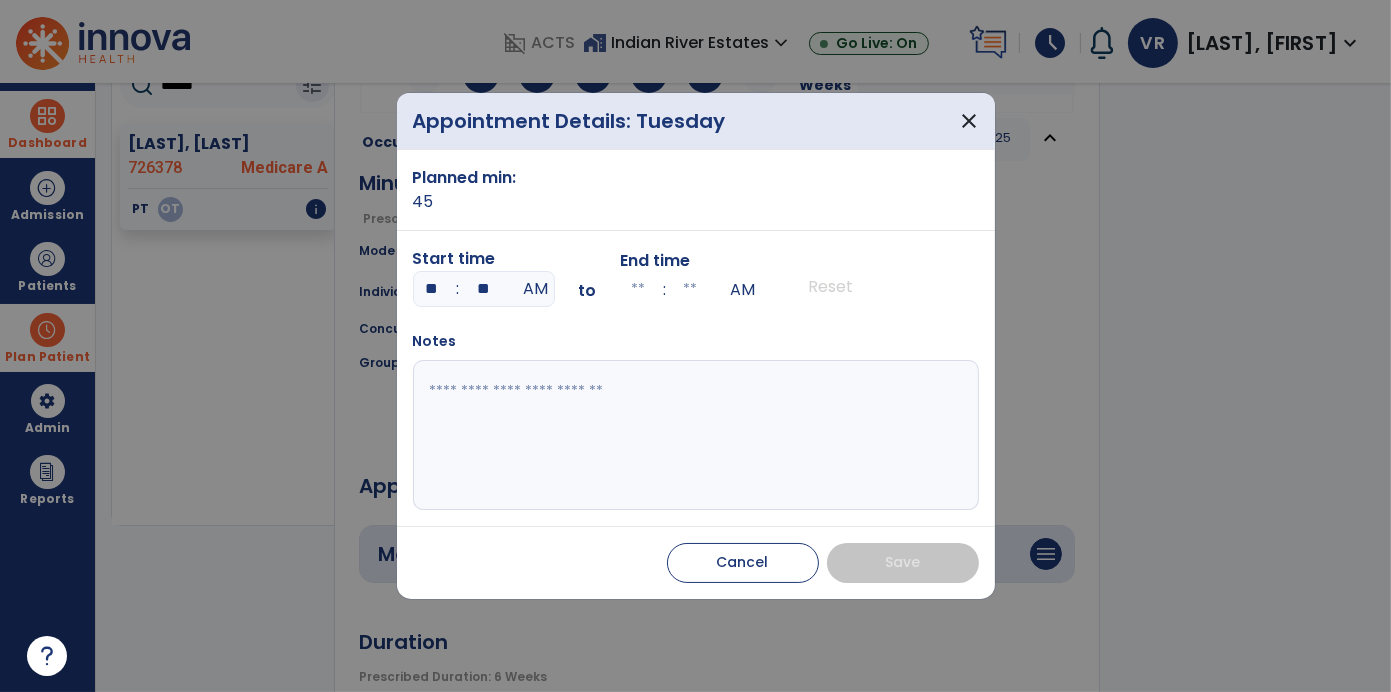 type on "**" 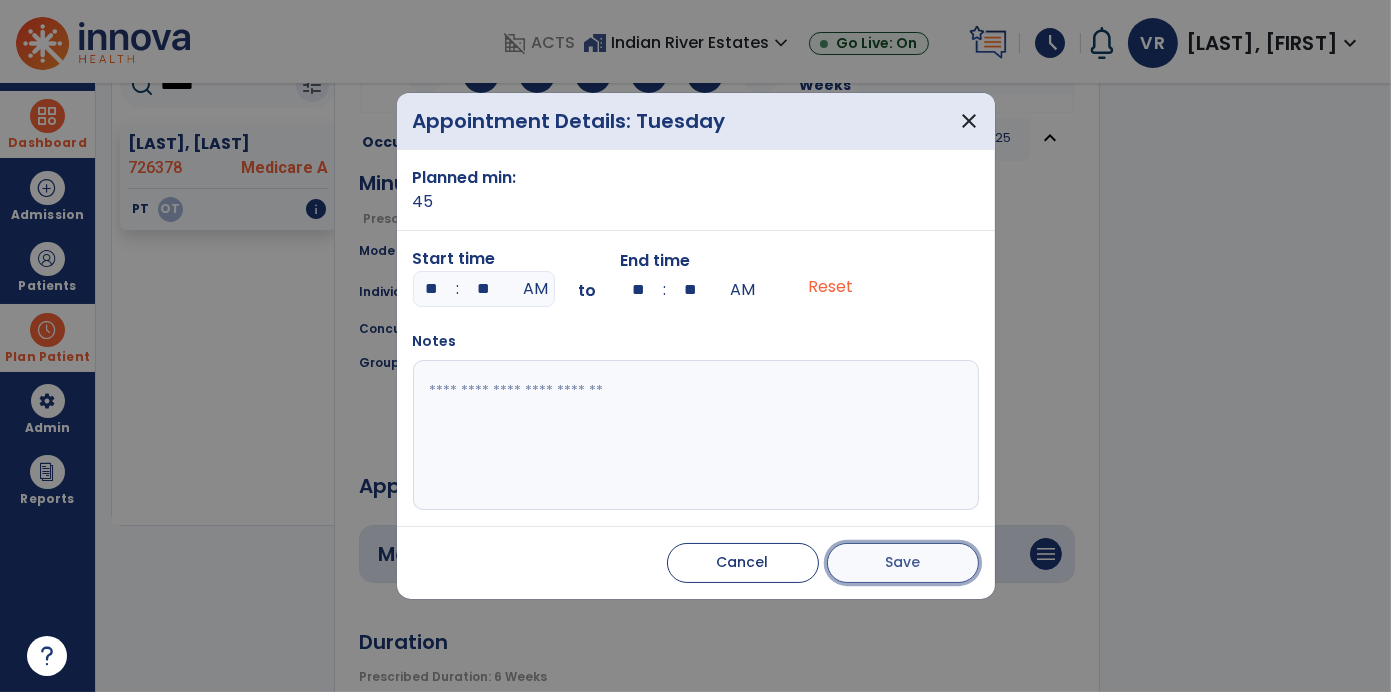 click on "Save" at bounding box center (903, 563) 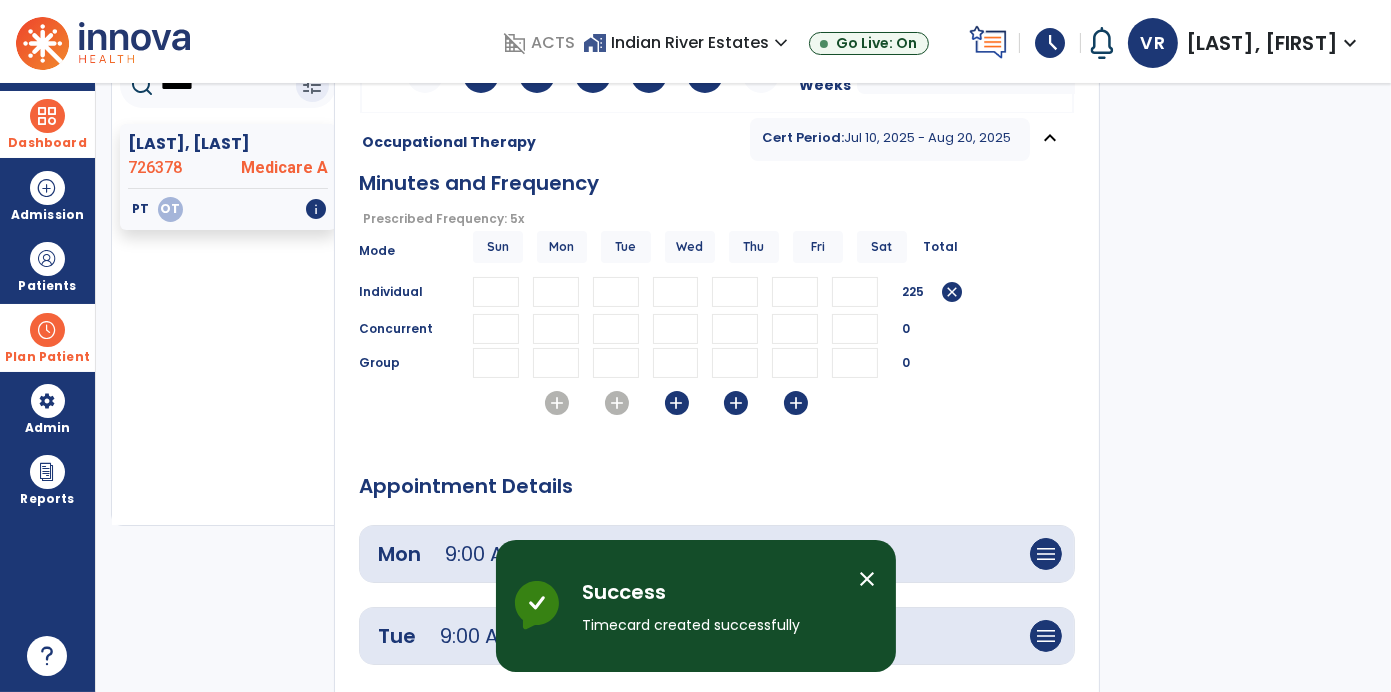 click on "add" at bounding box center [677, 403] 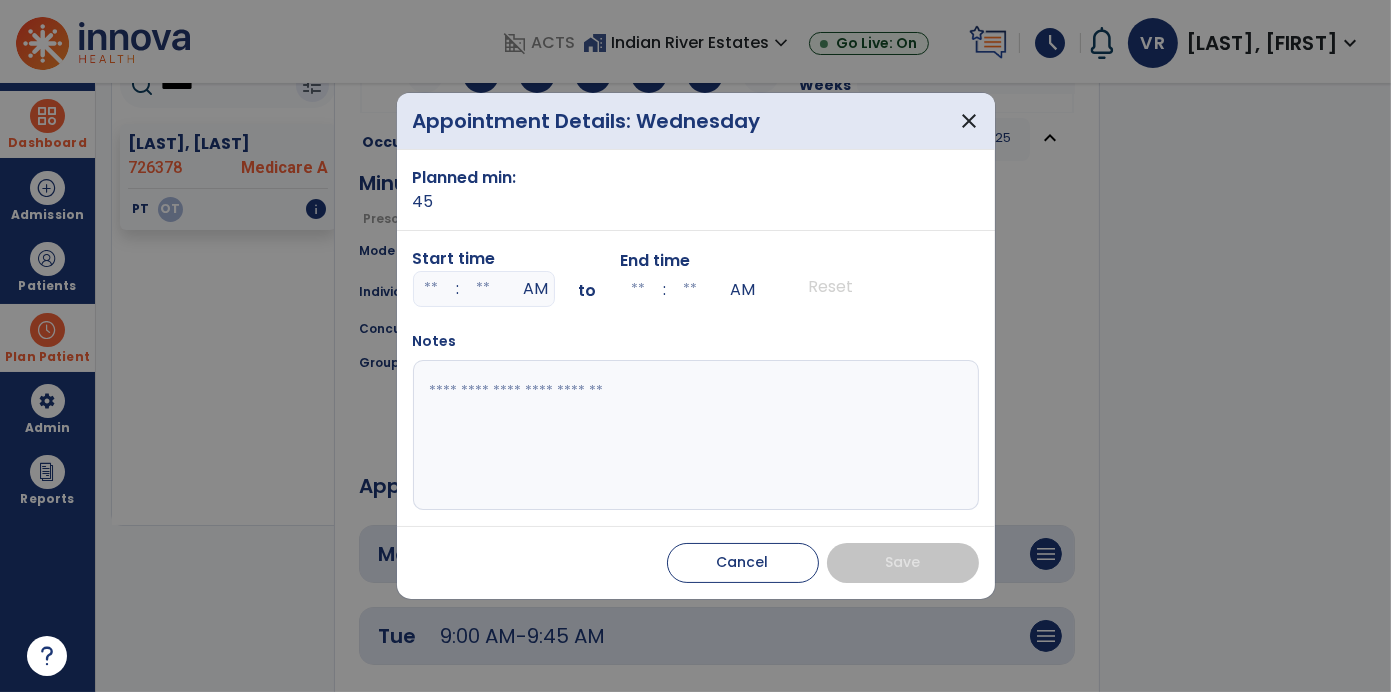click at bounding box center (432, 289) 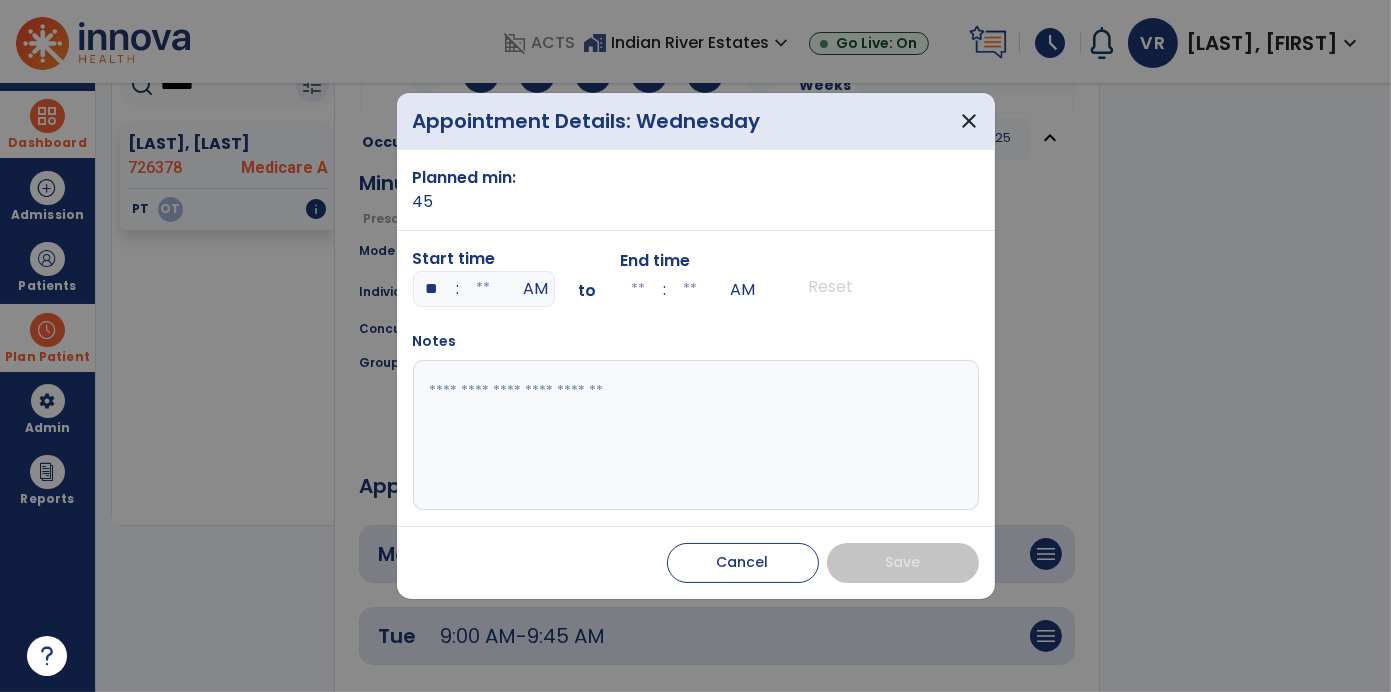 type on "**" 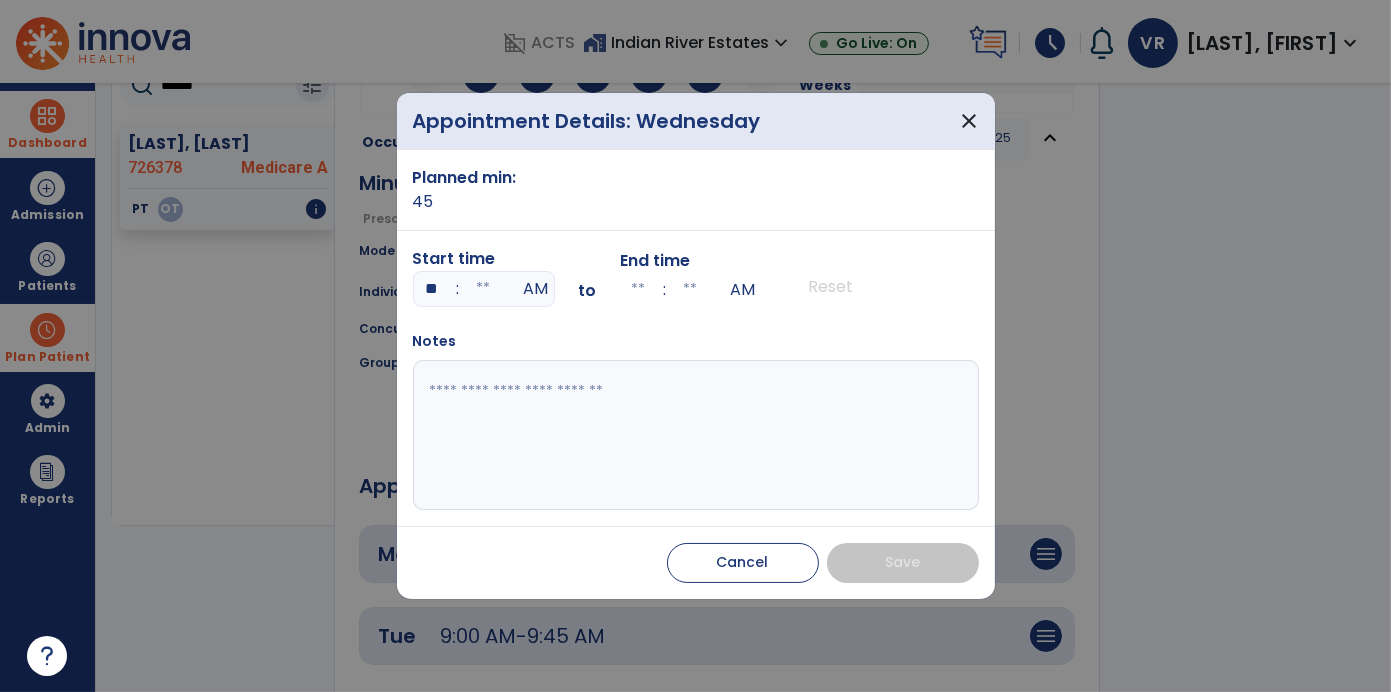 click at bounding box center [484, 289] 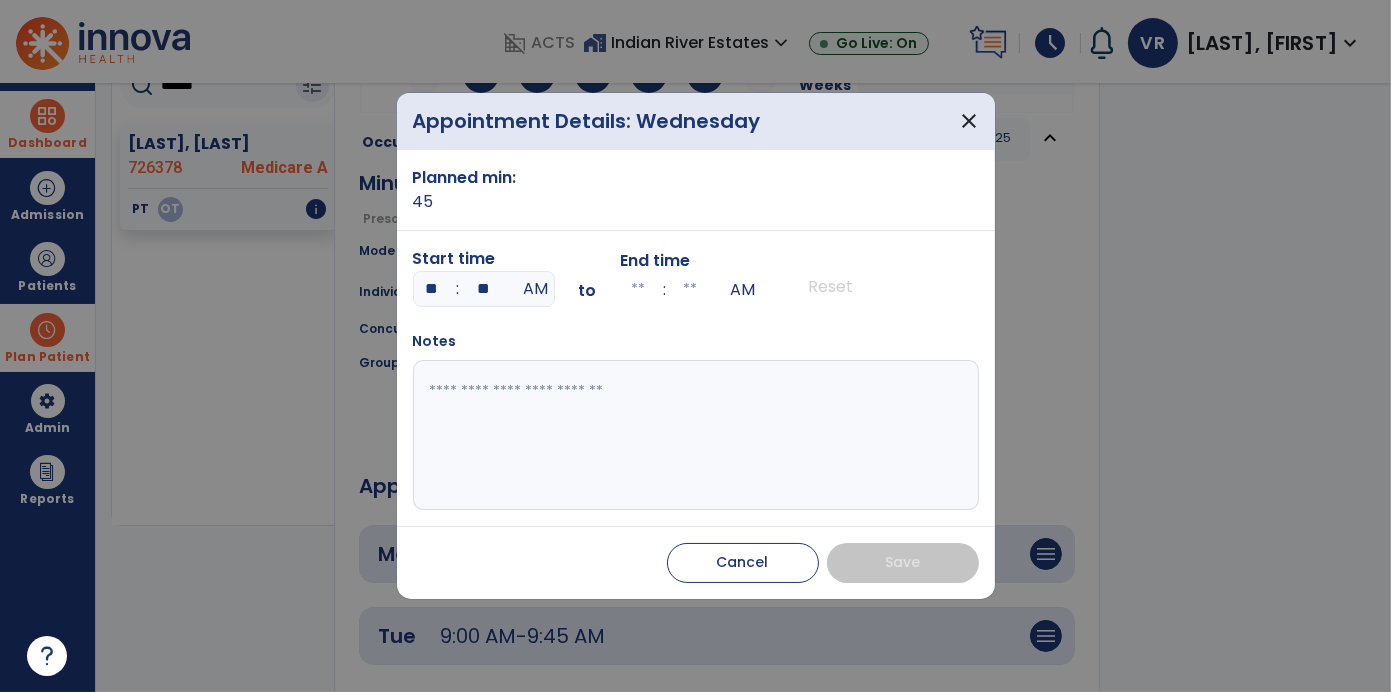 type on "**" 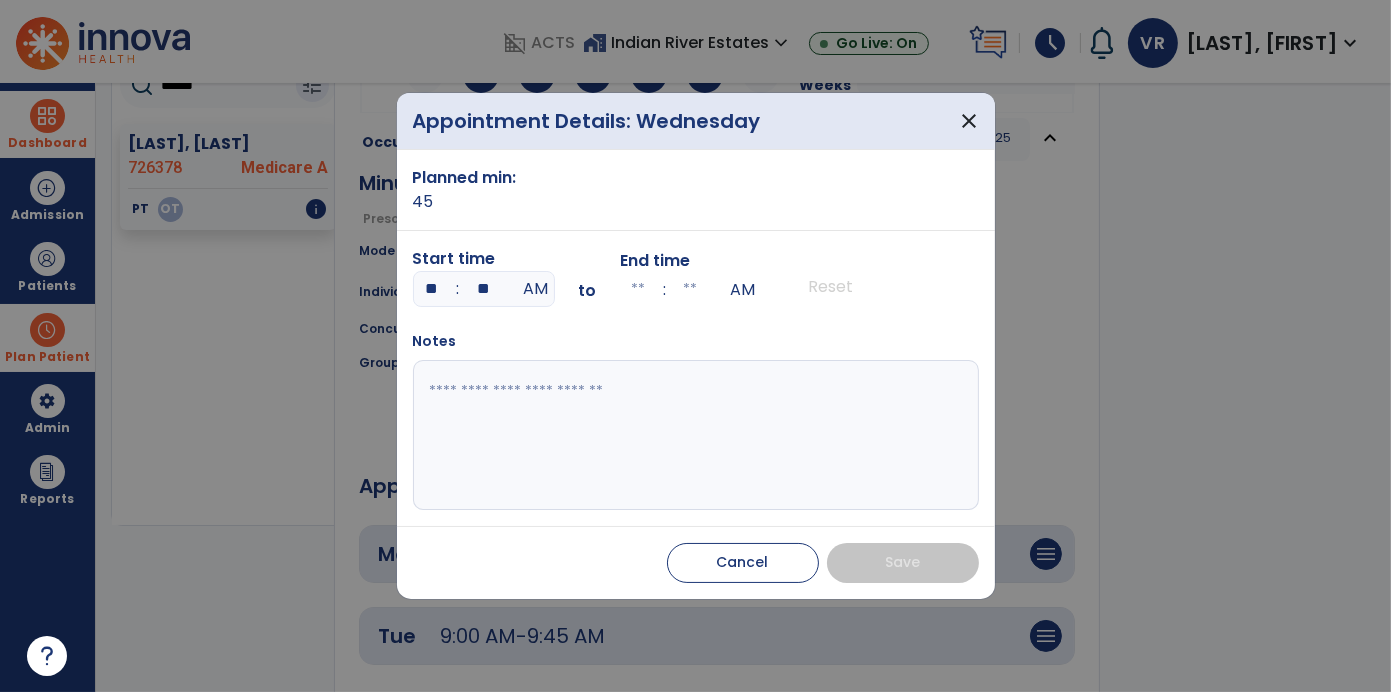 type on "**" 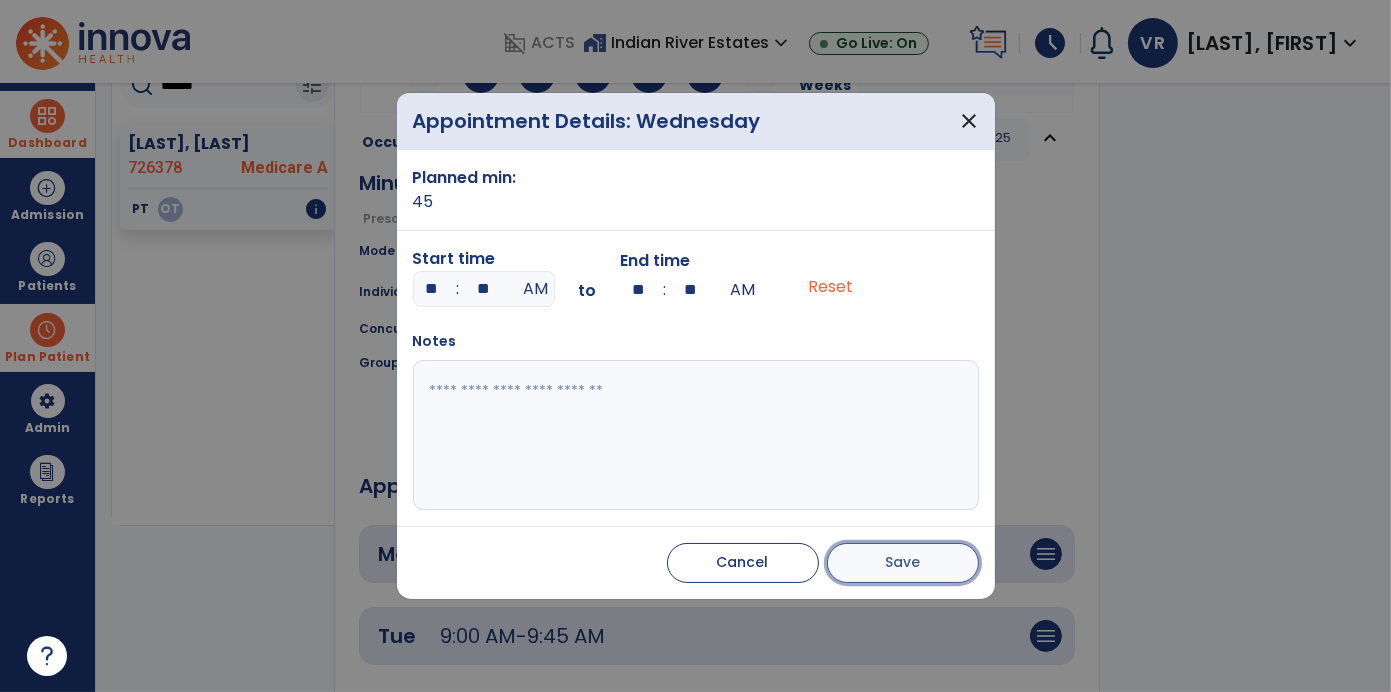 click on "Save" at bounding box center (902, 562) 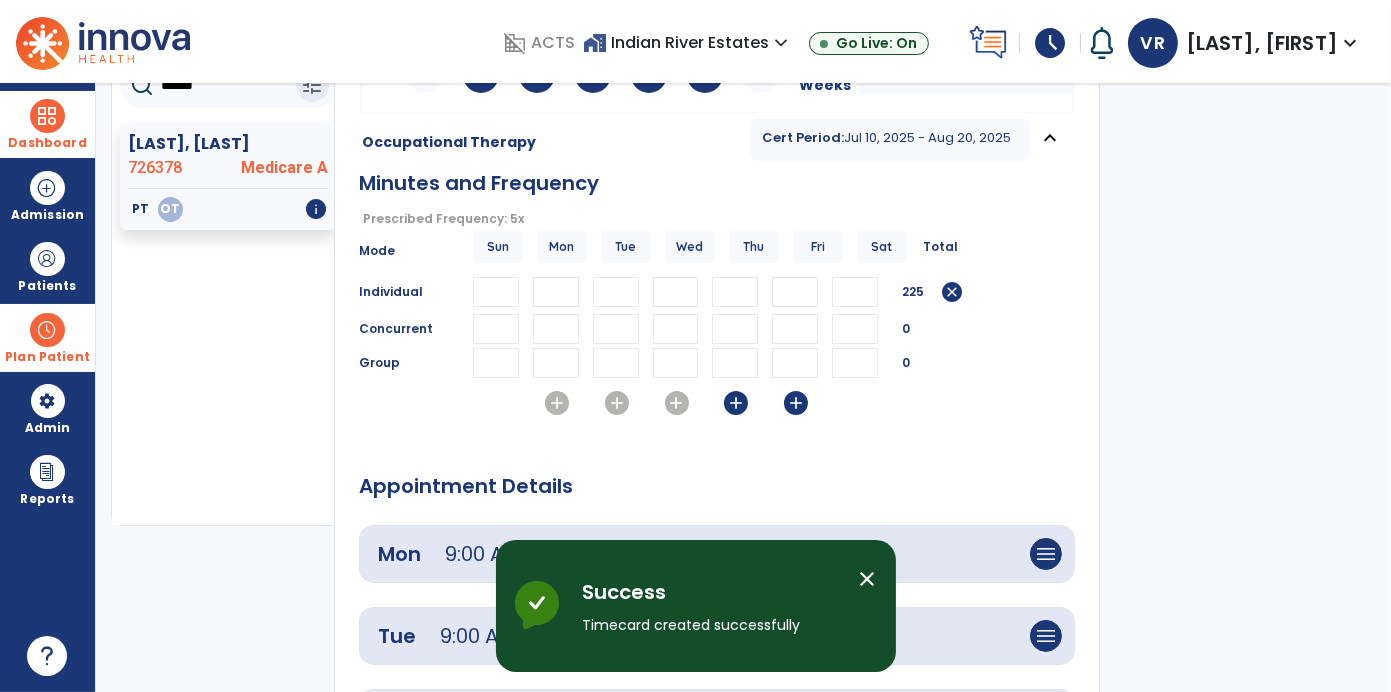 click on "add" at bounding box center (736, 403) 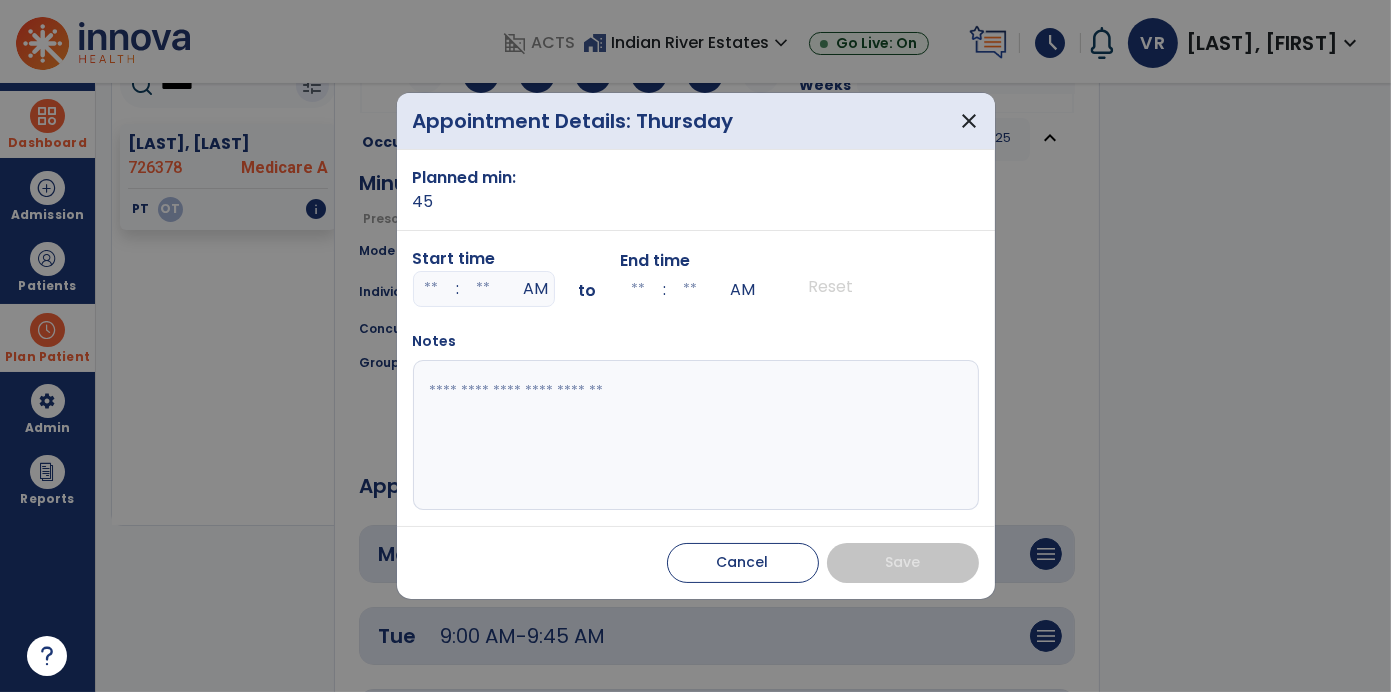 click at bounding box center [432, 289] 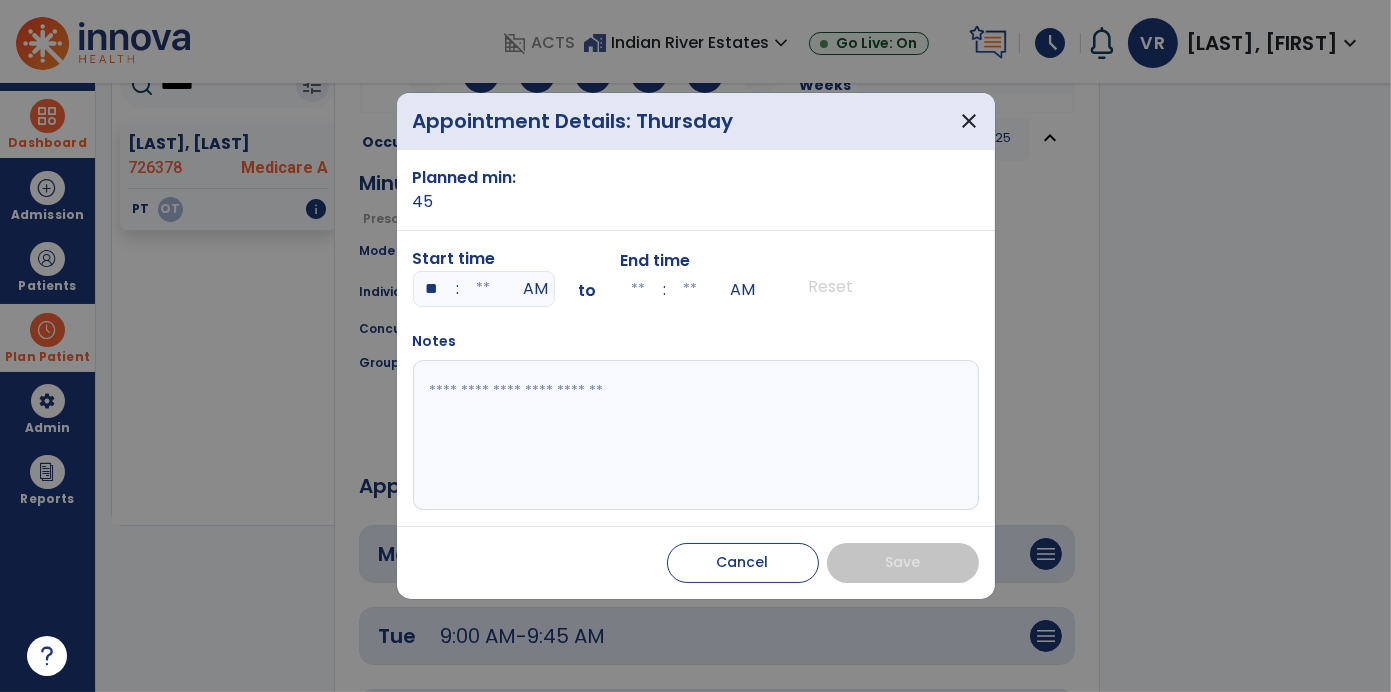 type on "**" 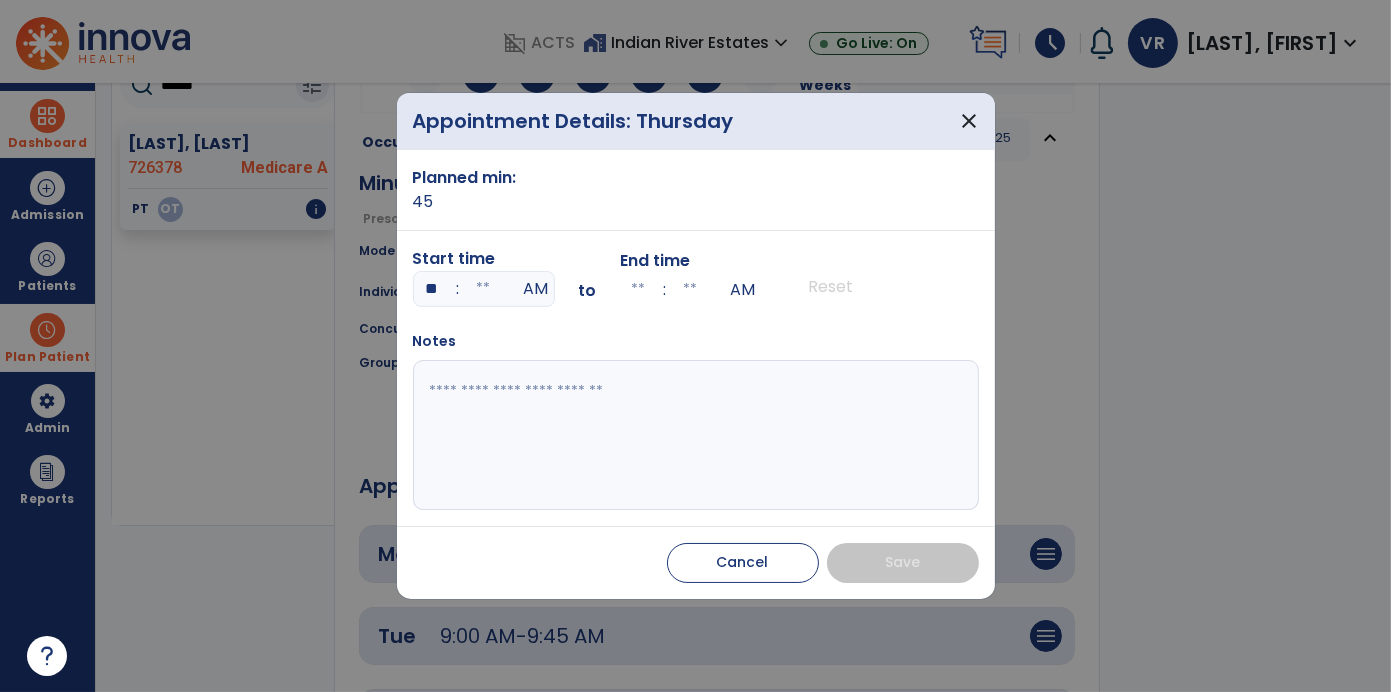 click at bounding box center (484, 289) 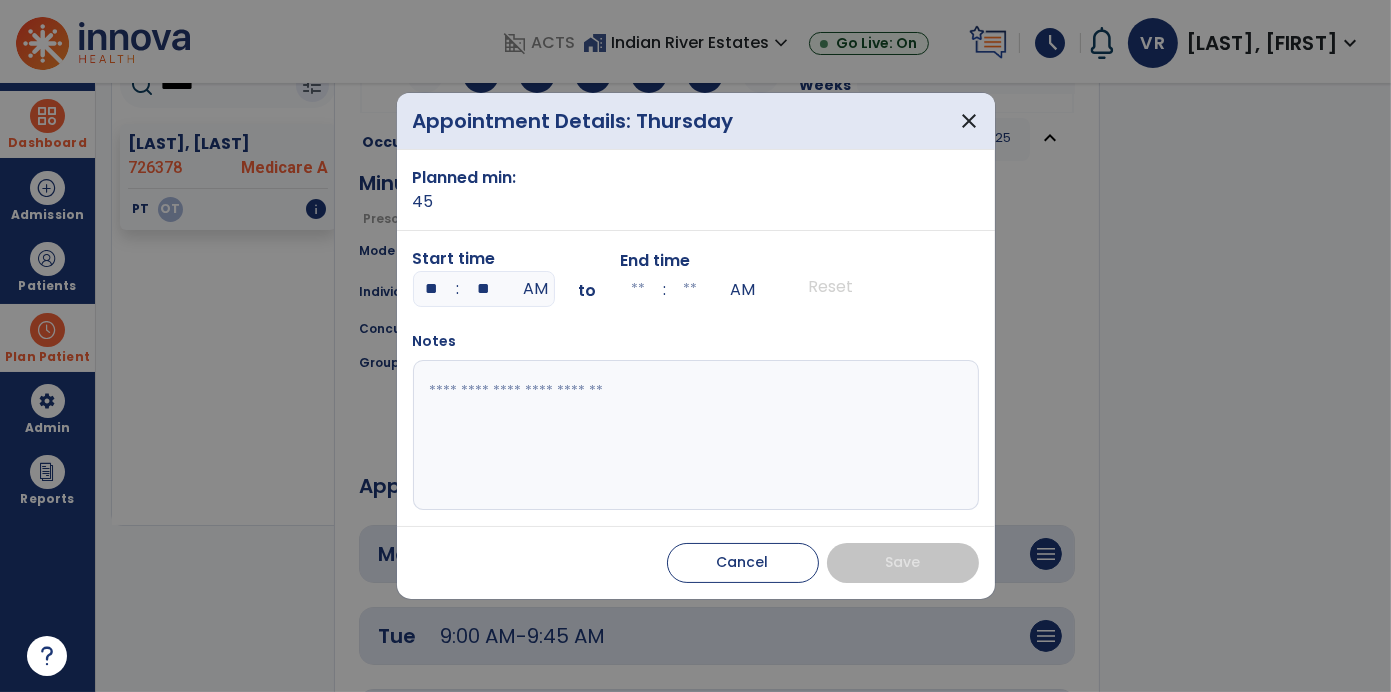 type on "**" 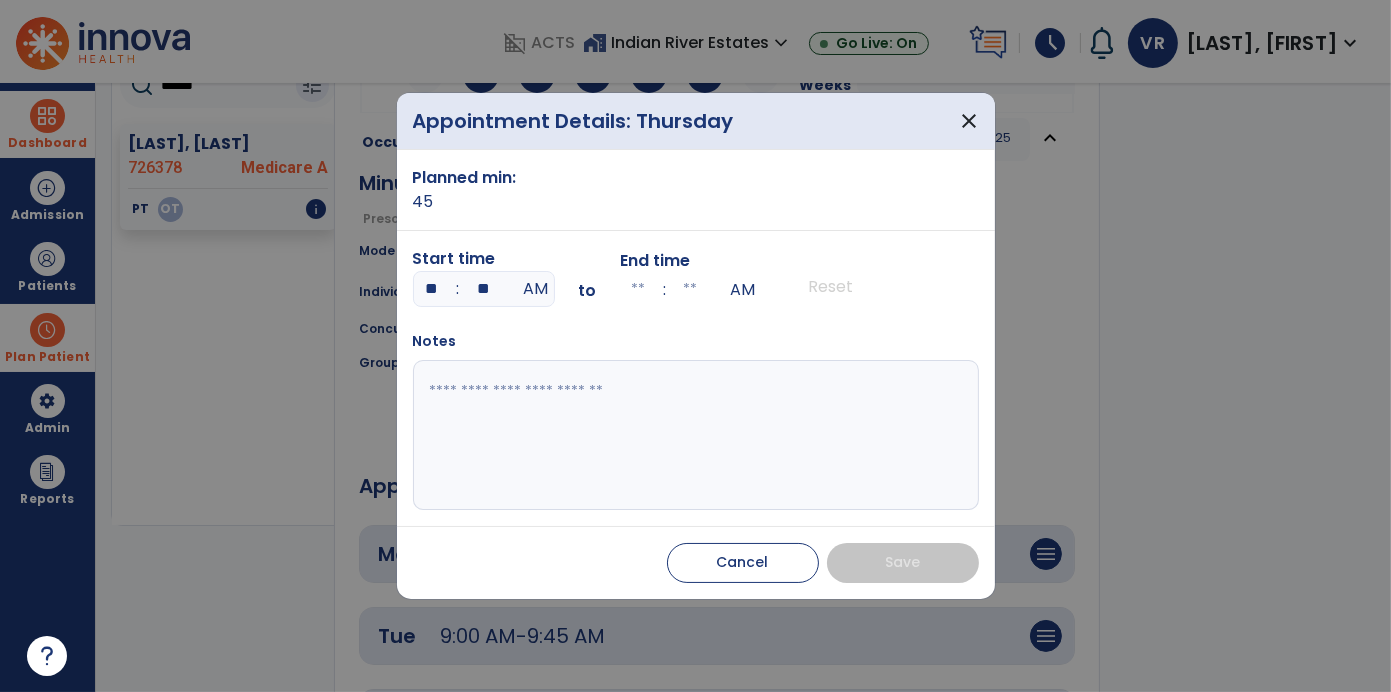 type on "**" 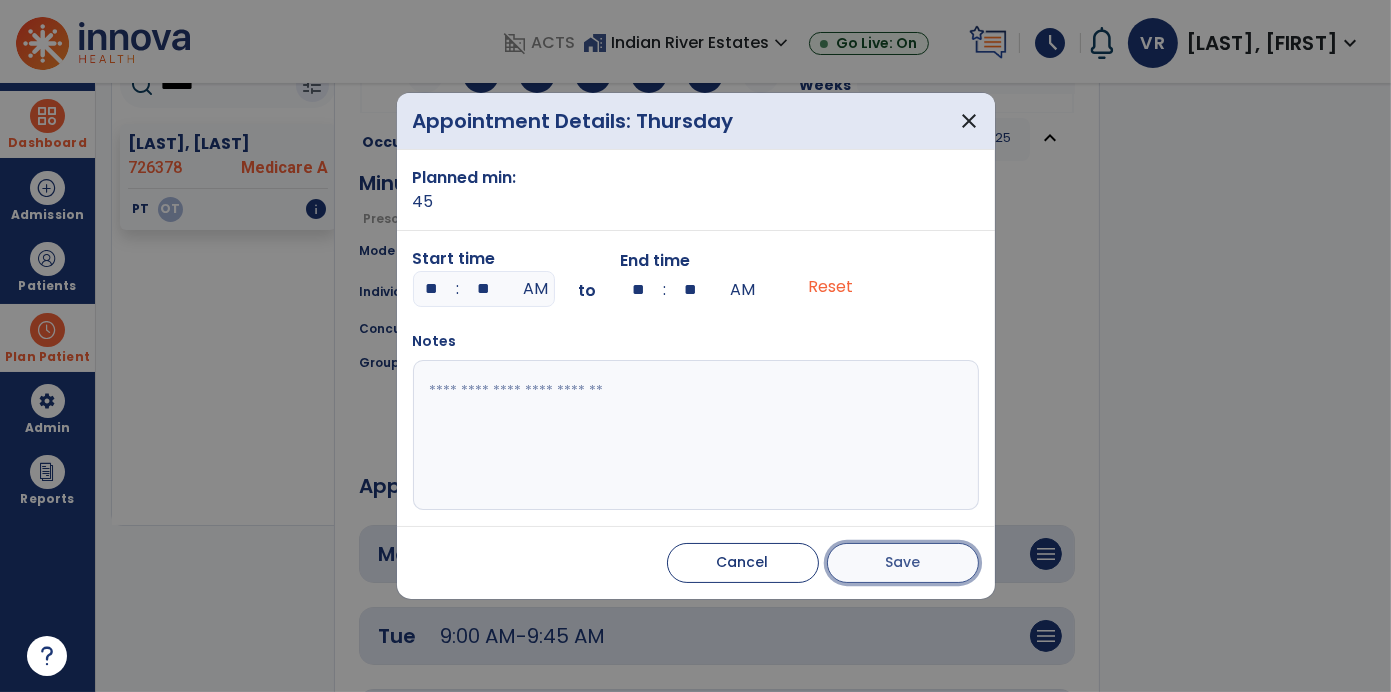 click on "Save" at bounding box center [902, 562] 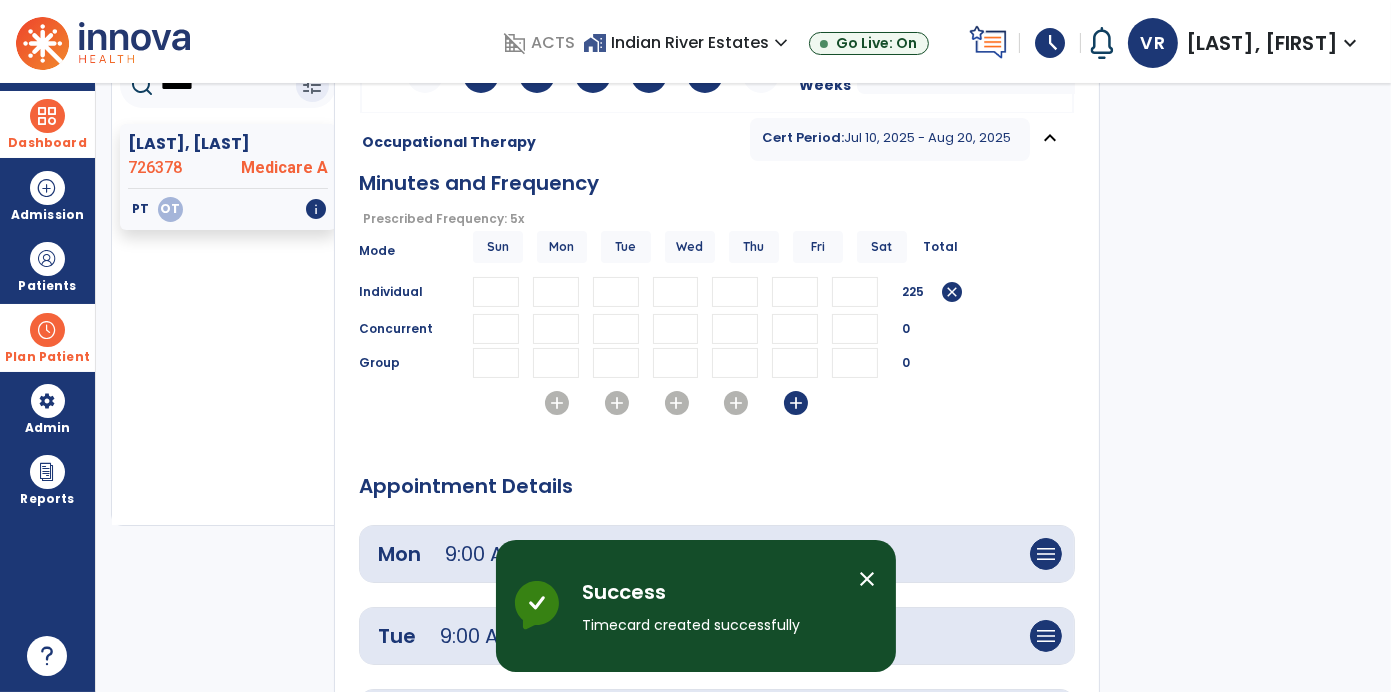 click on "add" at bounding box center (796, 403) 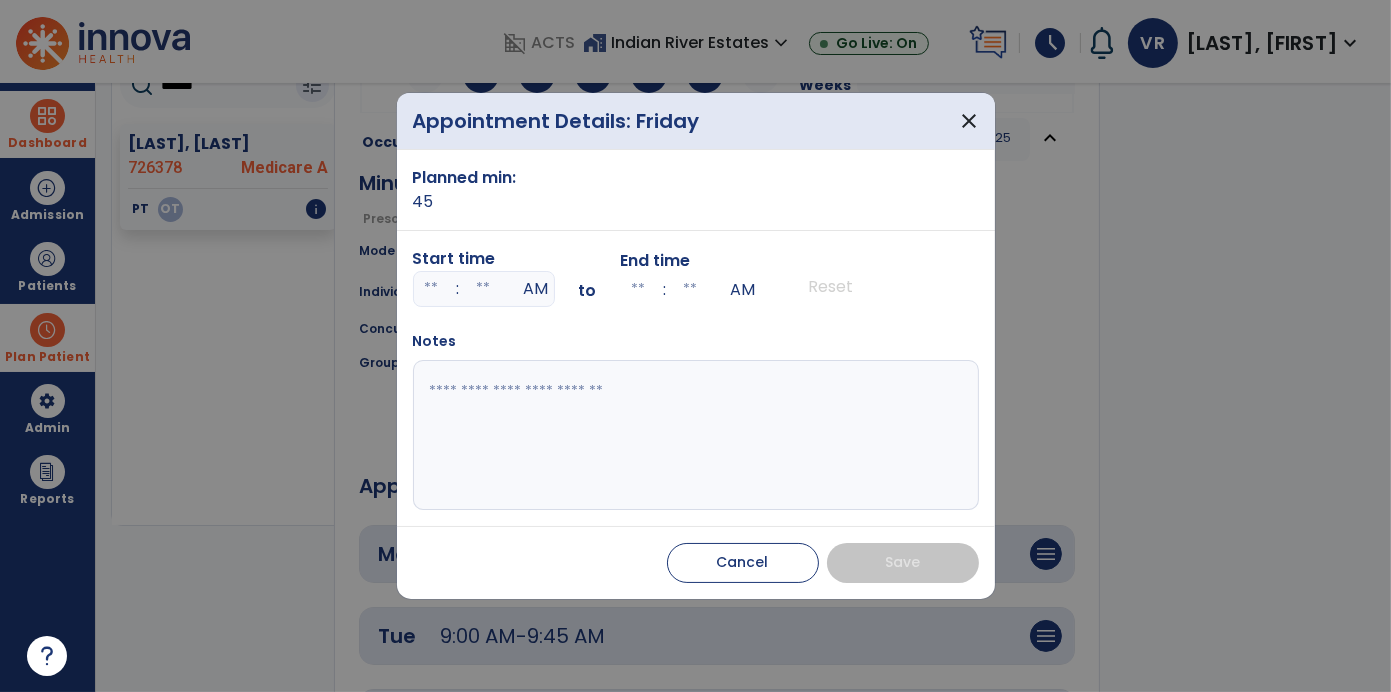 click at bounding box center (432, 289) 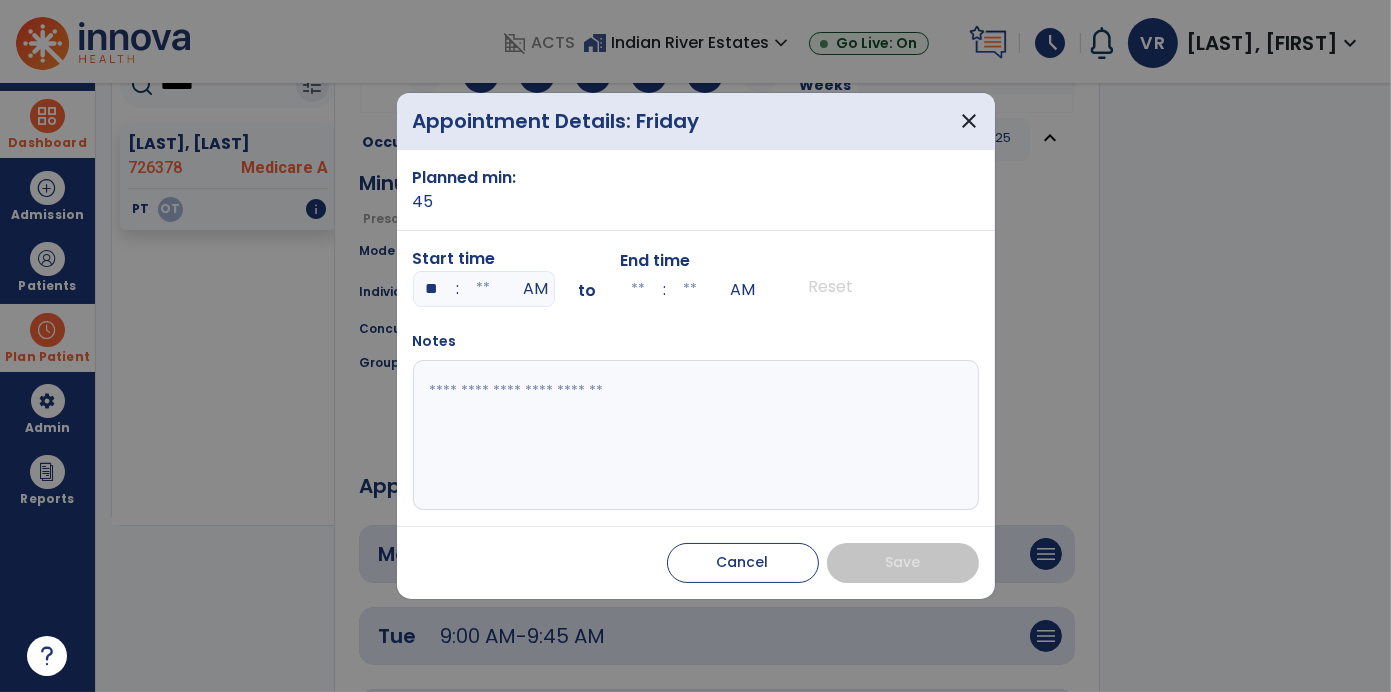 type on "**" 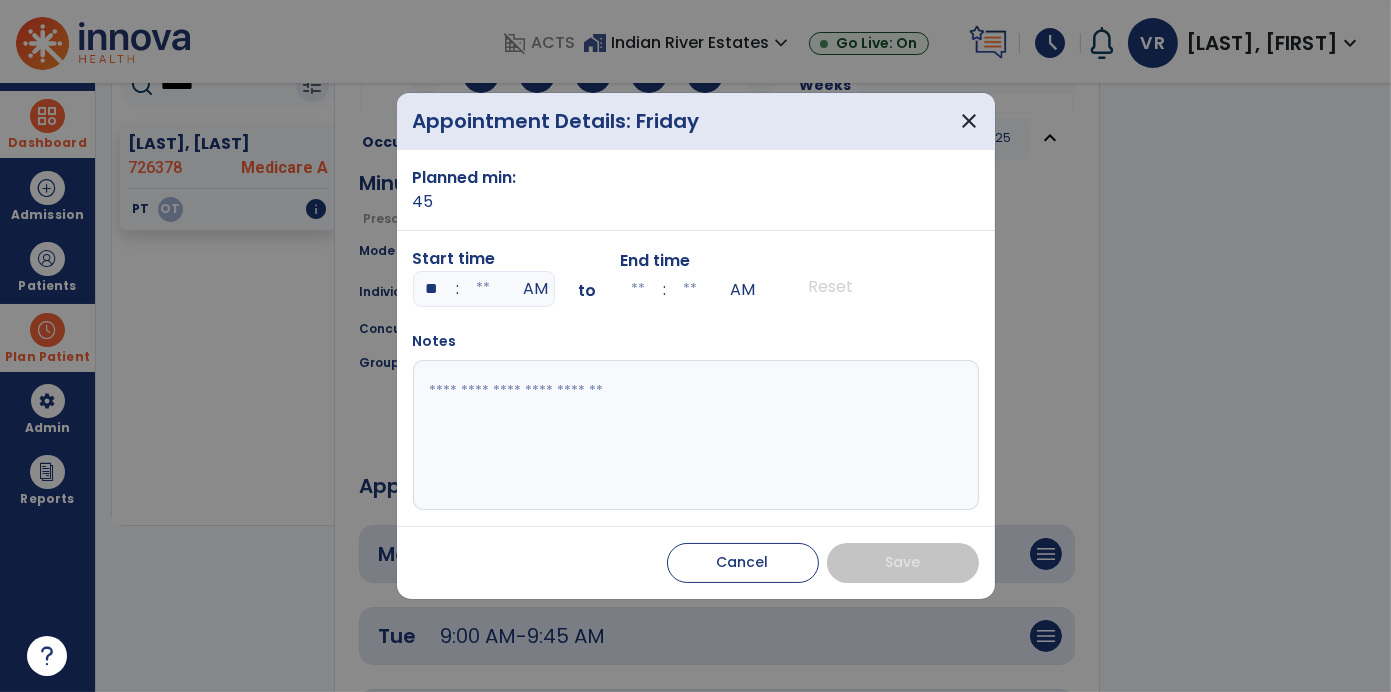 click at bounding box center (484, 289) 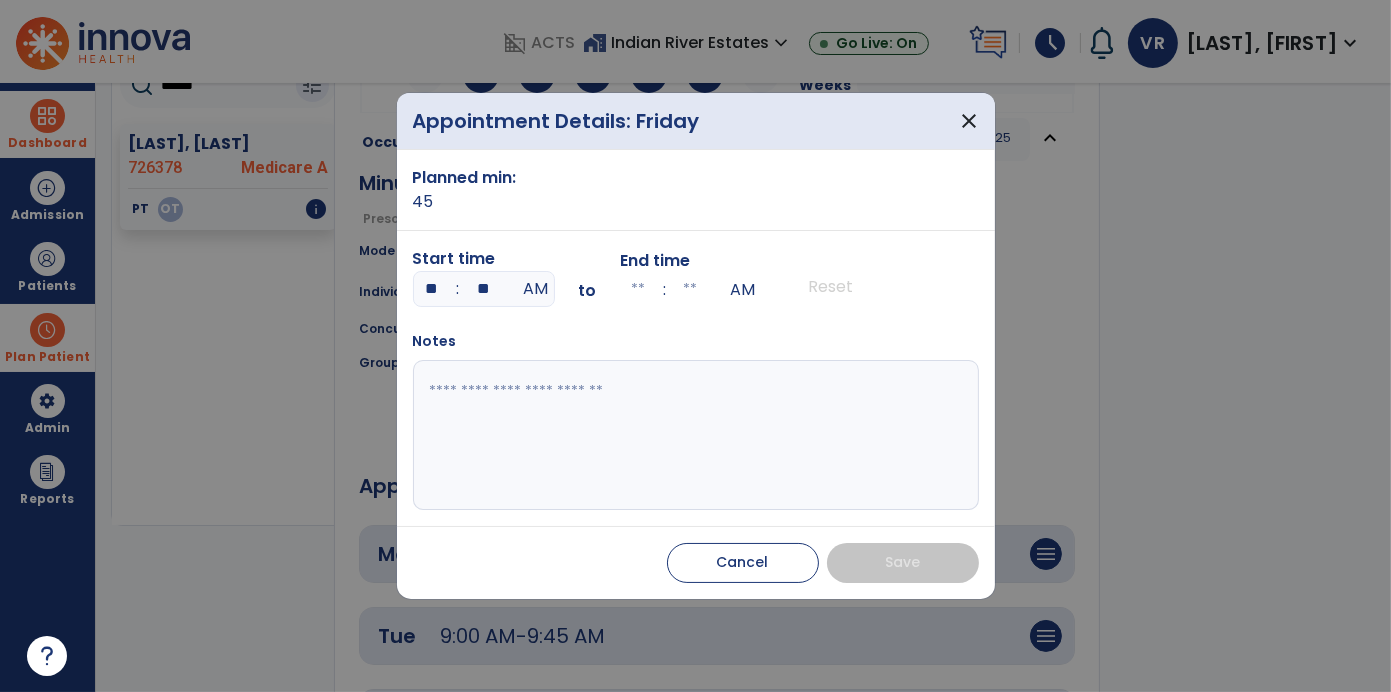 type on "**" 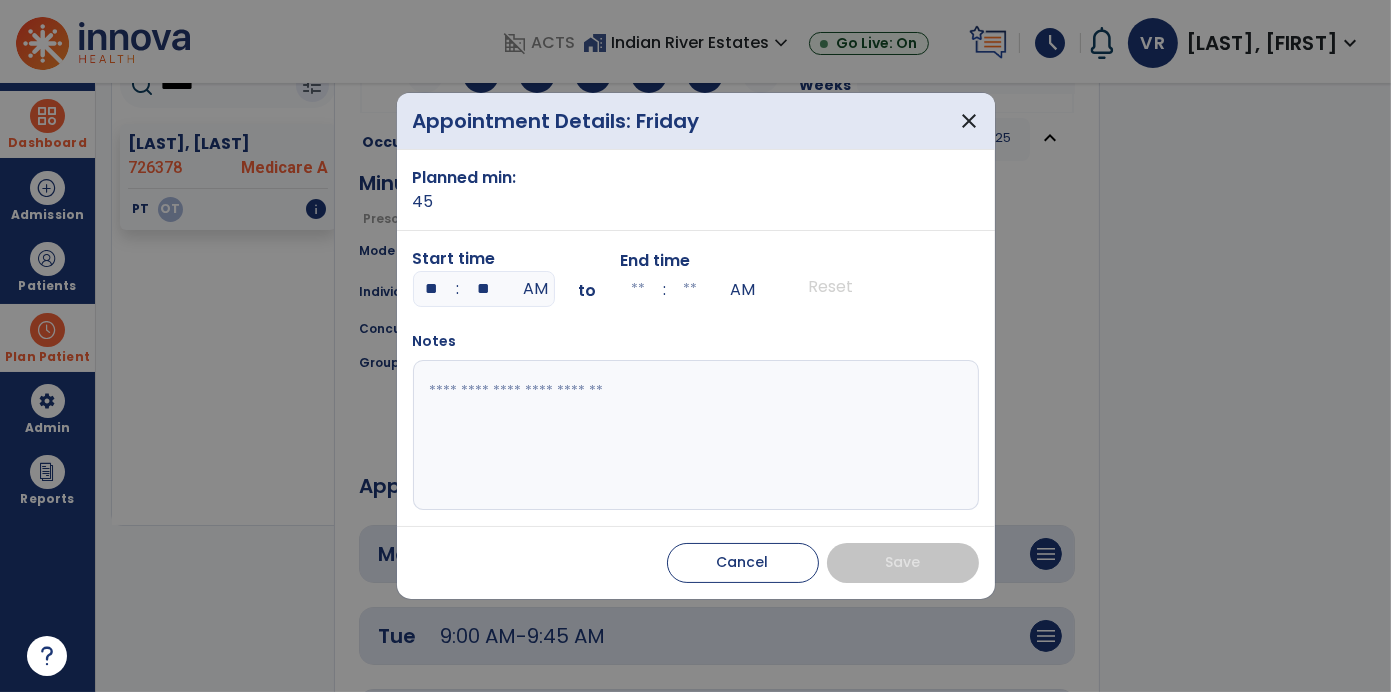 type on "**" 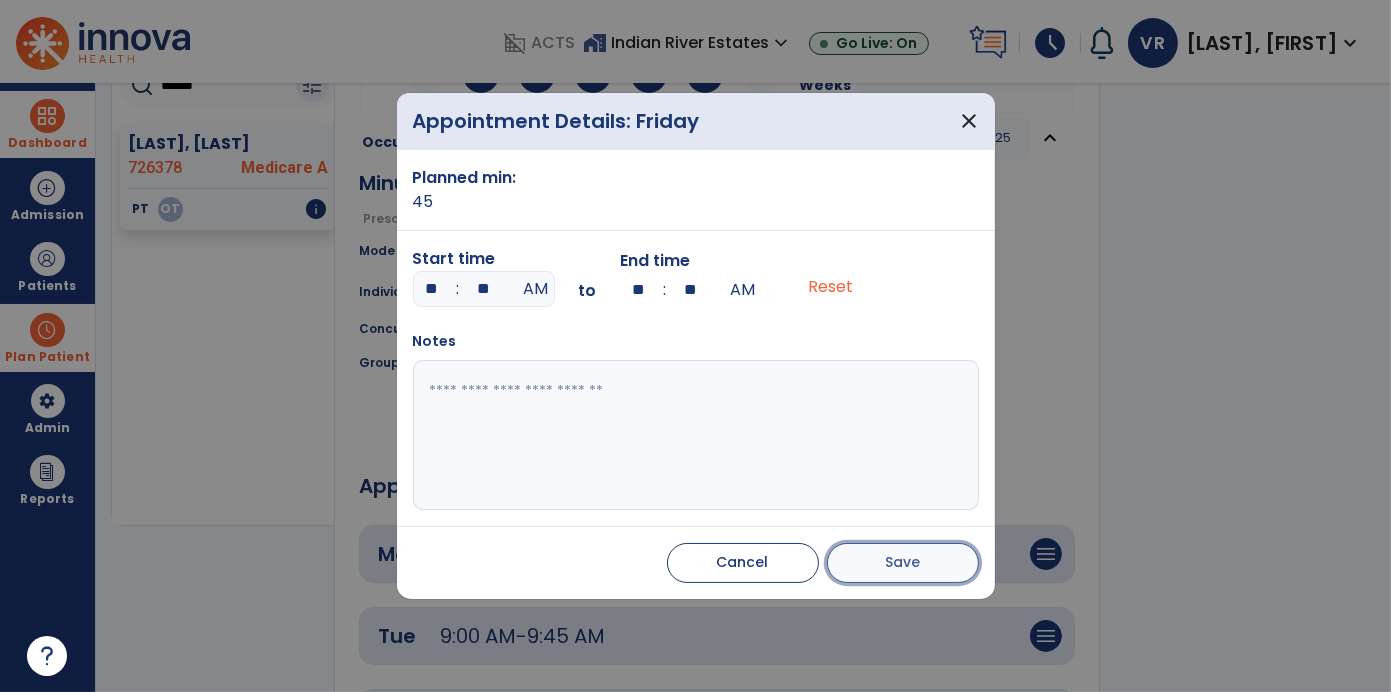 click on "Save" at bounding box center [902, 562] 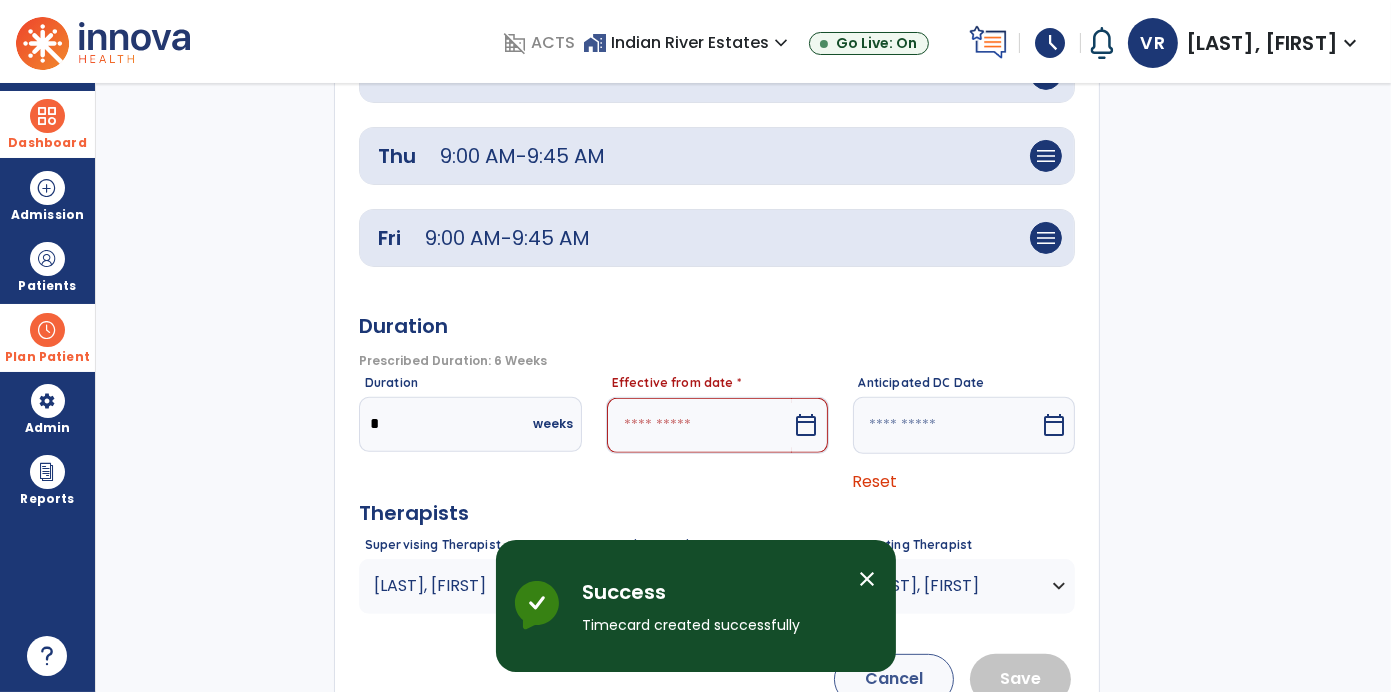 scroll, scrollTop: 834, scrollLeft: 0, axis: vertical 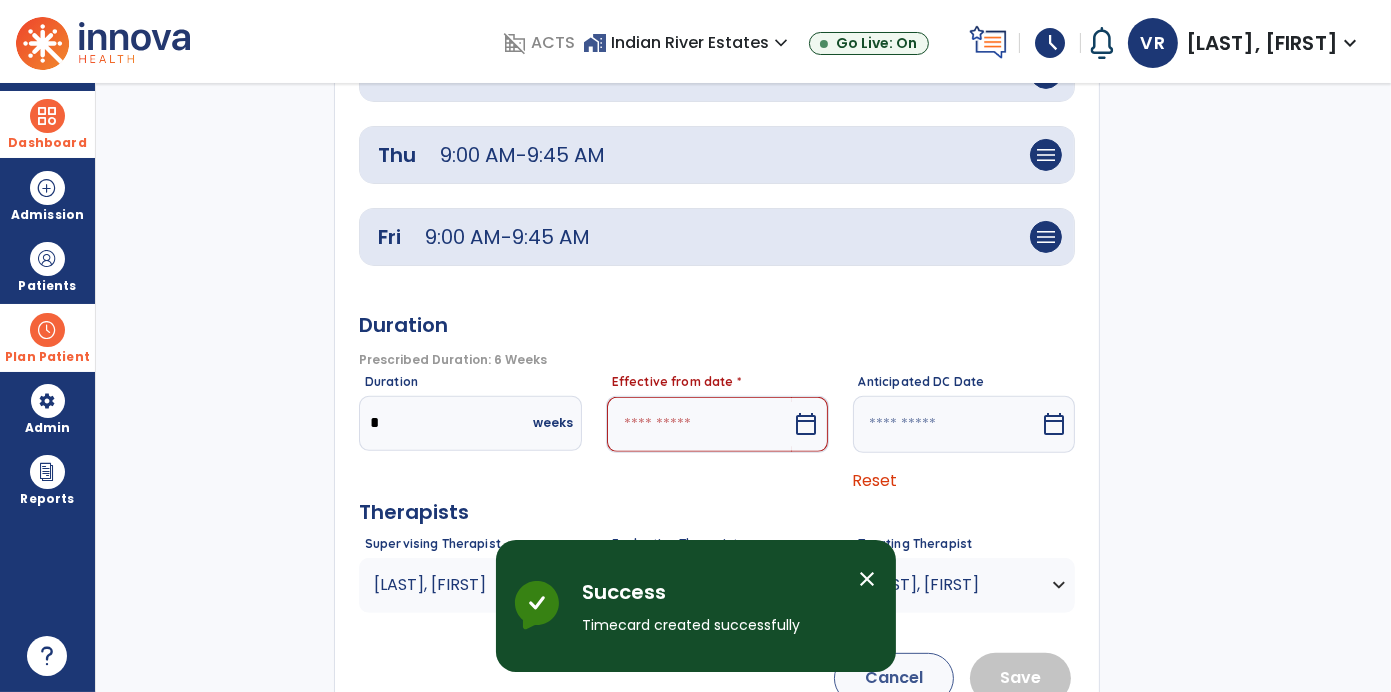 click on "calendar_today" at bounding box center [807, 424] 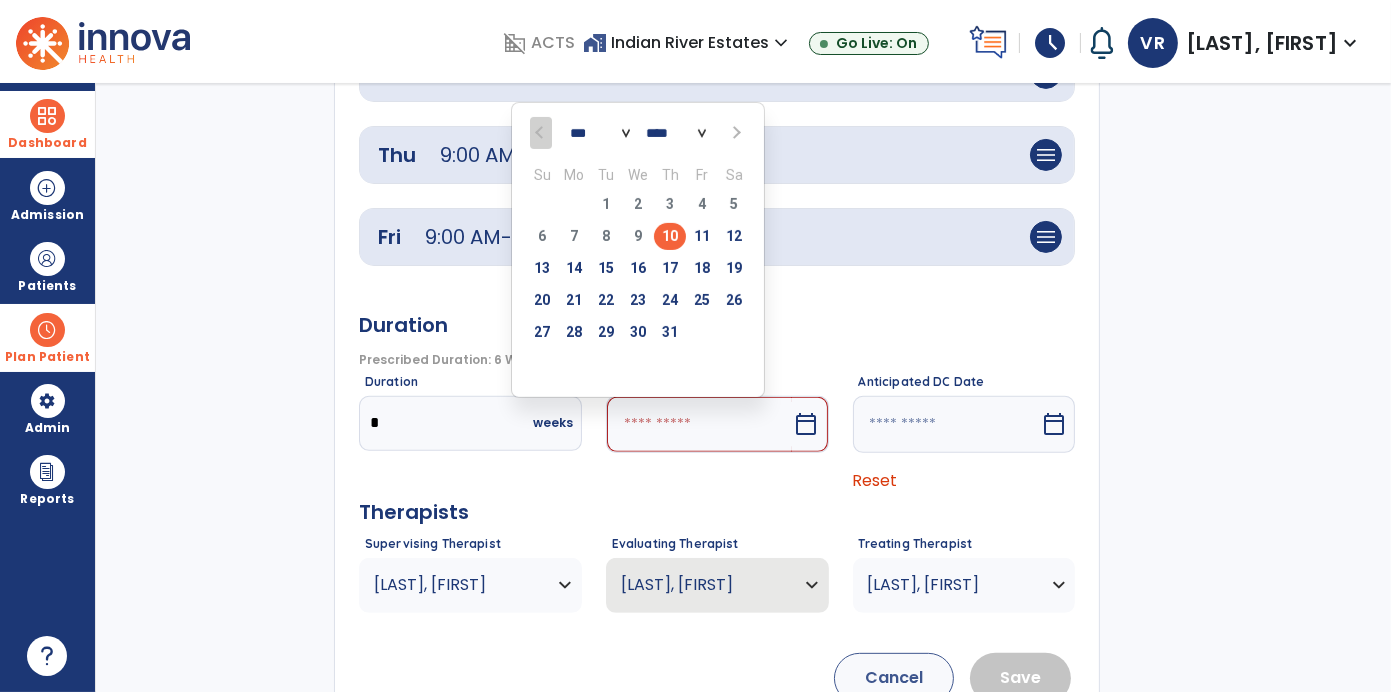 click on "10" at bounding box center [670, 236] 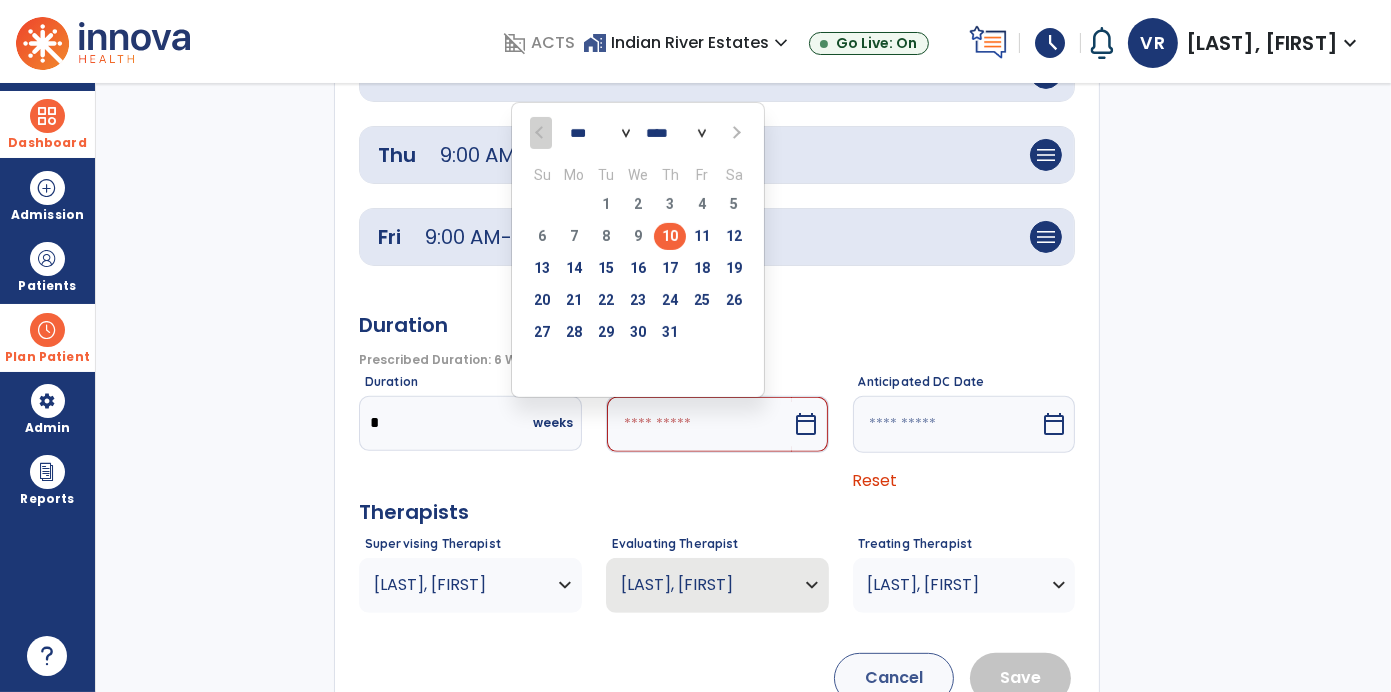 type on "*********" 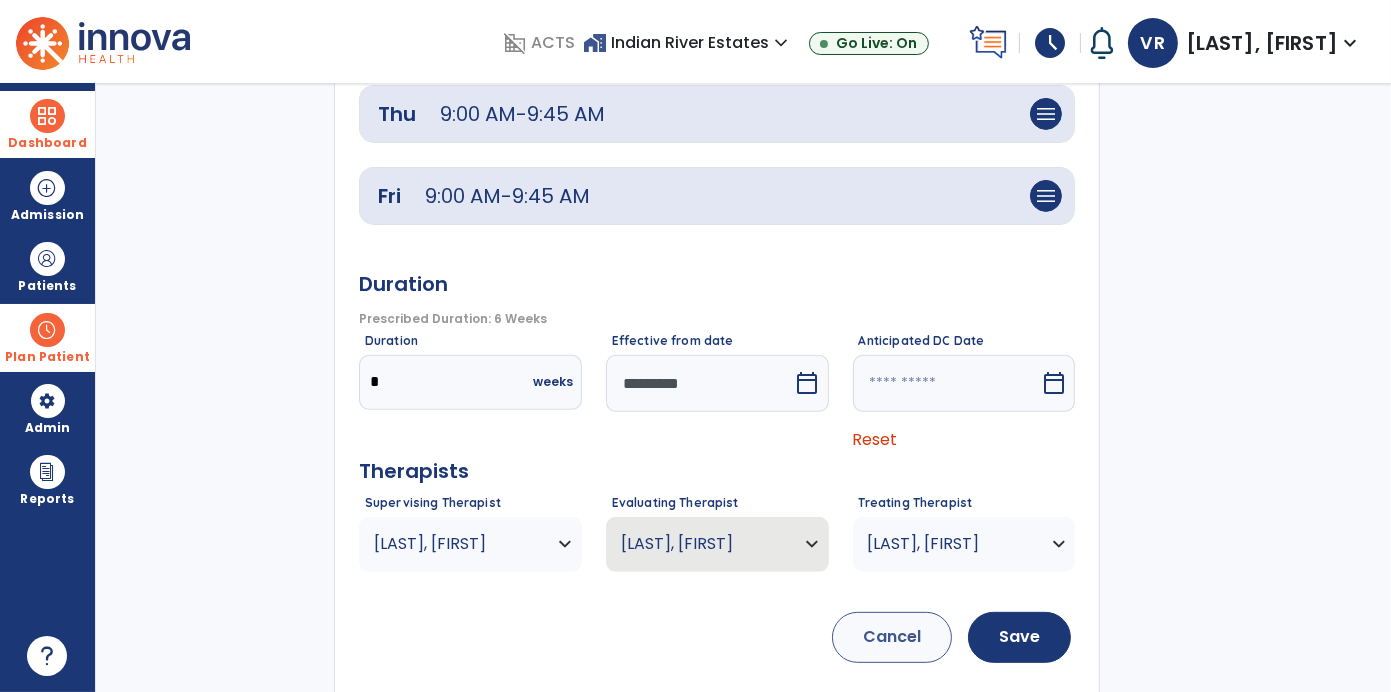 scroll, scrollTop: 870, scrollLeft: 0, axis: vertical 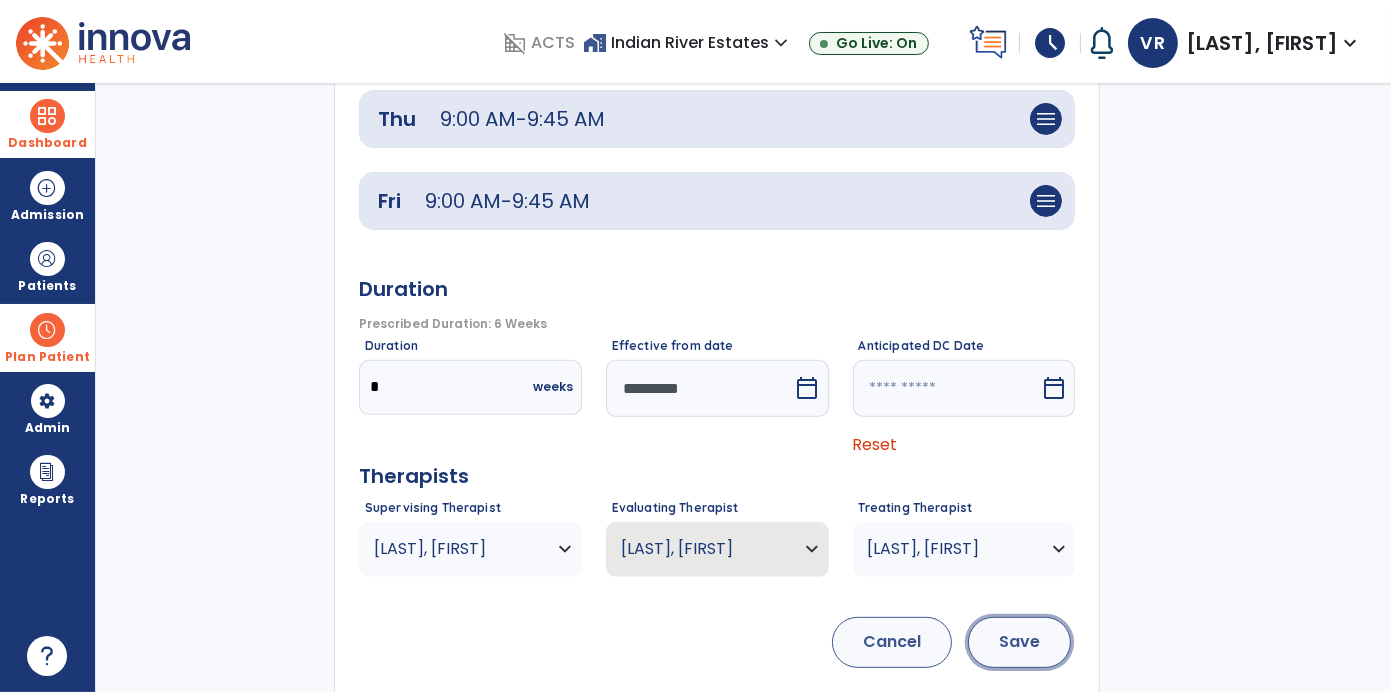 click on "Save" at bounding box center (1019, 642) 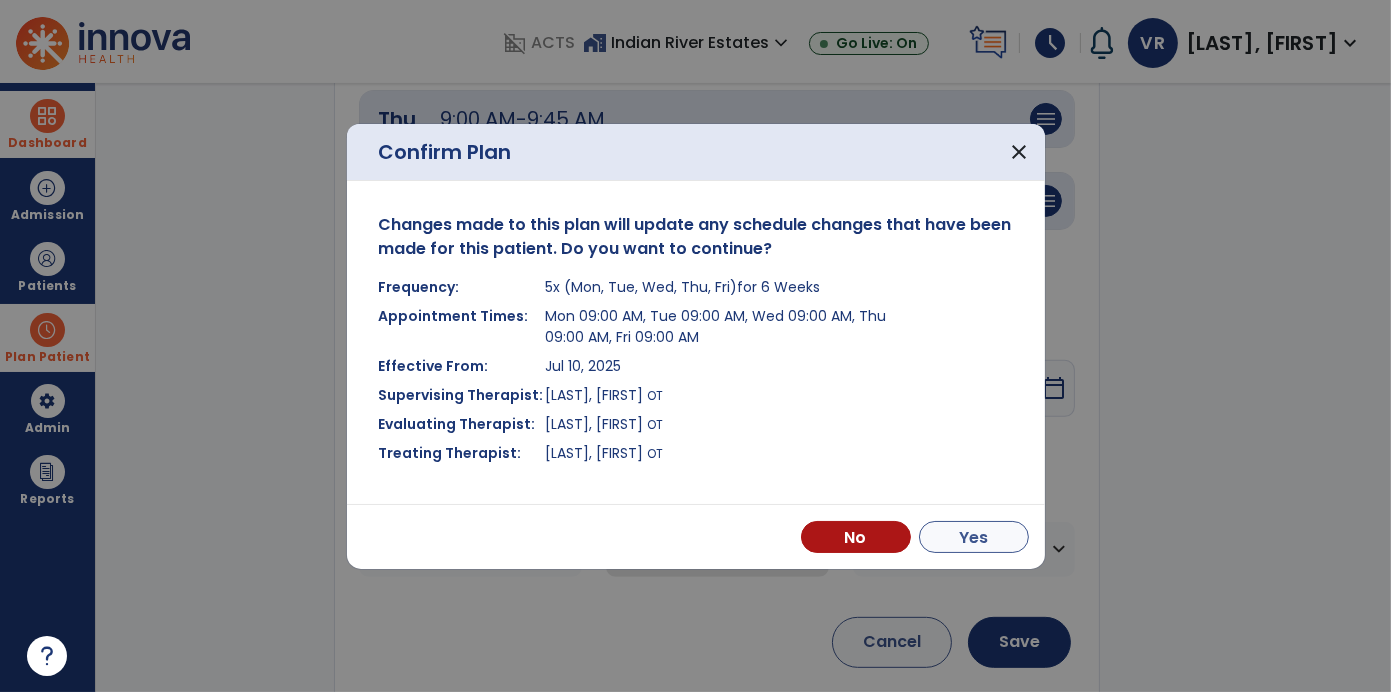 click on "Yes" at bounding box center [974, 537] 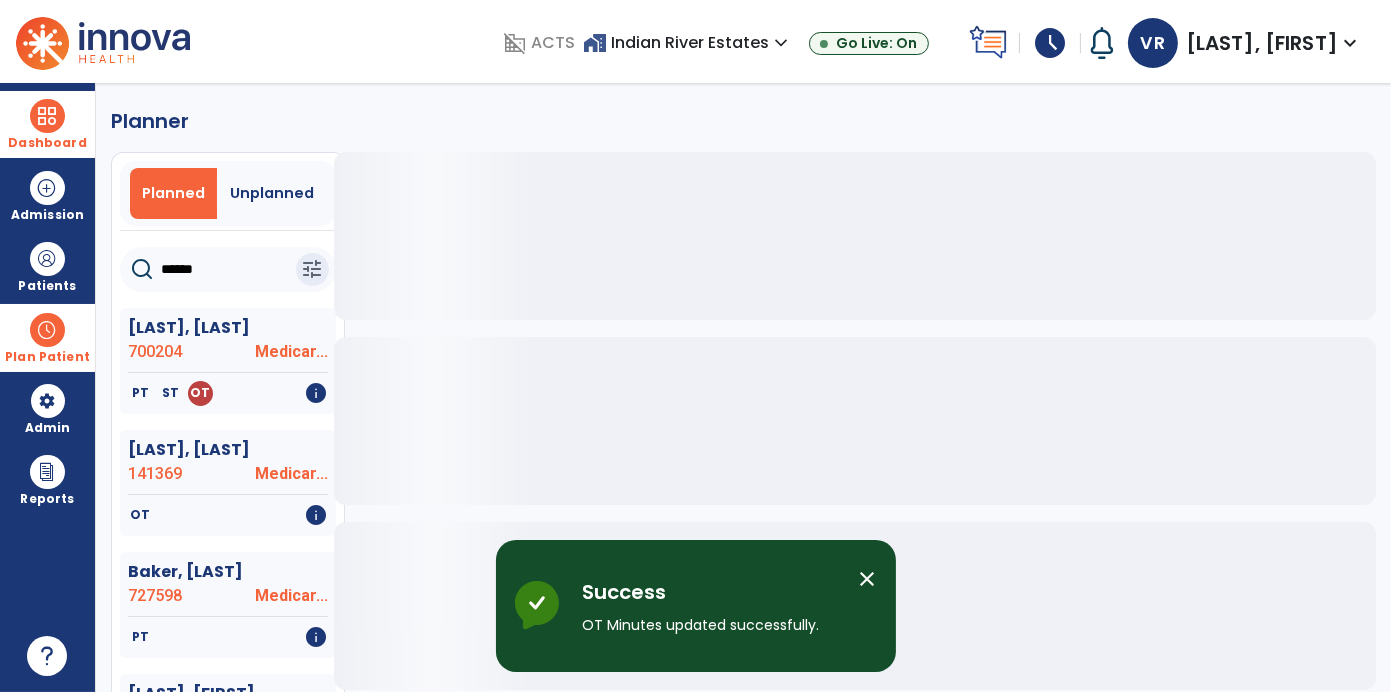 scroll, scrollTop: 0, scrollLeft: 0, axis: both 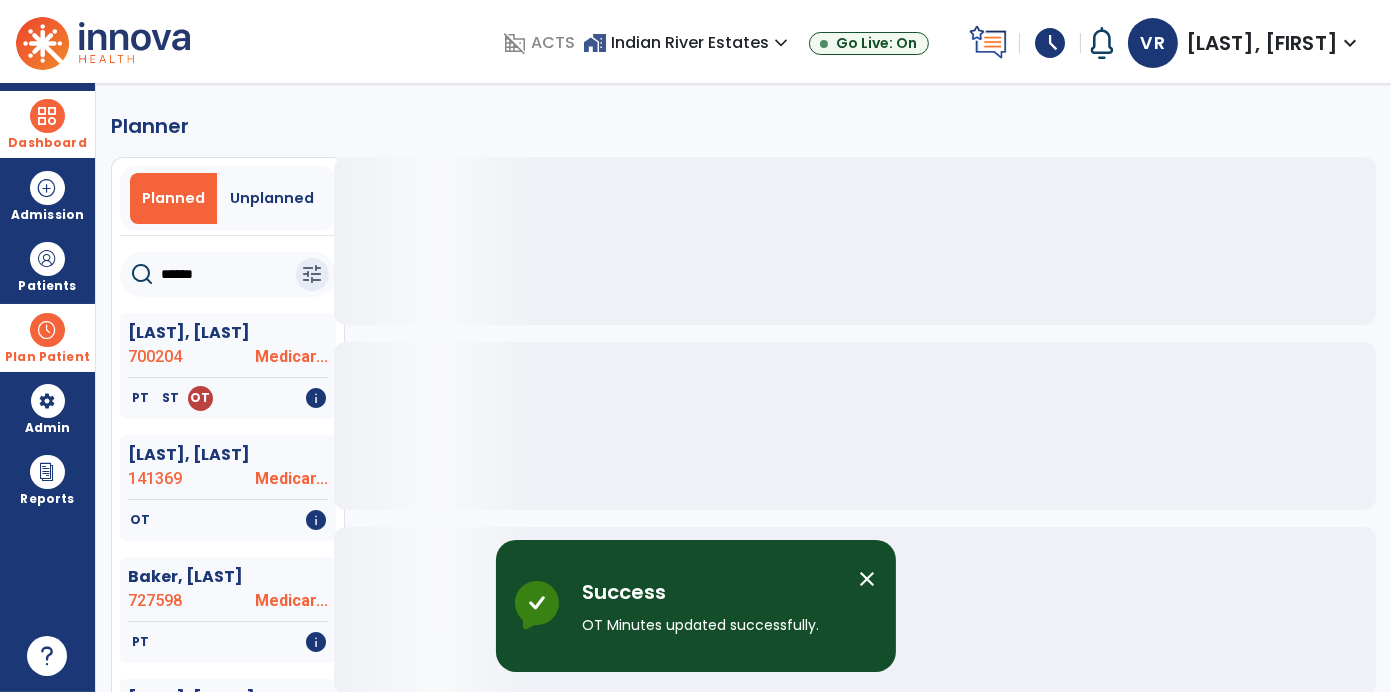 click at bounding box center (47, 116) 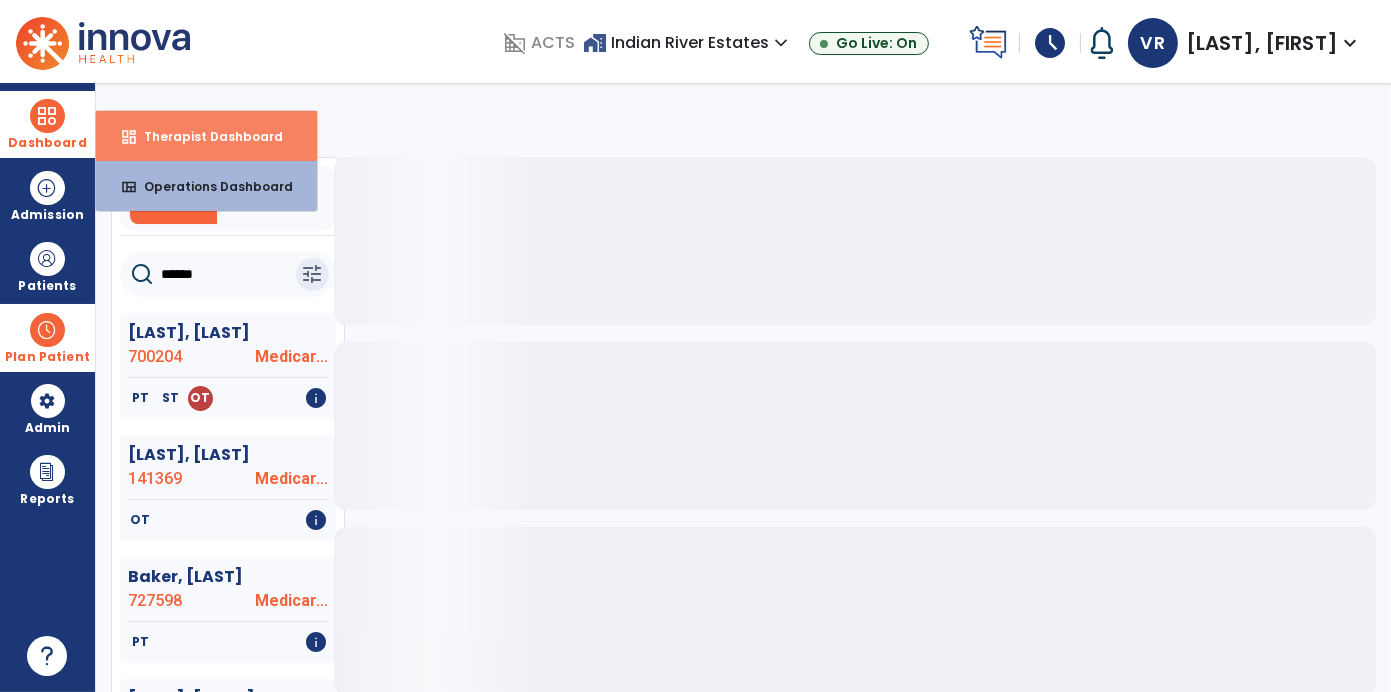 click on "Therapist Dashboard" at bounding box center (205, 136) 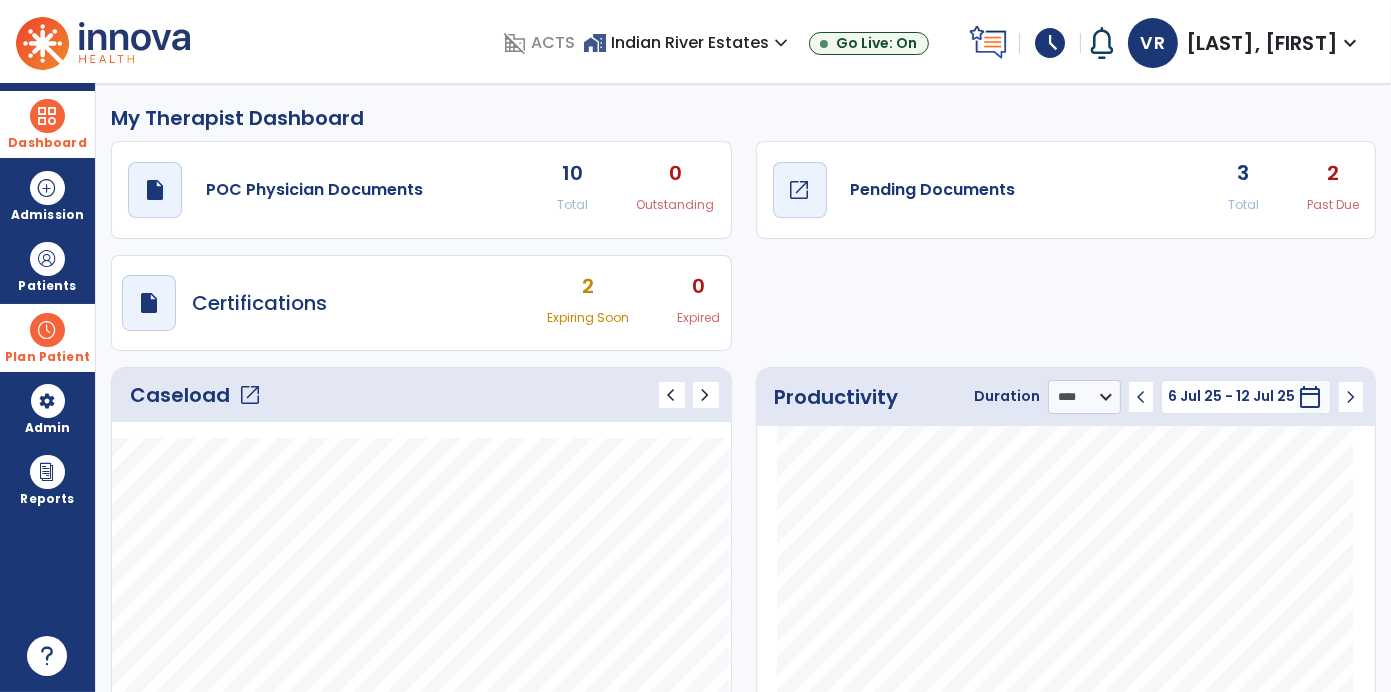 click on "draft   open_in_new  Pending Documents" 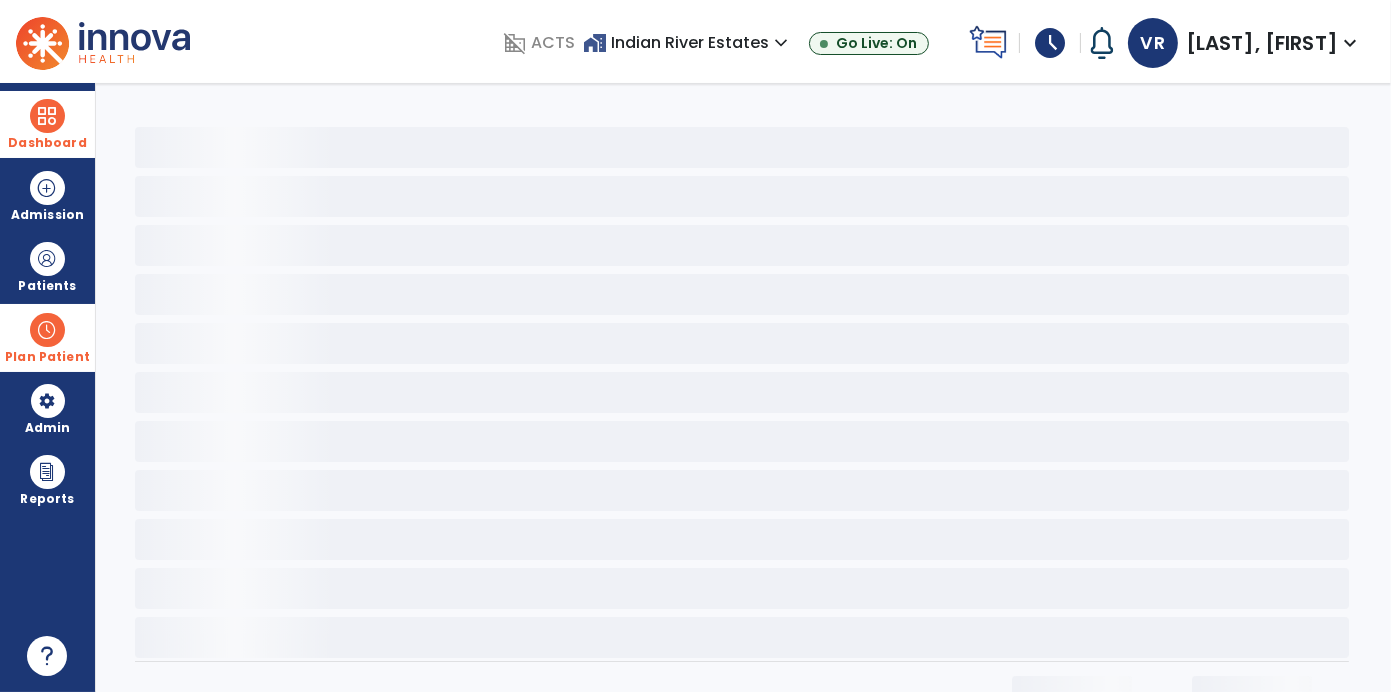 scroll, scrollTop: 0, scrollLeft: 0, axis: both 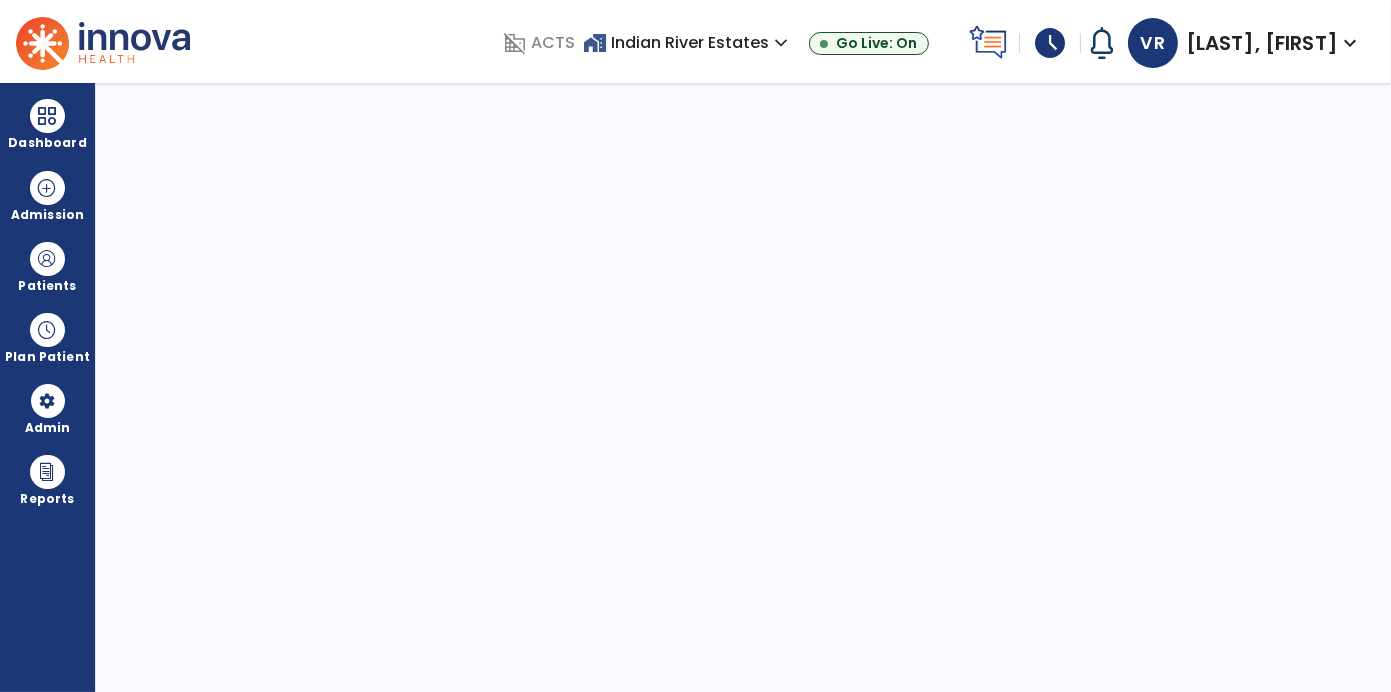 select on "****" 